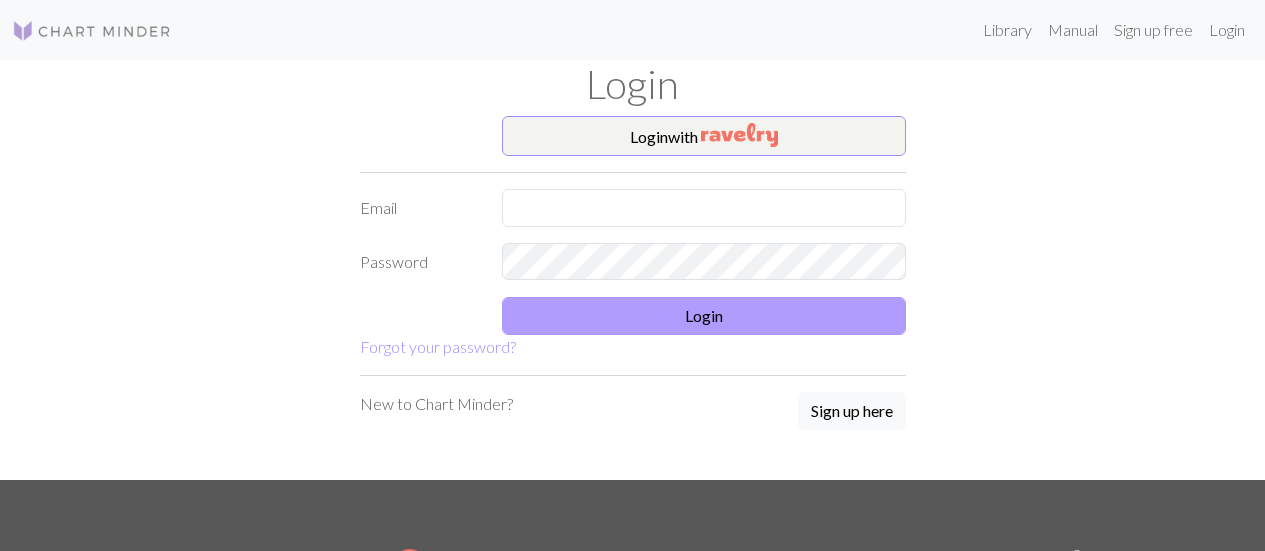 scroll, scrollTop: 0, scrollLeft: 0, axis: both 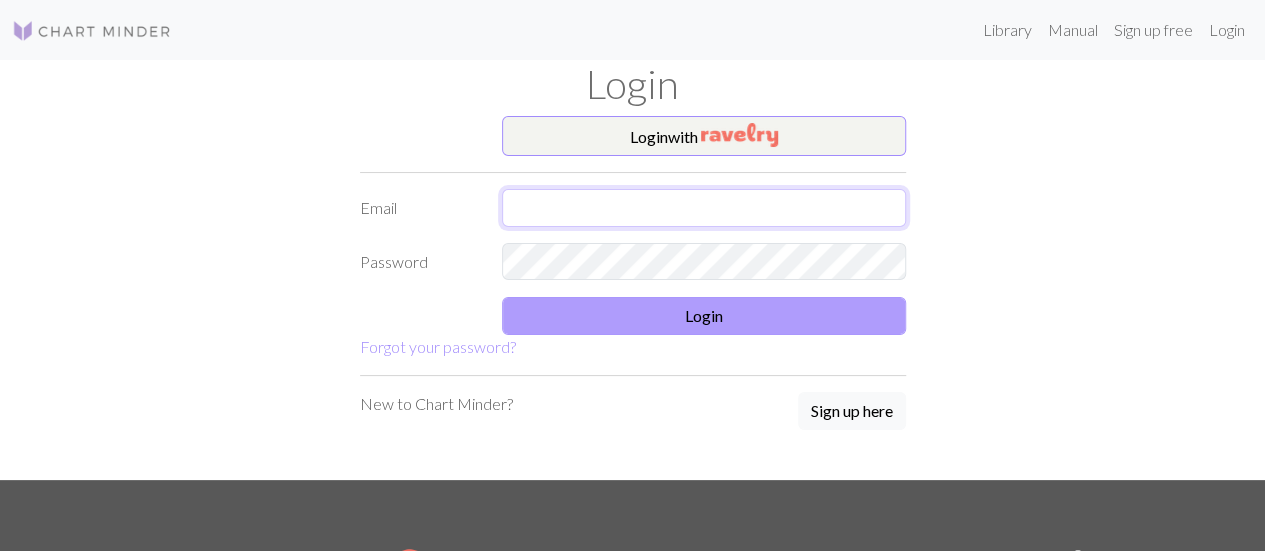 type on "jtrlyssky@gmail.com" 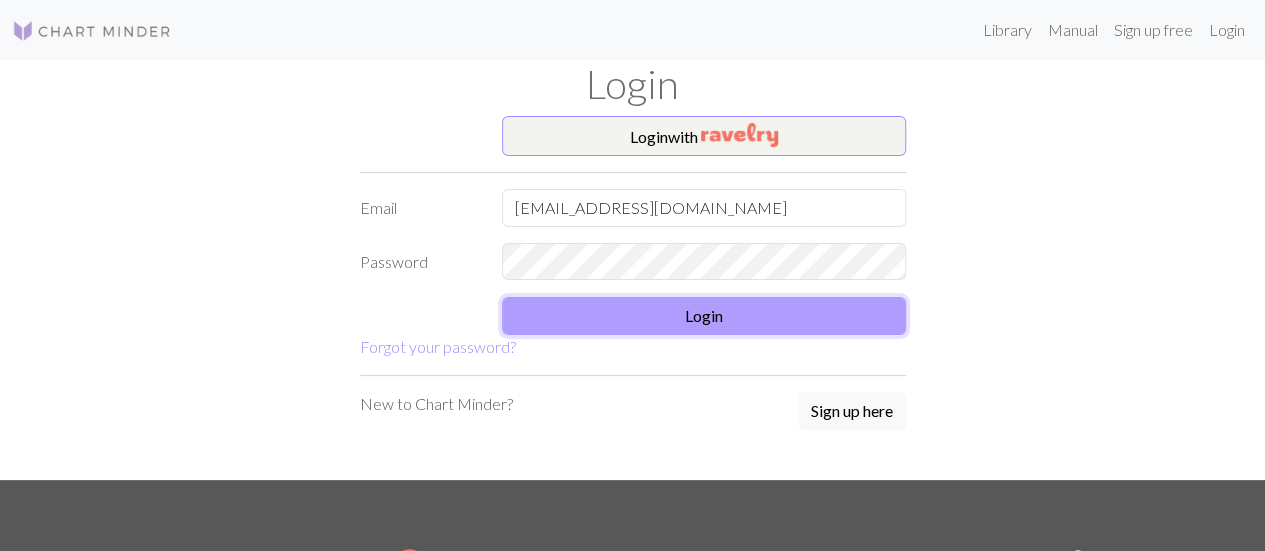 click on "Login" at bounding box center (704, 316) 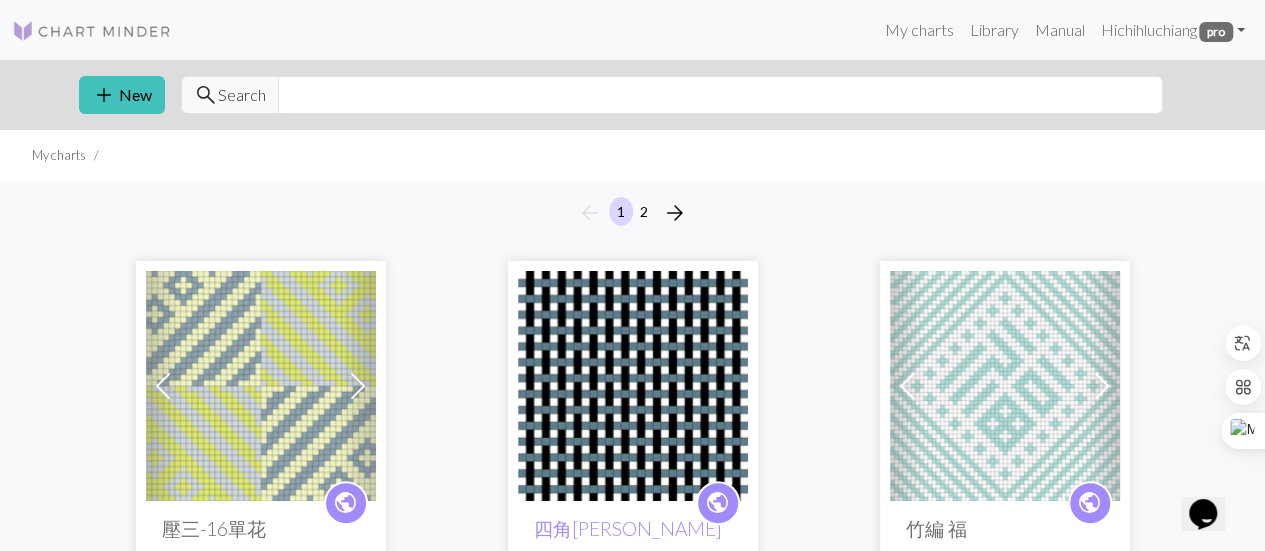 scroll, scrollTop: 0, scrollLeft: 0, axis: both 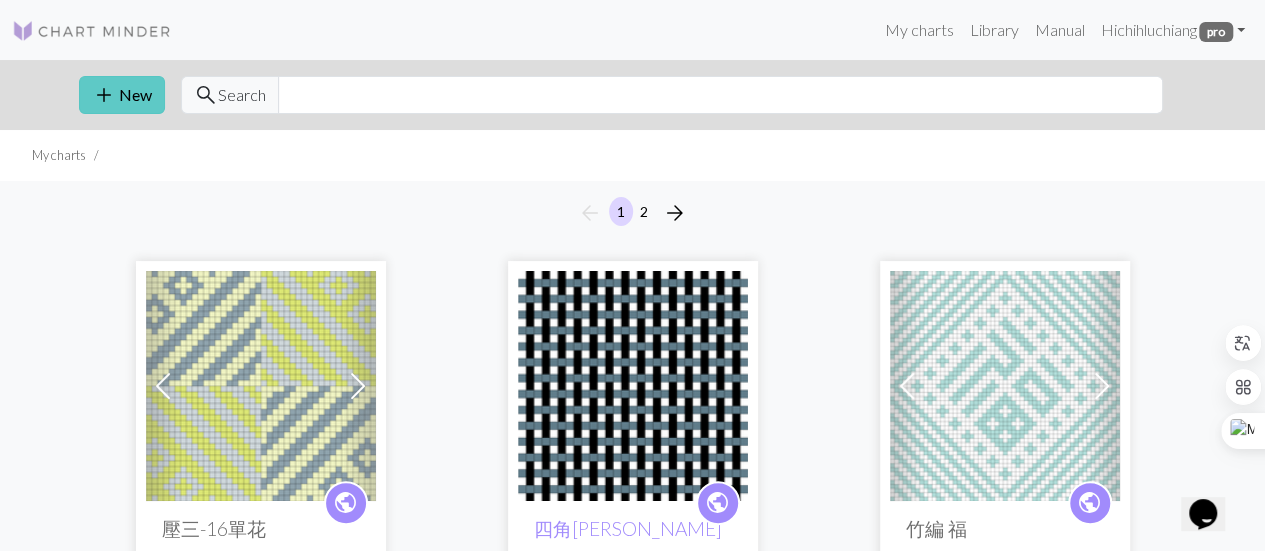 click on "add   New" at bounding box center (122, 95) 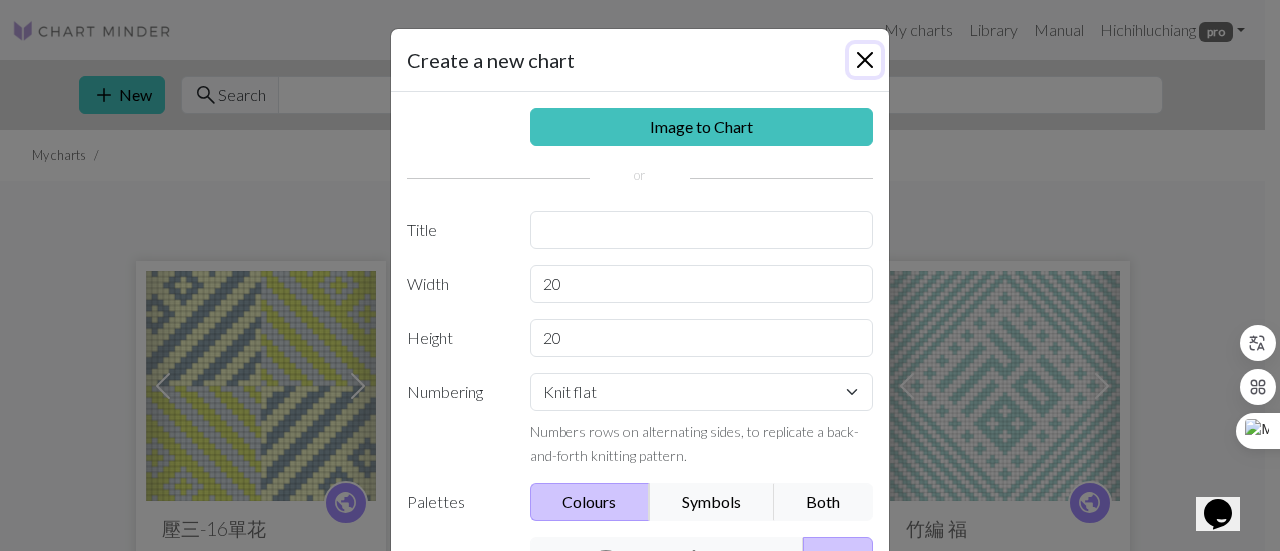 click at bounding box center (865, 60) 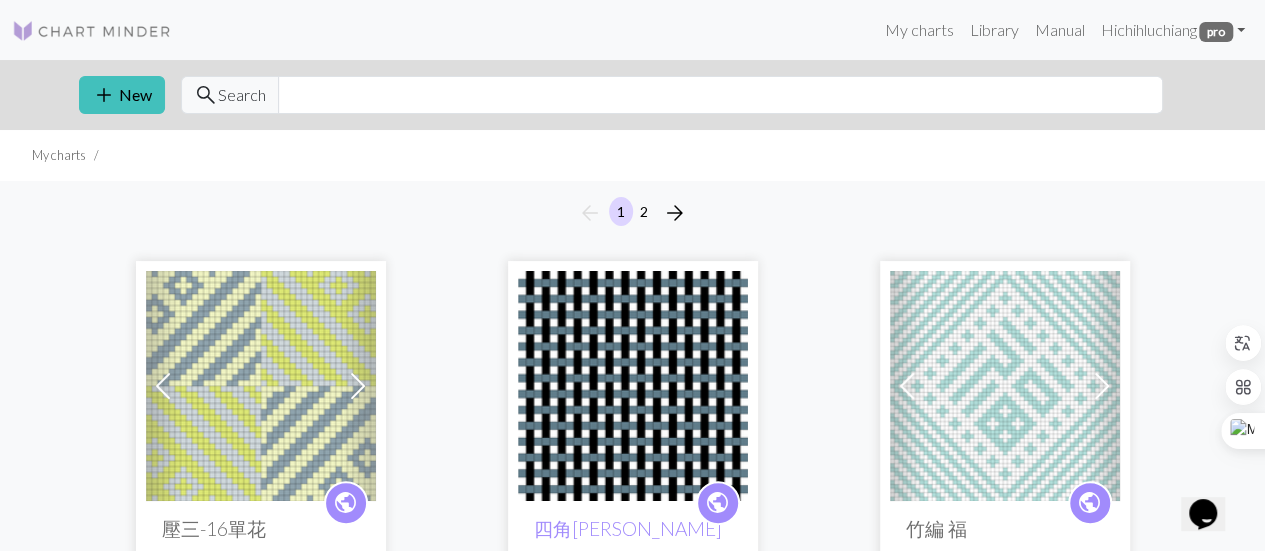 click on "arrow_back 1 2 arrow_forward" at bounding box center [632, 213] 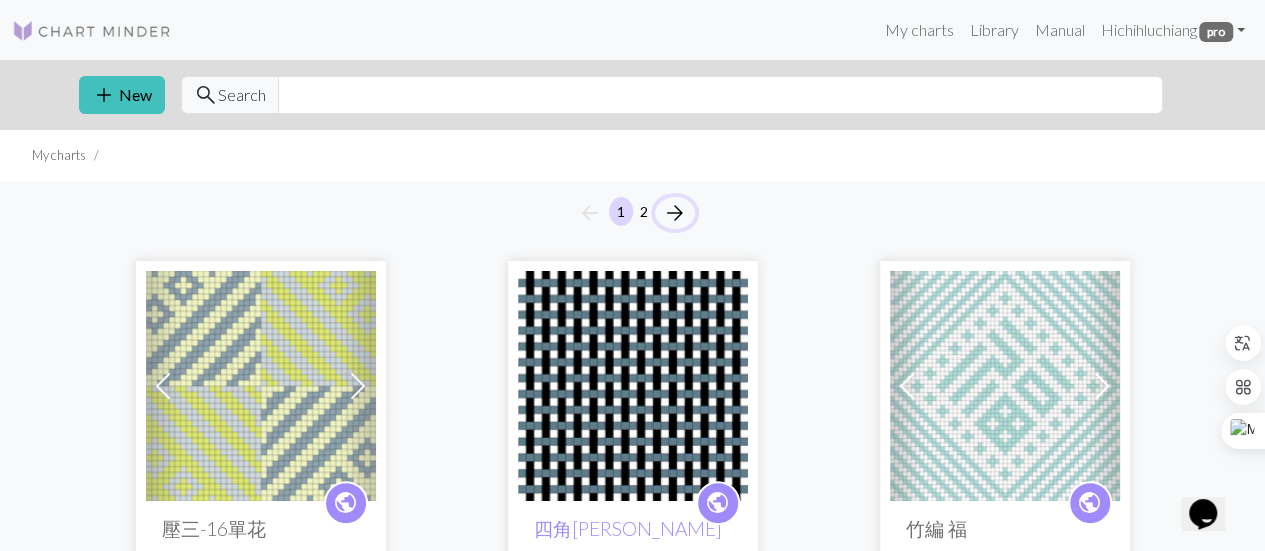 click on "arrow_forward" at bounding box center (675, 213) 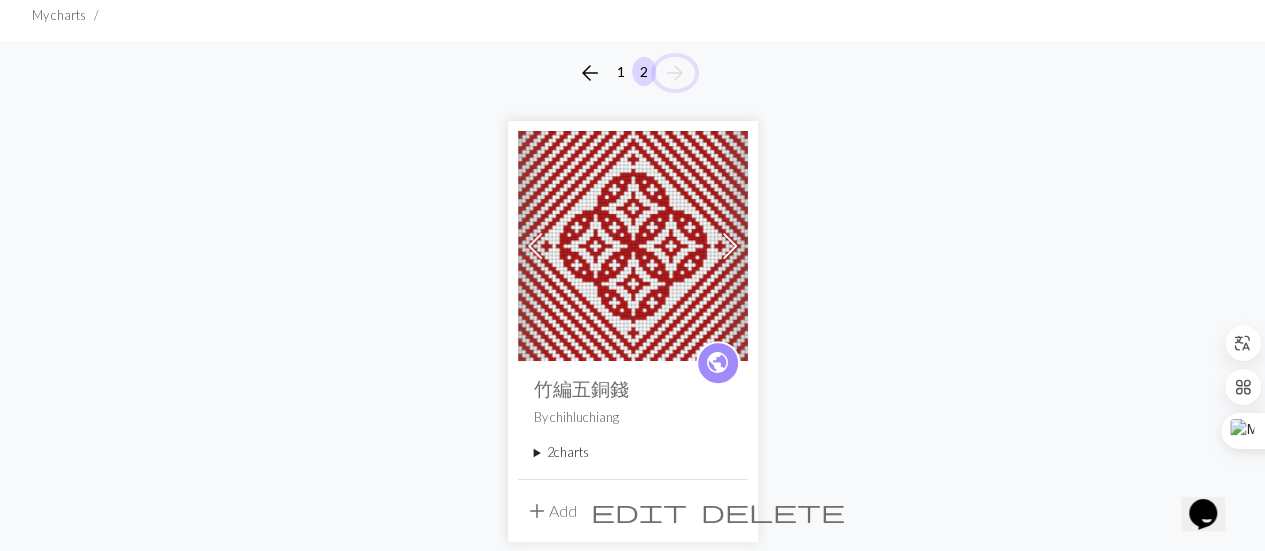 scroll, scrollTop: 100, scrollLeft: 0, axis: vertical 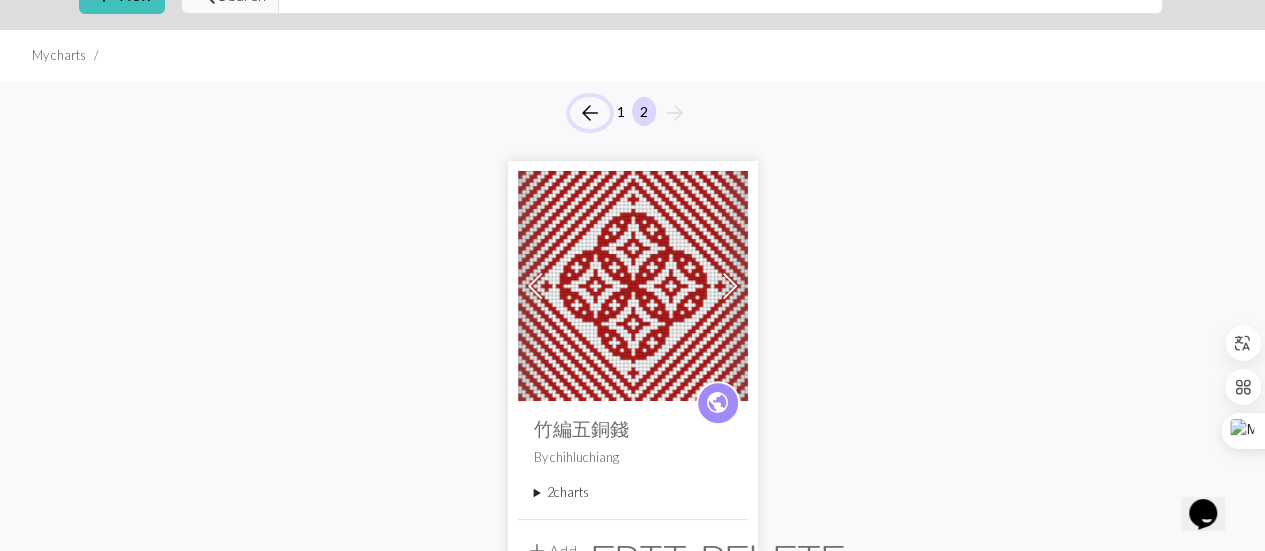 click on "arrow_back" at bounding box center (590, 113) 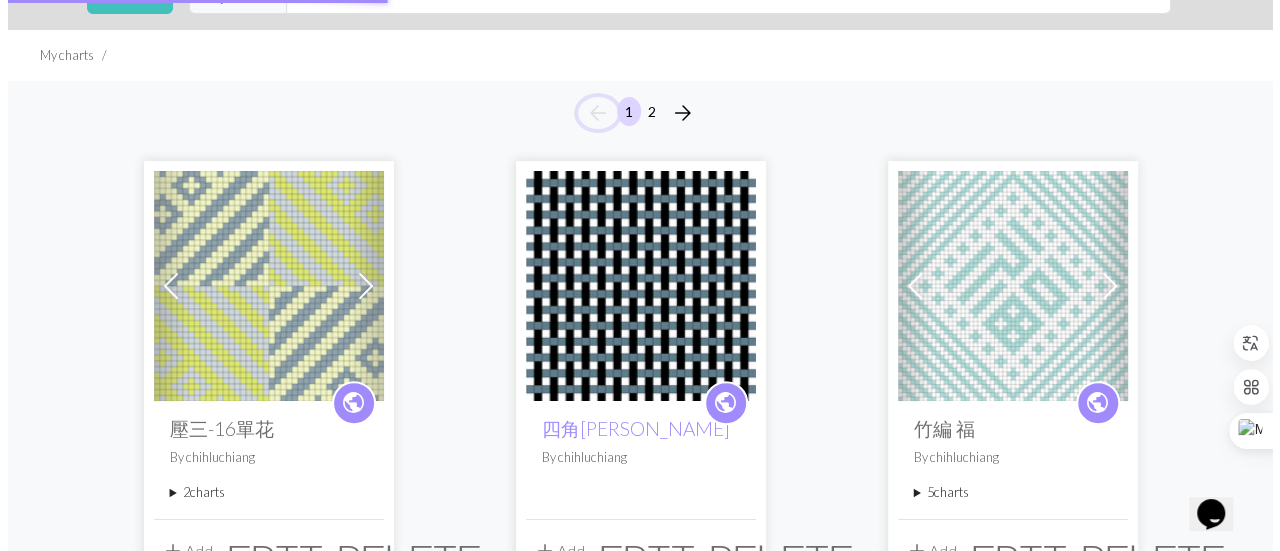 scroll, scrollTop: 0, scrollLeft: 0, axis: both 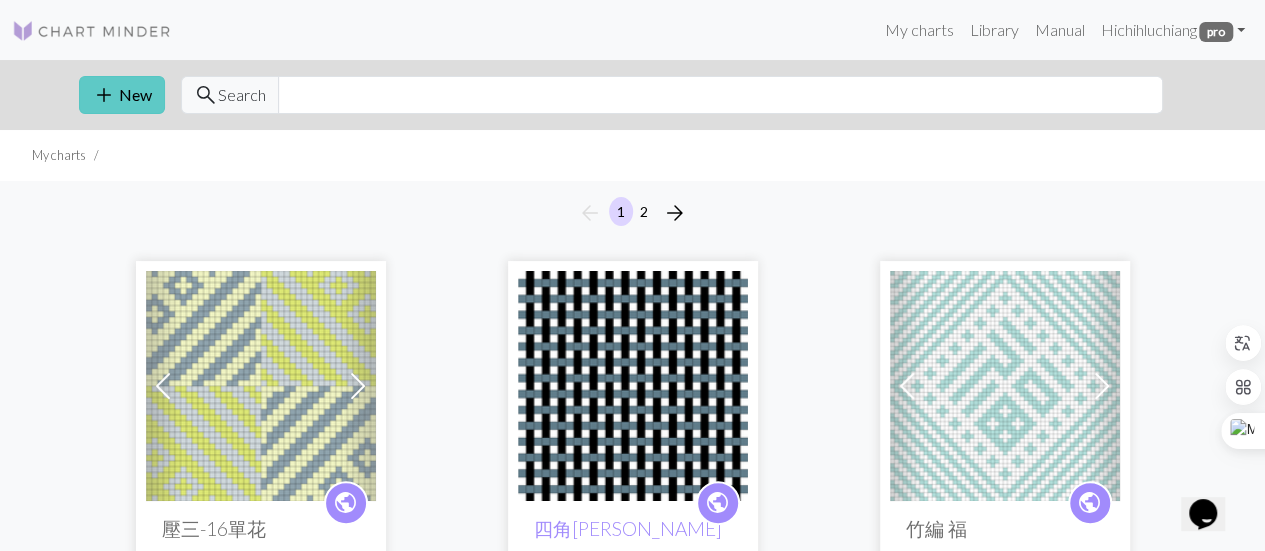 click on "add   New" at bounding box center [122, 95] 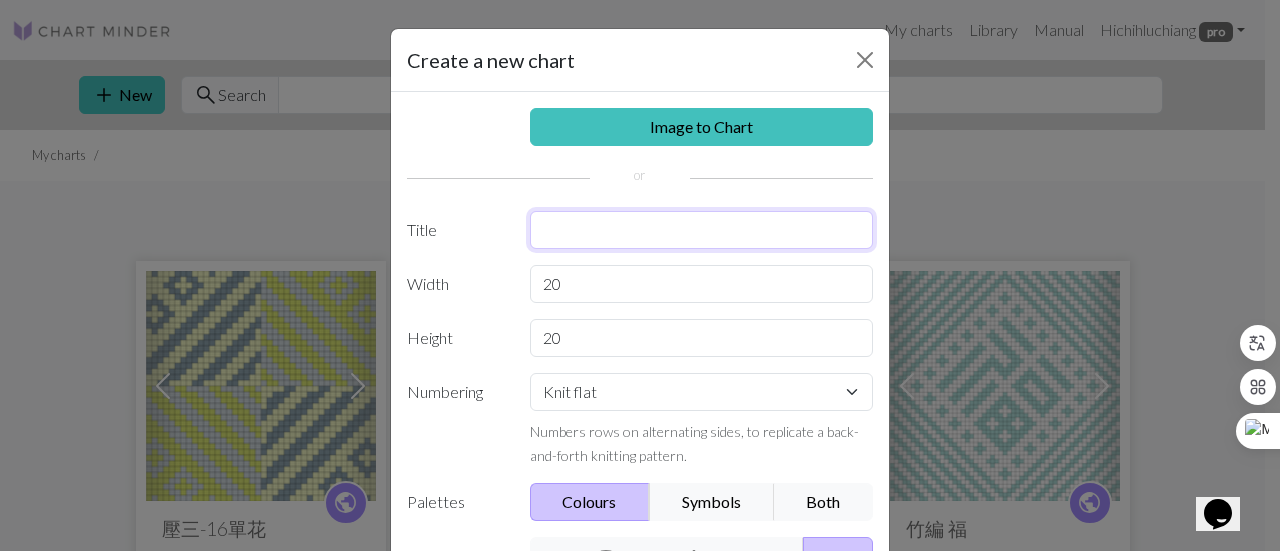 click at bounding box center (702, 230) 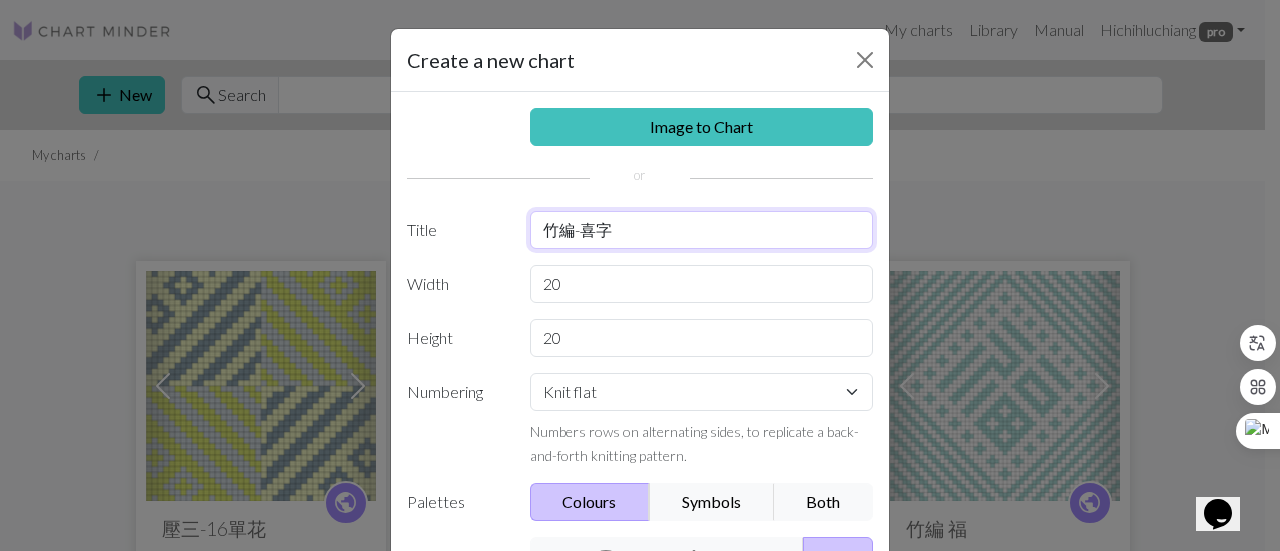 type on "竹編-喜字" 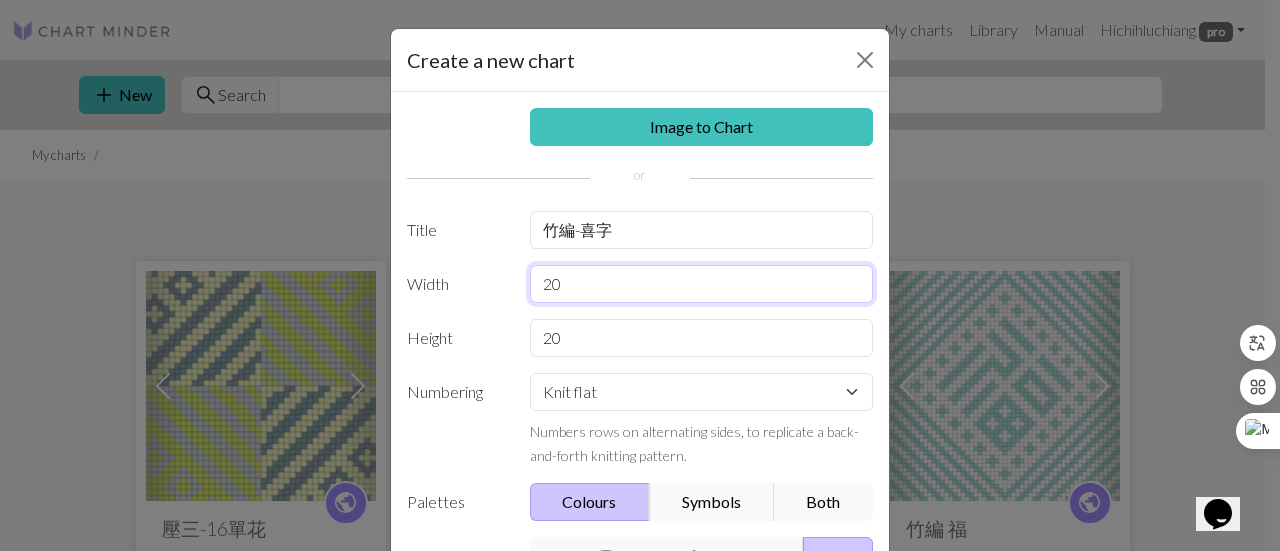 drag, startPoint x: 604, startPoint y: 276, endPoint x: 400, endPoint y: 281, distance: 204.06126 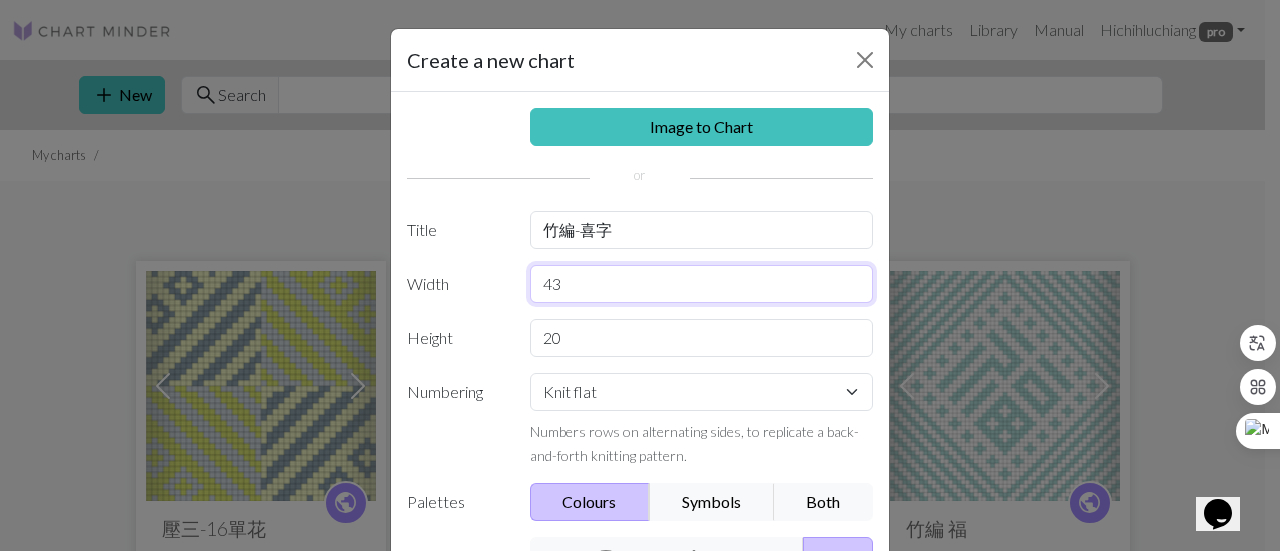 type on "43" 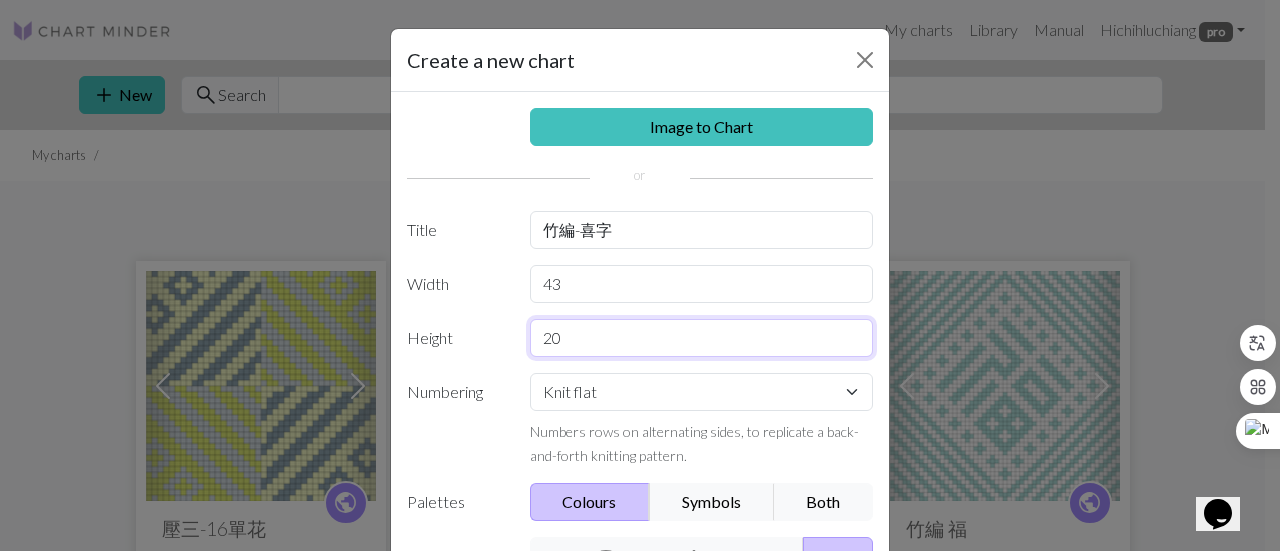 drag, startPoint x: 575, startPoint y: 340, endPoint x: 448, endPoint y: 333, distance: 127.192764 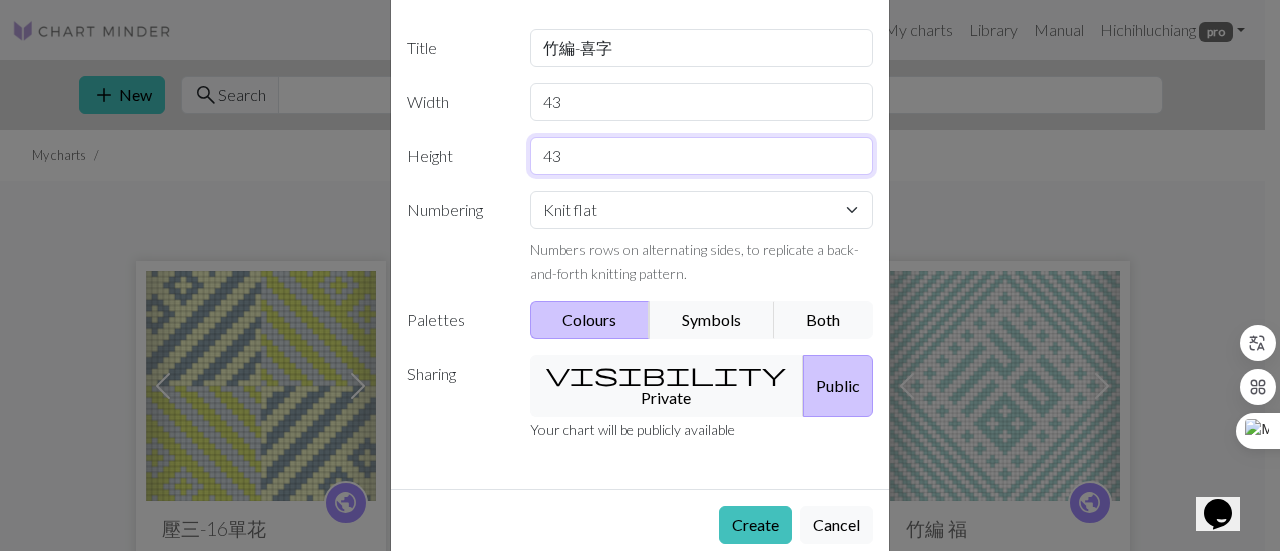 scroll, scrollTop: 192, scrollLeft: 0, axis: vertical 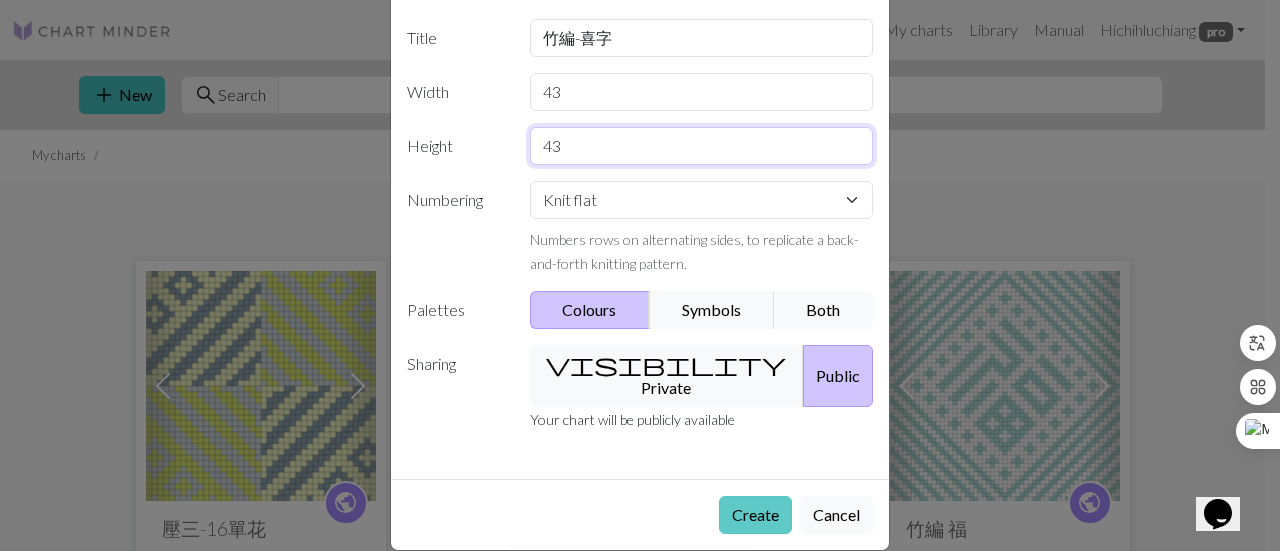type on "43" 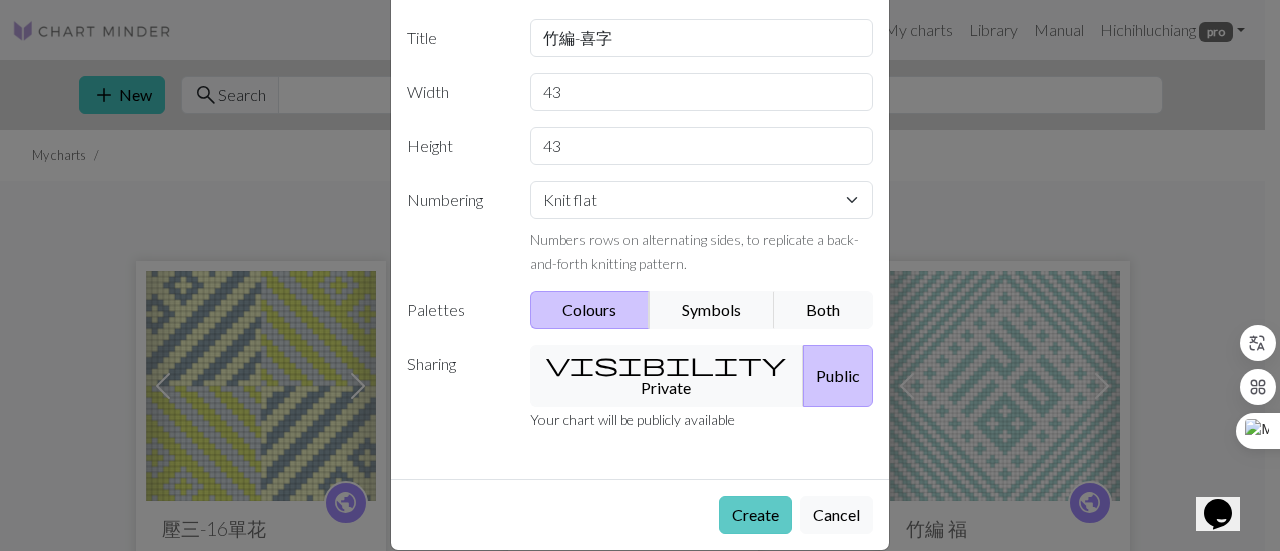 click on "Create" at bounding box center [755, 515] 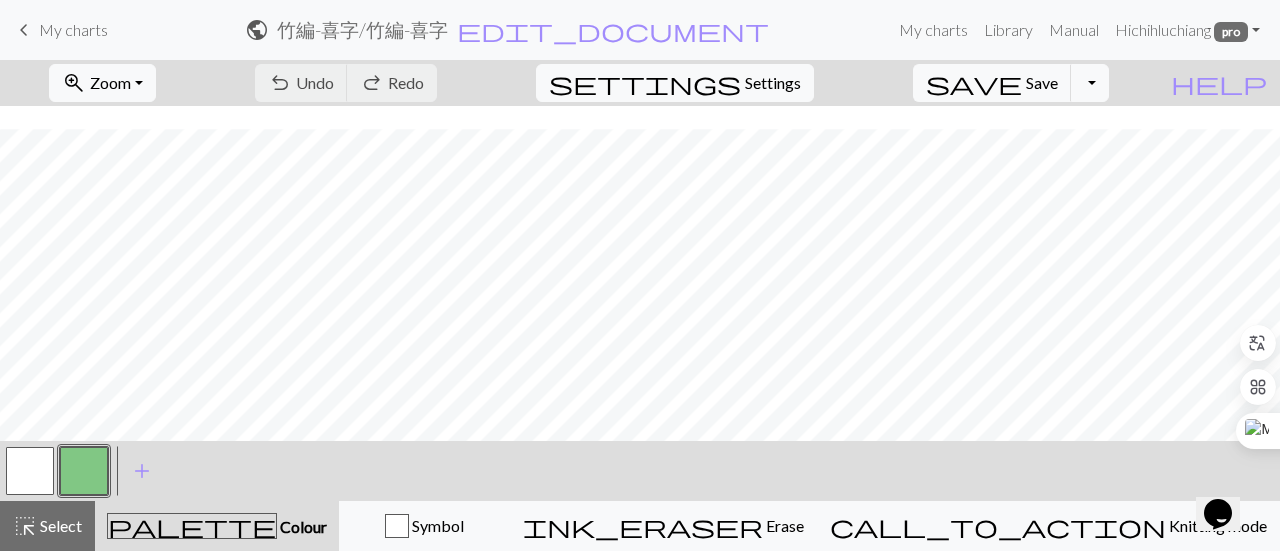 scroll, scrollTop: 629, scrollLeft: 0, axis: vertical 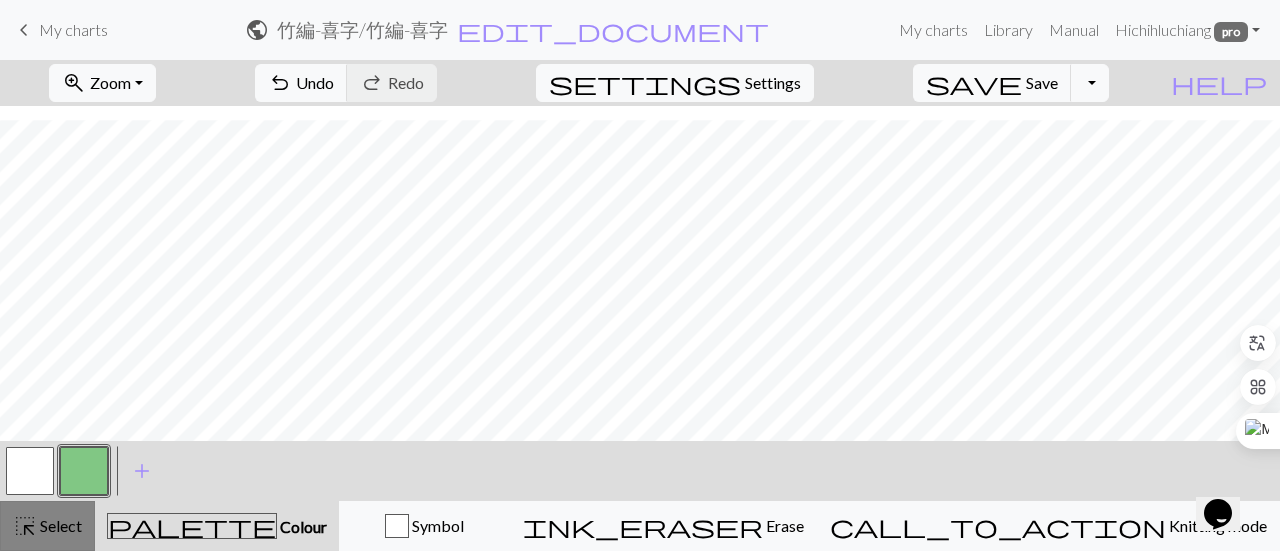 click on "Select" at bounding box center (59, 525) 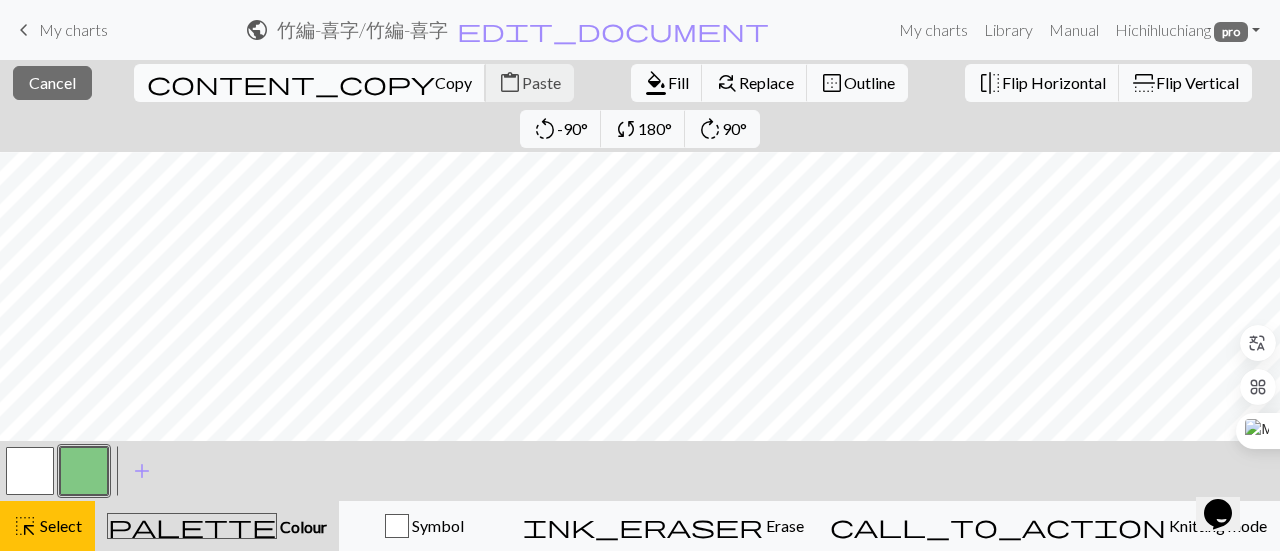 click on "content_copy  Copy" at bounding box center [310, 83] 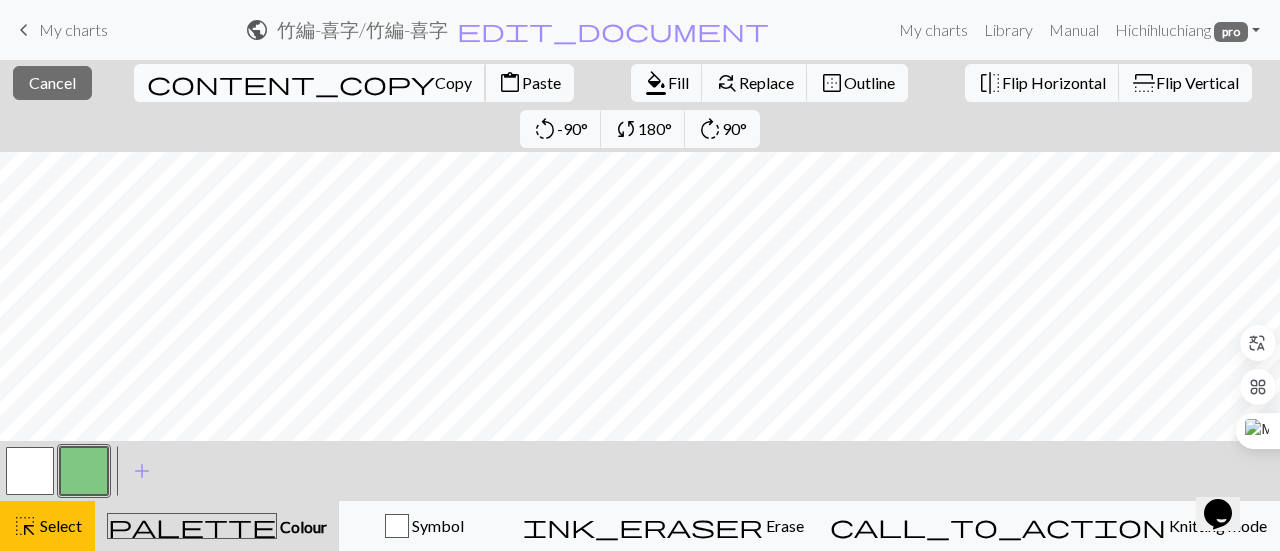 click on "Copy" at bounding box center [453, 82] 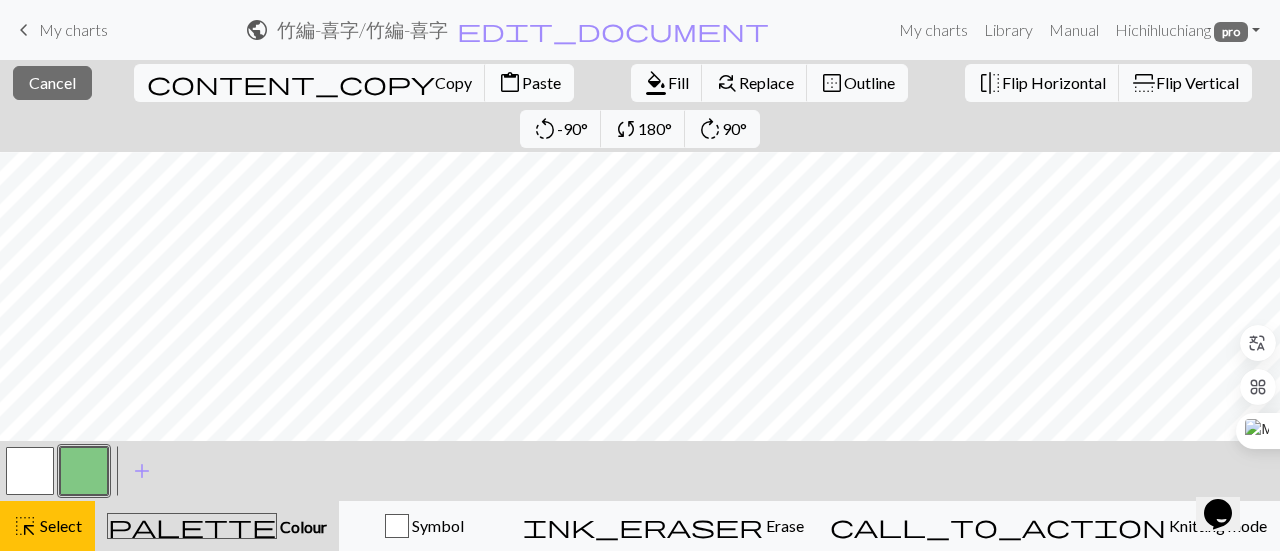 click on "content_paste" at bounding box center (510, 83) 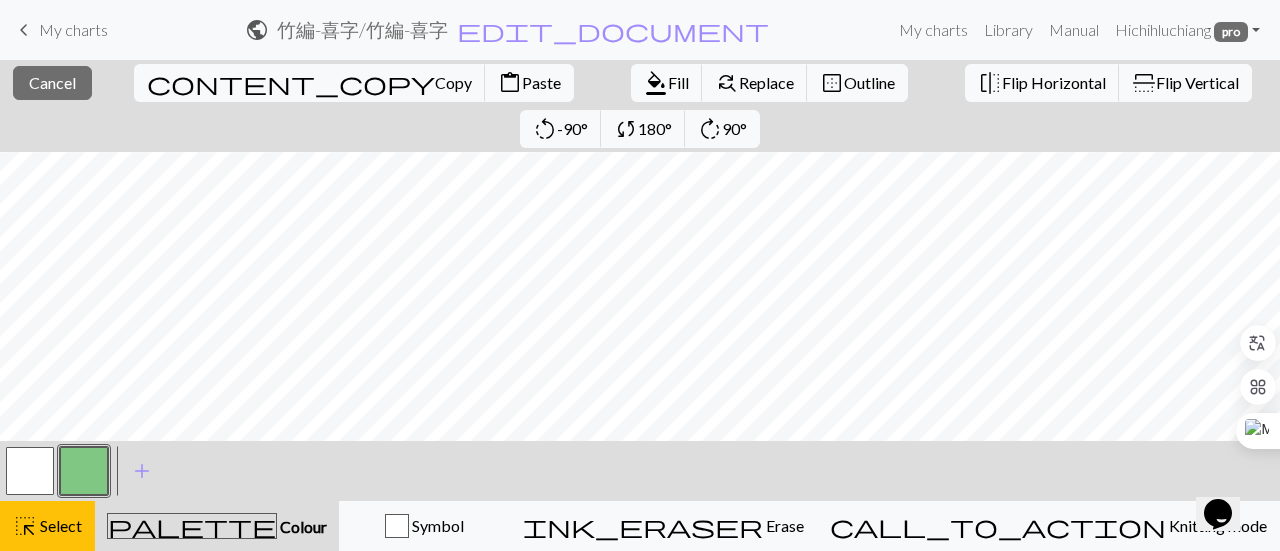 type 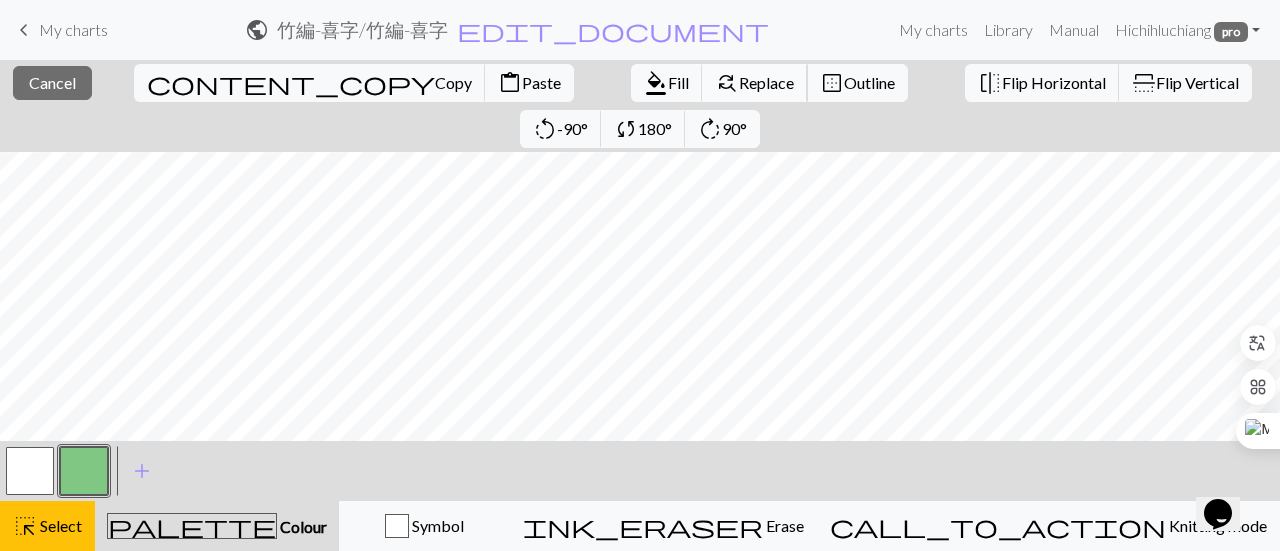 click on "Replace" at bounding box center (766, 82) 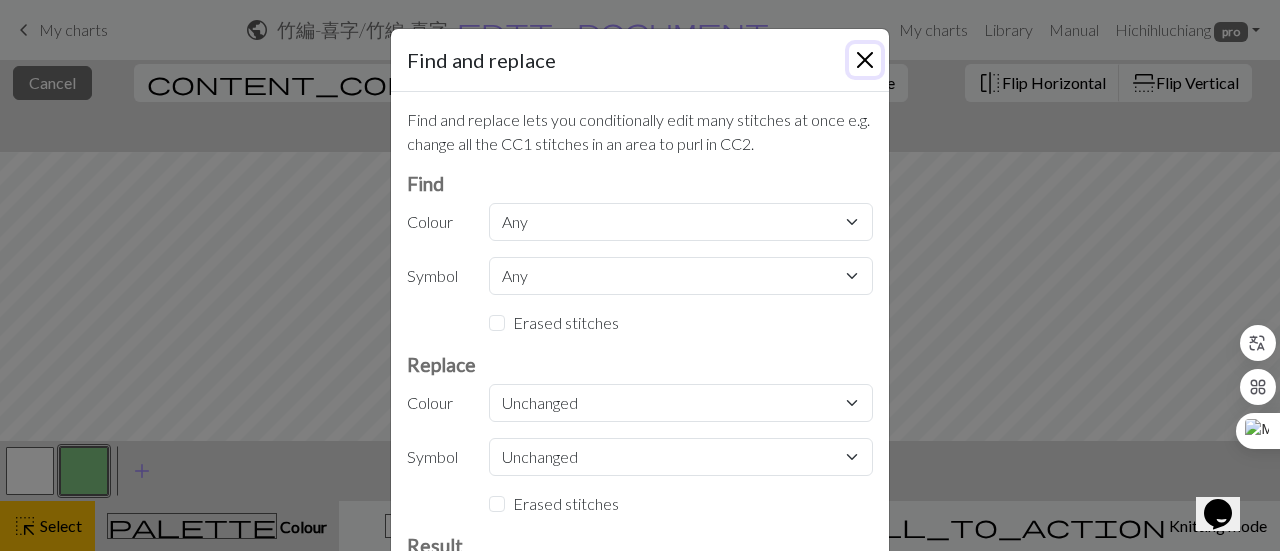 click at bounding box center [865, 60] 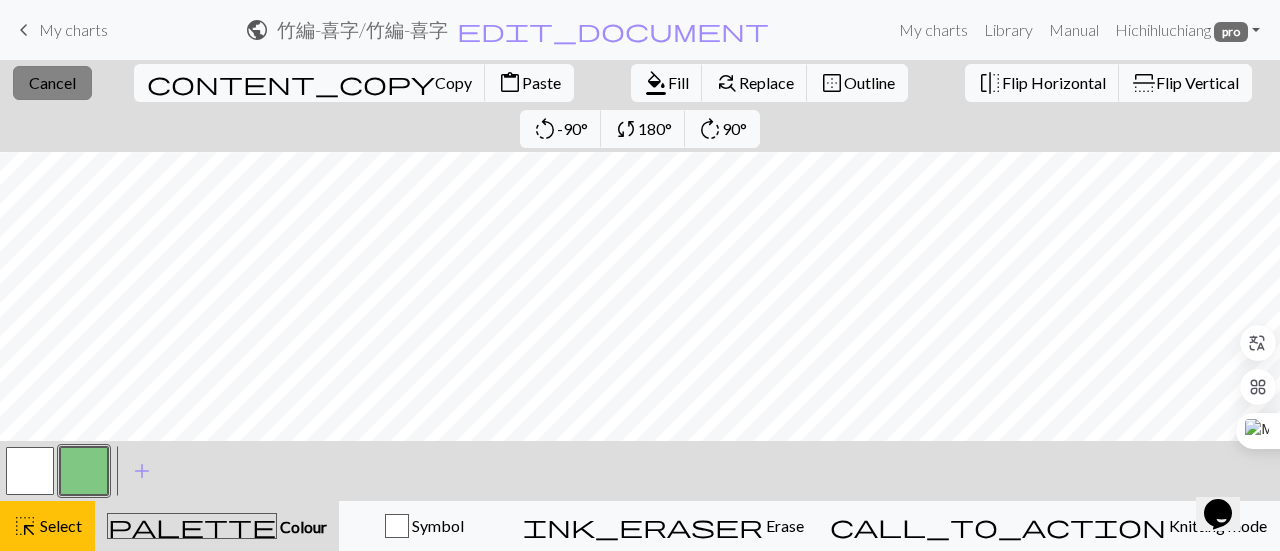 click on "Cancel" at bounding box center (52, 82) 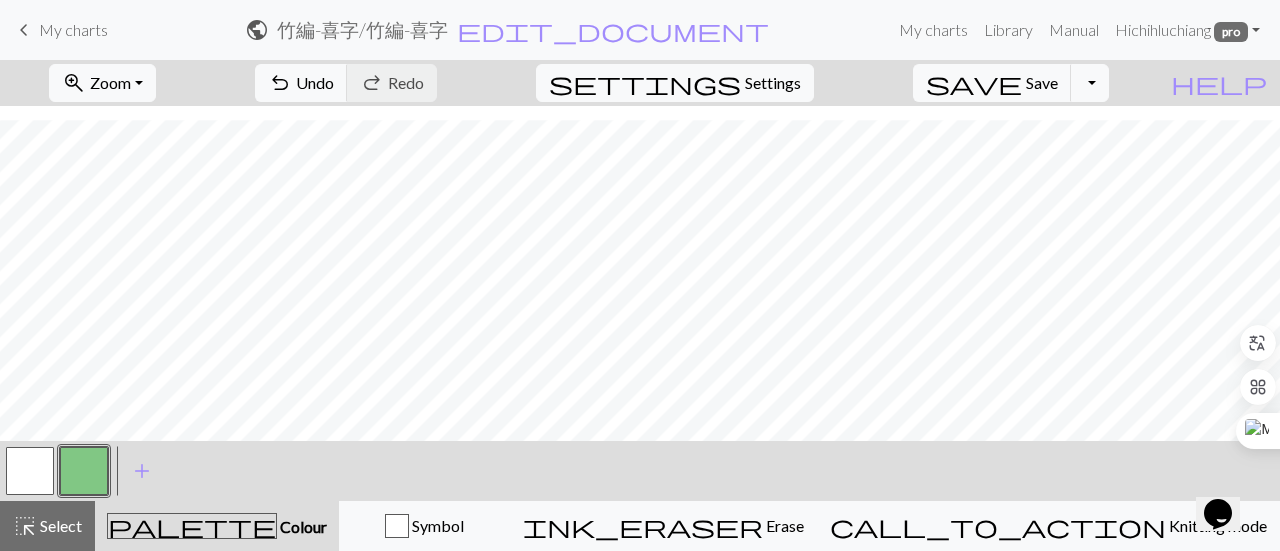 click at bounding box center (30, 471) 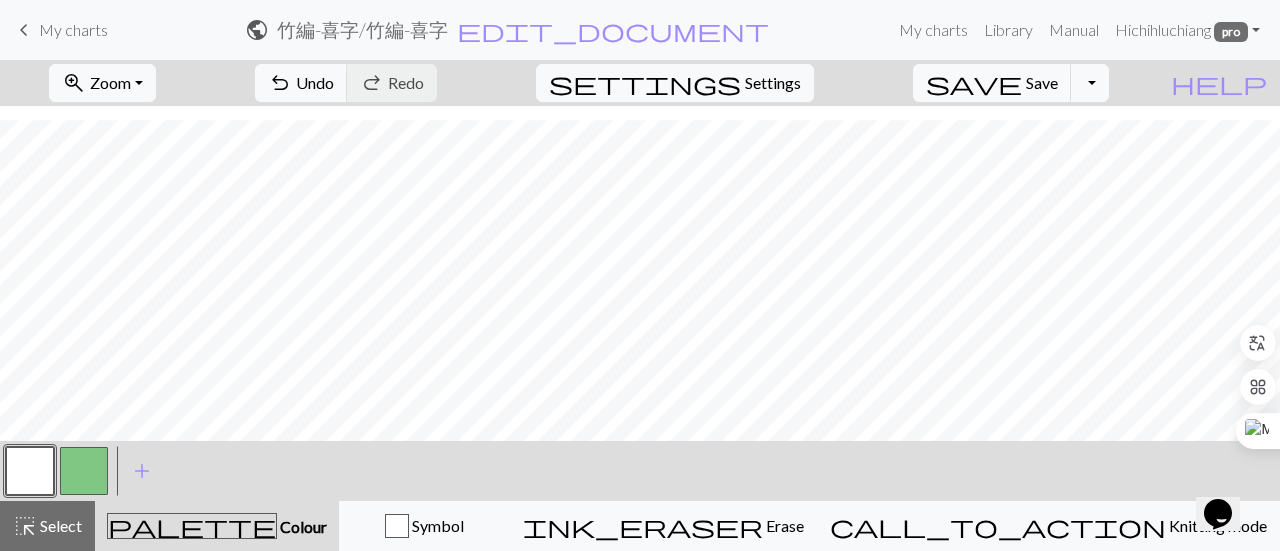 drag, startPoint x: 86, startPoint y: 487, endPoint x: 139, endPoint y: 445, distance: 67.62396 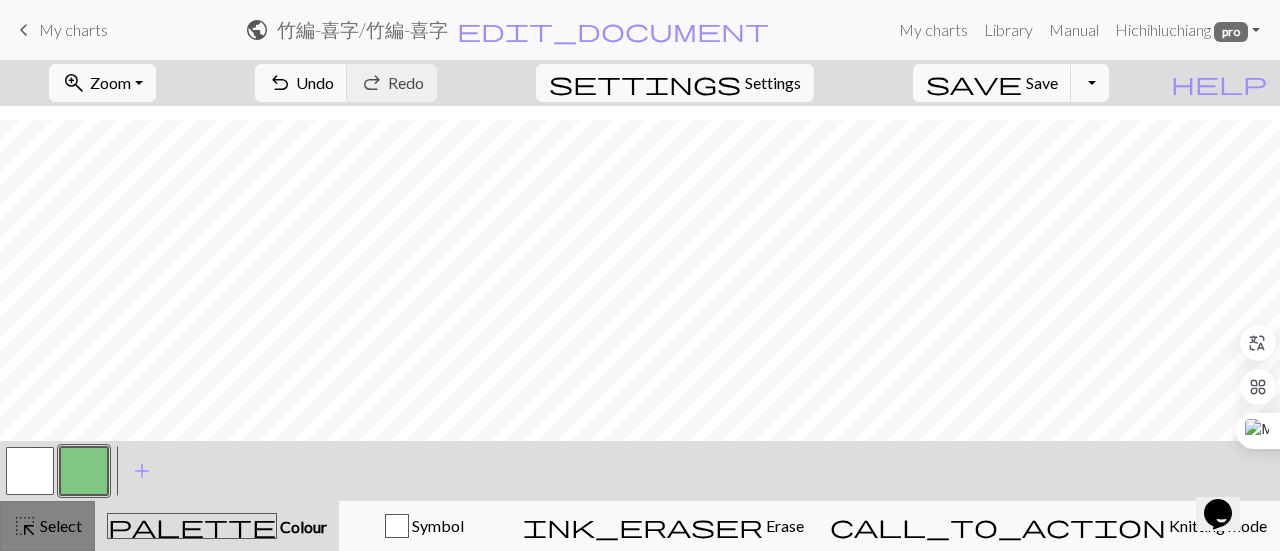 click on "highlight_alt" at bounding box center (25, 526) 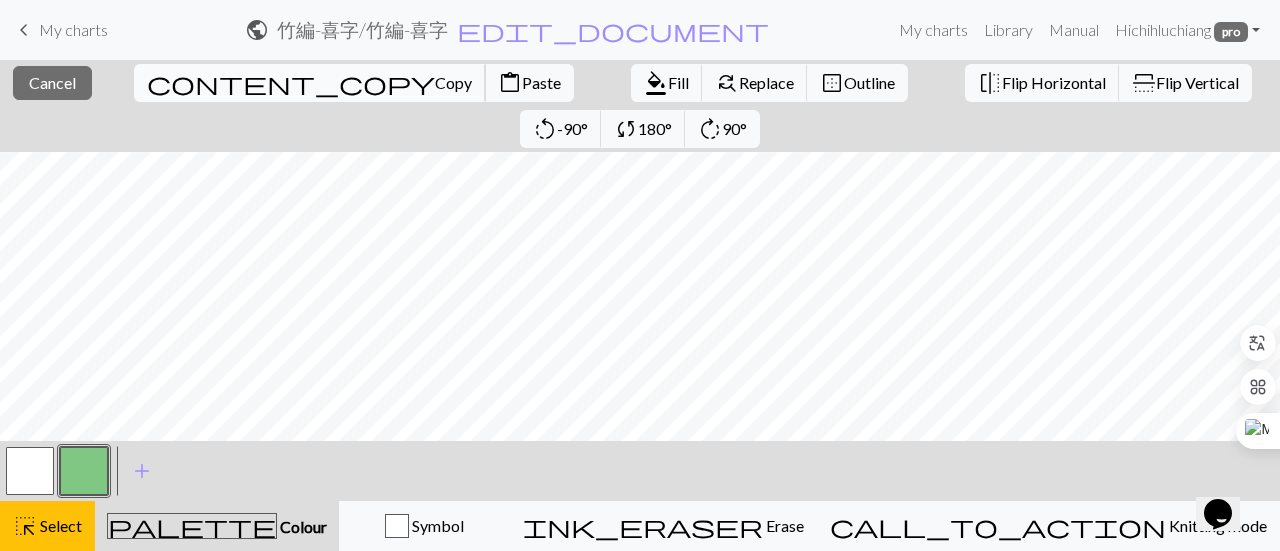 click on "content_copy  Copy" at bounding box center [310, 83] 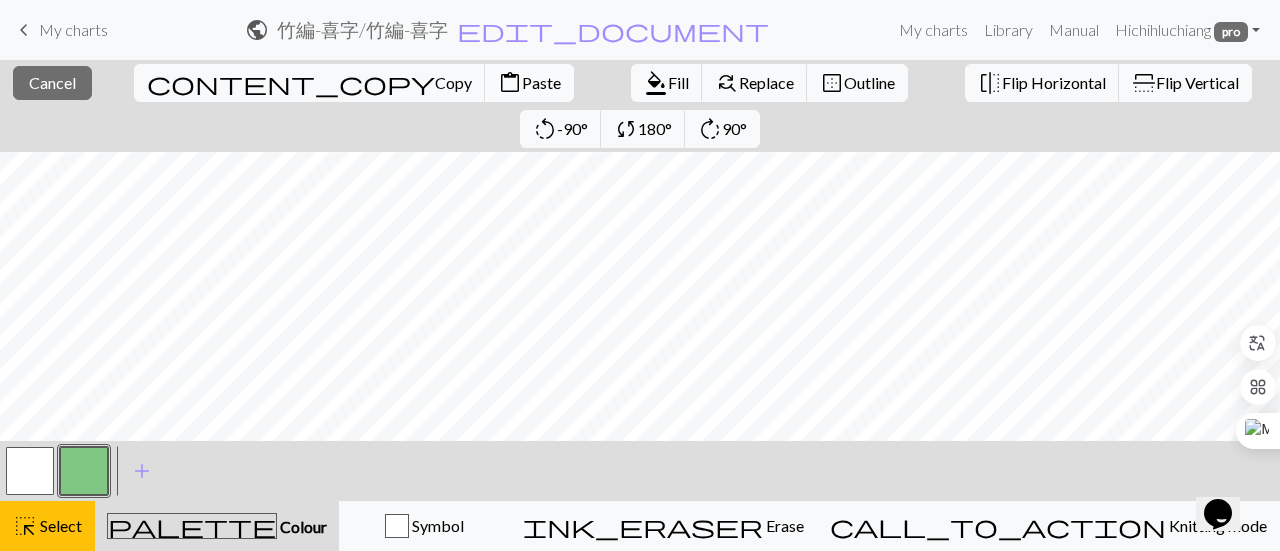 click on "content_paste  Paste" at bounding box center (529, 83) 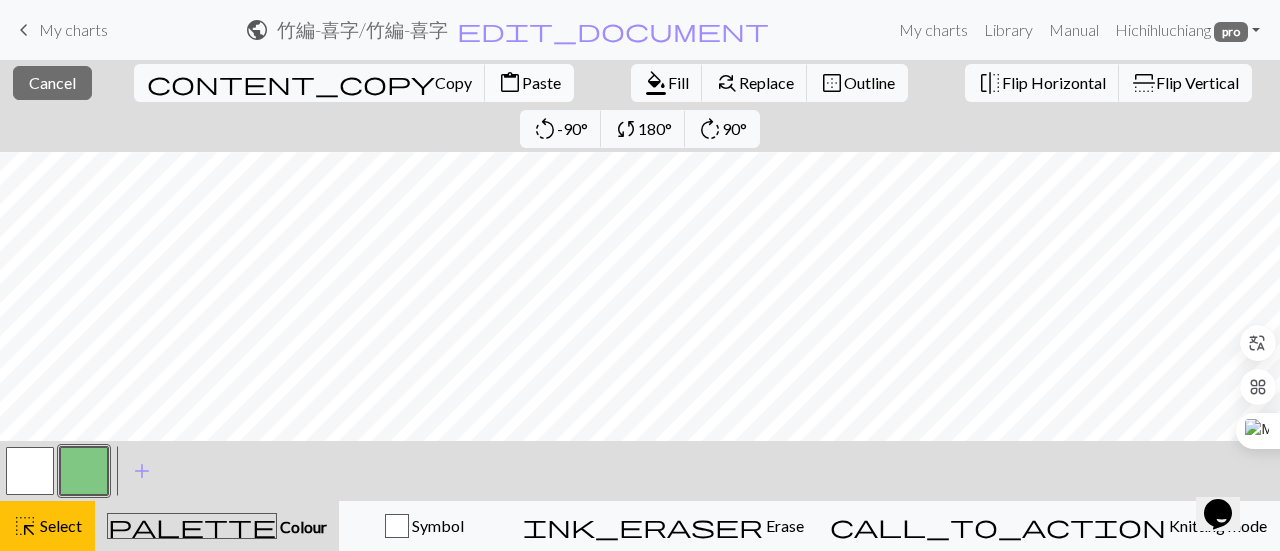 click on "content_paste  Paste" at bounding box center (529, 83) 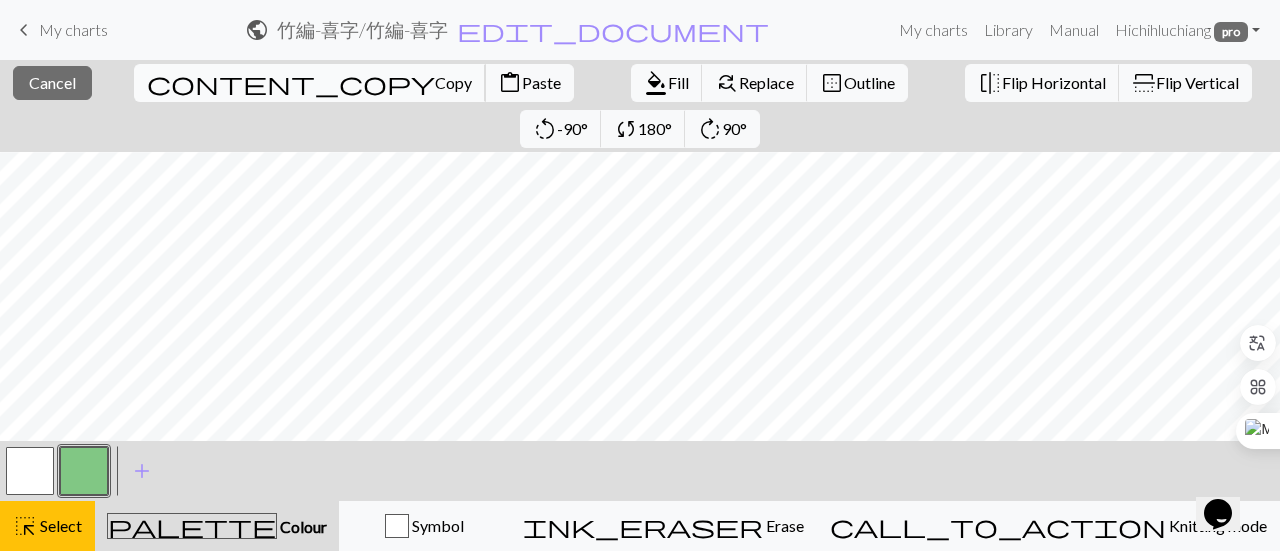 click on "Copy" at bounding box center (453, 82) 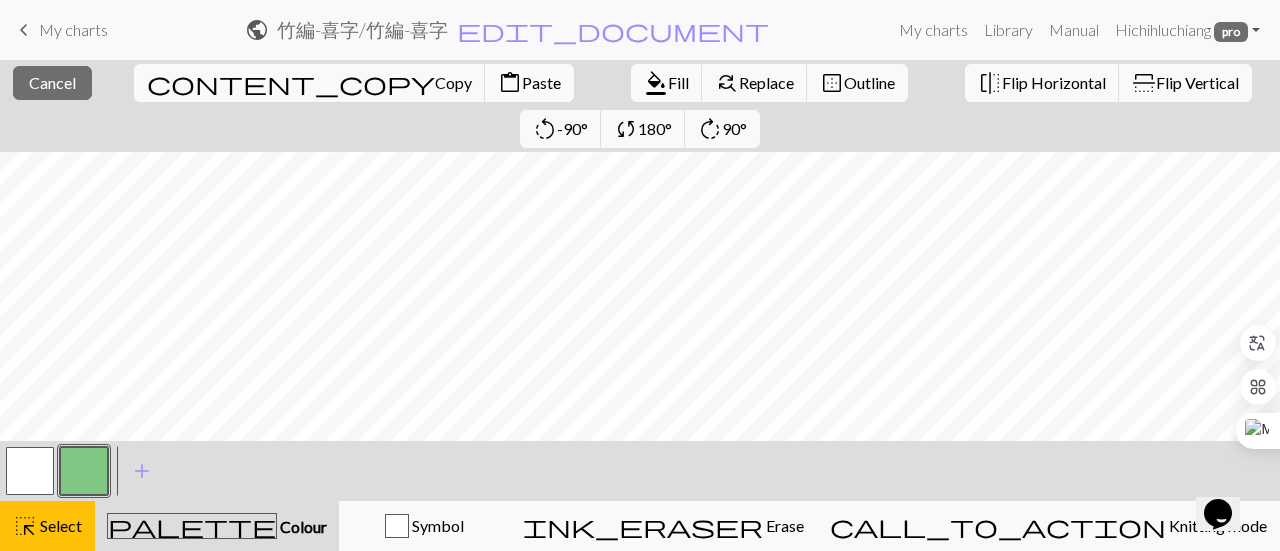 click on "Paste" at bounding box center [541, 82] 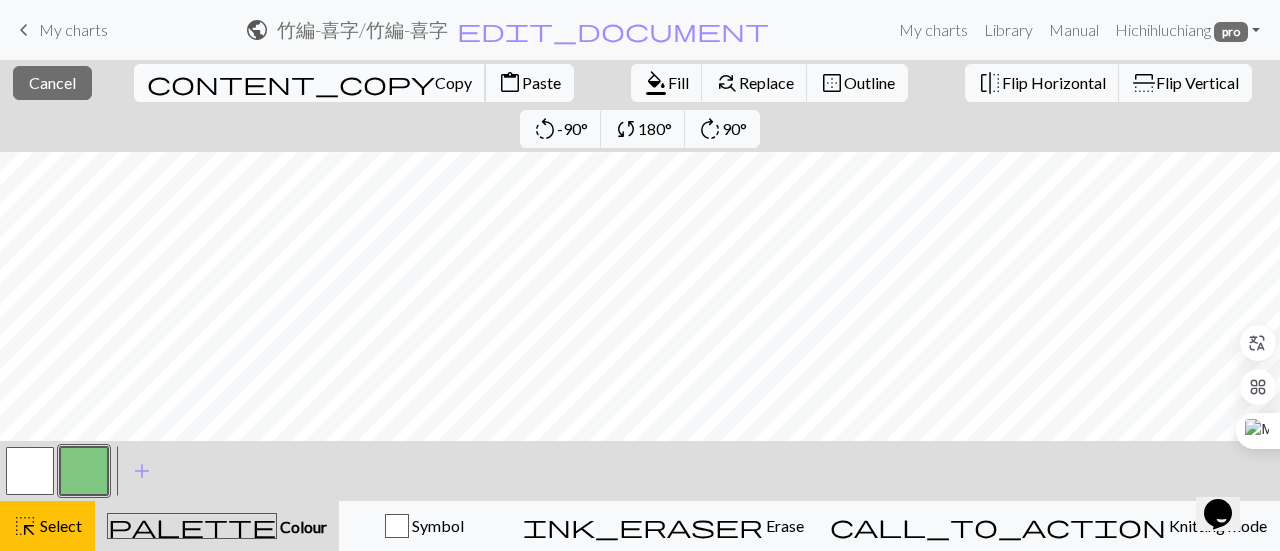 drag, startPoint x: 150, startPoint y: 83, endPoint x: 168, endPoint y: 83, distance: 18 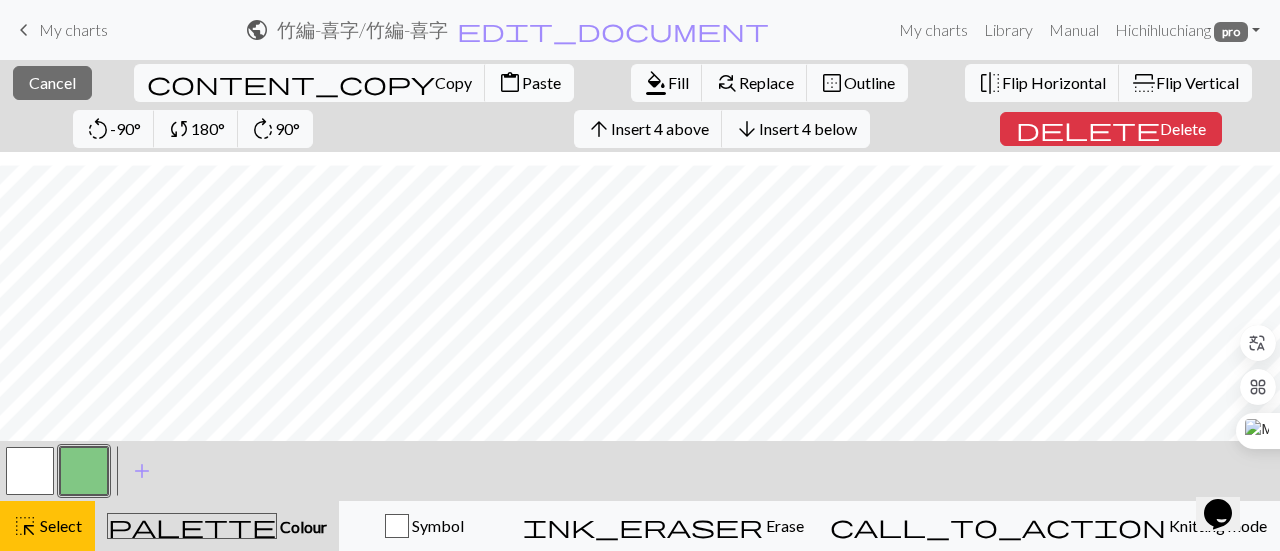 scroll, scrollTop: 629, scrollLeft: 0, axis: vertical 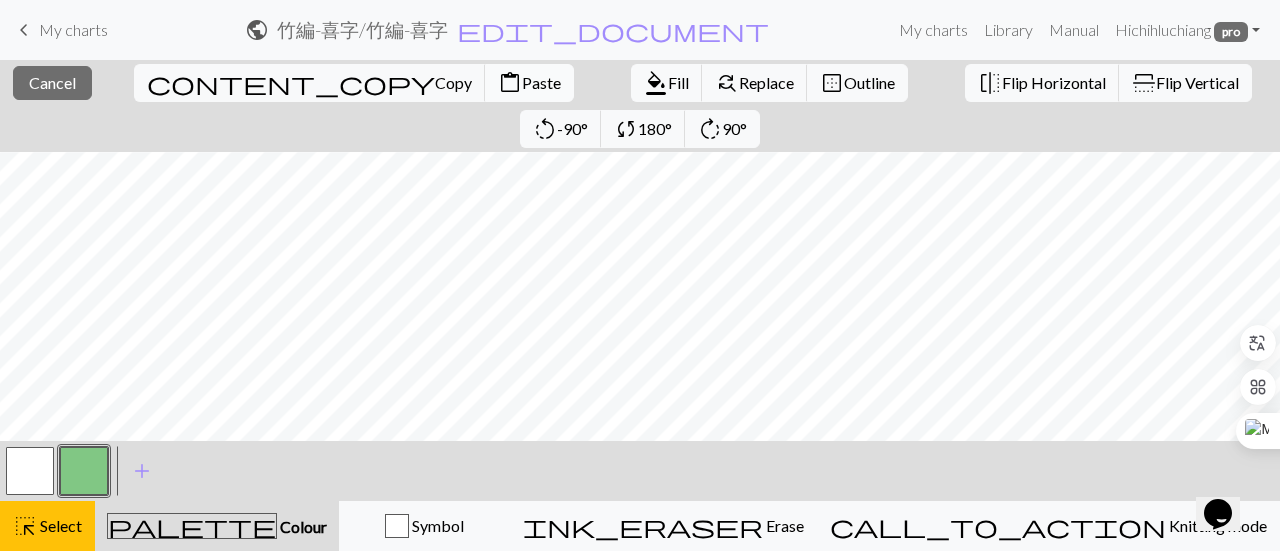 click on "content_paste" at bounding box center [510, 83] 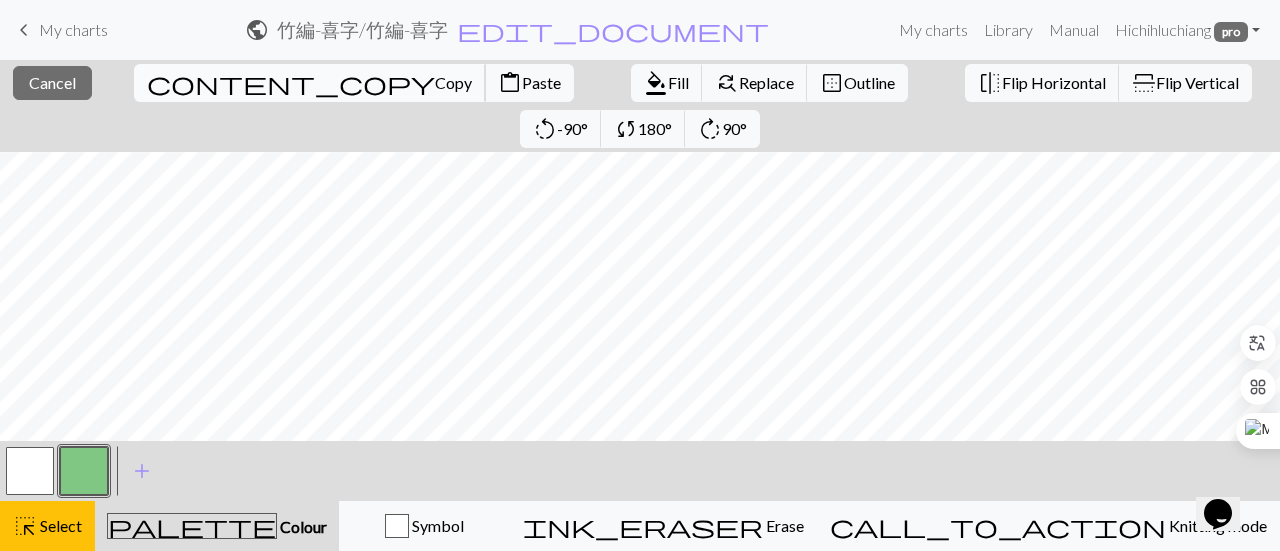 click on "Copy" at bounding box center (453, 82) 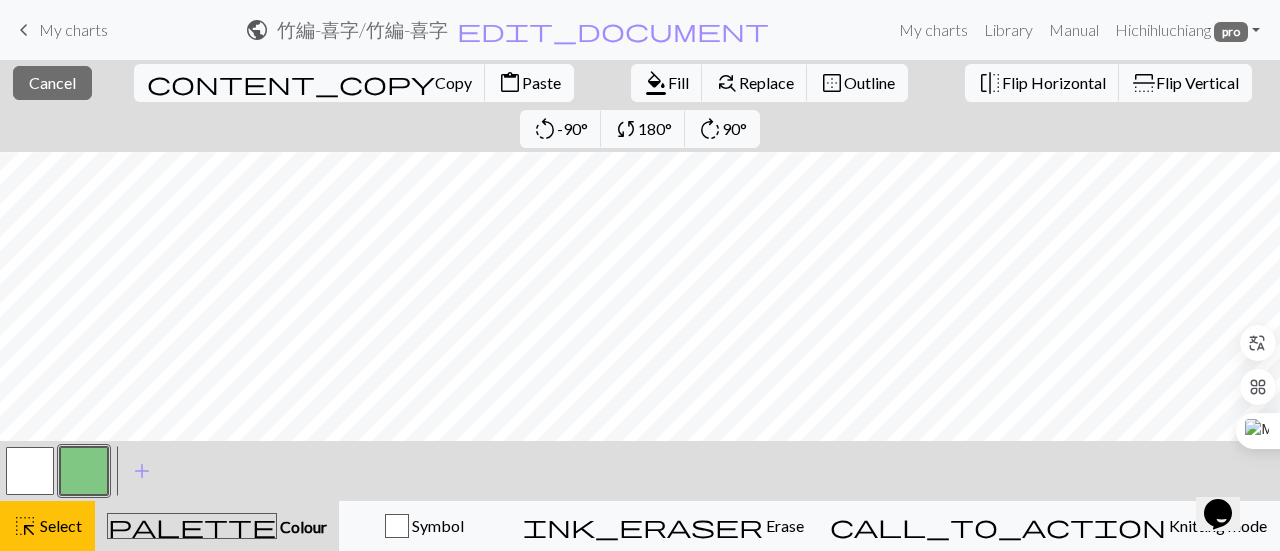 click on "Paste" at bounding box center (541, 82) 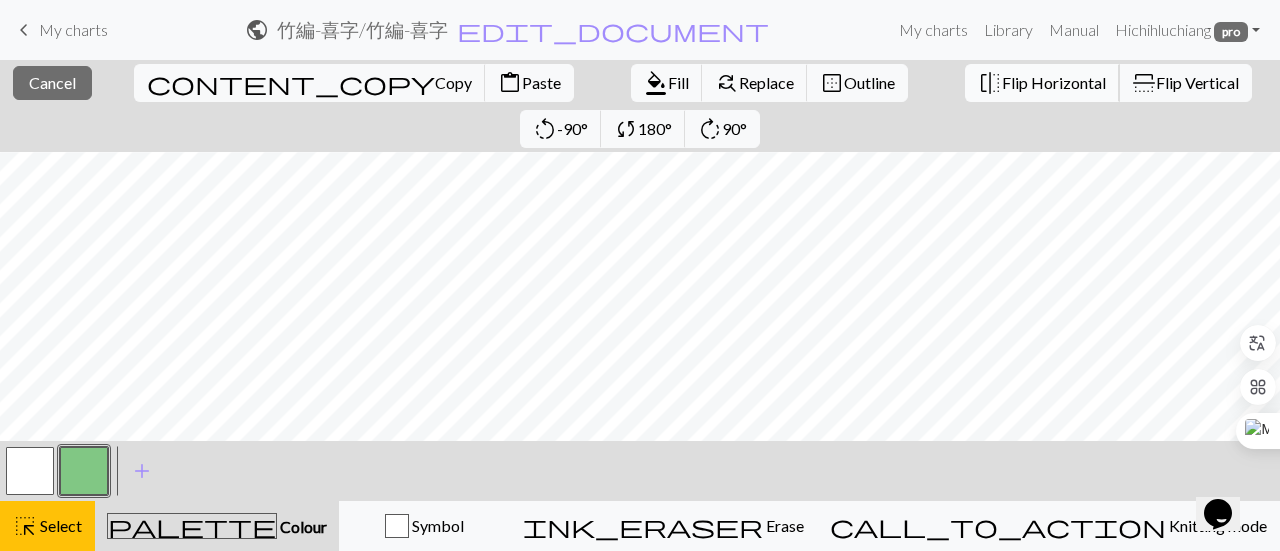 click on "Flip Horizontal" at bounding box center (1054, 82) 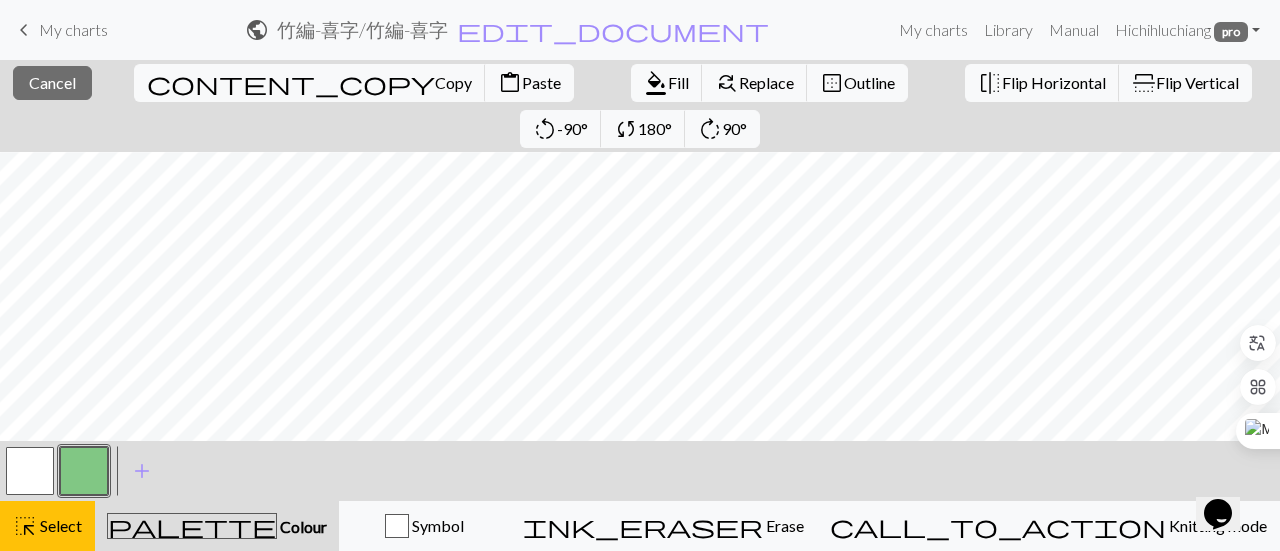 click at bounding box center (84, 471) 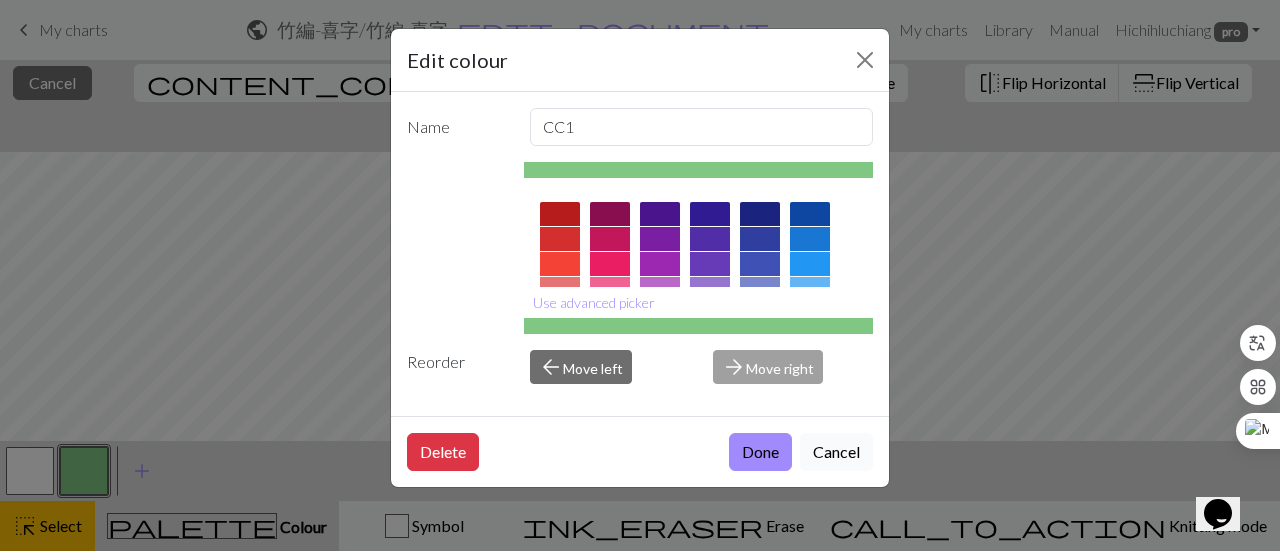 click on "Cancel" at bounding box center [836, 452] 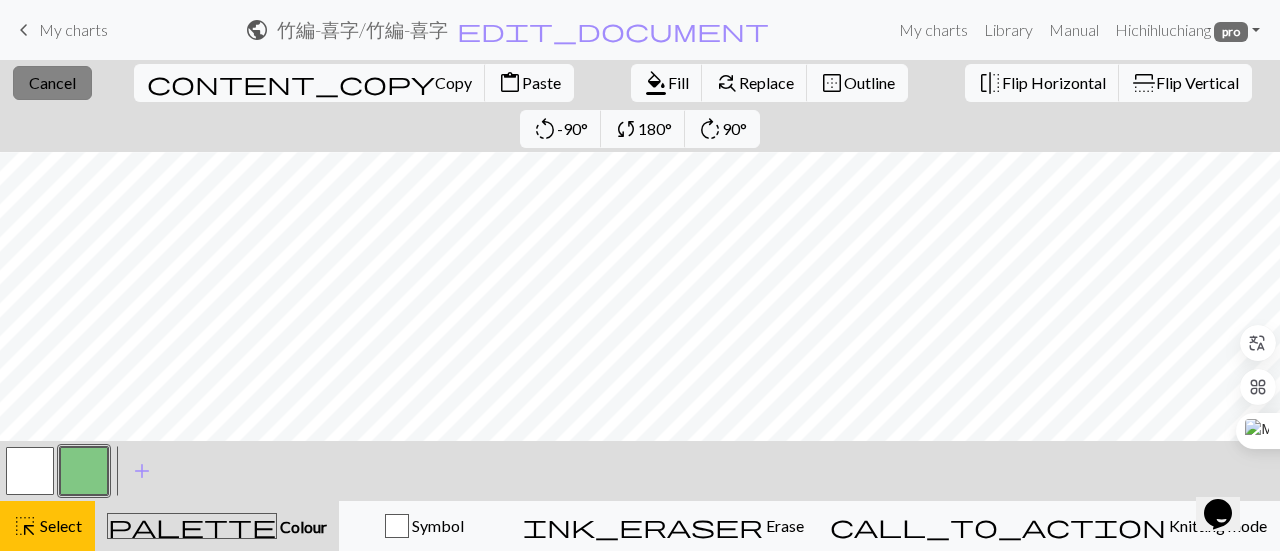 click on "Cancel" at bounding box center [52, 82] 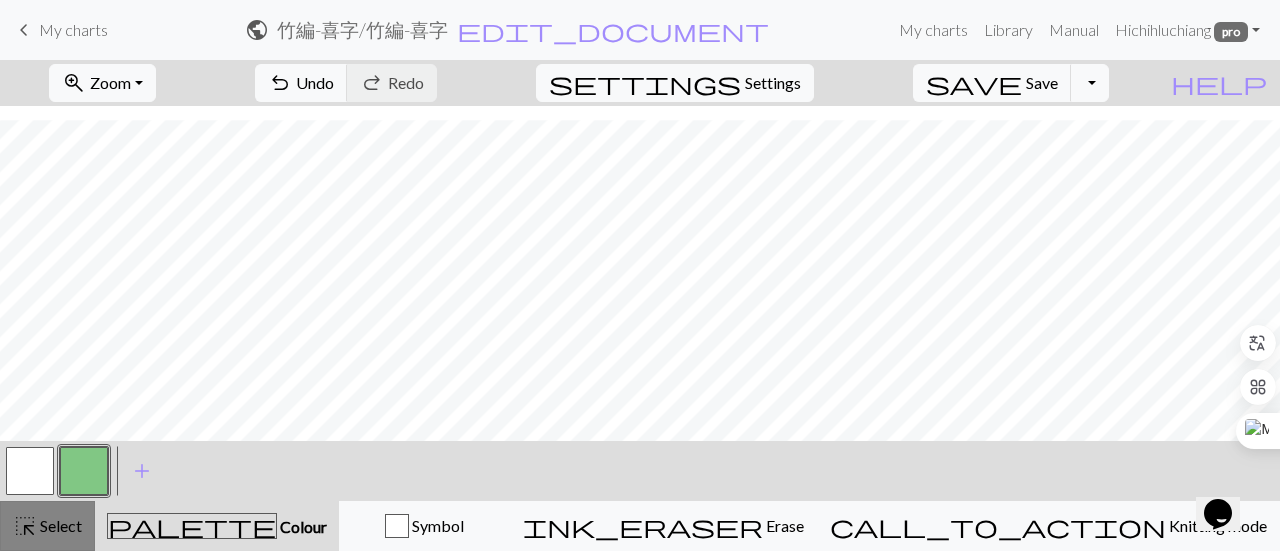 drag, startPoint x: 46, startPoint y: 529, endPoint x: 237, endPoint y: 428, distance: 216.06018 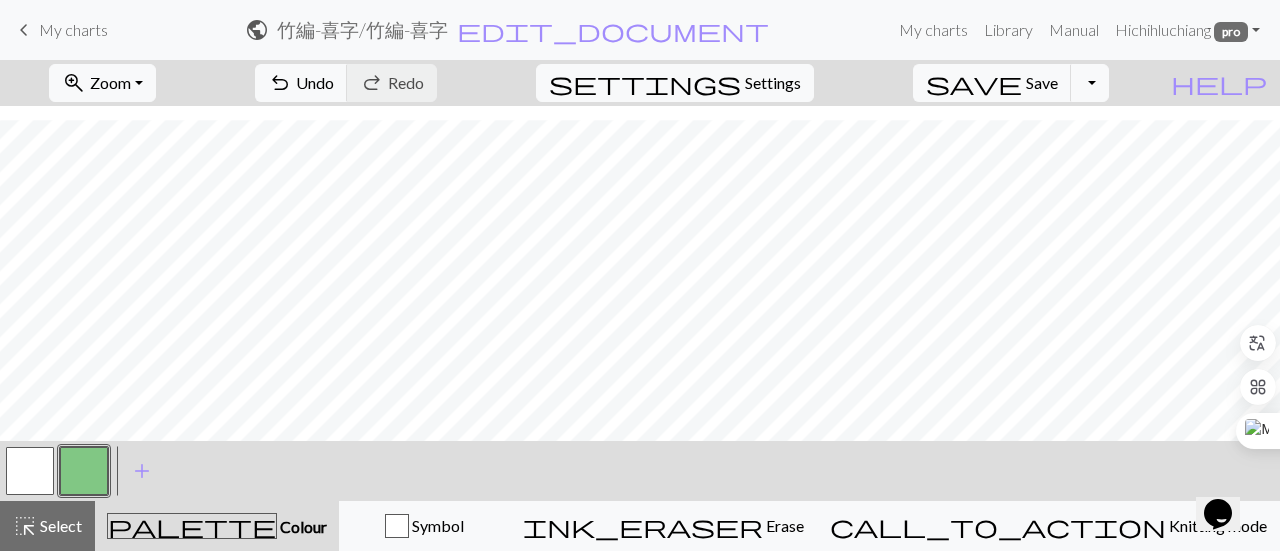 click on "Select" at bounding box center (59, 525) 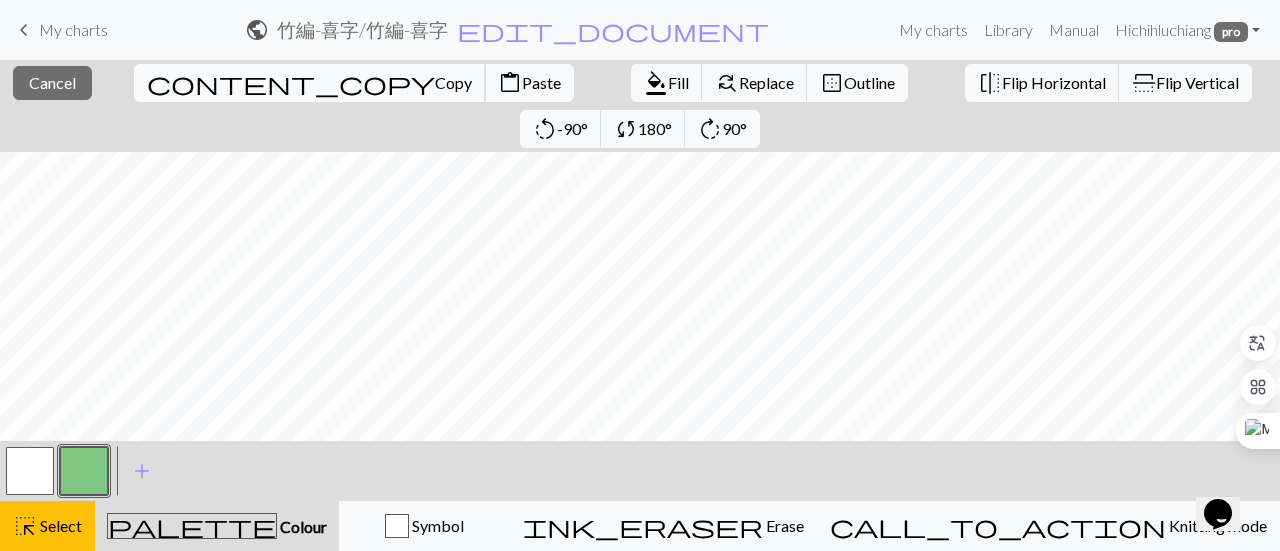 click on "content_copy  Copy" at bounding box center [310, 83] 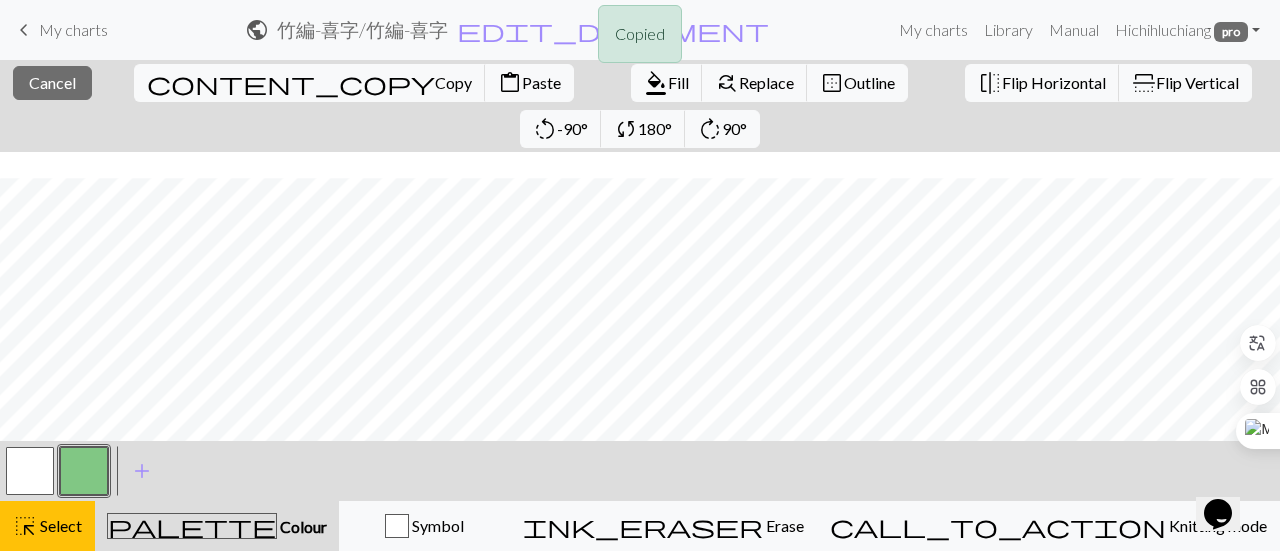 scroll, scrollTop: 629, scrollLeft: 0, axis: vertical 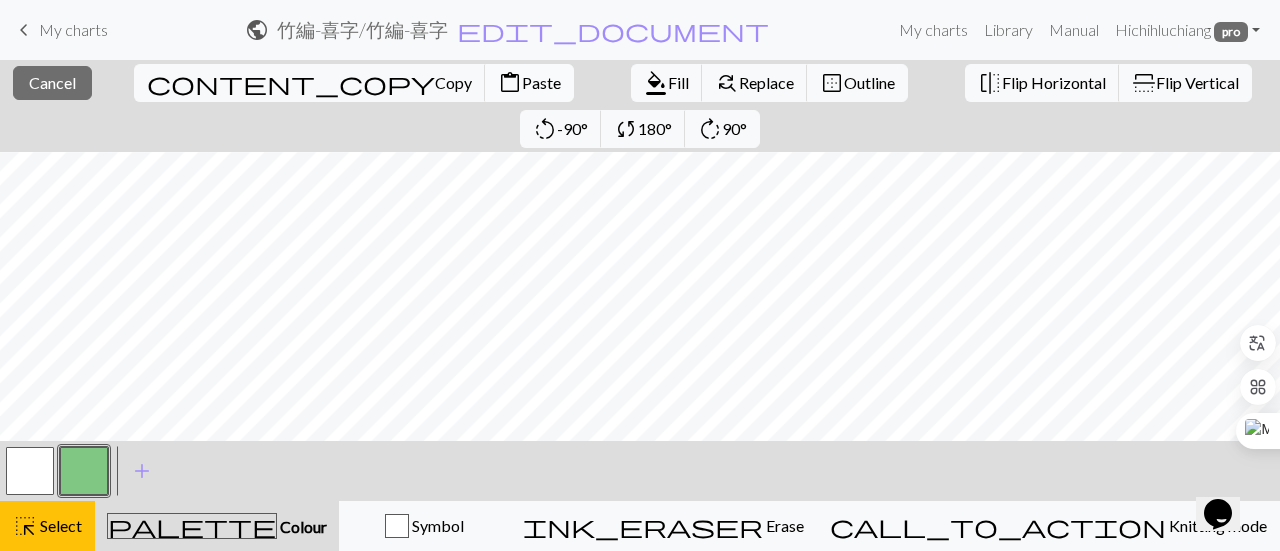 click on "Paste" at bounding box center (541, 82) 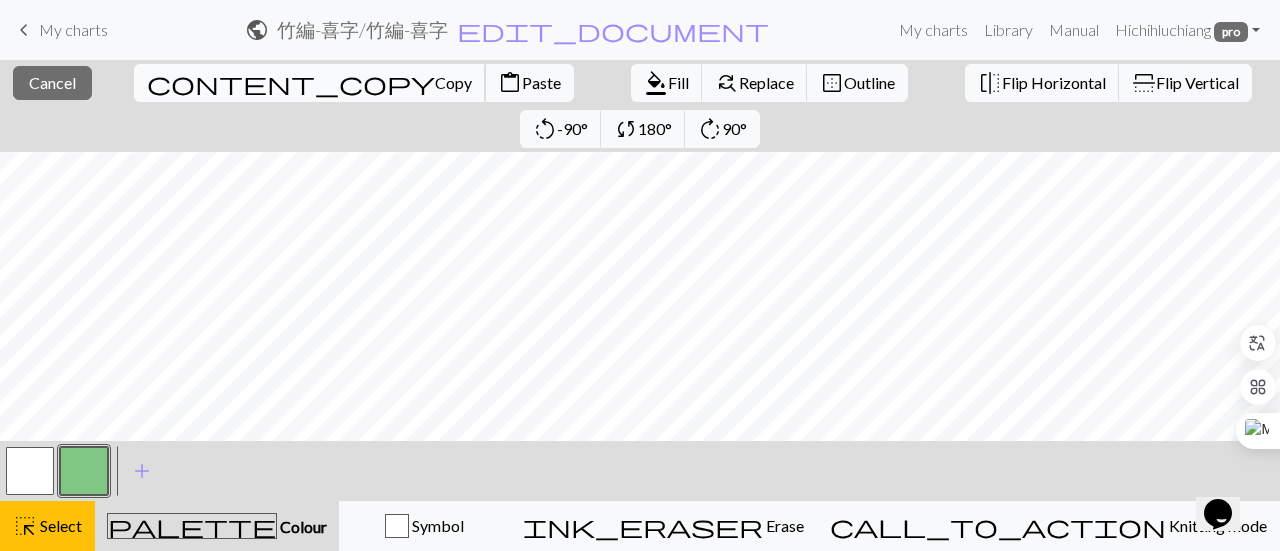 click on "content_copy  Copy" at bounding box center [310, 83] 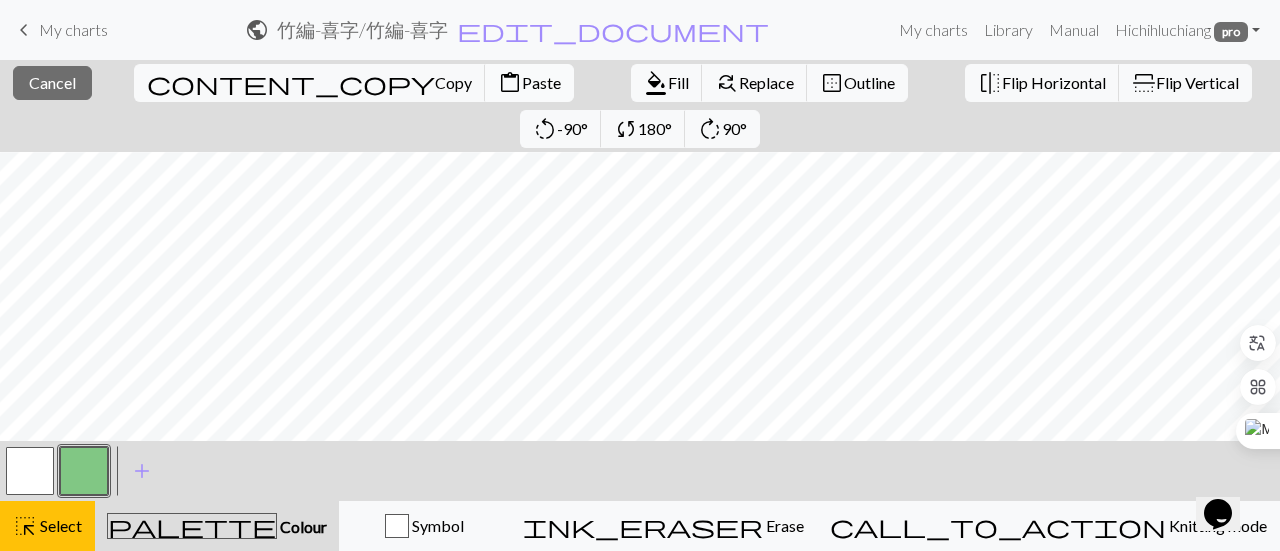 click on "Paste" at bounding box center (541, 82) 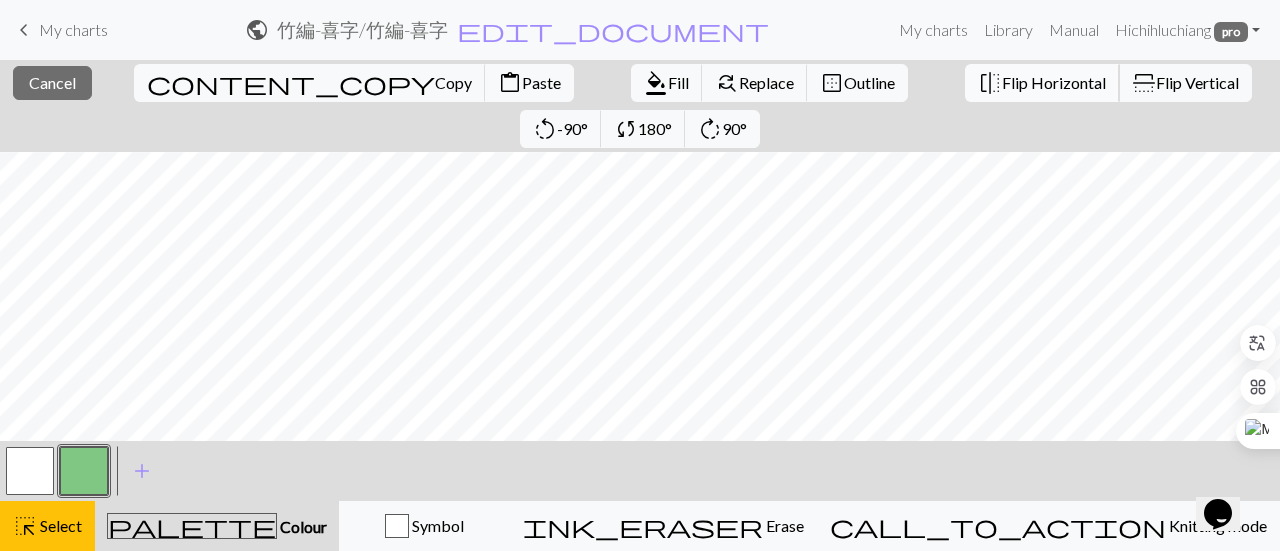 click on "Flip Horizontal" at bounding box center (1054, 82) 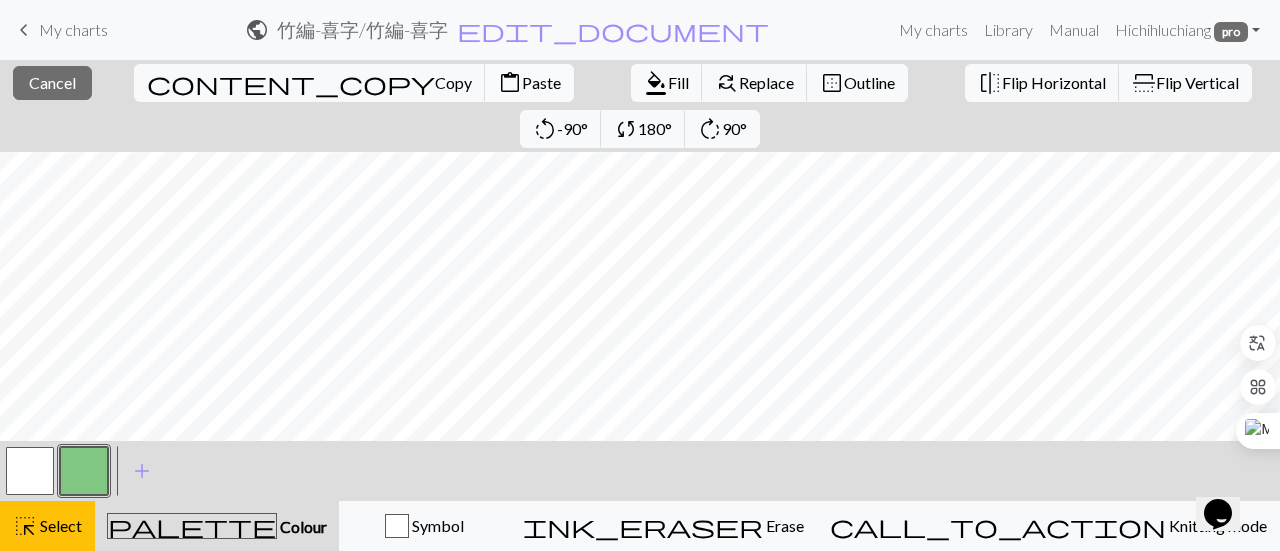 click on "content_paste" at bounding box center (510, 83) 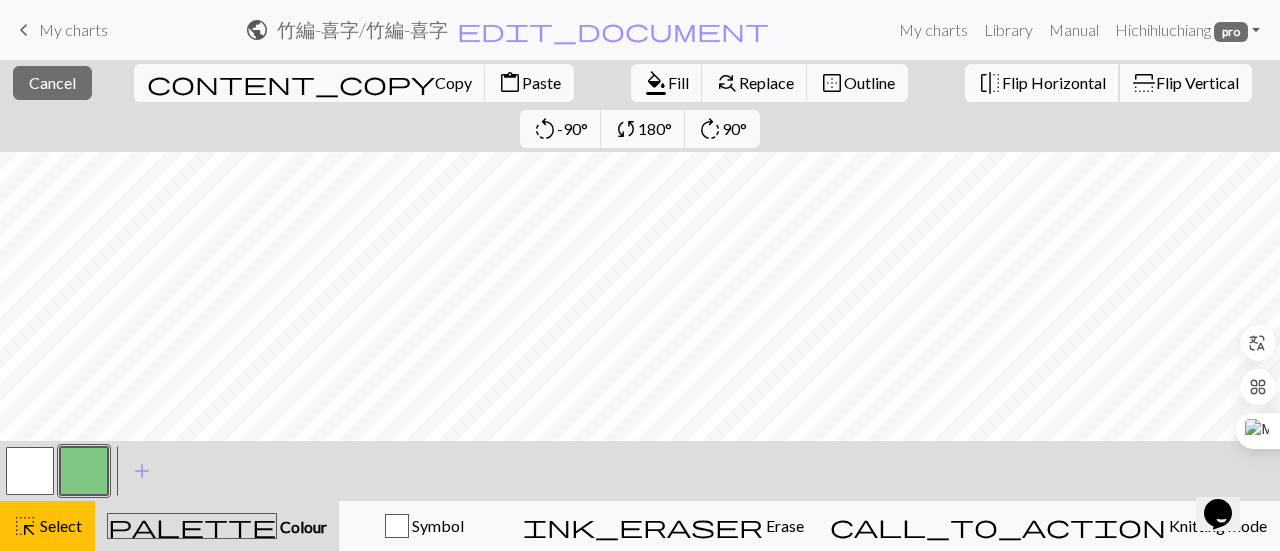click on "Flip Horizontal" at bounding box center (1054, 82) 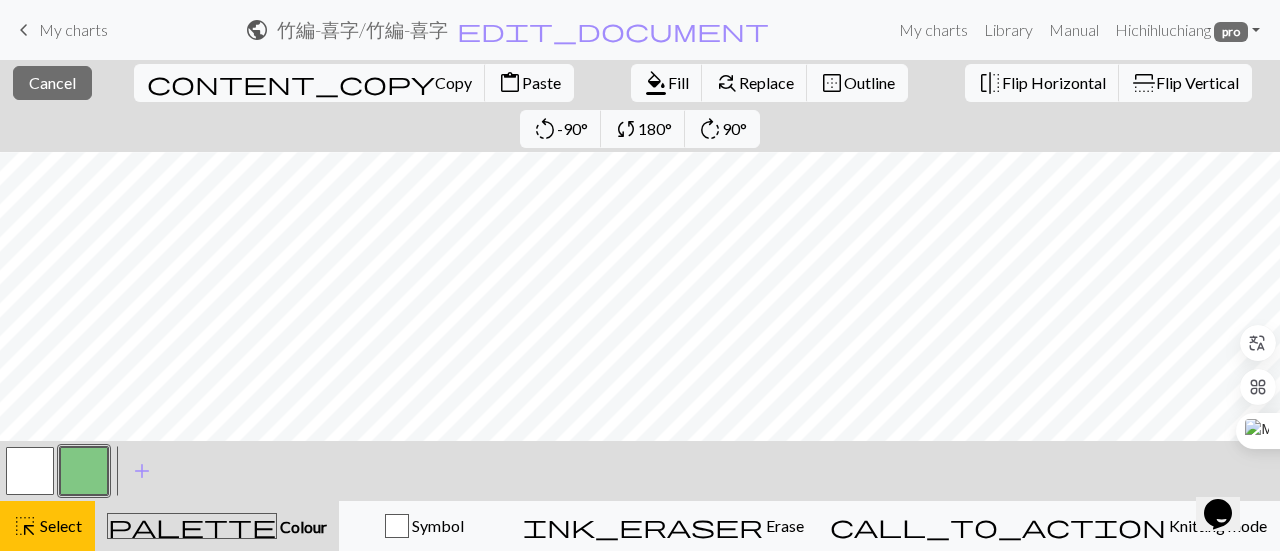 click at bounding box center (84, 471) 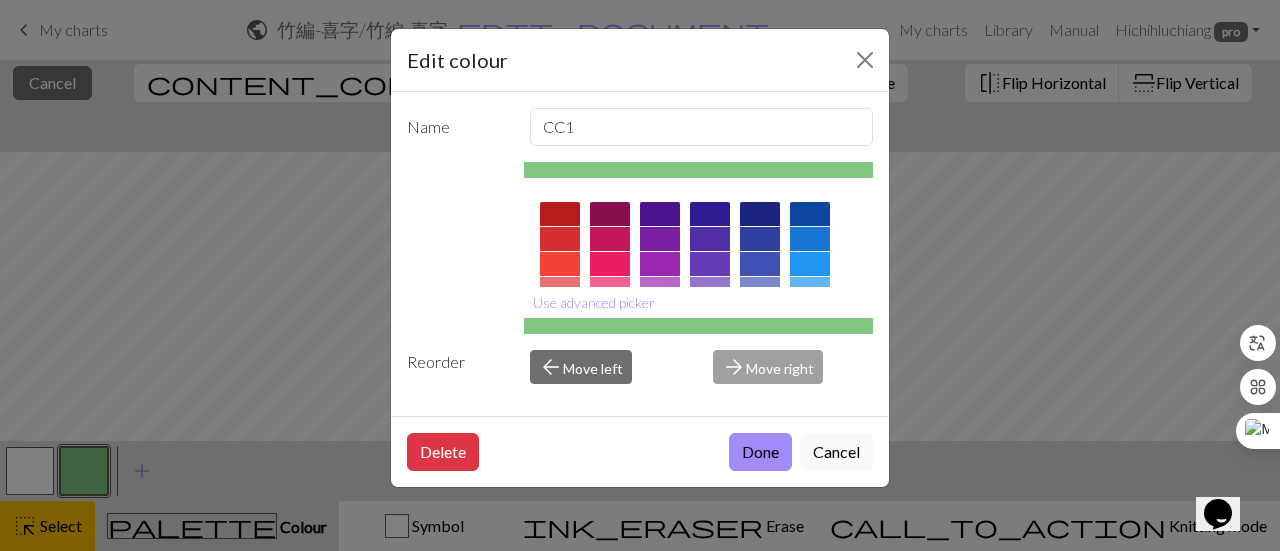 drag, startPoint x: 246, startPoint y: 471, endPoint x: 264, endPoint y: 469, distance: 18.110771 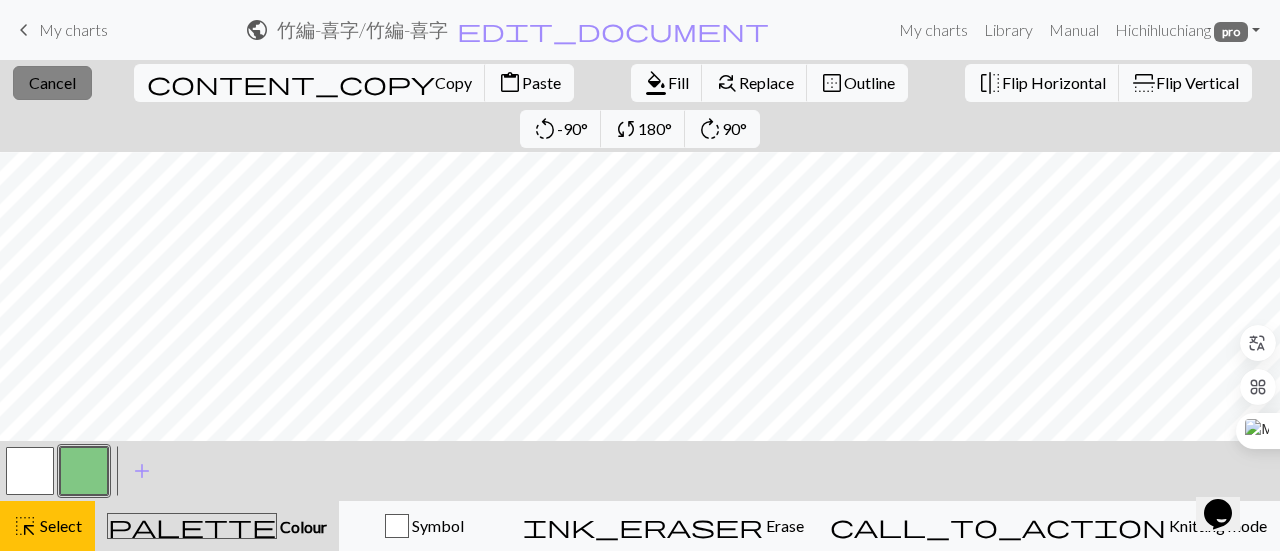 click on "close Cancel" at bounding box center [52, 83] 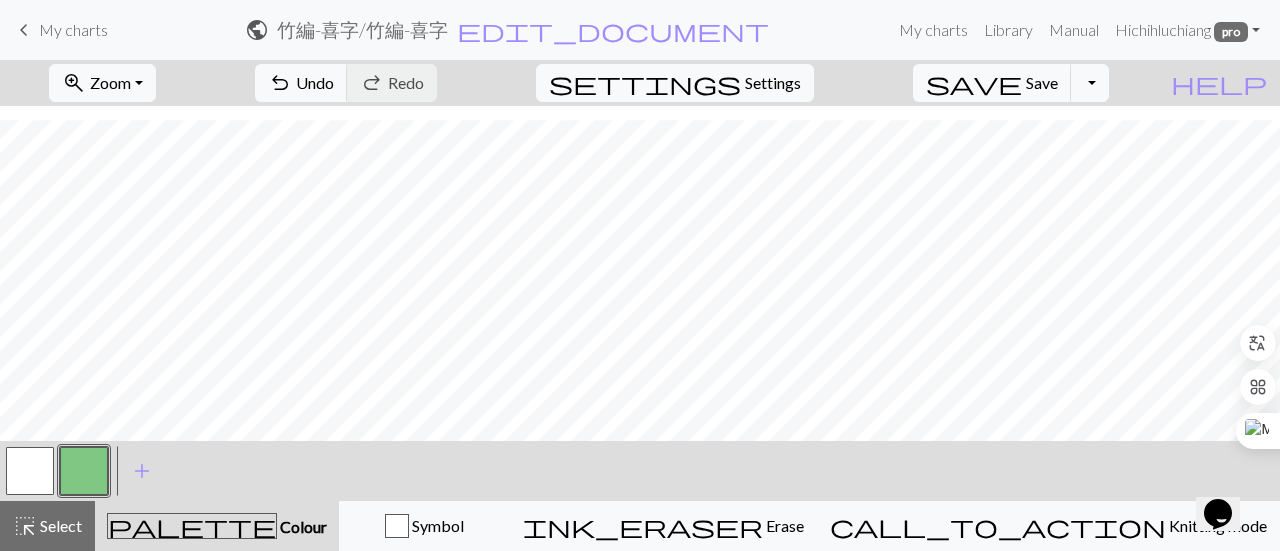 click at bounding box center (30, 471) 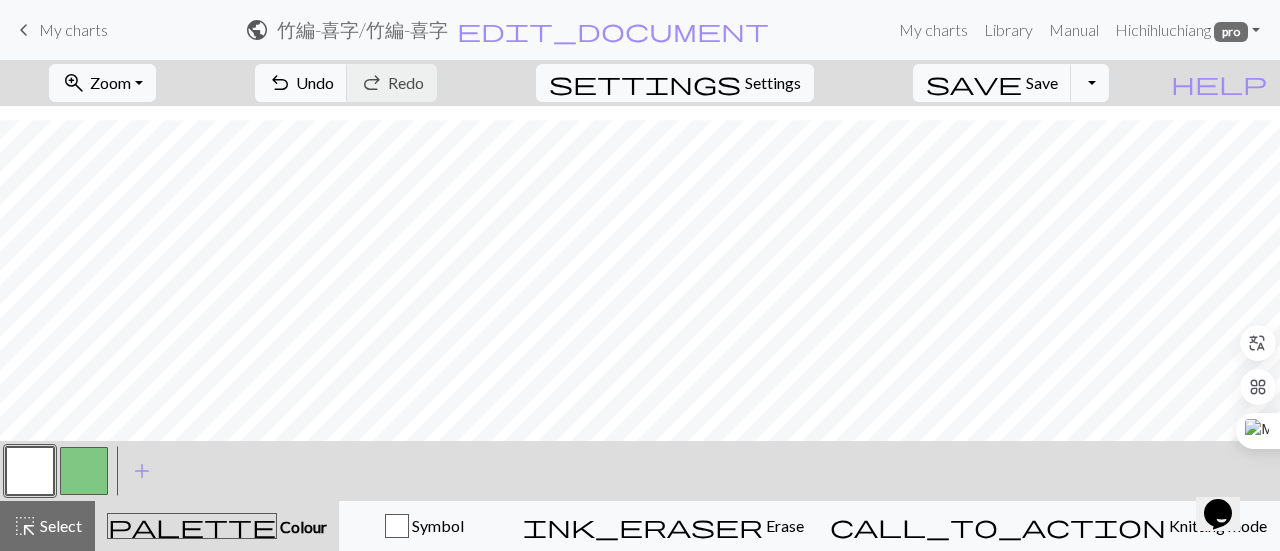 click at bounding box center (84, 471) 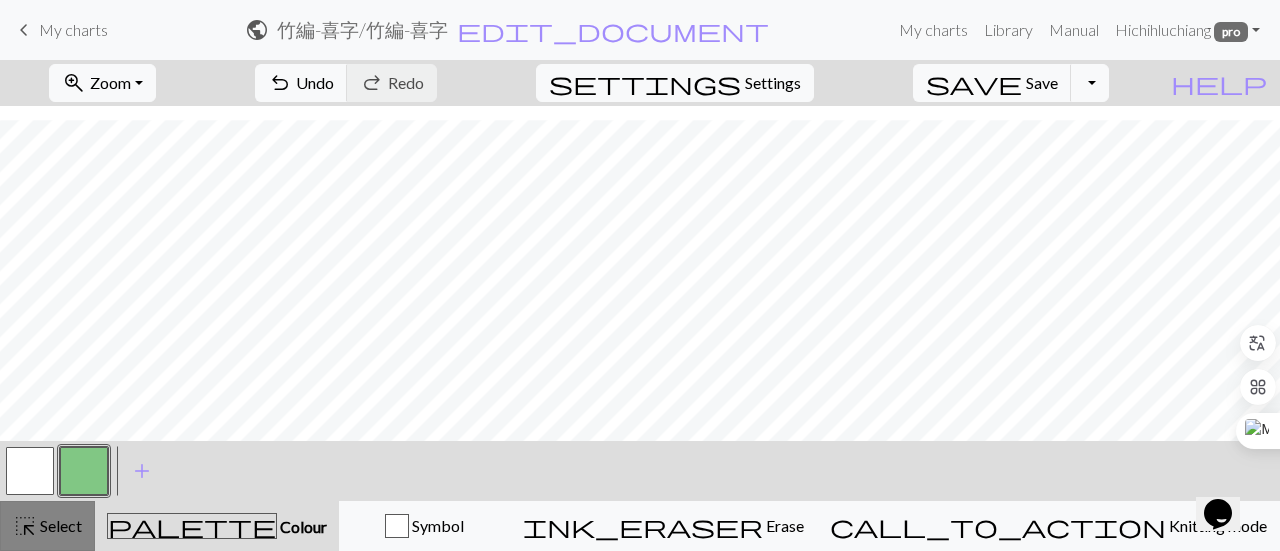 click on "Select" at bounding box center (59, 525) 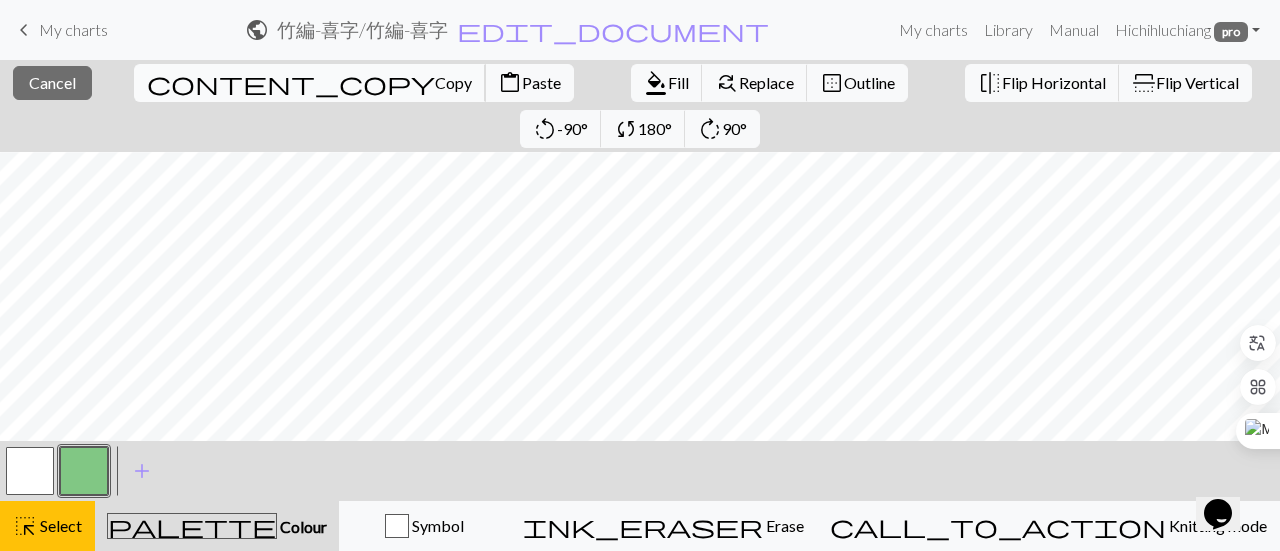 click on "content_copy  Copy" at bounding box center (310, 83) 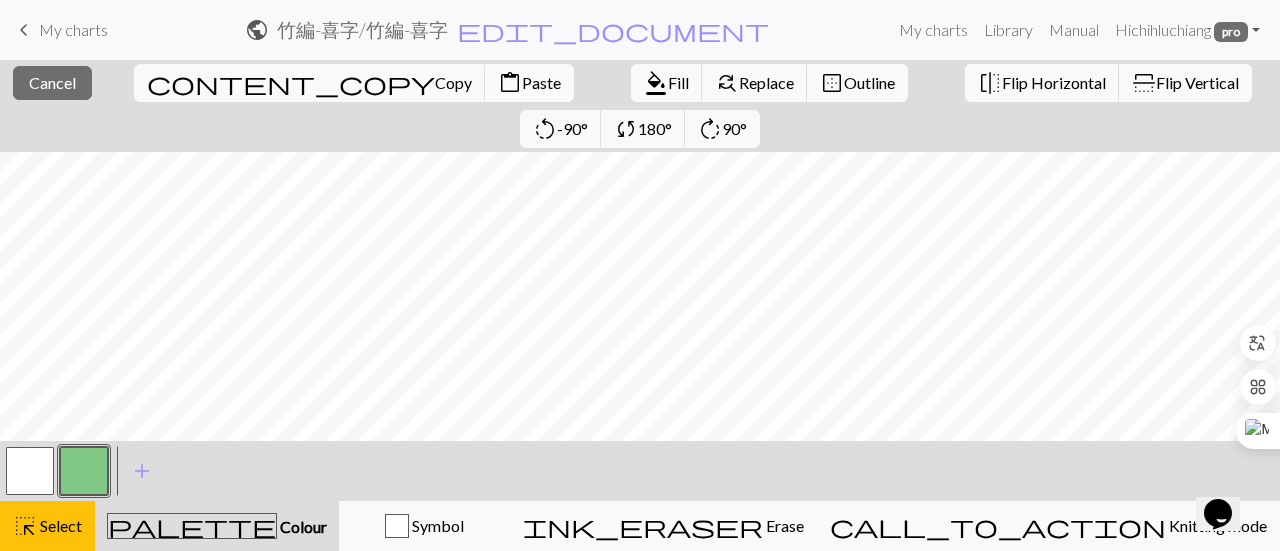 click on "content_paste" at bounding box center [510, 83] 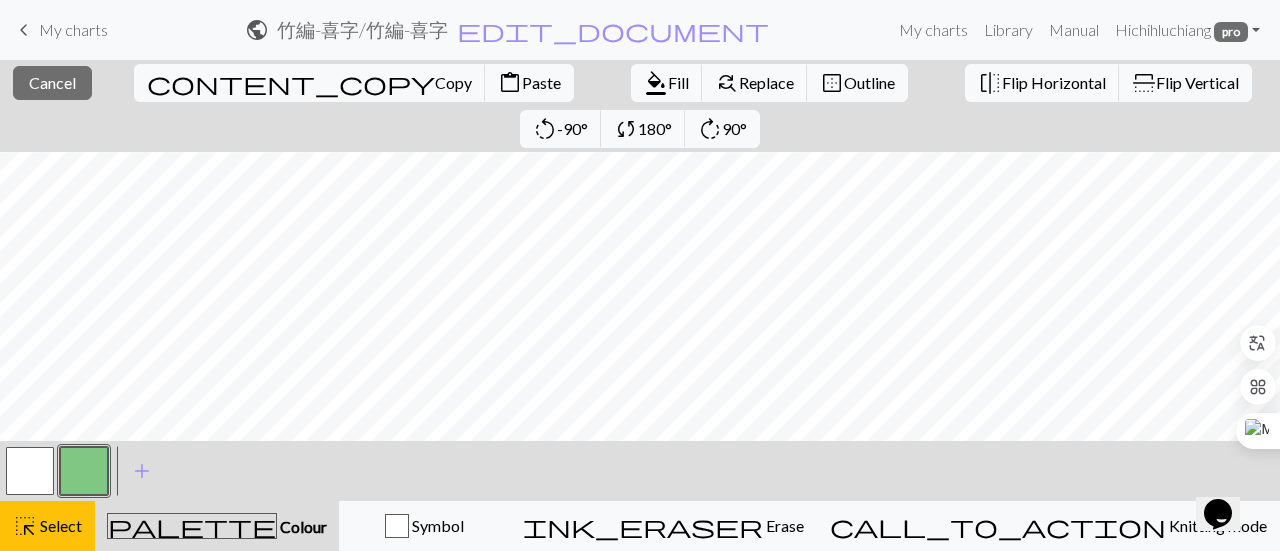 click at bounding box center [30, 471] 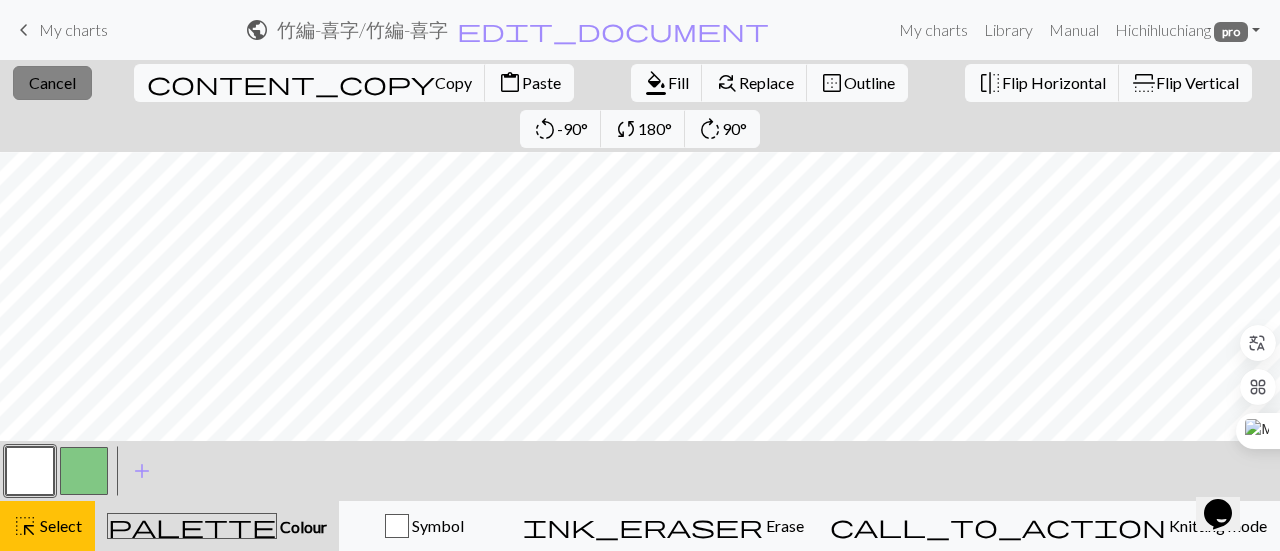 click on "Cancel" at bounding box center (52, 82) 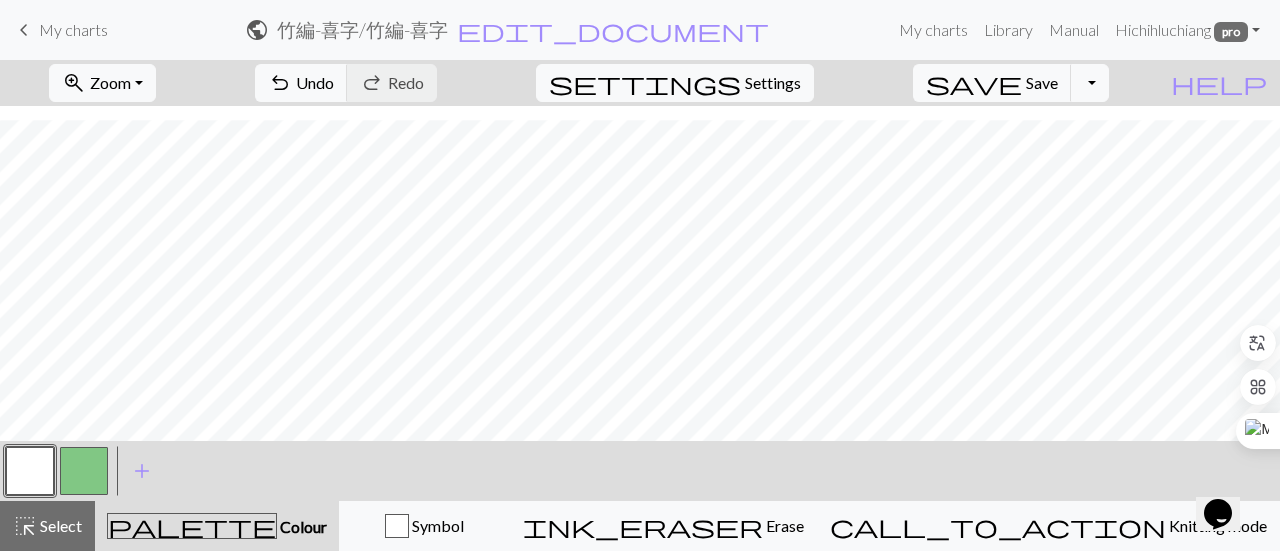 click at bounding box center [84, 471] 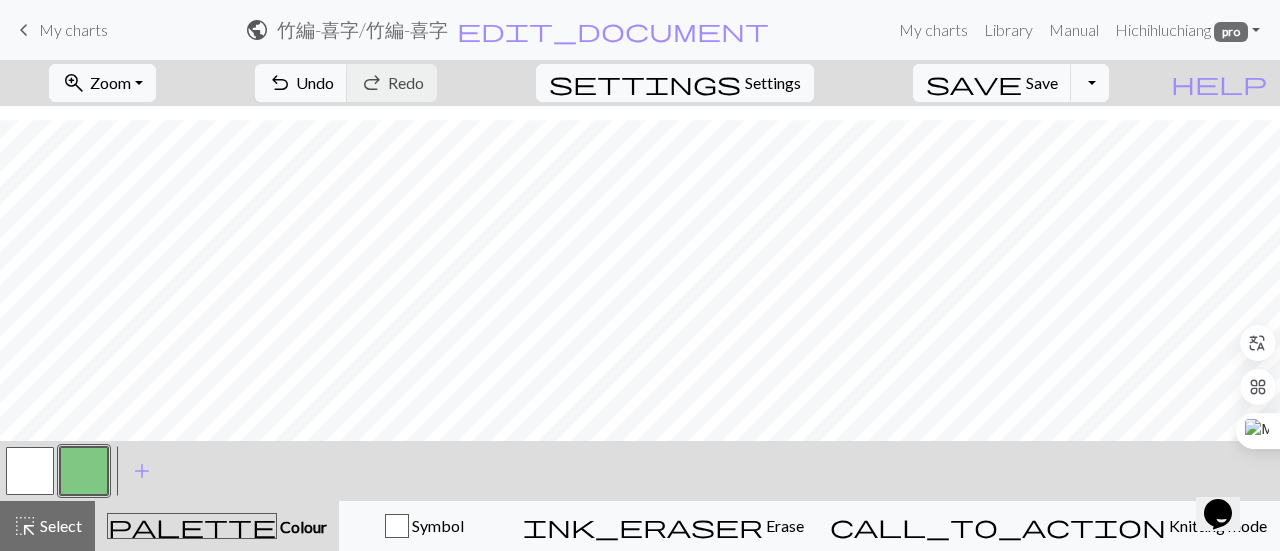 click at bounding box center (30, 471) 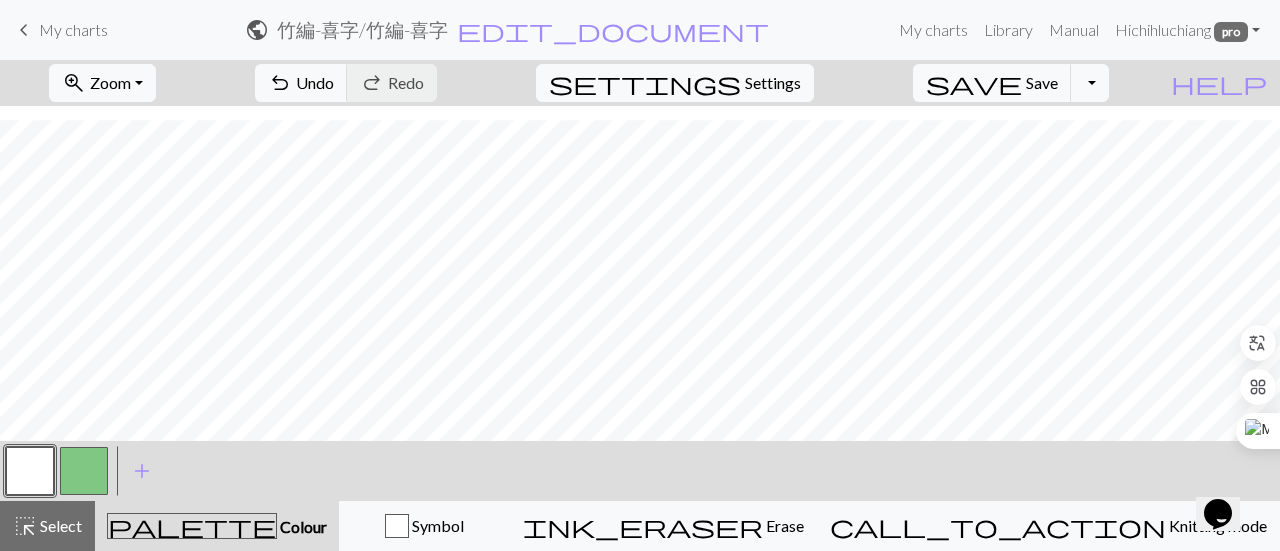 click at bounding box center [84, 471] 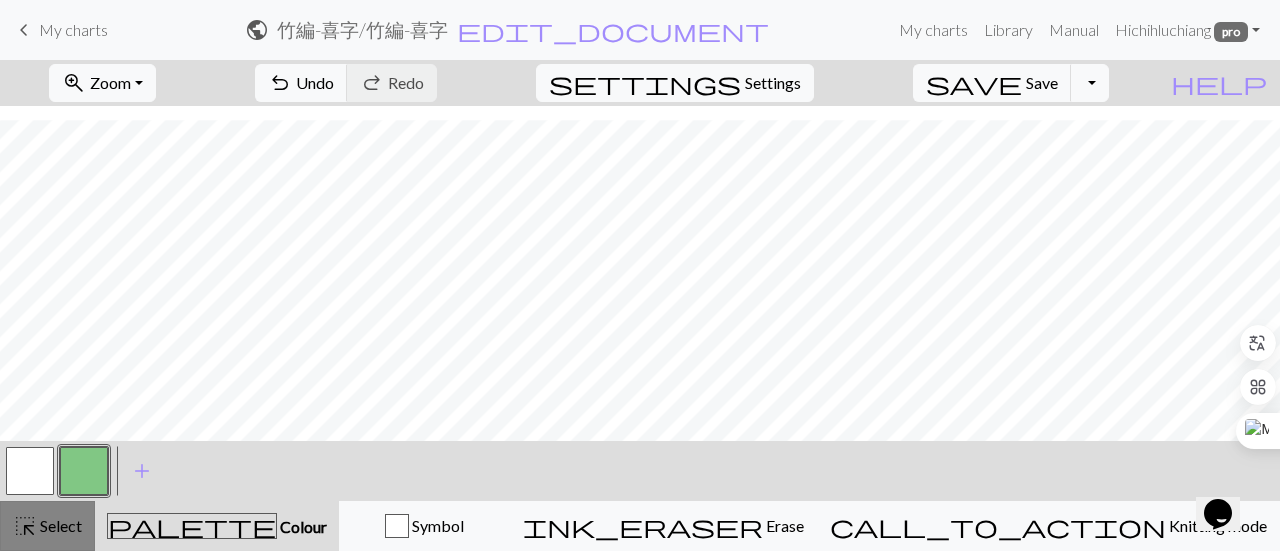 click on "Select" at bounding box center [59, 525] 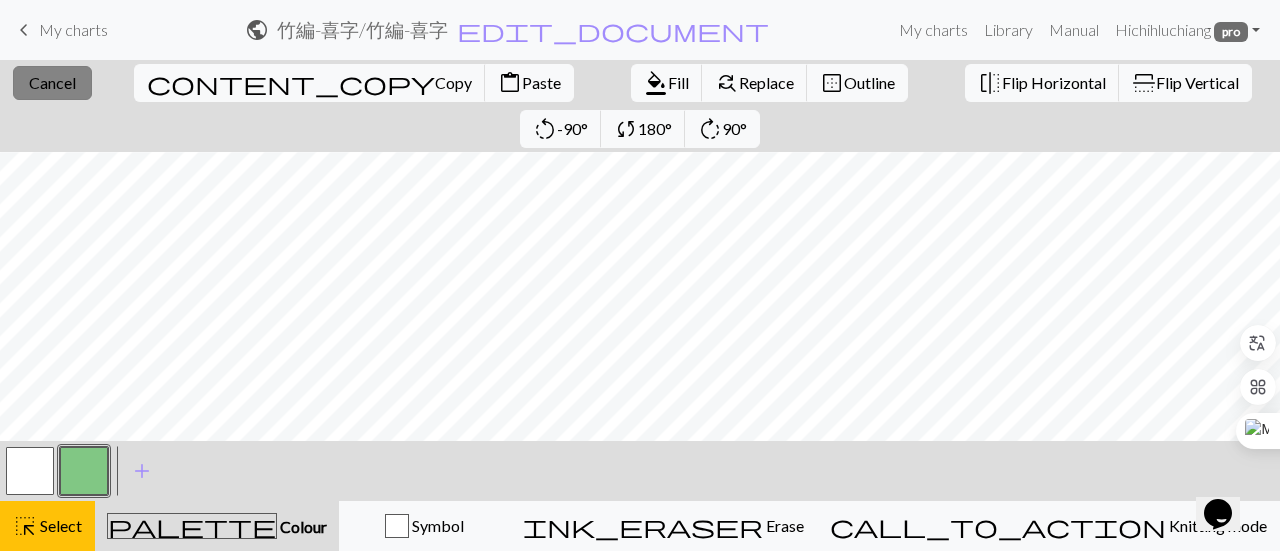 click on "close Cancel" at bounding box center (52, 83) 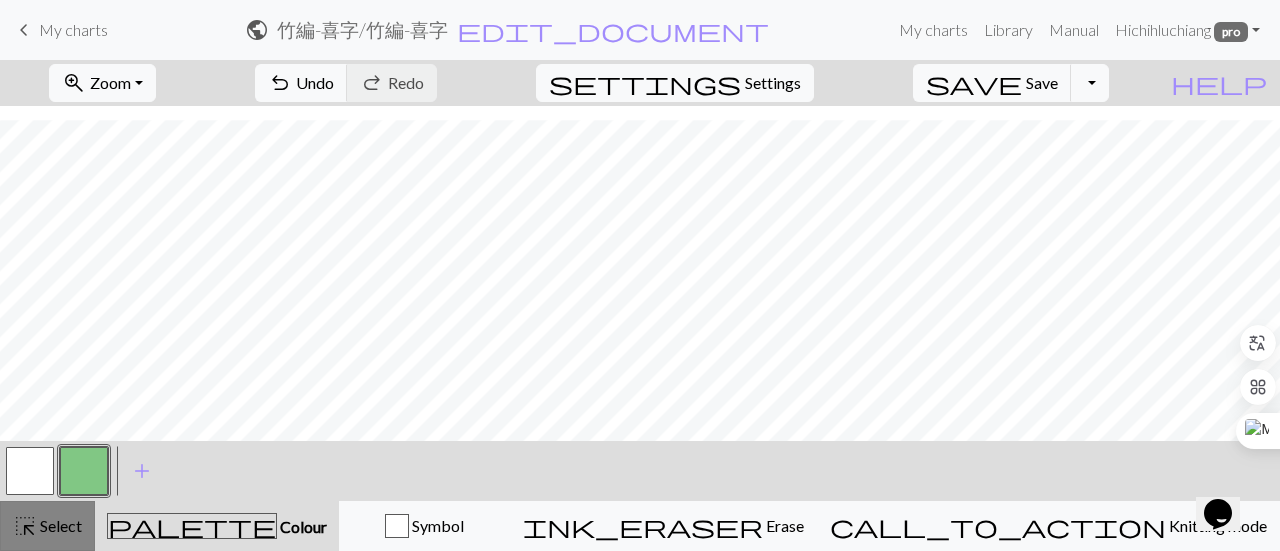 click on "highlight_alt" at bounding box center (25, 526) 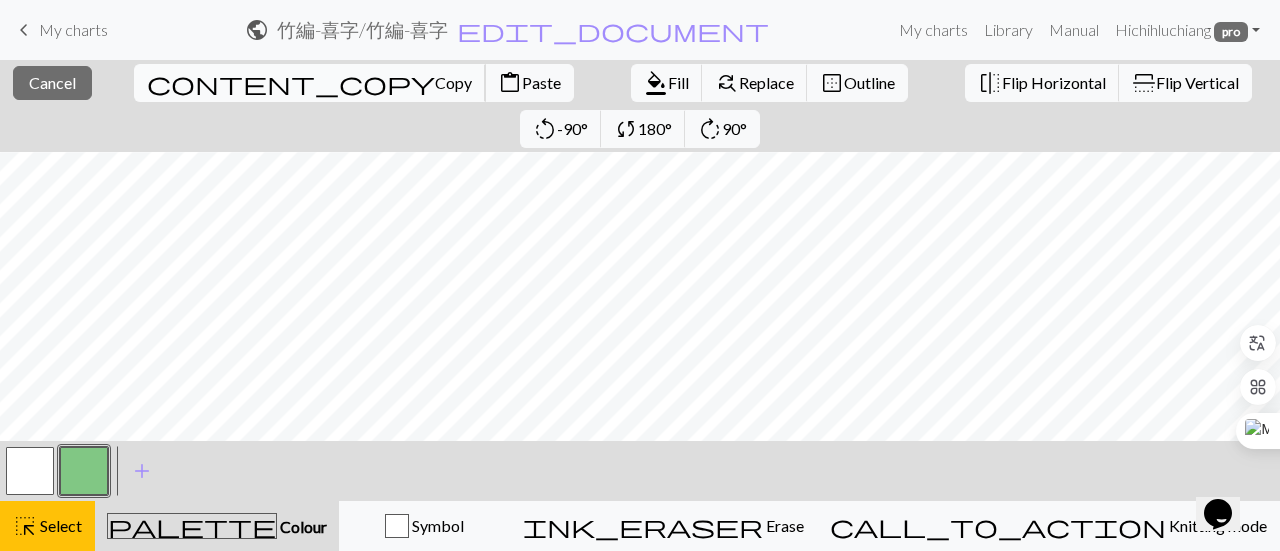 click on "content_copy  Copy" at bounding box center (310, 83) 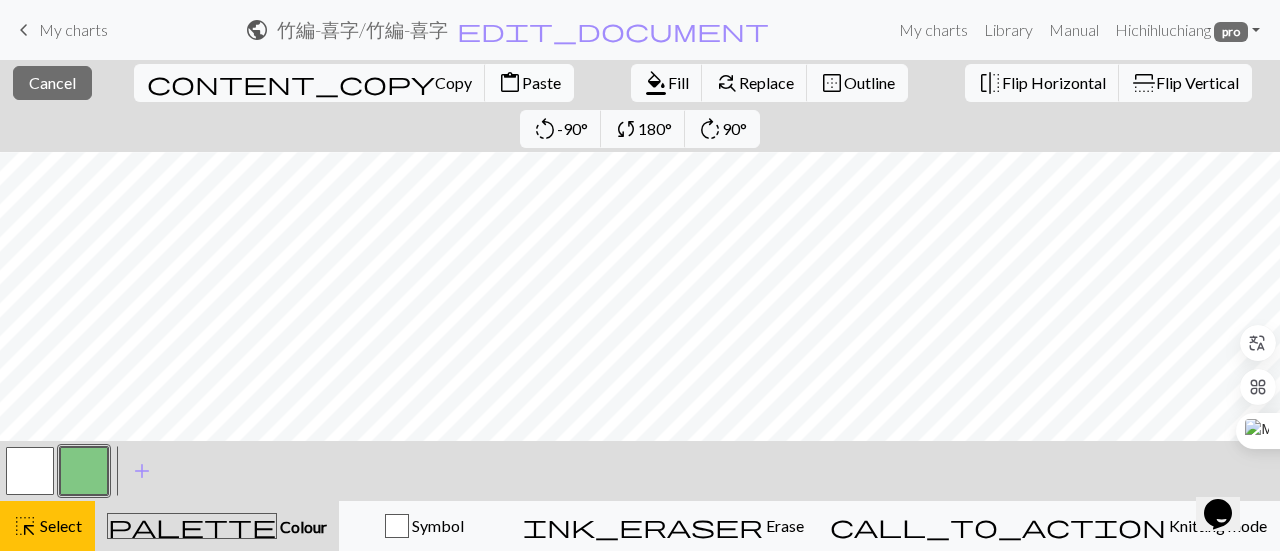 click on "content_paste  Paste" at bounding box center (529, 83) 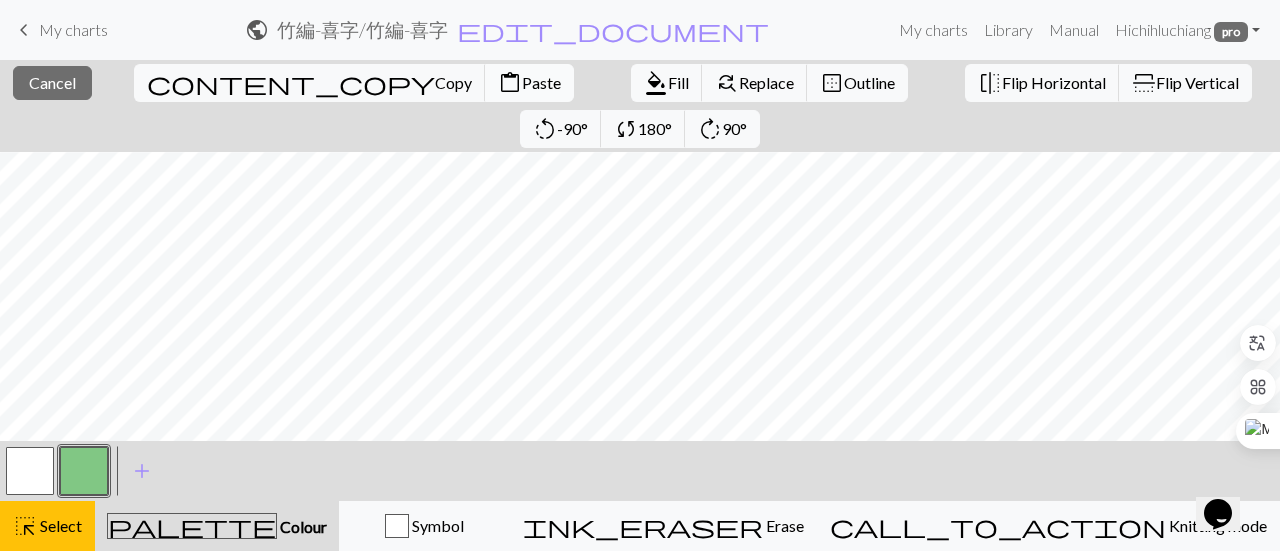 click on "Paste" at bounding box center (541, 82) 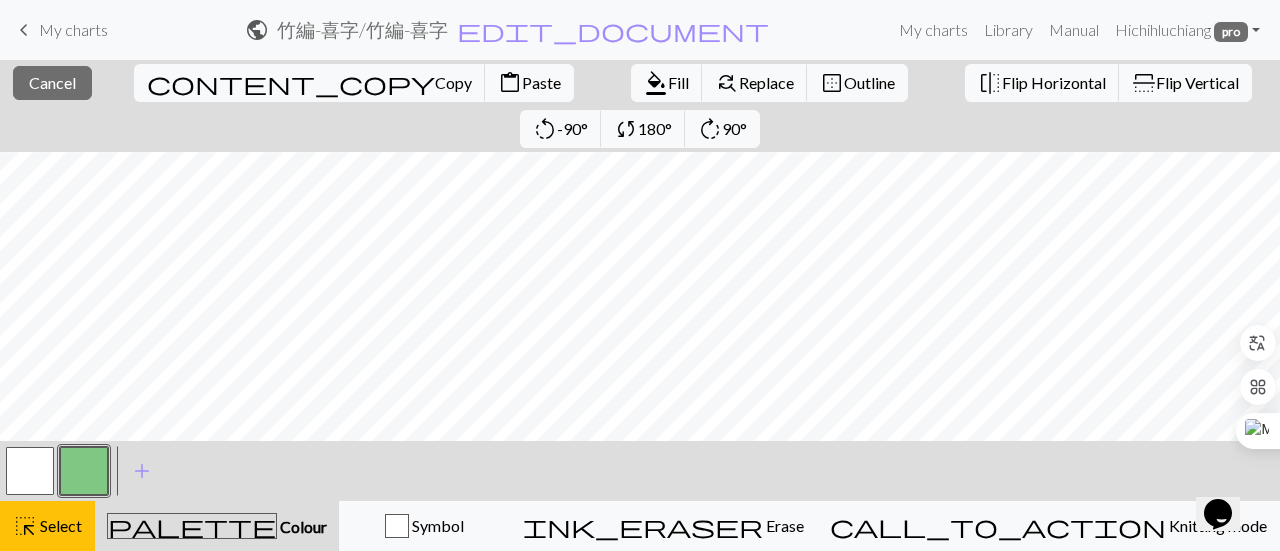 click at bounding box center (30, 471) 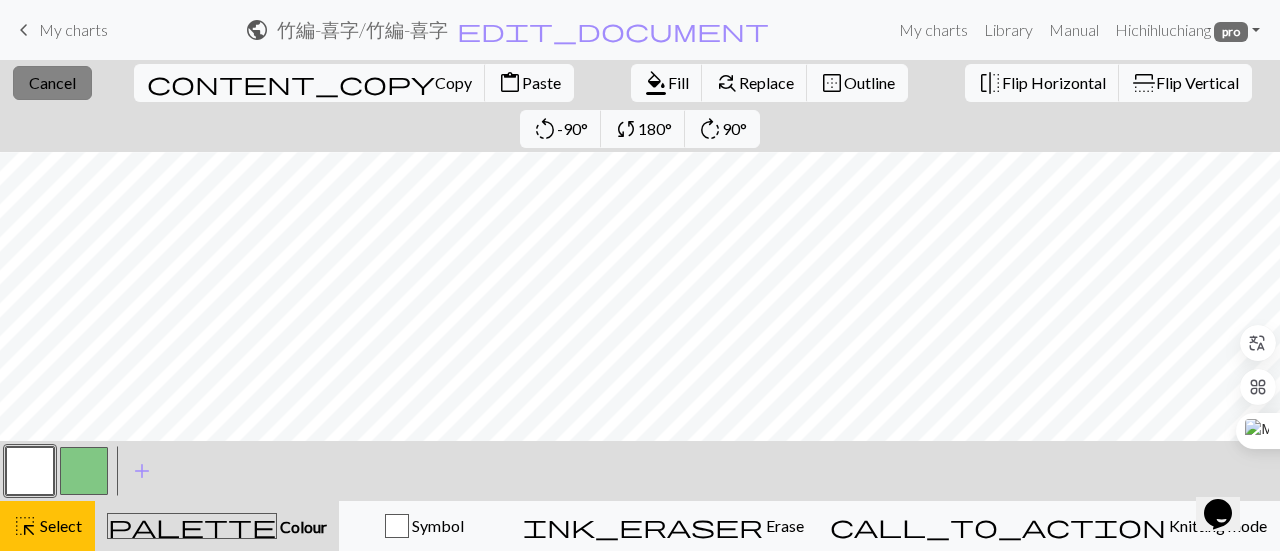 click on "close Cancel content_copy  Copy content_paste  Paste format_color_fill  Fill find_replace  Replace border_outer  Outline flip  Flip Horizontal flip  Flip Vertical rotate_left  -90° sync  180° rotate_right  90°" at bounding box center [640, 106] 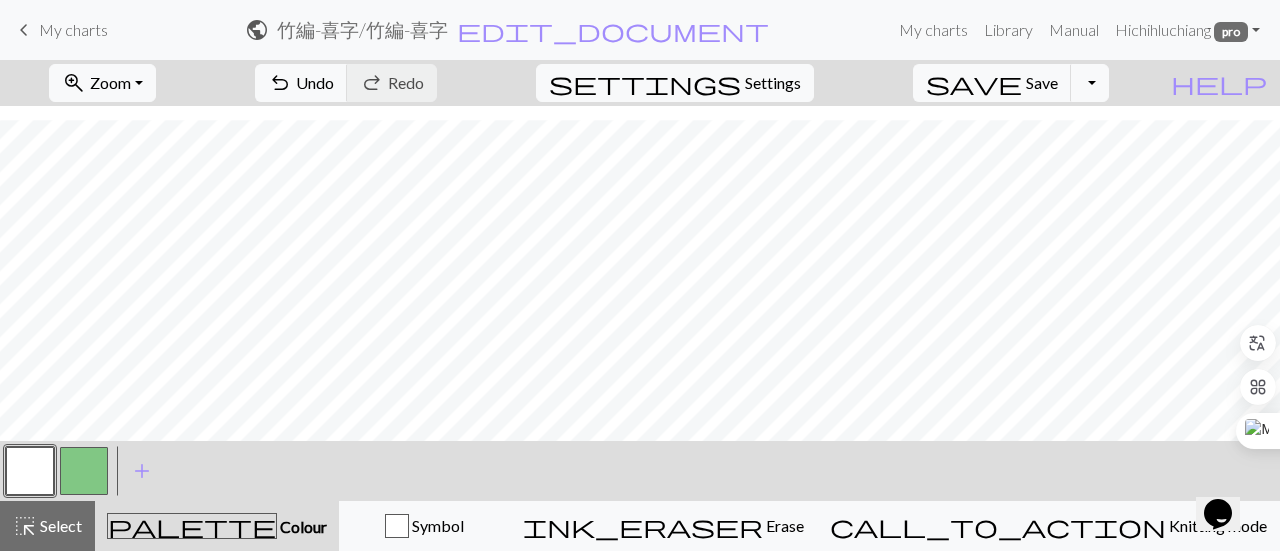 click at bounding box center (84, 471) 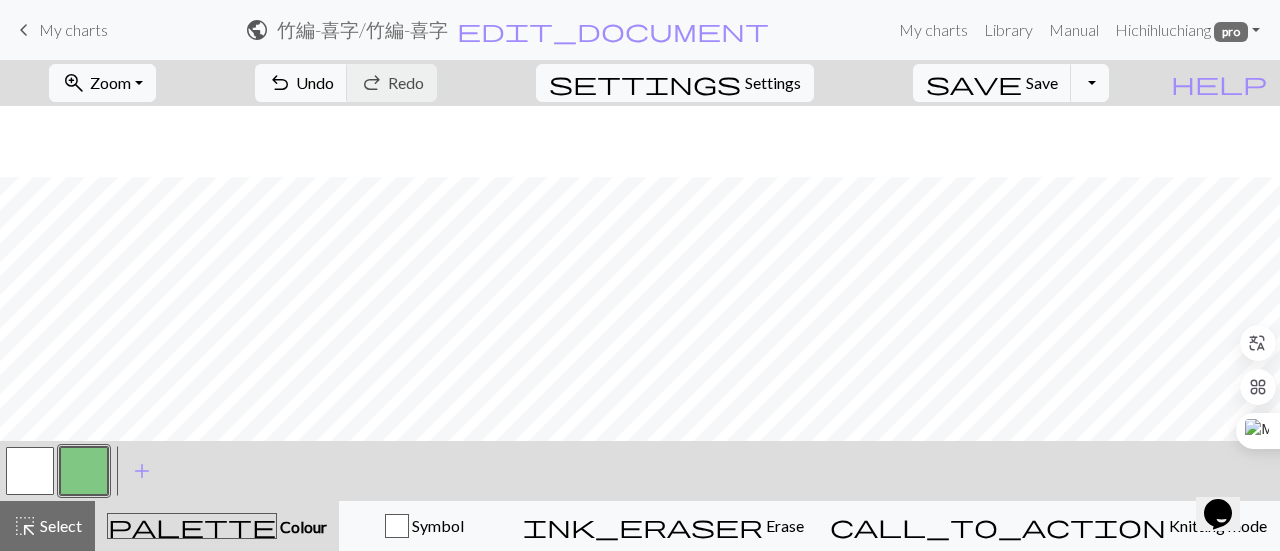 scroll, scrollTop: 629, scrollLeft: 0, axis: vertical 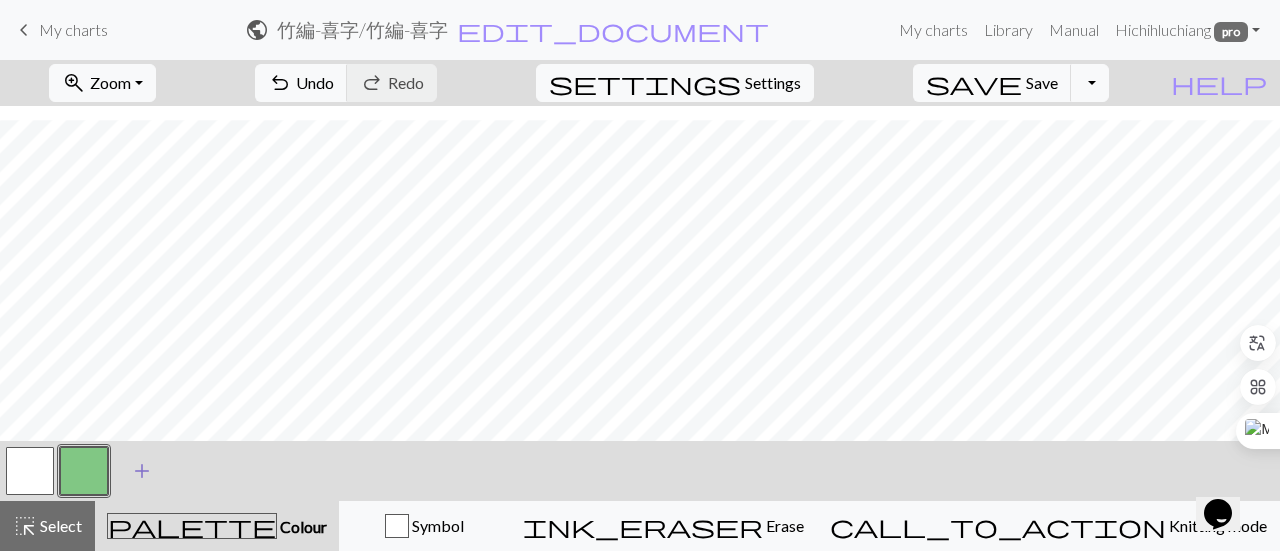 drag, startPoint x: 56, startPoint y: 537, endPoint x: 139, endPoint y: 449, distance: 120.966934 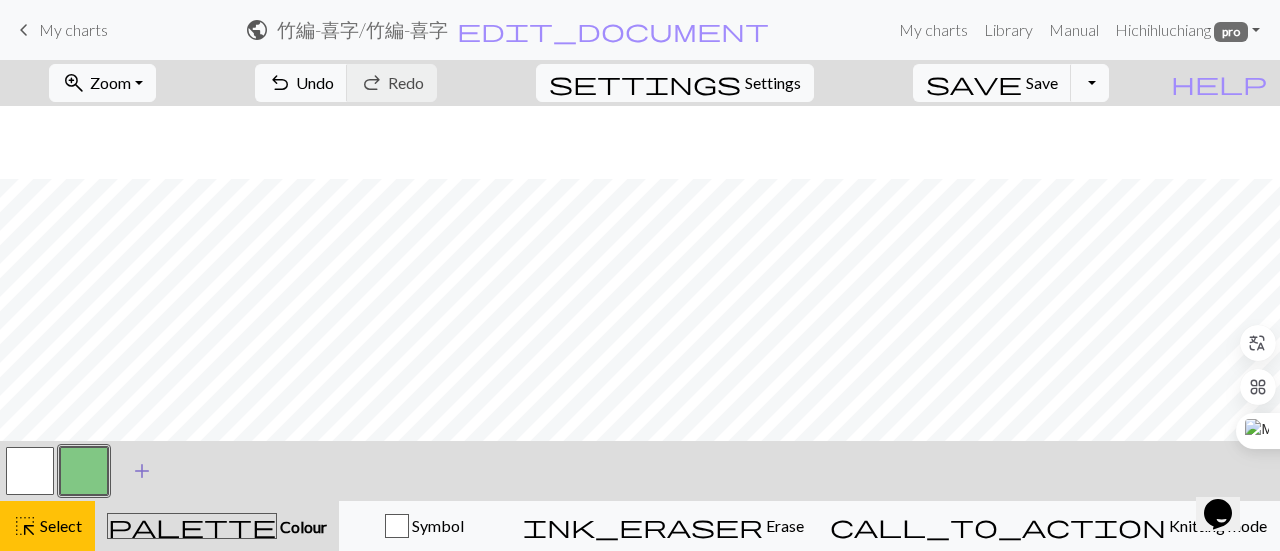 scroll, scrollTop: 629, scrollLeft: 0, axis: vertical 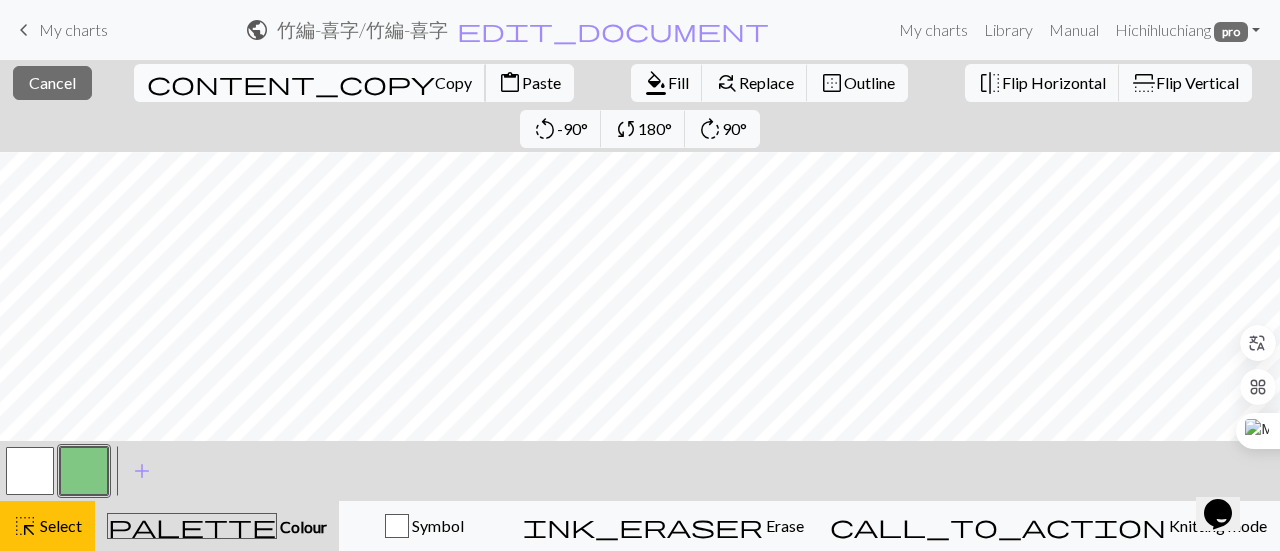 click on "Copy" at bounding box center [453, 82] 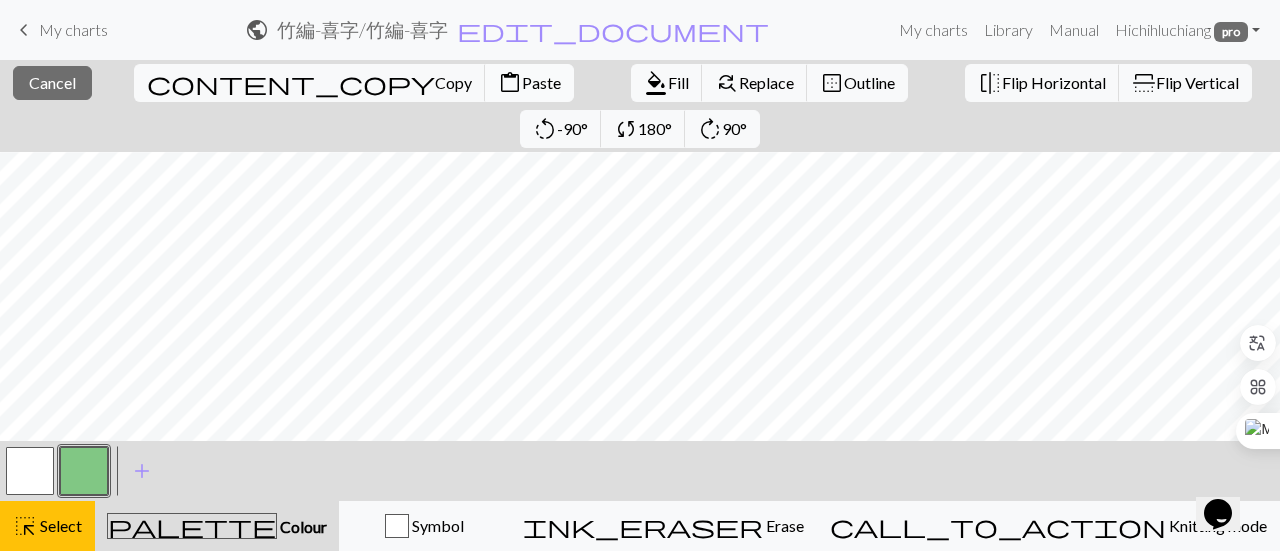 click on "content_paste  Paste" at bounding box center [529, 83] 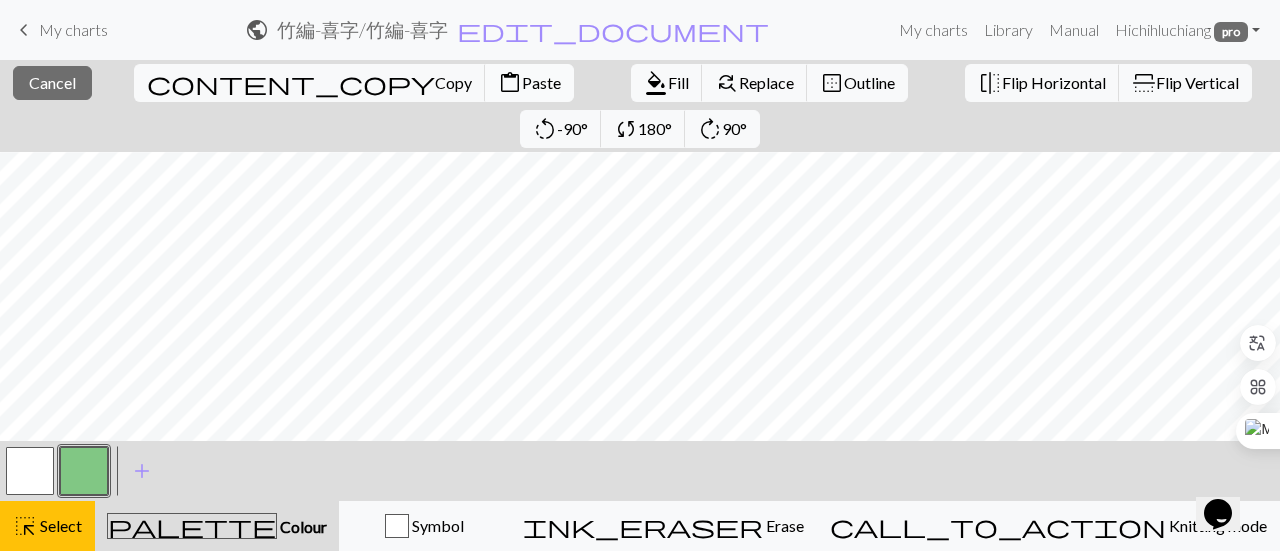 click on "Paste" at bounding box center [541, 82] 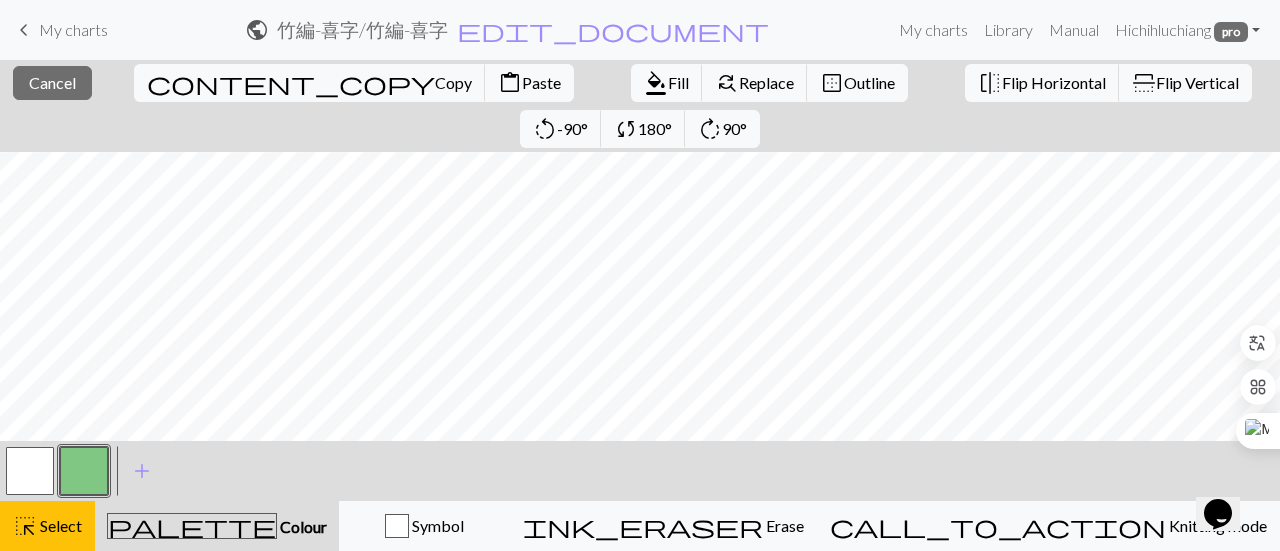 scroll, scrollTop: 429, scrollLeft: 0, axis: vertical 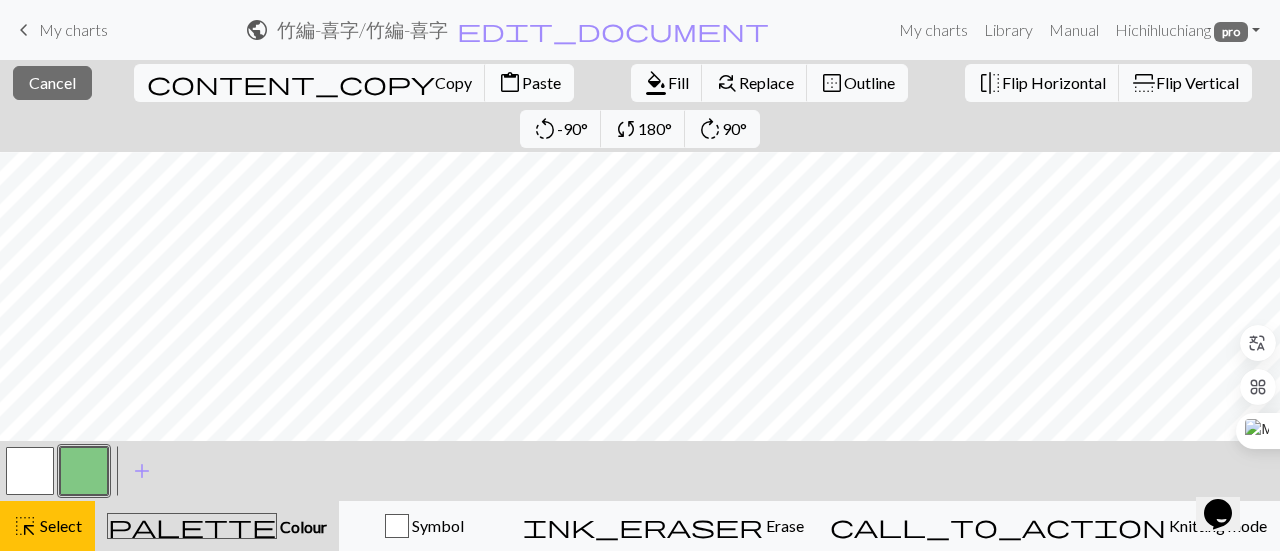 click on "Paste" at bounding box center [541, 82] 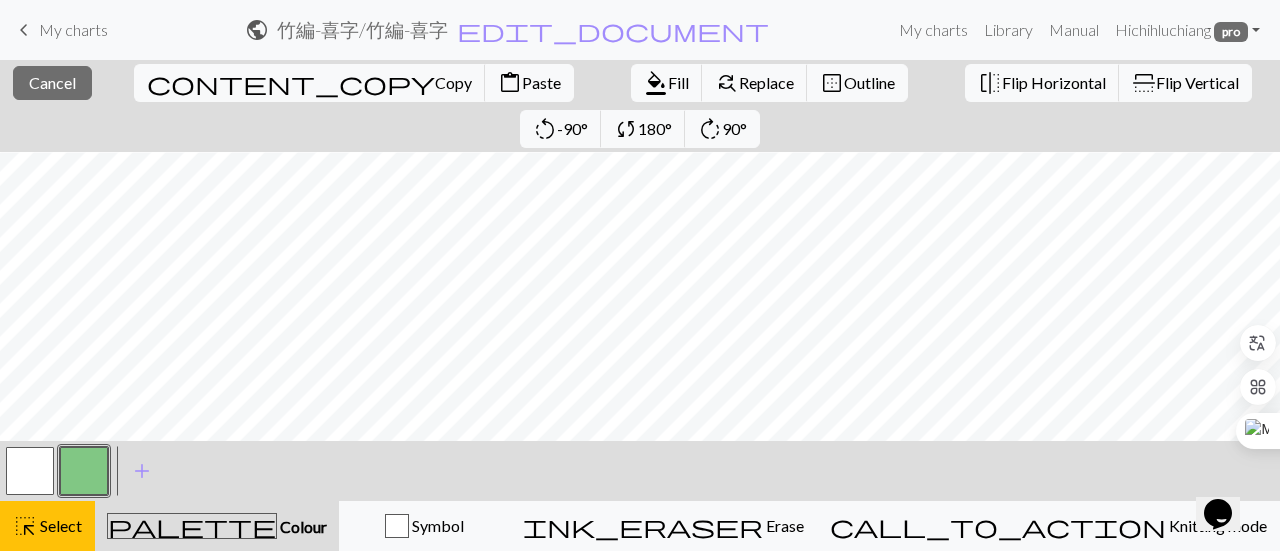 scroll, scrollTop: 329, scrollLeft: 0, axis: vertical 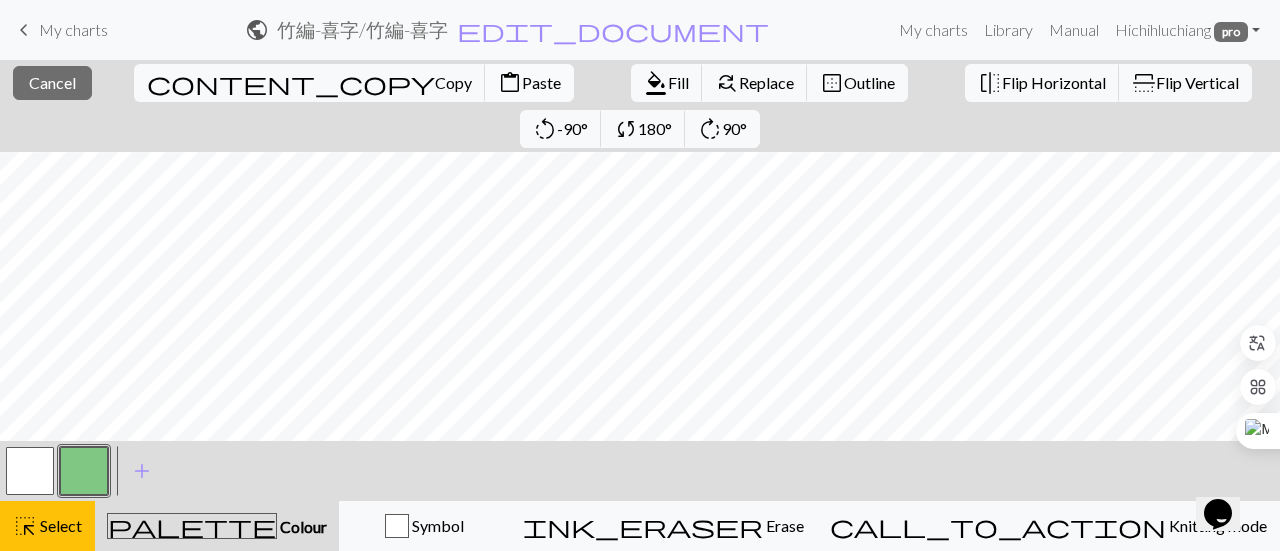 click on "content_paste  Paste" at bounding box center [529, 83] 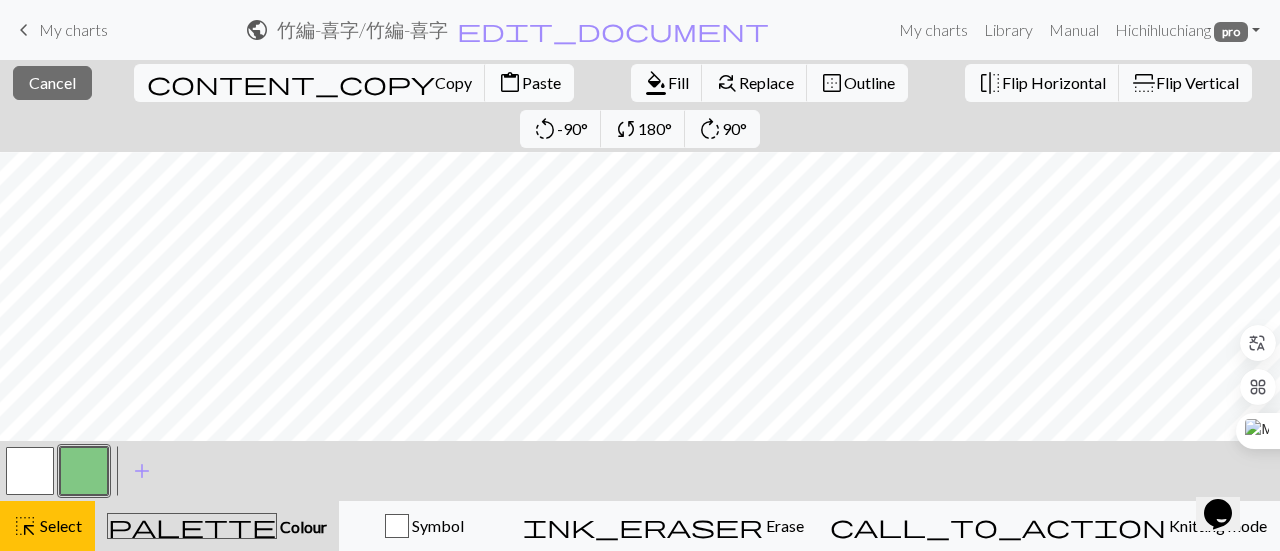 click on "Paste" at bounding box center [541, 82] 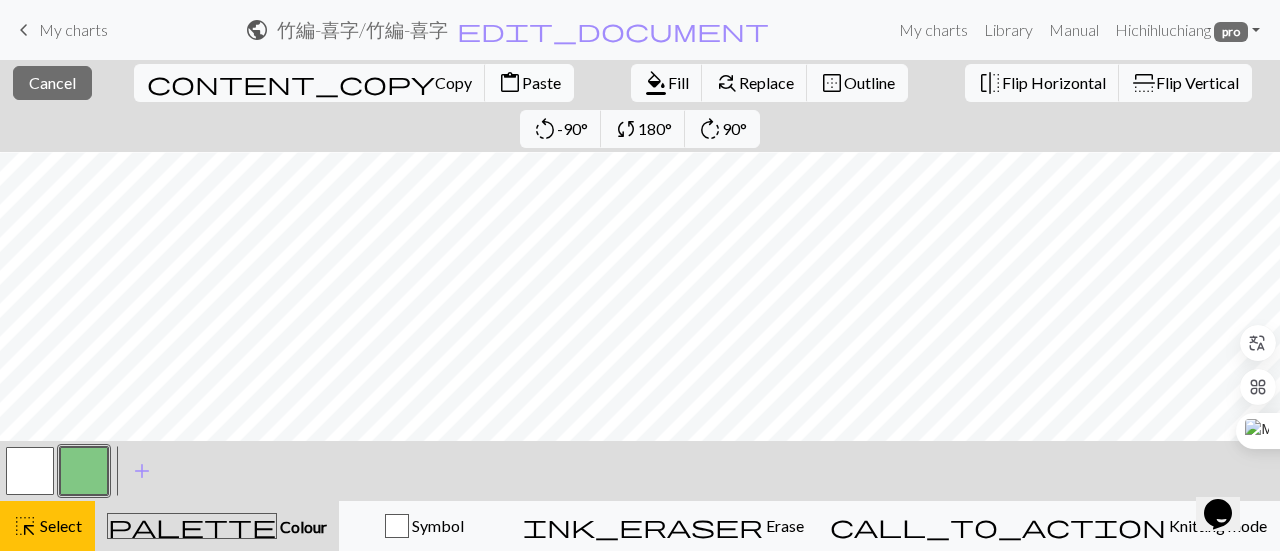 scroll, scrollTop: 429, scrollLeft: 0, axis: vertical 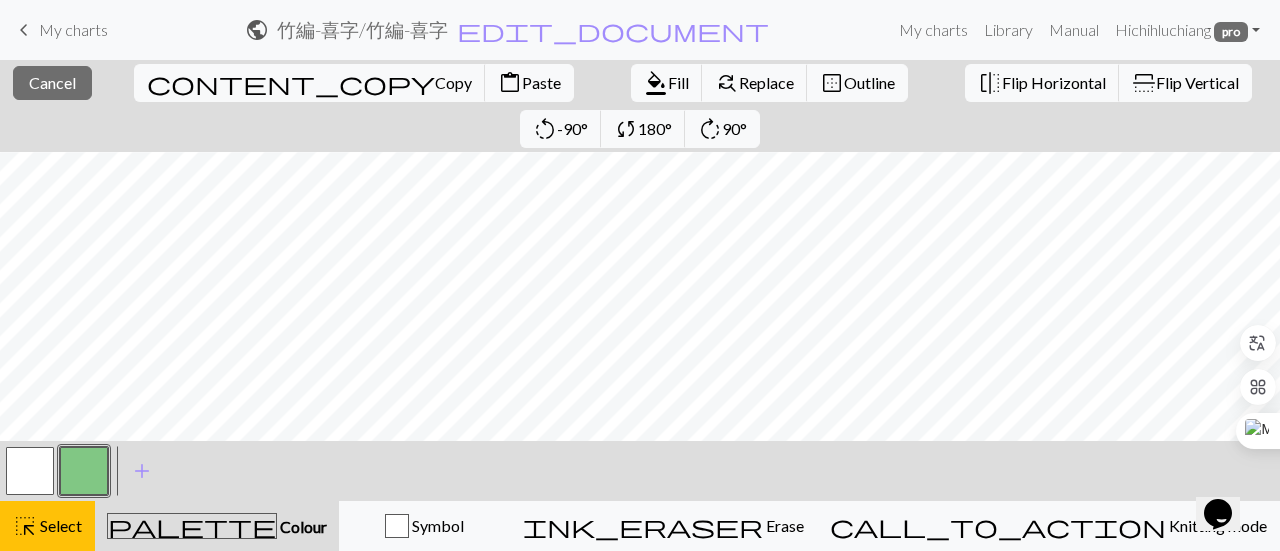 click at bounding box center [84, 471] 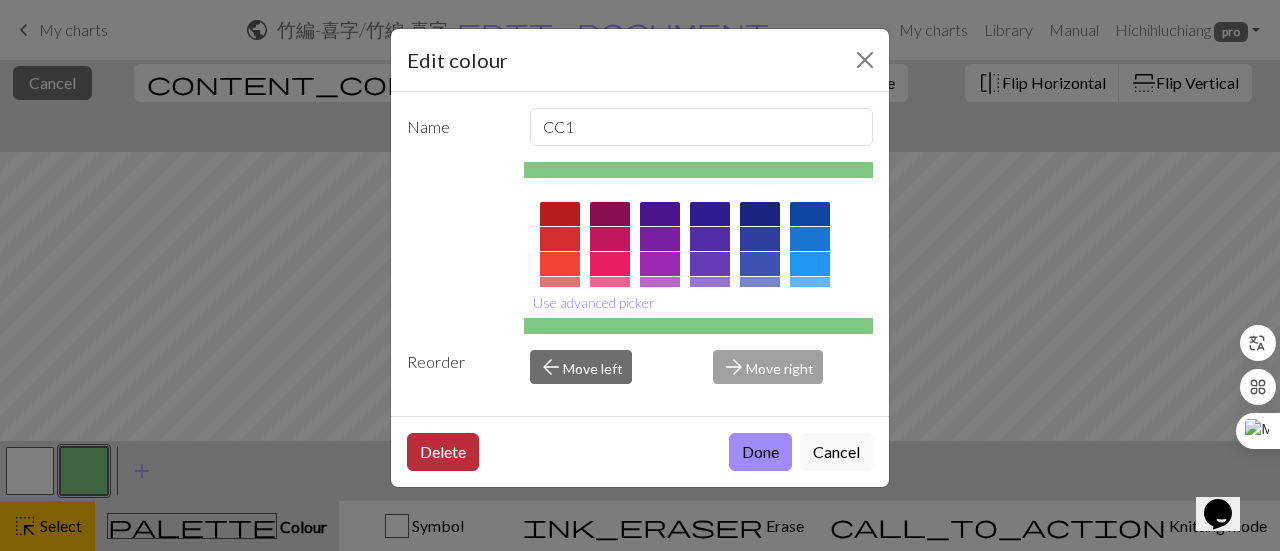 click on "Delete" at bounding box center [443, 452] 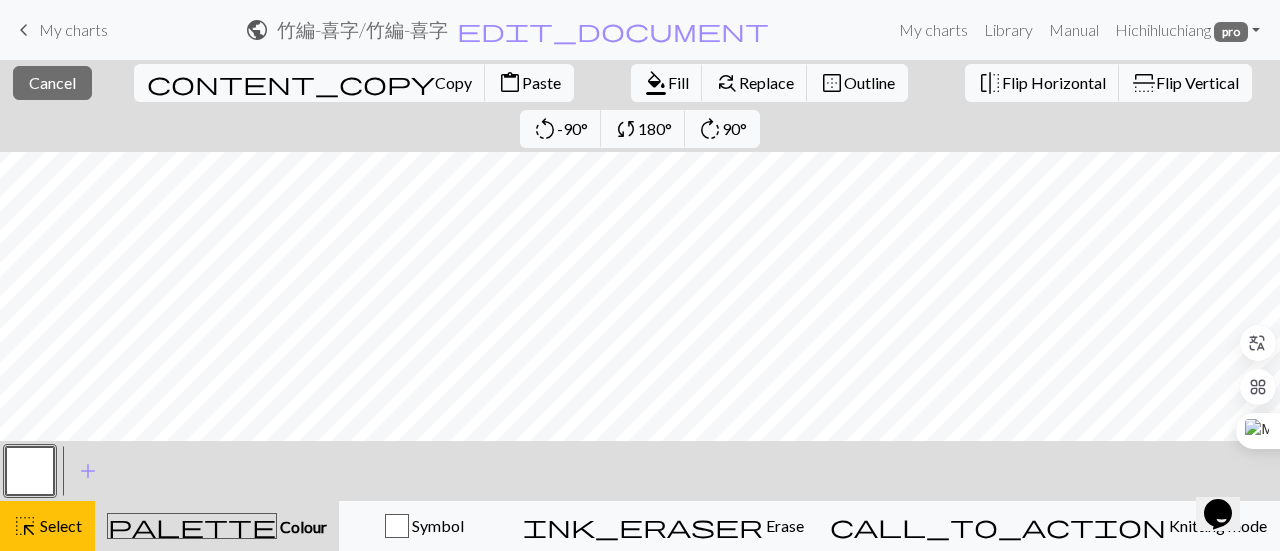 scroll, scrollTop: 129, scrollLeft: 0, axis: vertical 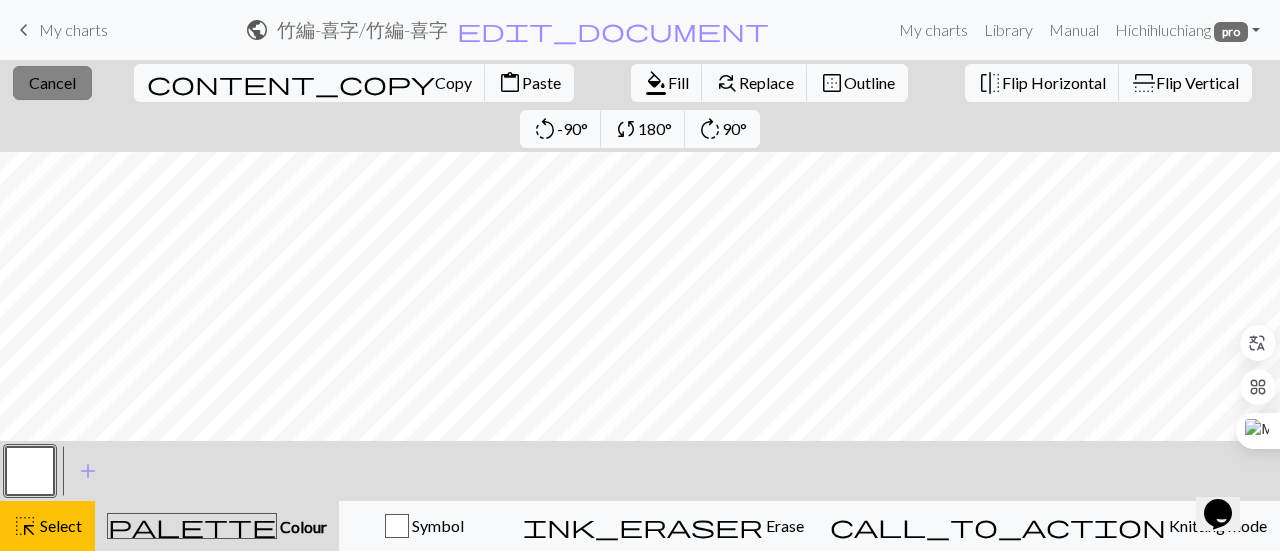 click on "close Cancel" at bounding box center (52, 83) 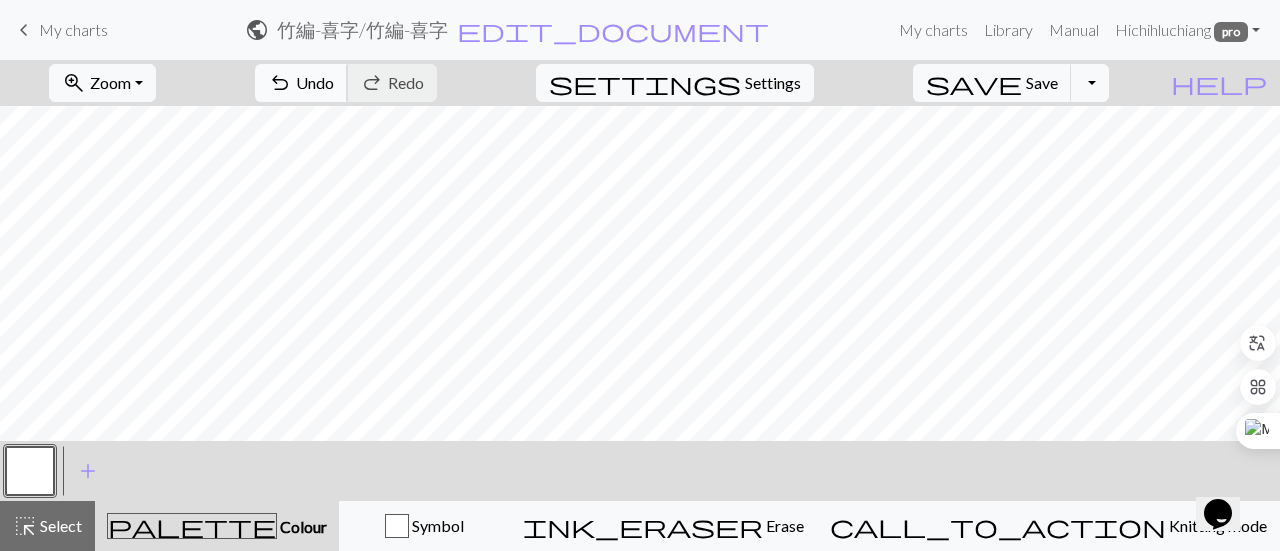click on "Undo" at bounding box center [315, 82] 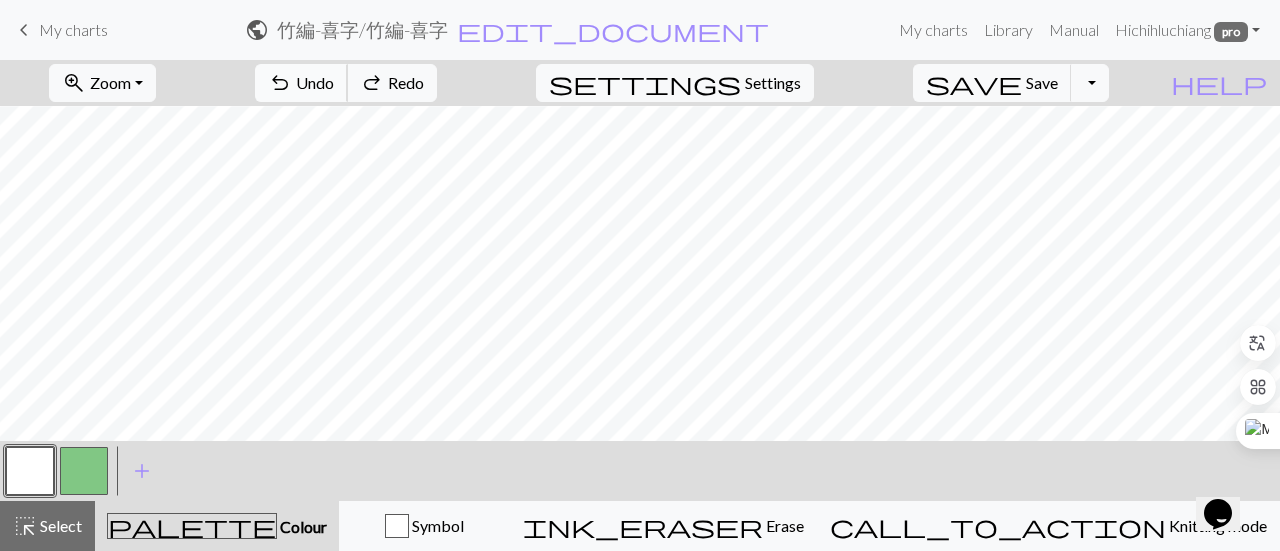 click on "Undo" at bounding box center [315, 82] 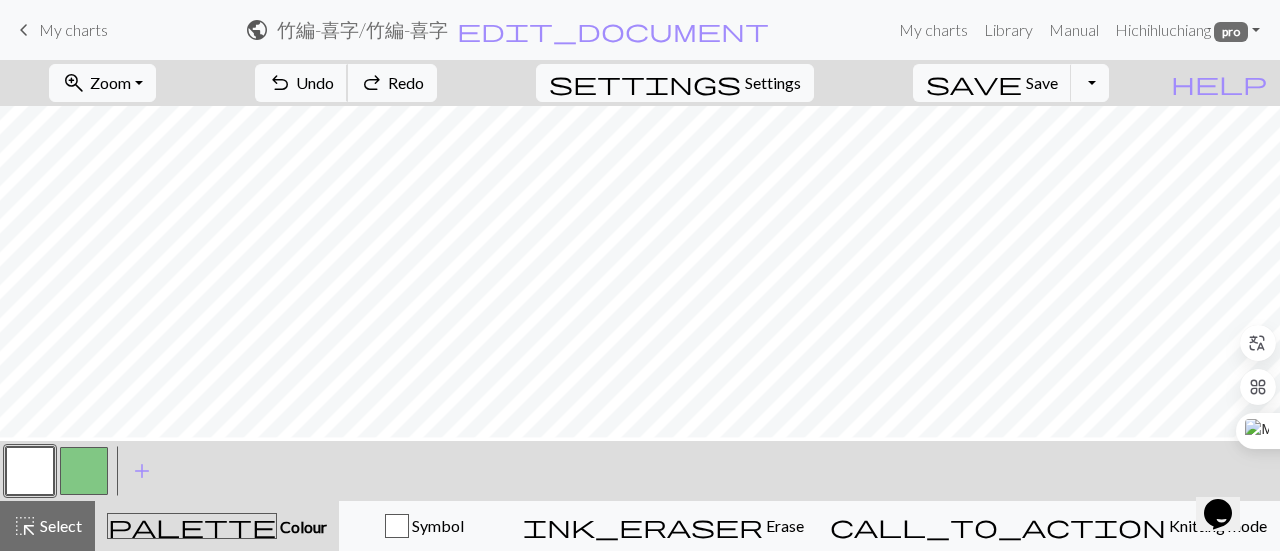 scroll, scrollTop: 329, scrollLeft: 0, axis: vertical 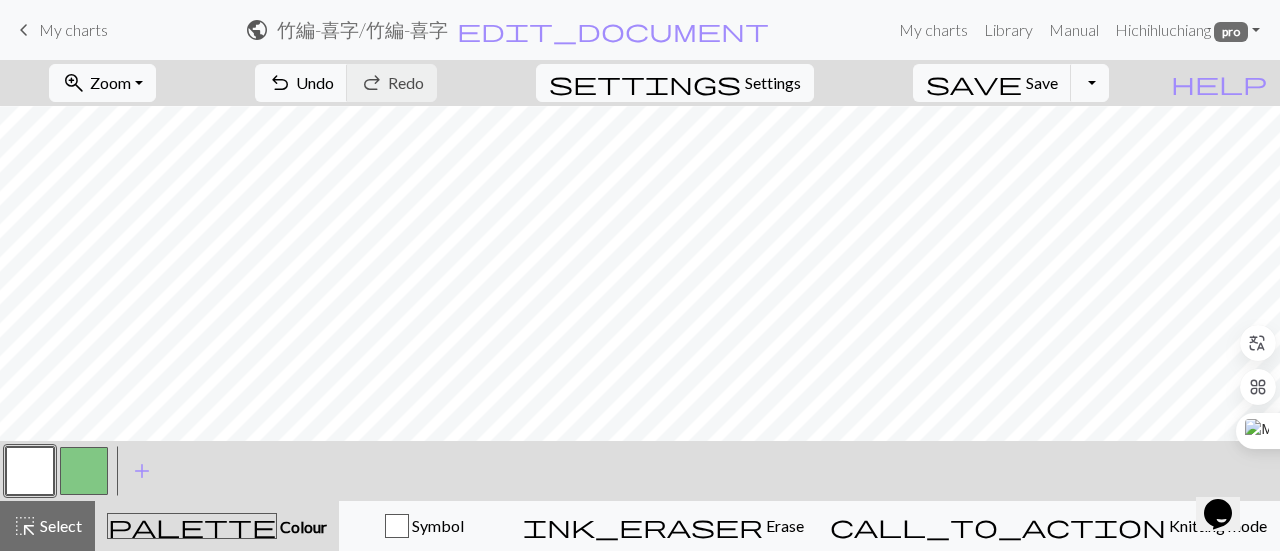 click at bounding box center (84, 471) 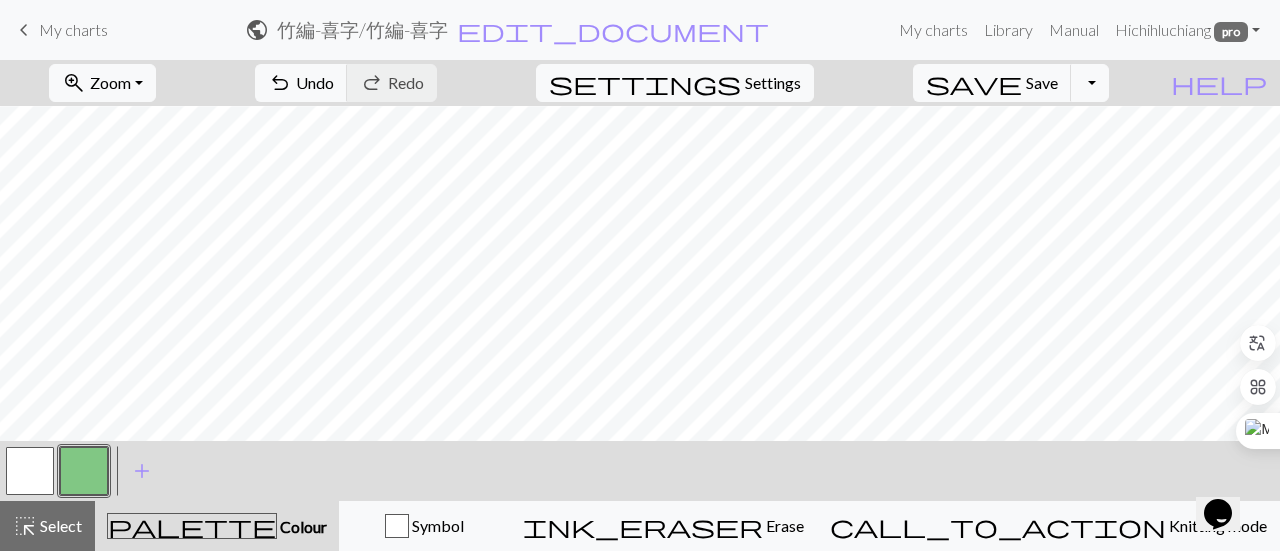 scroll, scrollTop: 329, scrollLeft: 0, axis: vertical 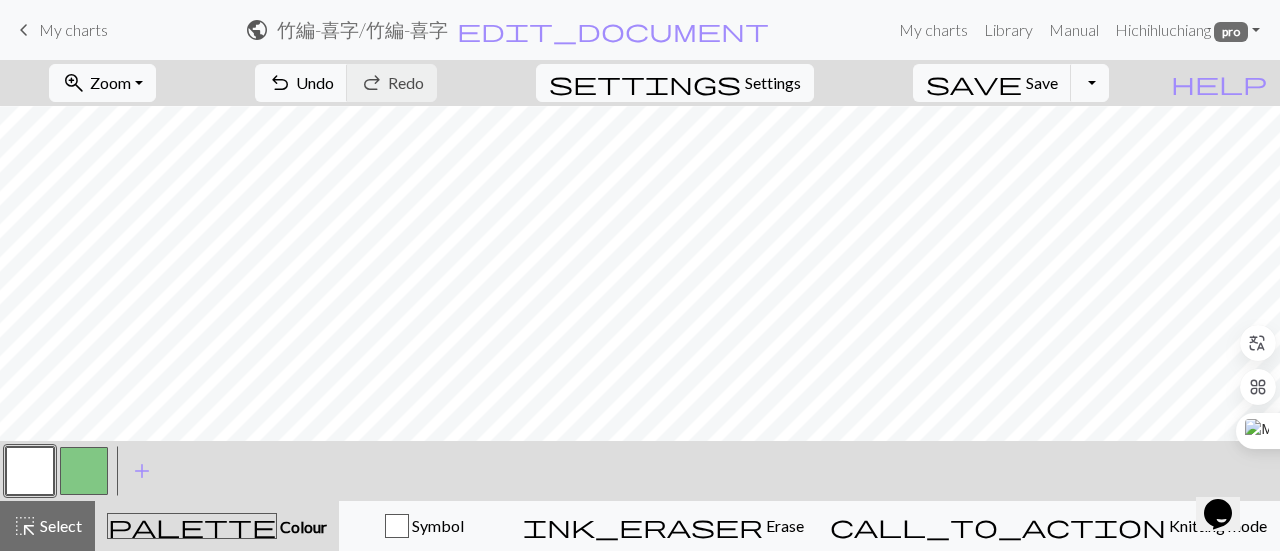 click at bounding box center (84, 471) 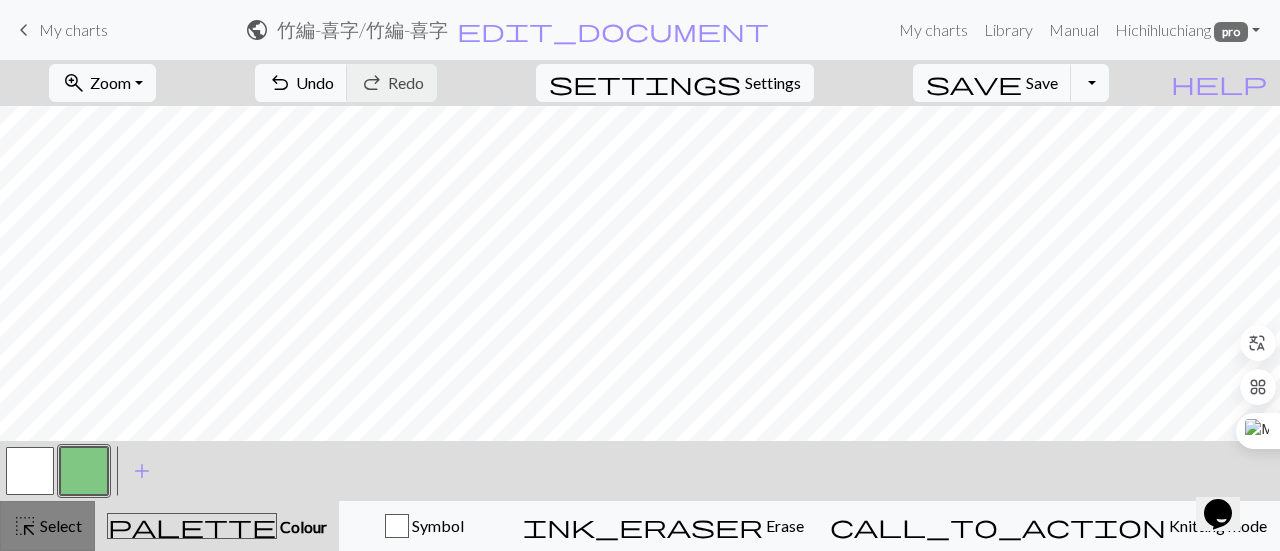 click on "highlight_alt" at bounding box center (25, 526) 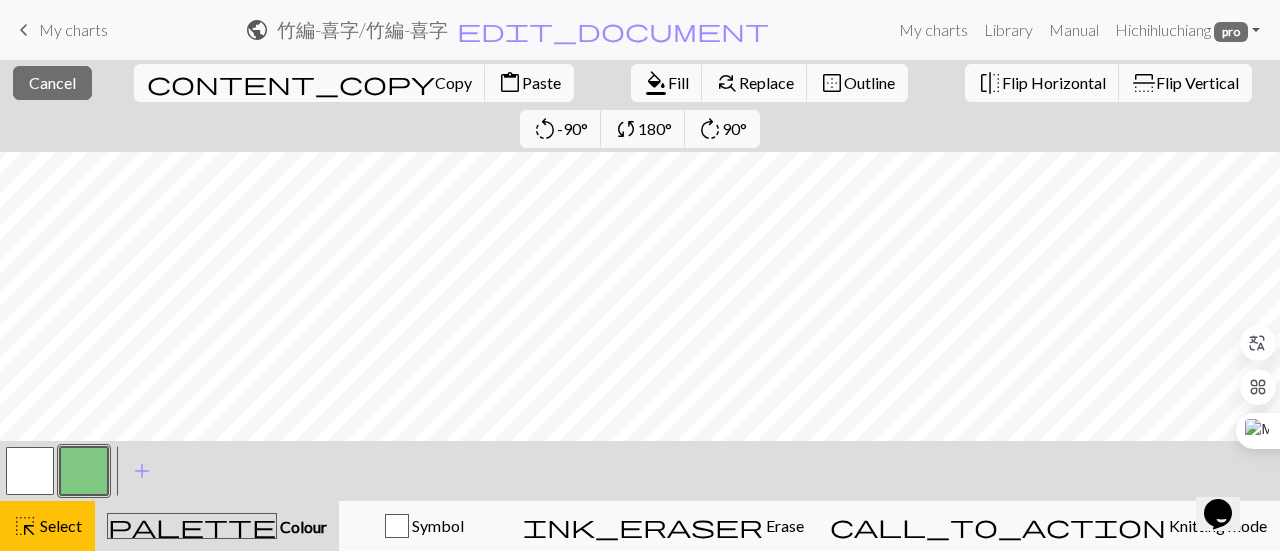 scroll, scrollTop: 329, scrollLeft: 0, axis: vertical 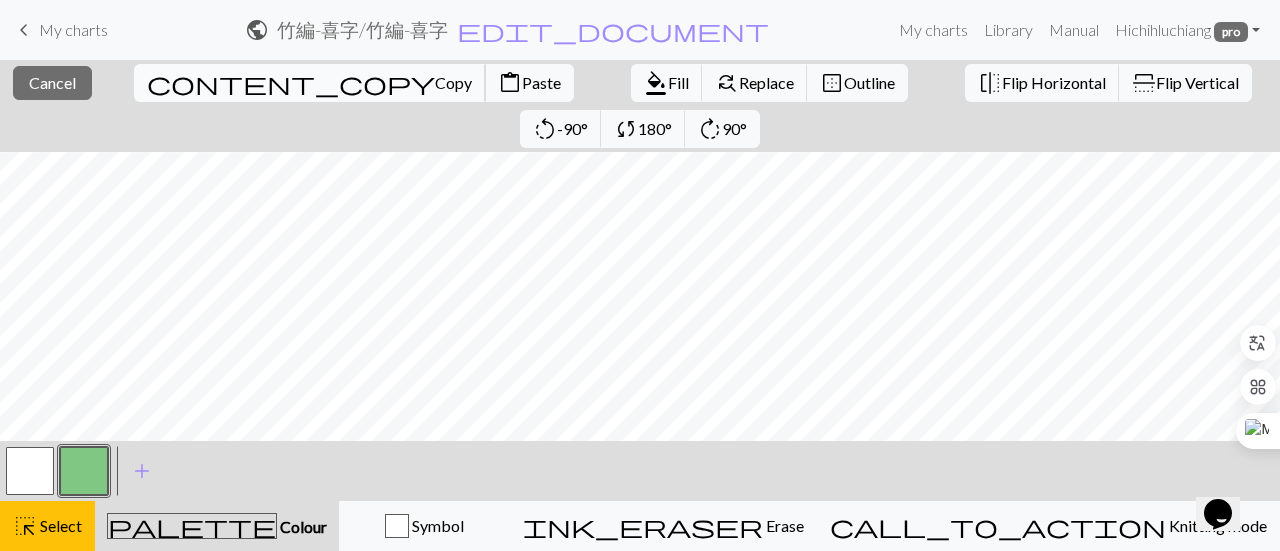 click on "content_copy  Copy" at bounding box center [310, 83] 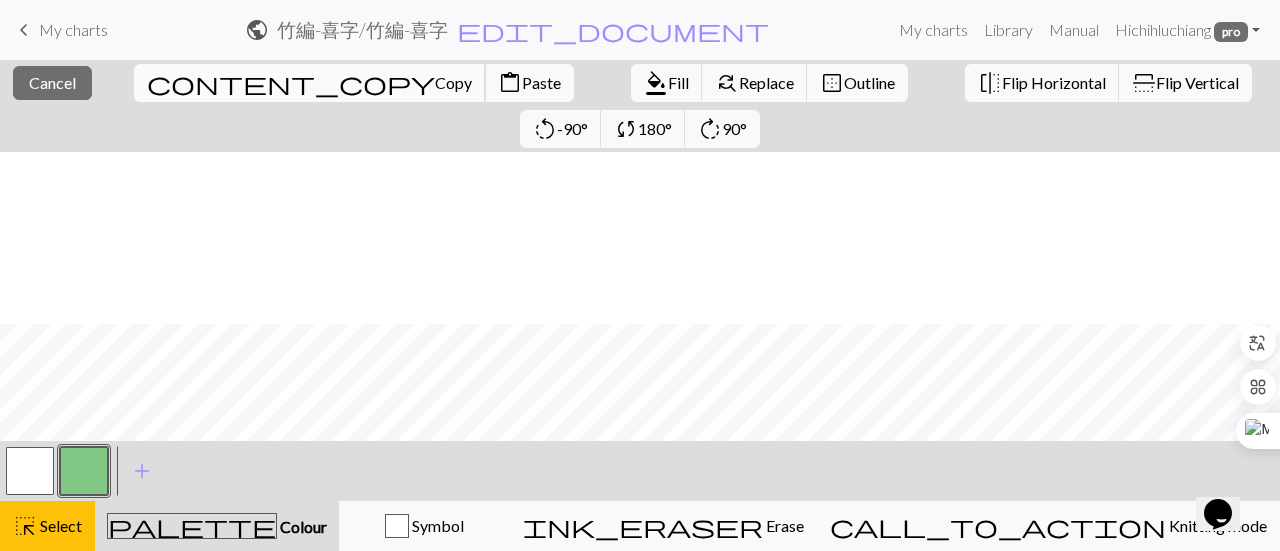 scroll, scrollTop: 300, scrollLeft: 0, axis: vertical 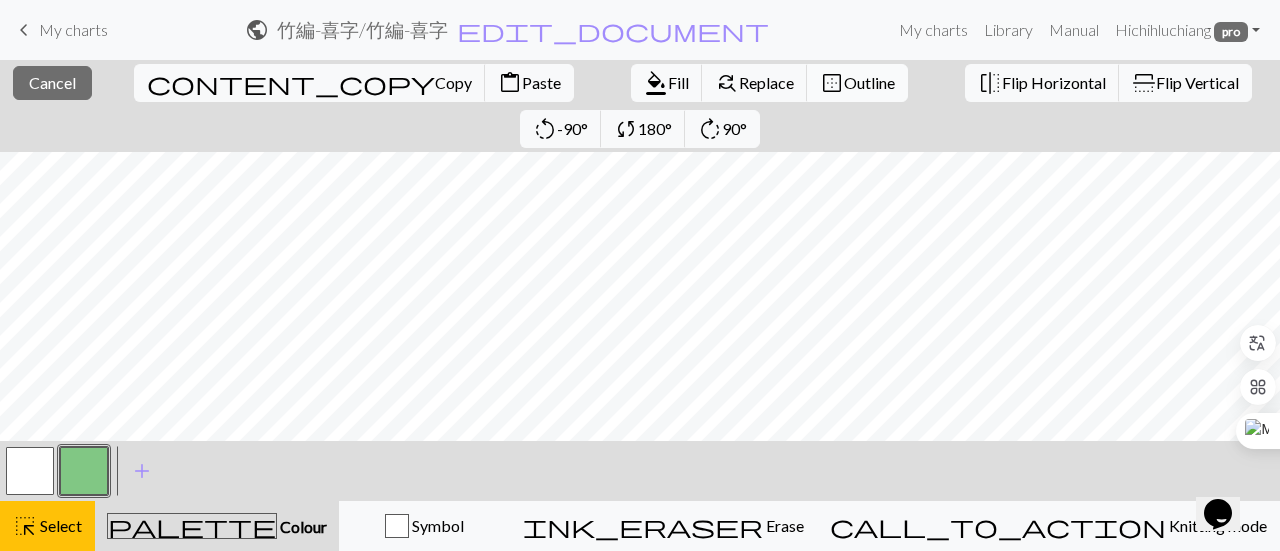drag, startPoint x: 254, startPoint y: 93, endPoint x: 592, endPoint y: 93, distance: 338 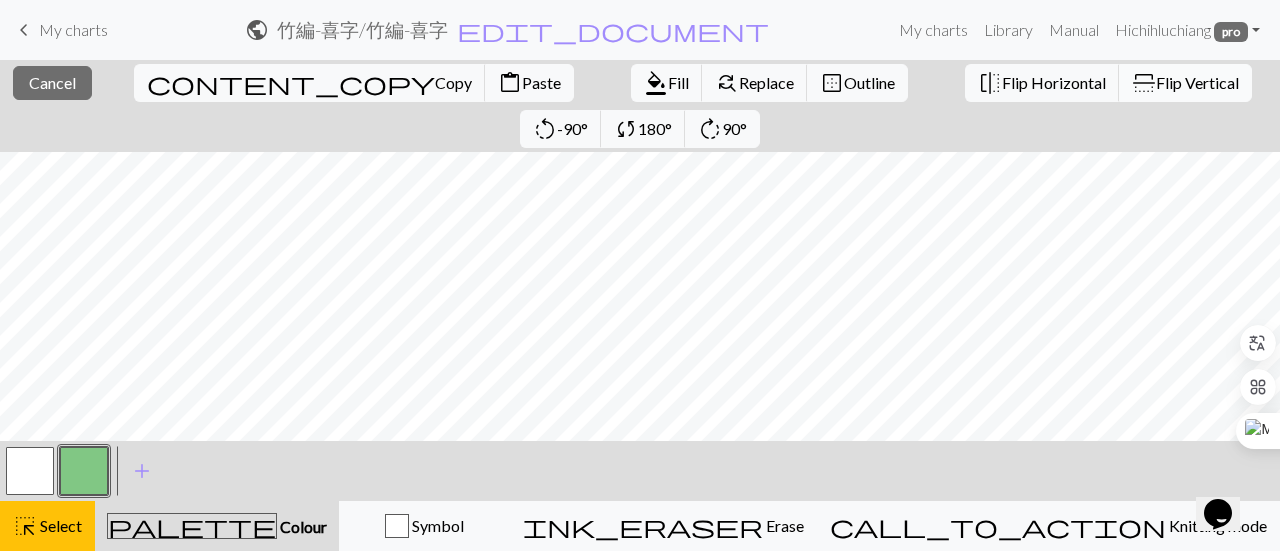 click on "flip" at bounding box center [1144, 83] 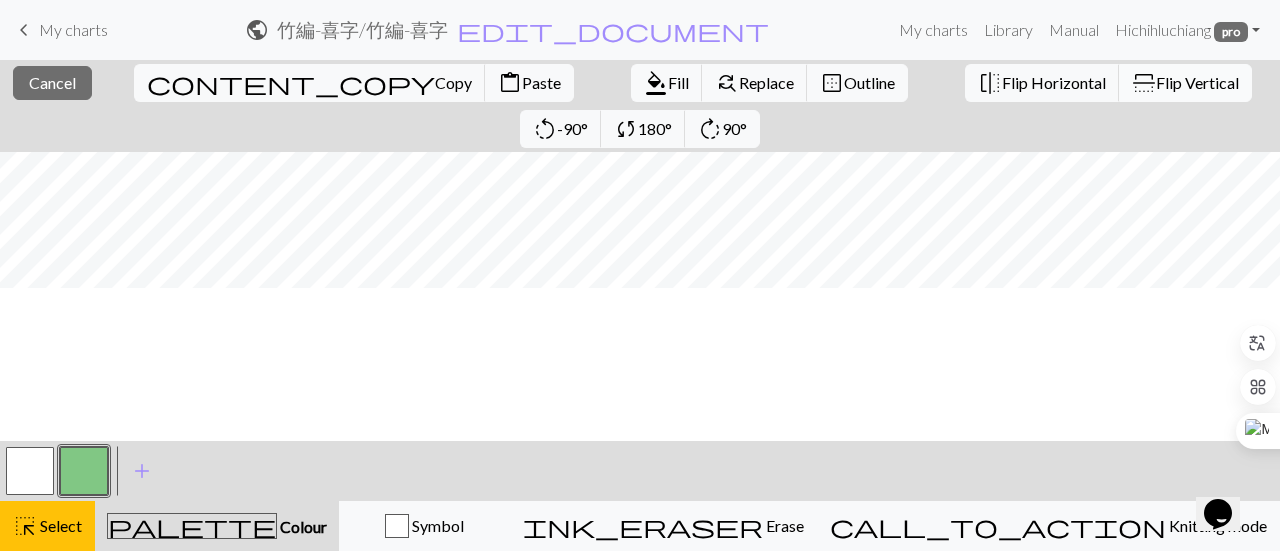 scroll, scrollTop: 0, scrollLeft: 0, axis: both 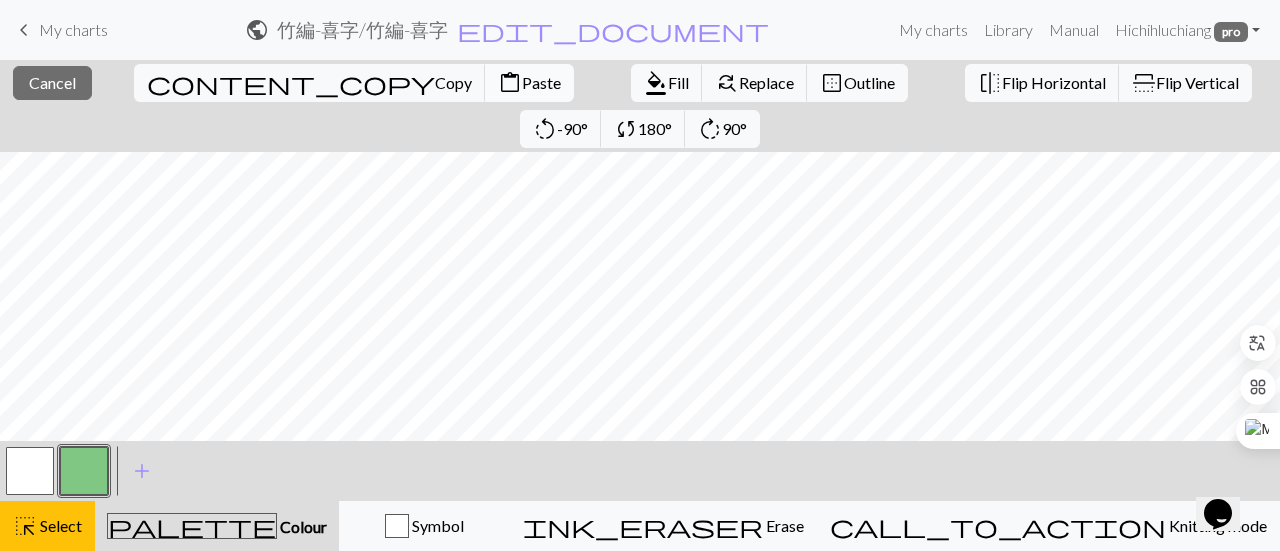 click on "content_paste  Paste" at bounding box center (529, 83) 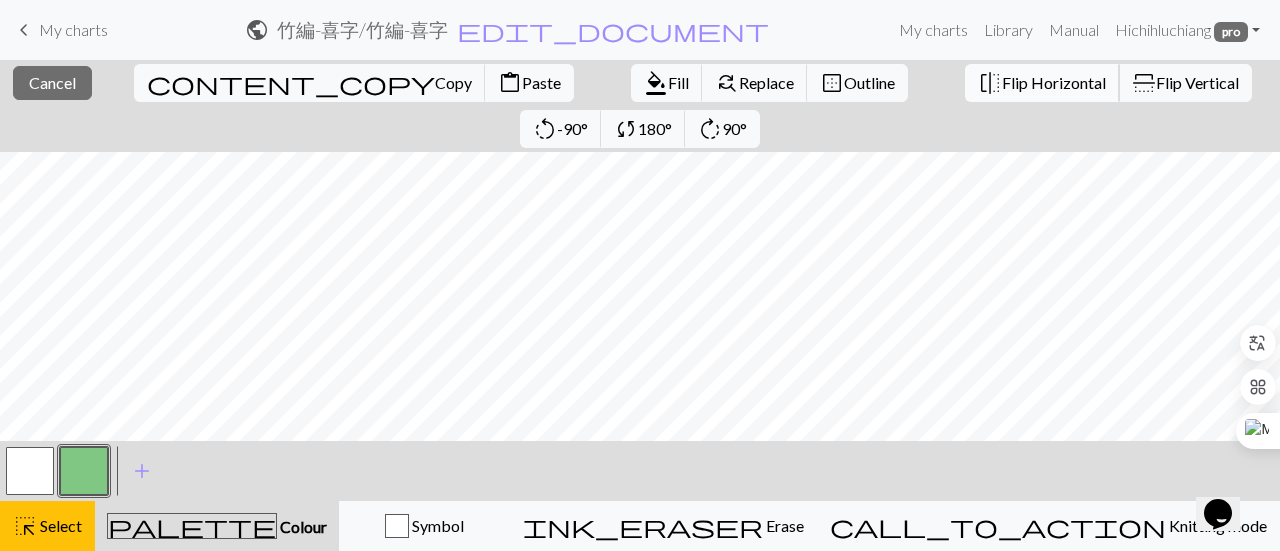 click on "Flip Horizontal" at bounding box center (1054, 82) 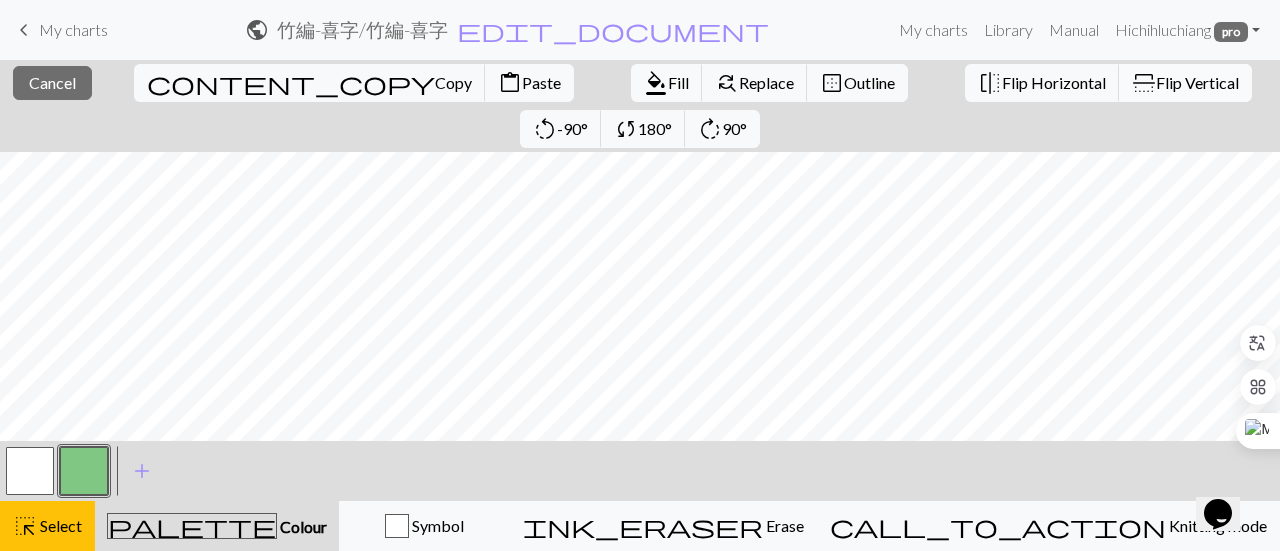 click on "flip  Flip Vertical" at bounding box center (1185, 83) 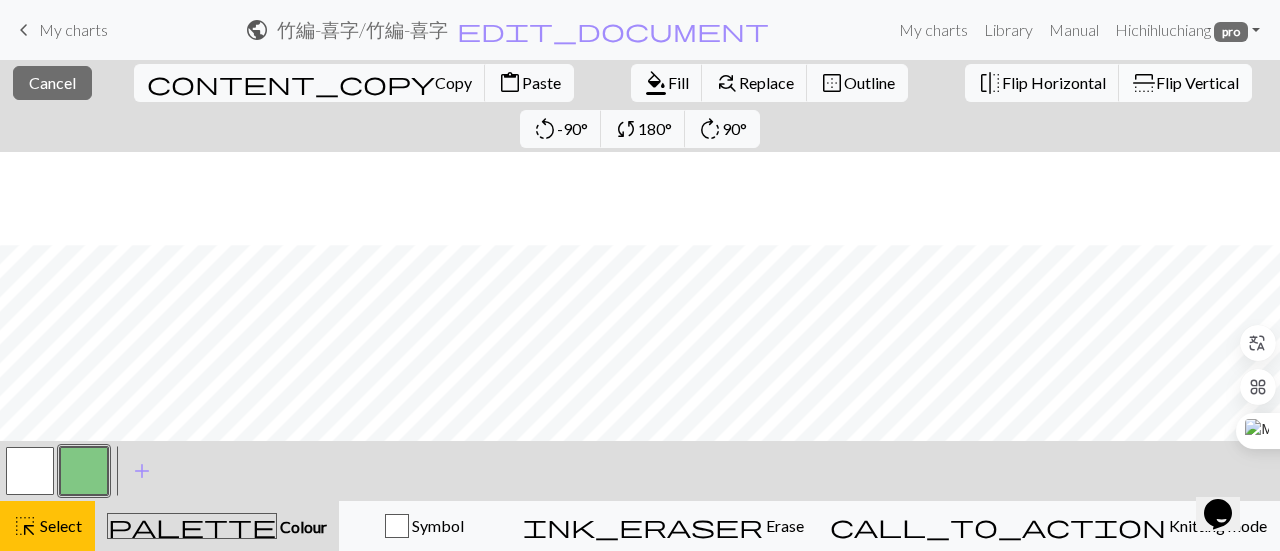 scroll, scrollTop: 400, scrollLeft: 0, axis: vertical 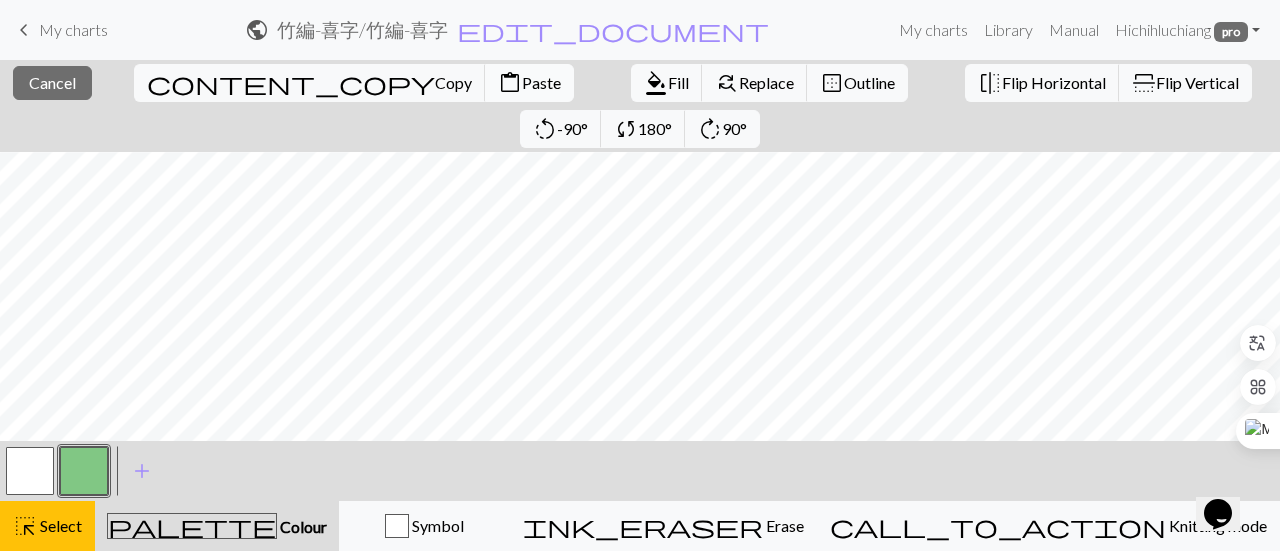 click on "Paste" at bounding box center [541, 82] 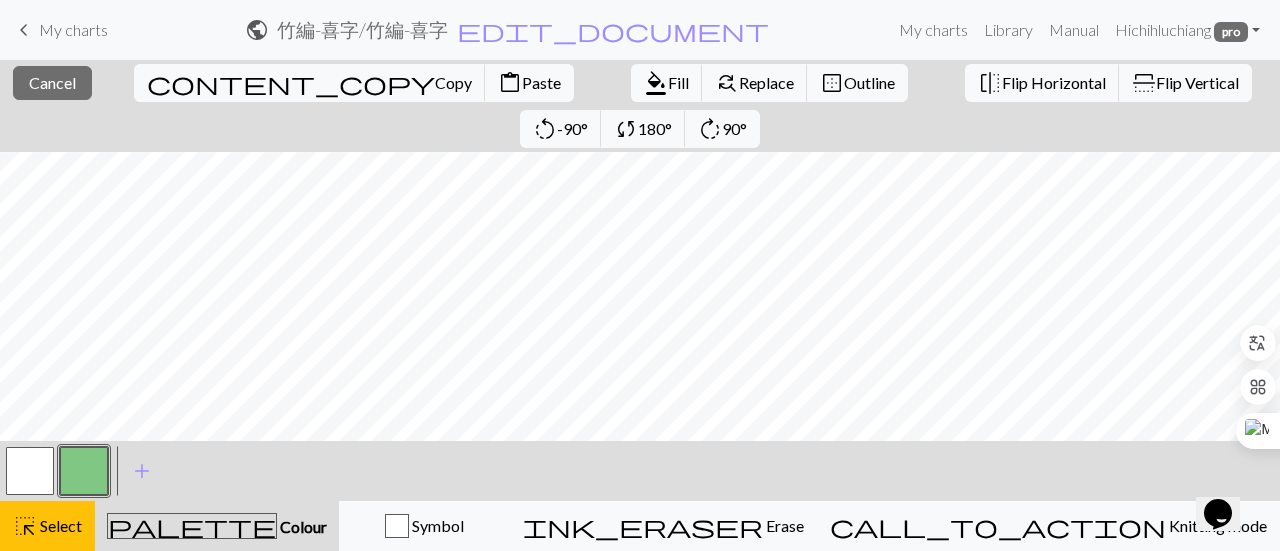 scroll, scrollTop: 429, scrollLeft: 0, axis: vertical 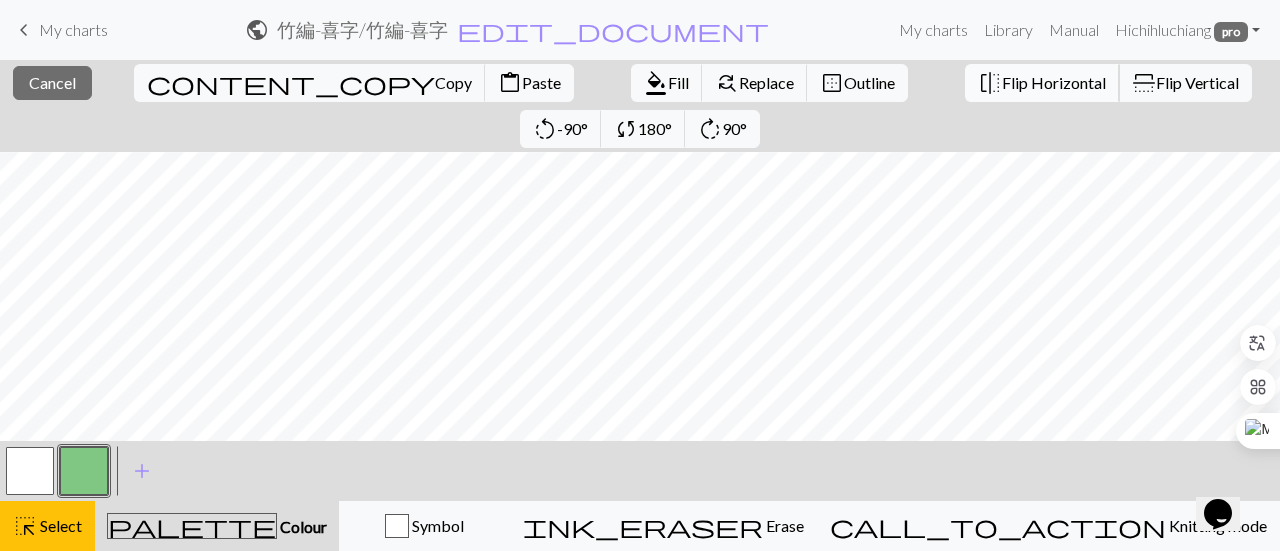 click on "Flip Horizontal" at bounding box center [1054, 82] 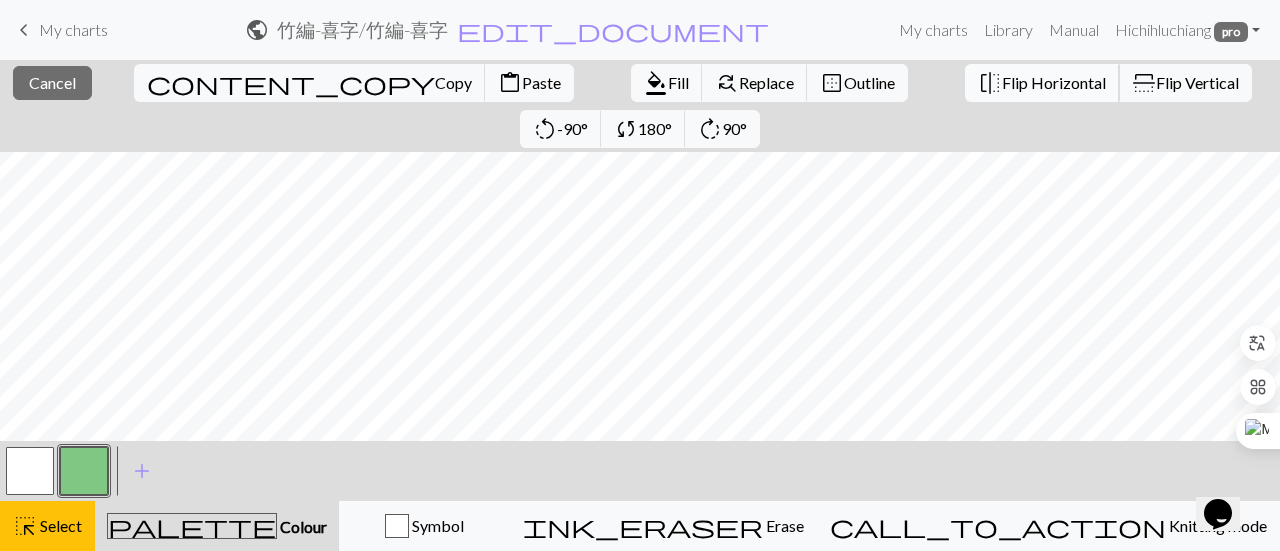 scroll, scrollTop: 229, scrollLeft: 0, axis: vertical 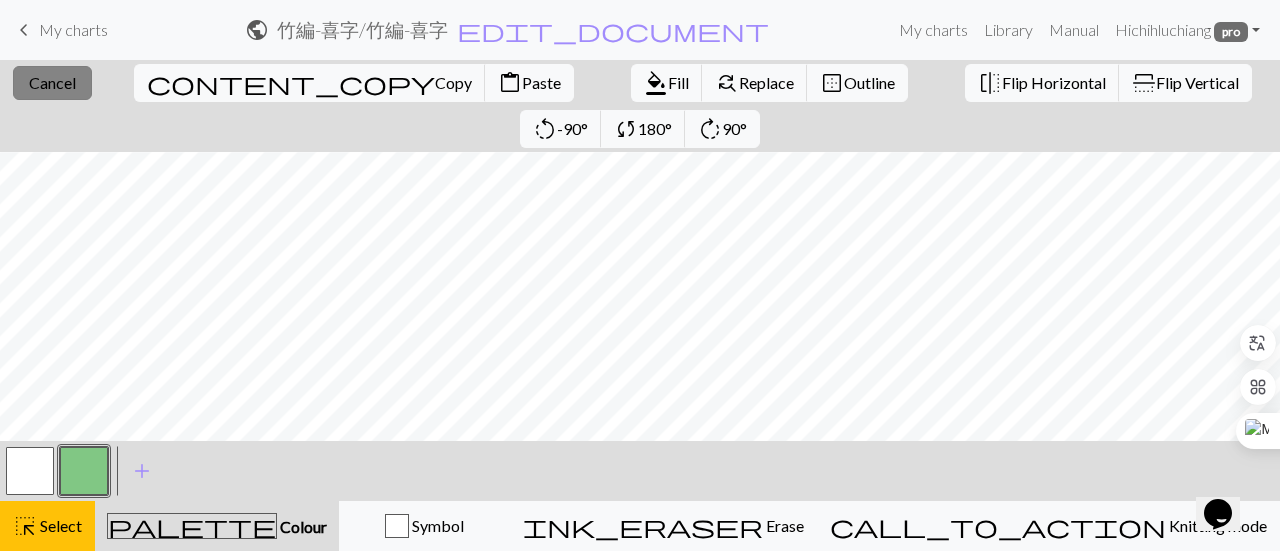 click on "Cancel" at bounding box center [52, 82] 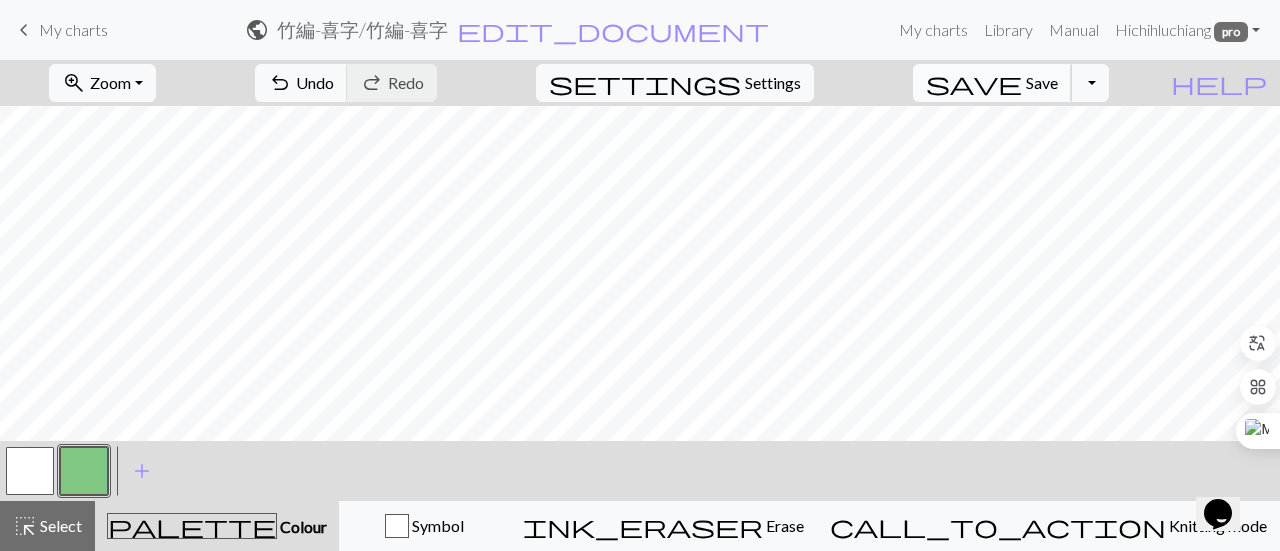 click on "Save" at bounding box center [1042, 82] 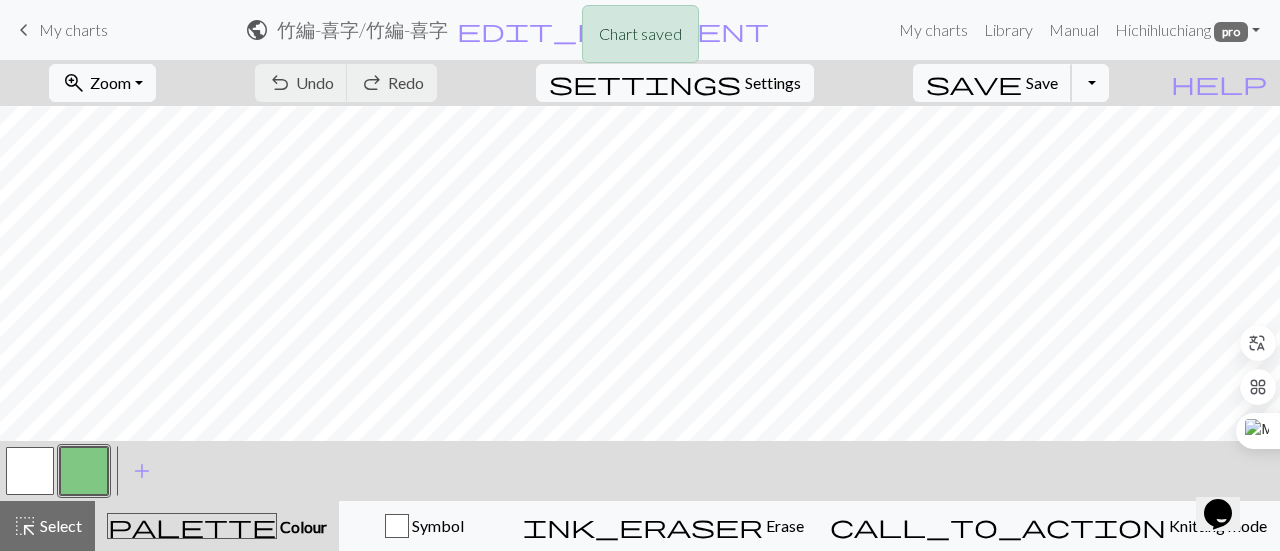 scroll, scrollTop: 329, scrollLeft: 0, axis: vertical 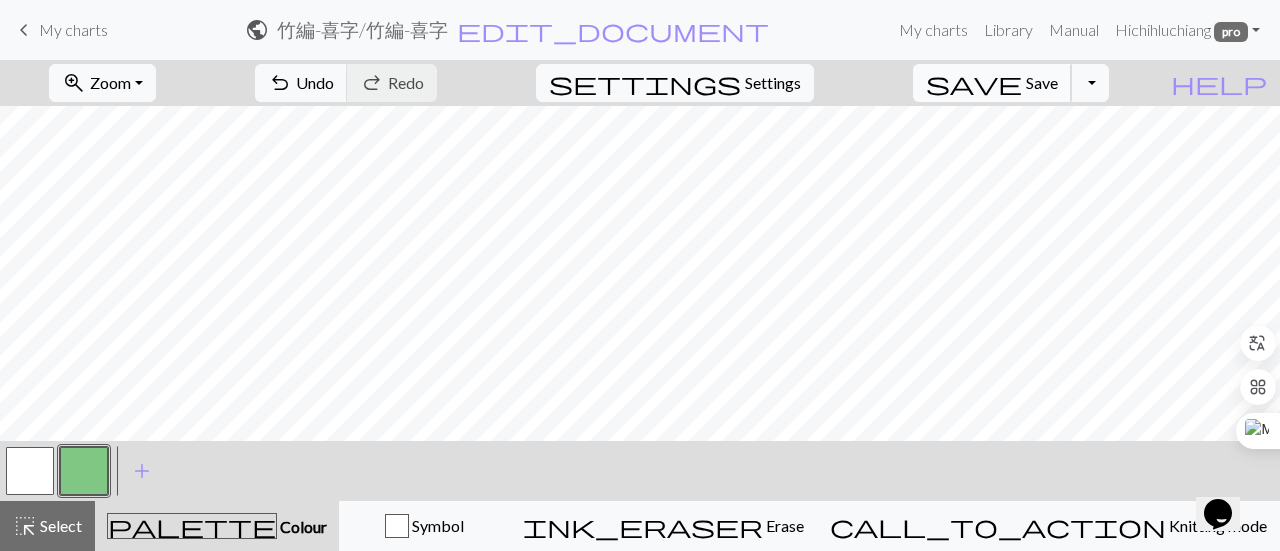 click on "Save" at bounding box center [1042, 82] 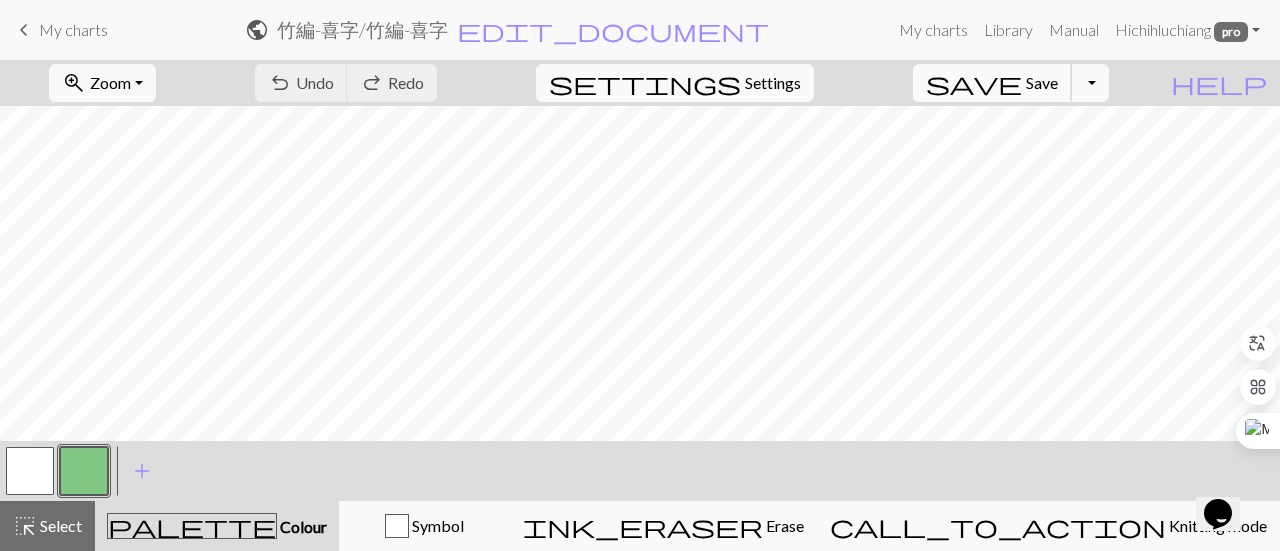 scroll, scrollTop: 629, scrollLeft: 0, axis: vertical 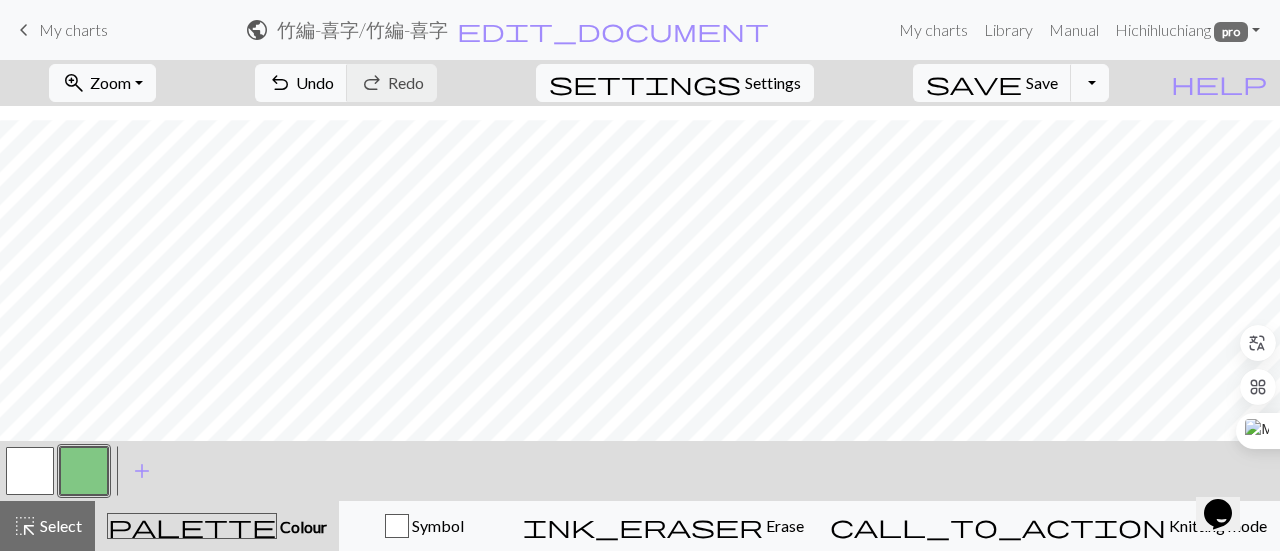 click at bounding box center (84, 471) 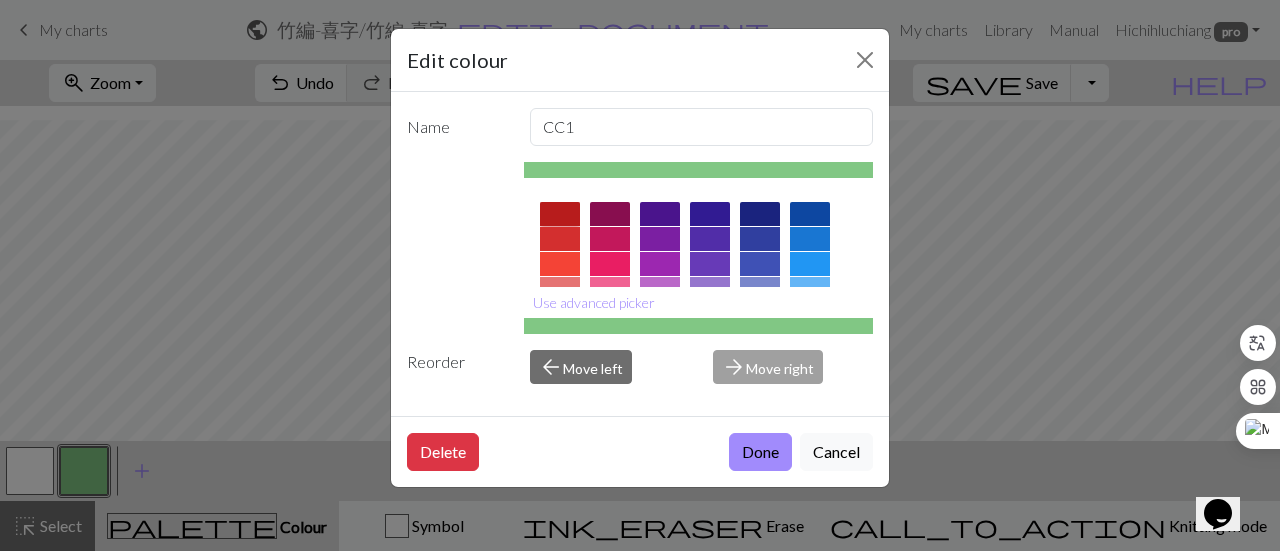 click at bounding box center (560, 214) 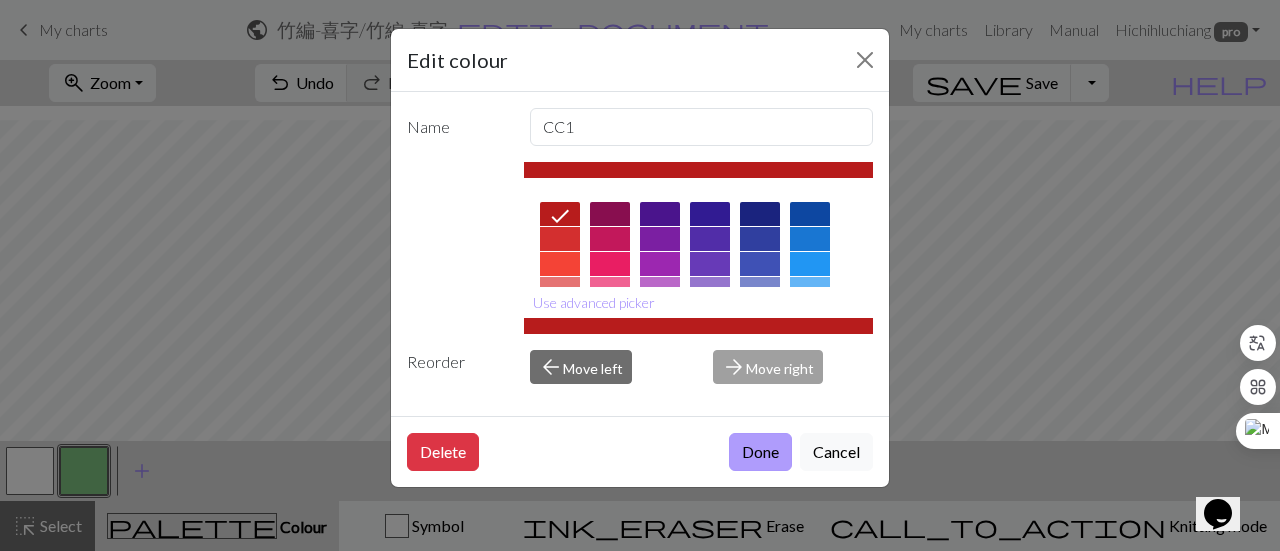 click on "Done" at bounding box center (760, 452) 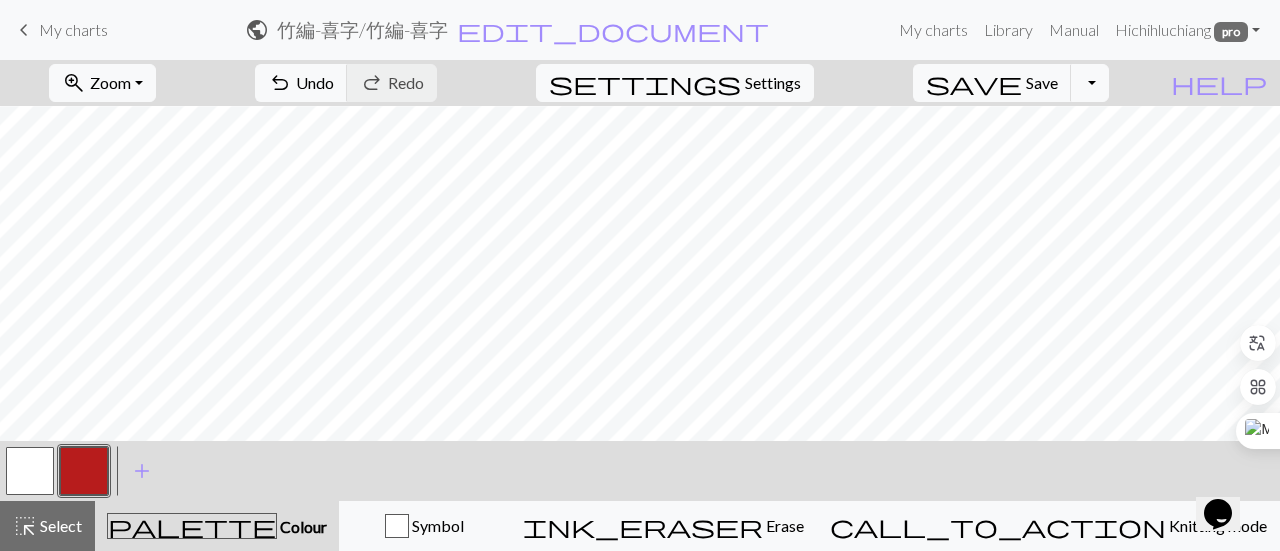 scroll, scrollTop: 429, scrollLeft: 0, axis: vertical 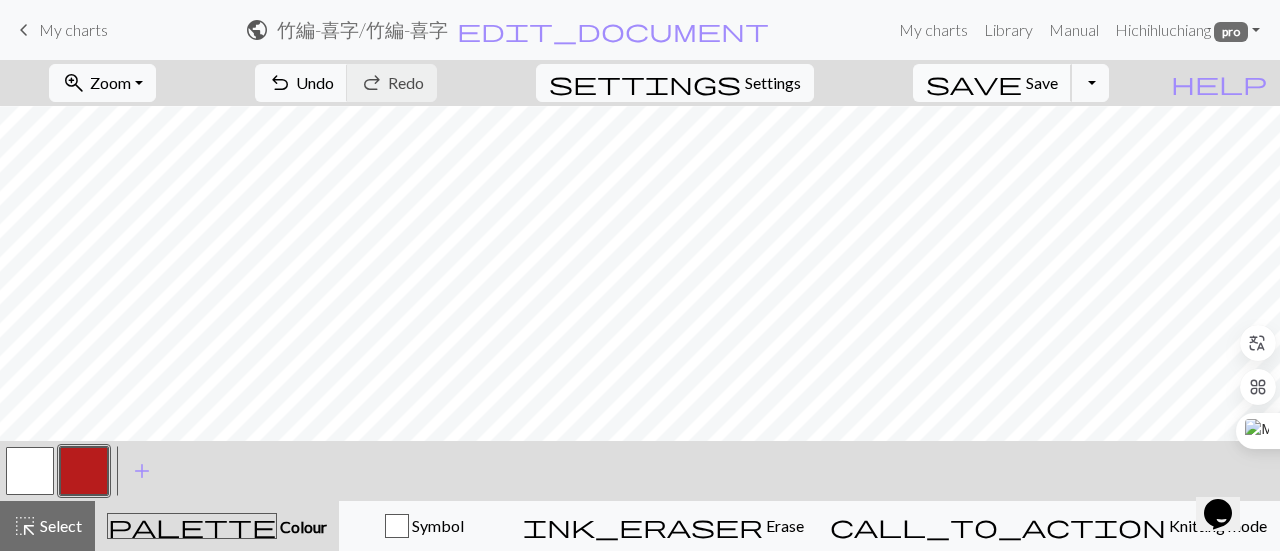 click on "save Save Save" at bounding box center (992, 83) 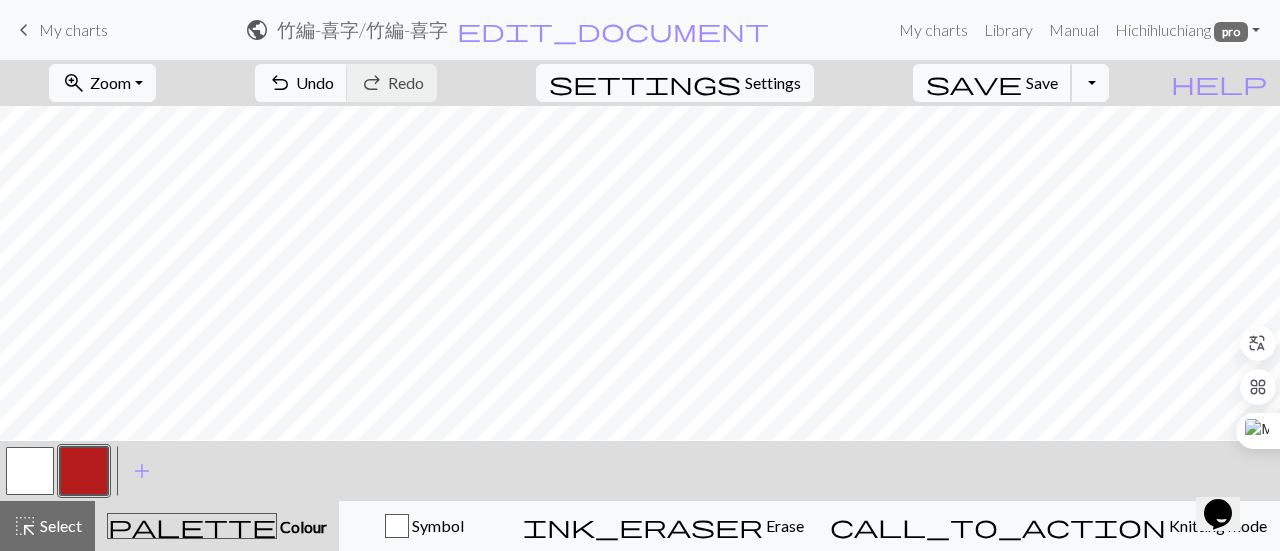 scroll, scrollTop: 129, scrollLeft: 0, axis: vertical 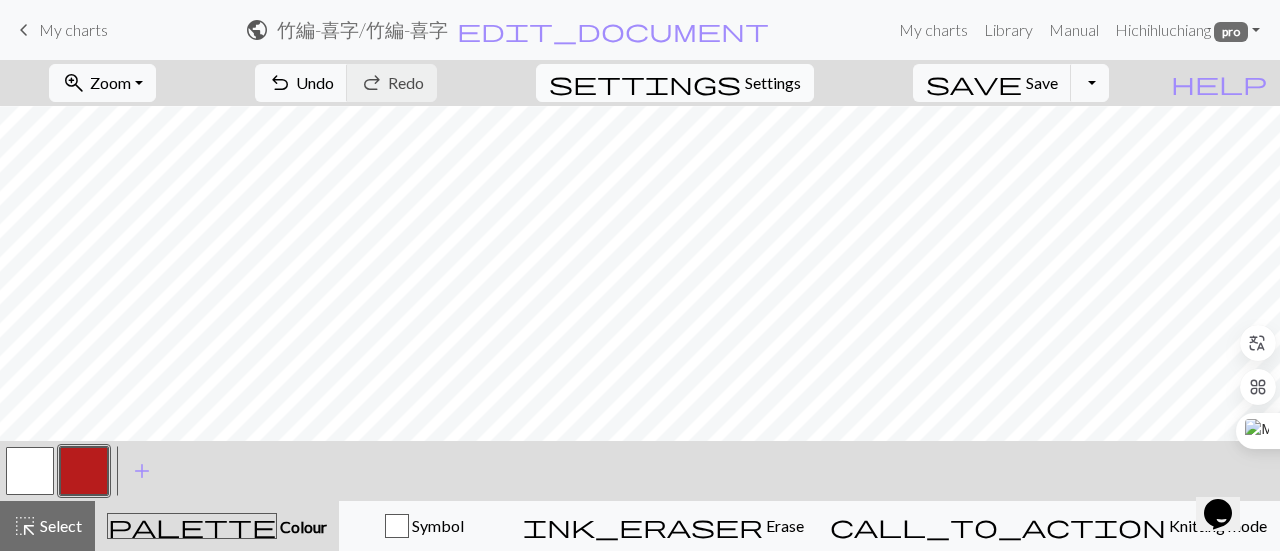 click on "Settings" at bounding box center (773, 83) 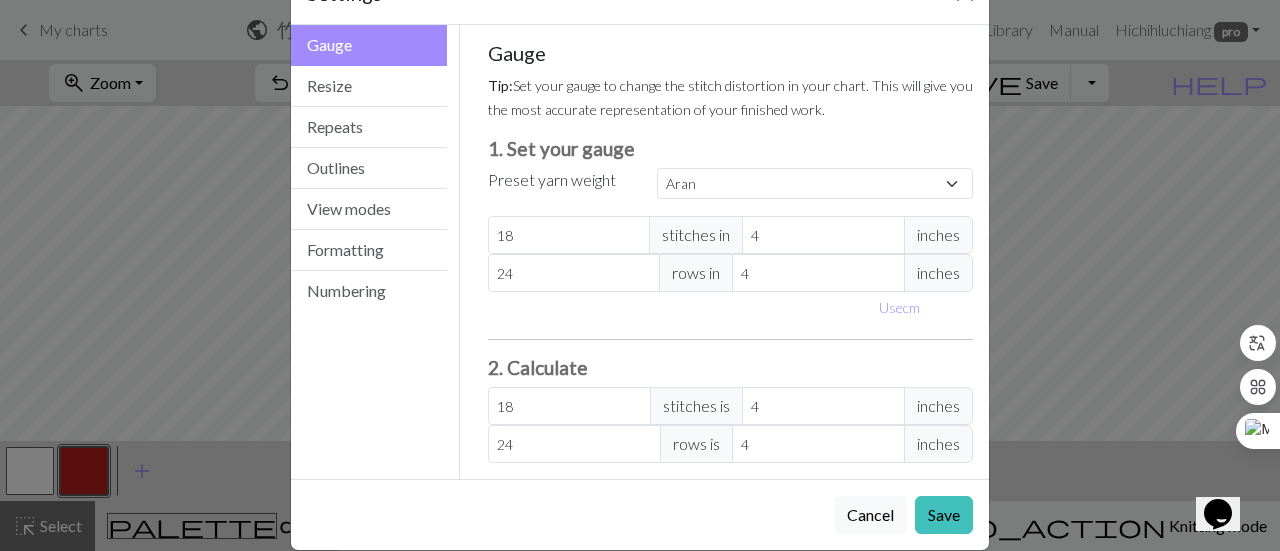 scroll, scrollTop: 89, scrollLeft: 0, axis: vertical 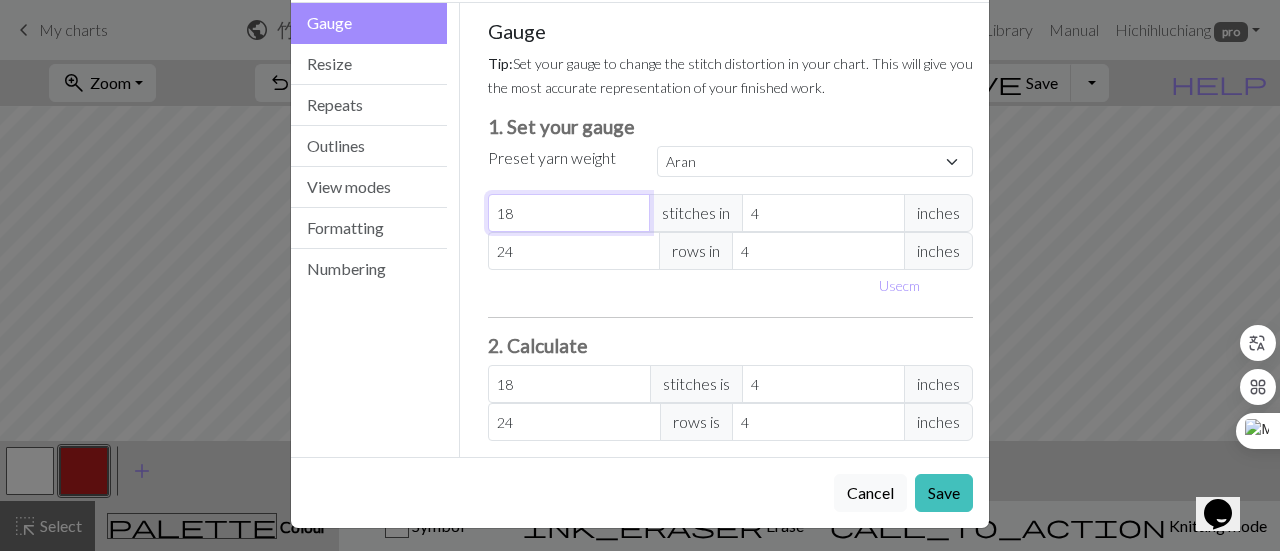drag, startPoint x: 506, startPoint y: 221, endPoint x: 488, endPoint y: 220, distance: 18.027756 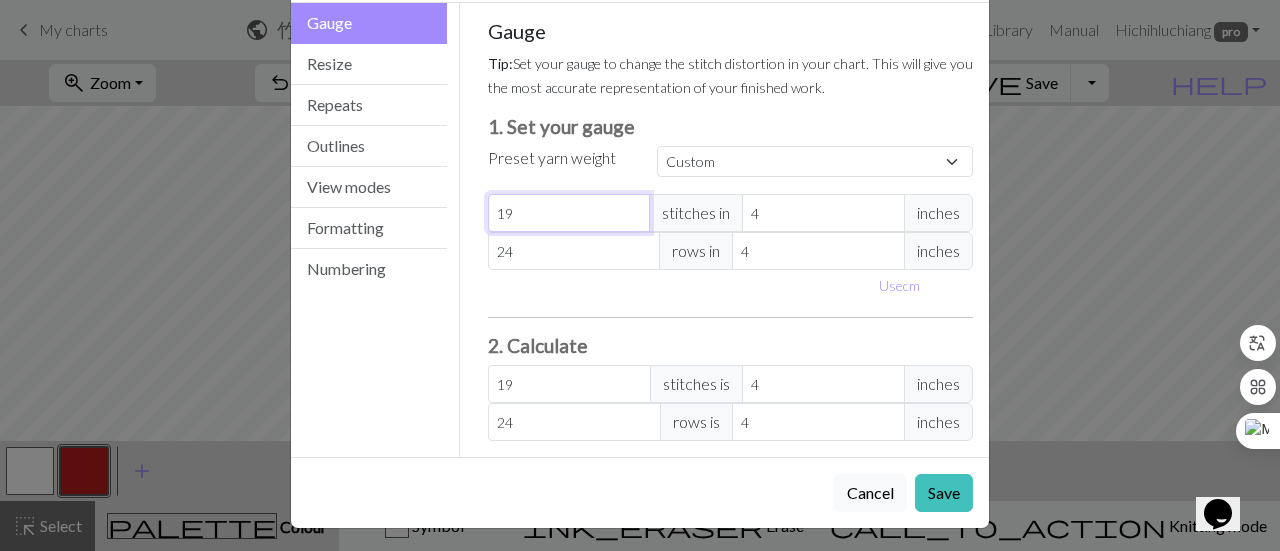 click on "19" at bounding box center (569, 213) 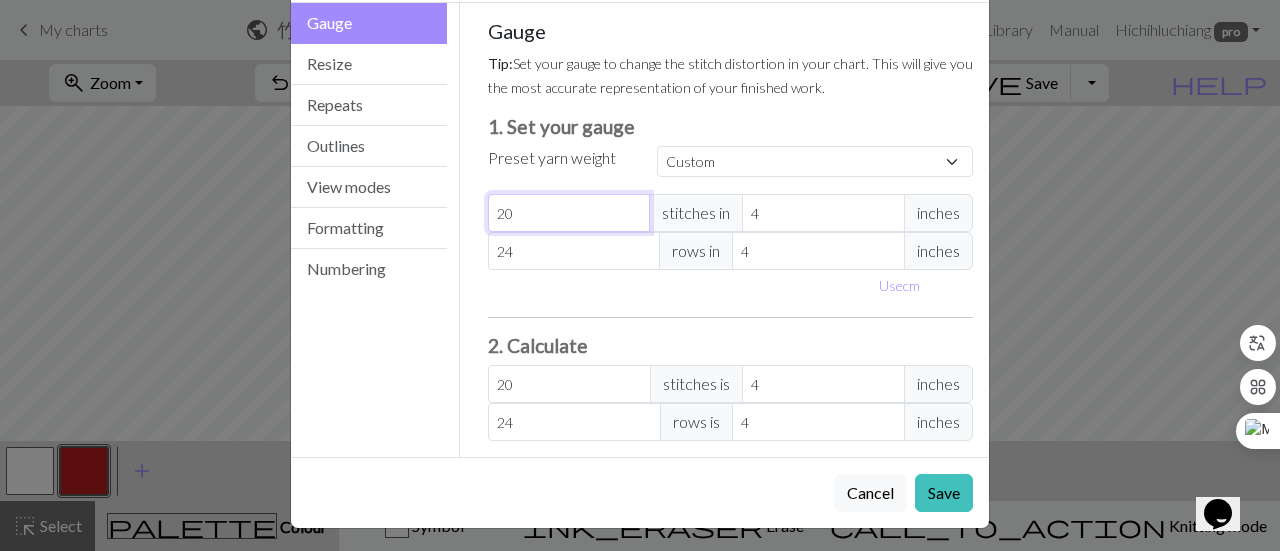 click on "20" at bounding box center (569, 213) 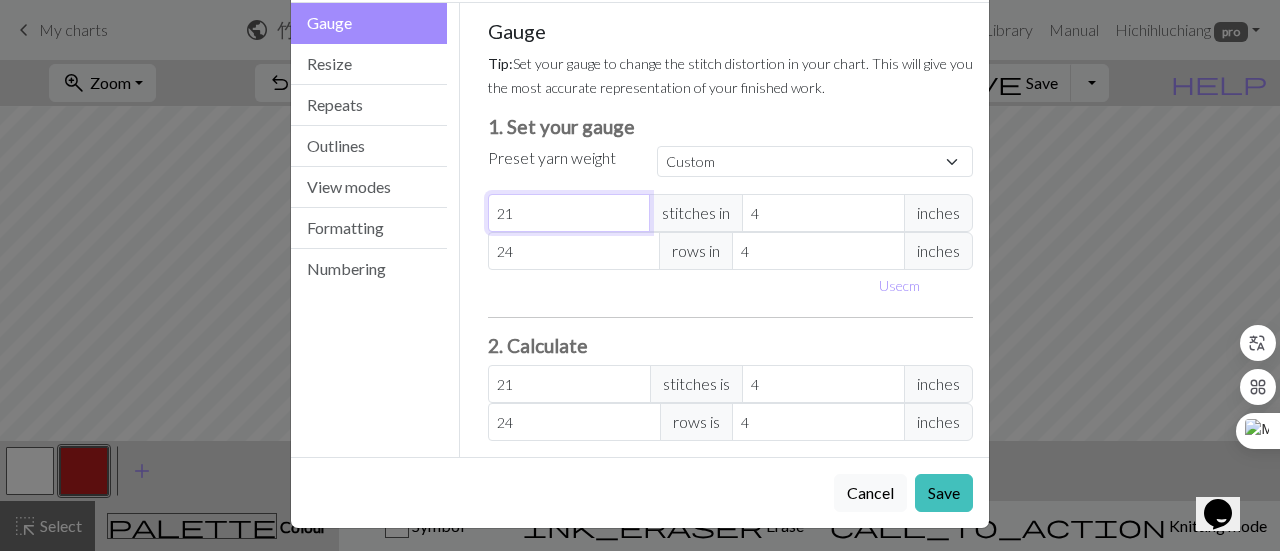 click on "21" at bounding box center [569, 213] 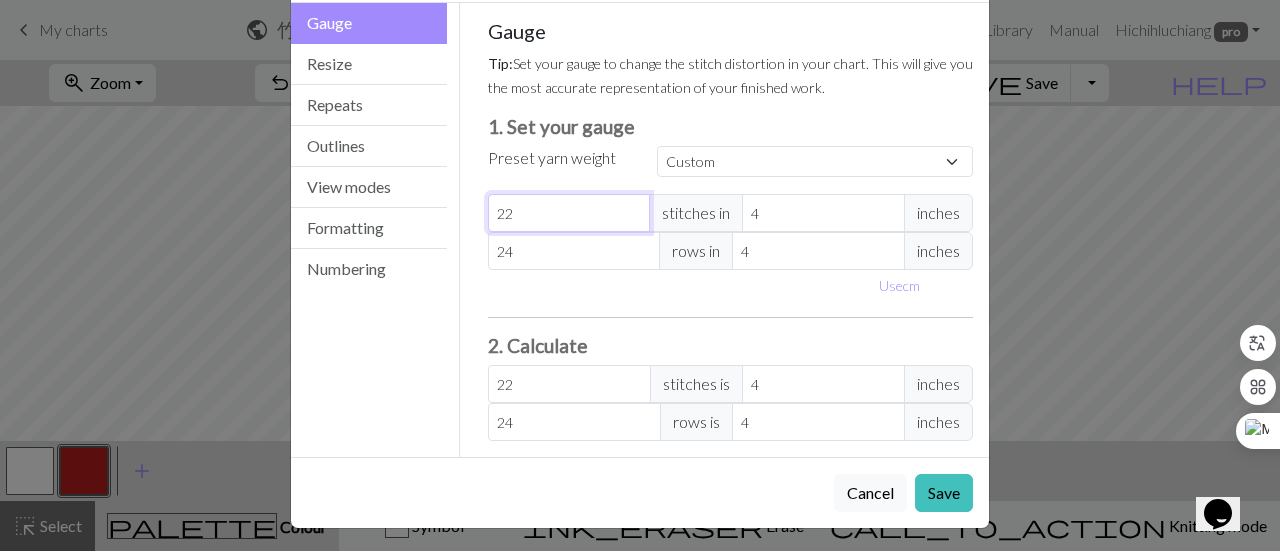 click on "22" at bounding box center (569, 213) 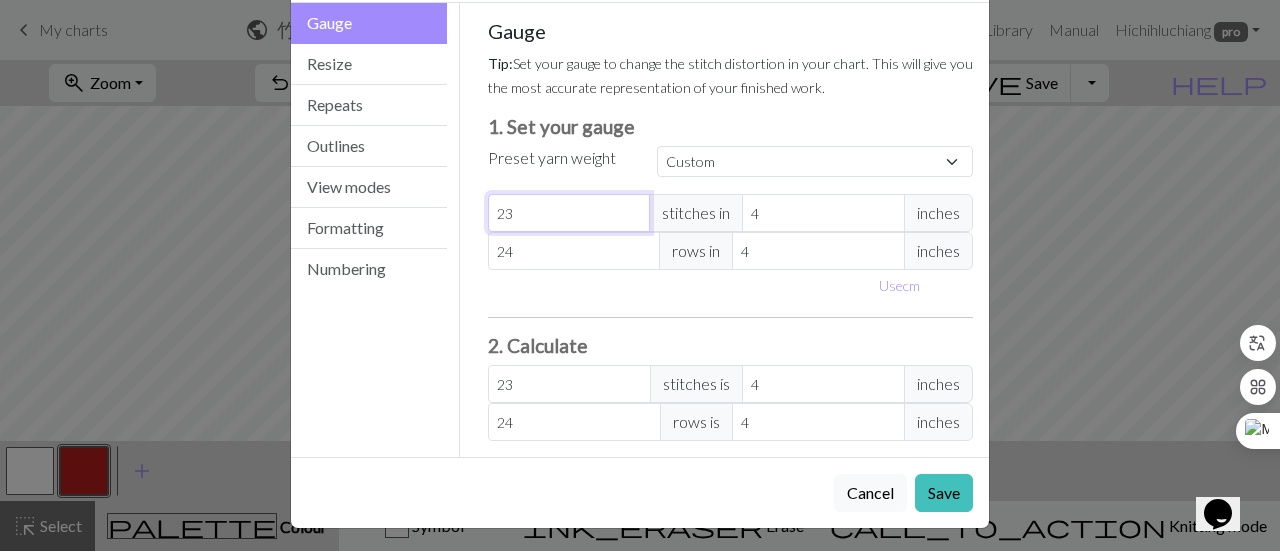 click on "23" at bounding box center (569, 213) 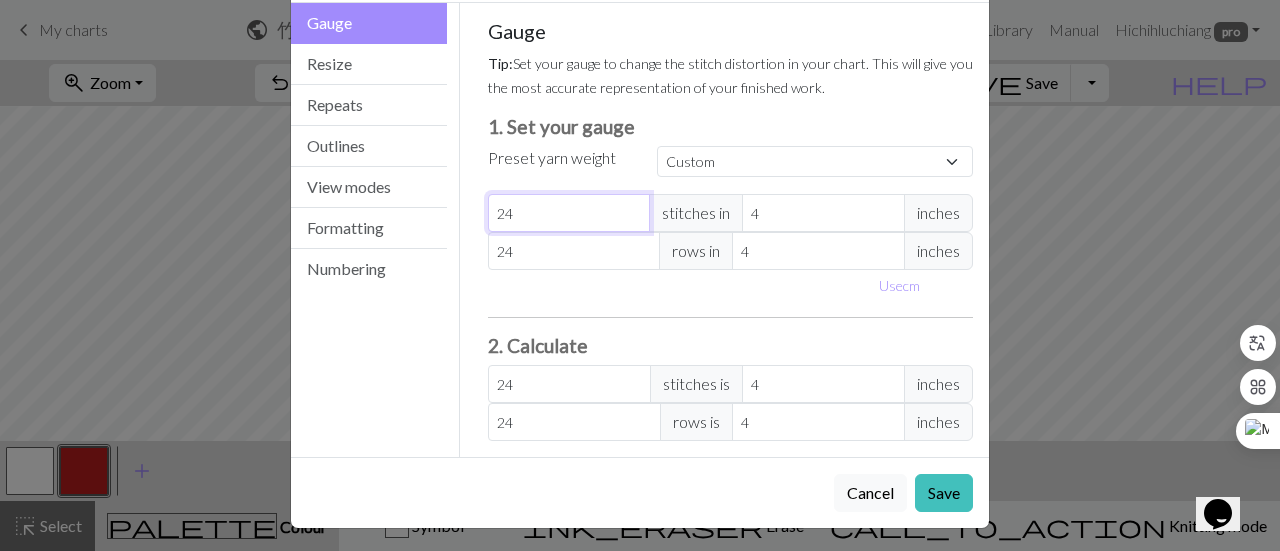 type on "24" 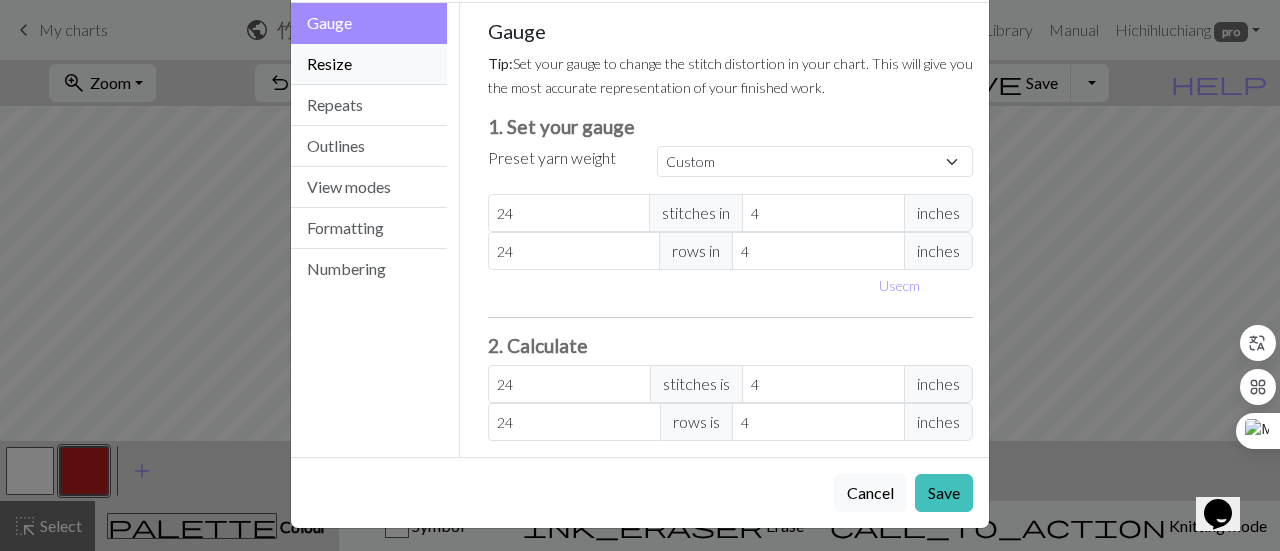 click on "Resize" at bounding box center (369, 64) 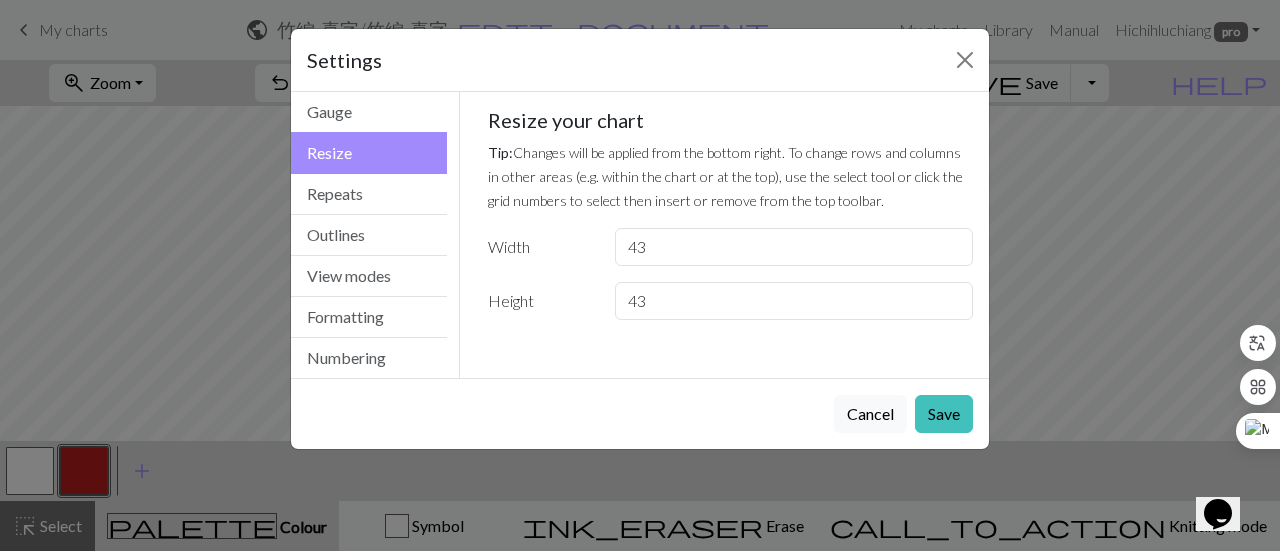 scroll, scrollTop: 0, scrollLeft: 0, axis: both 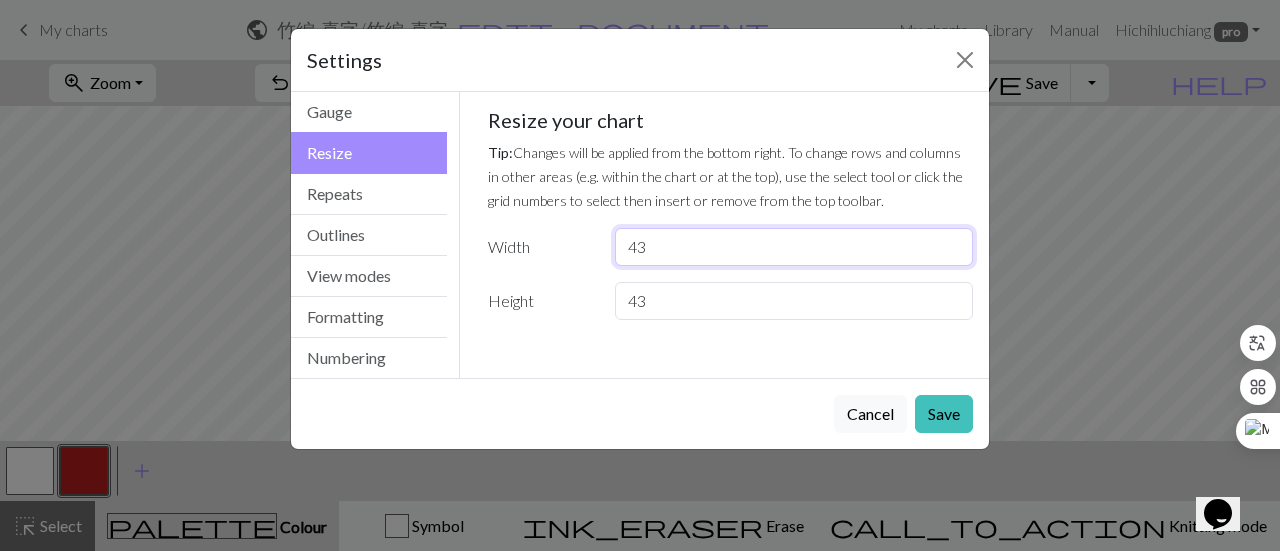 click on "Width 43" at bounding box center (731, 247) 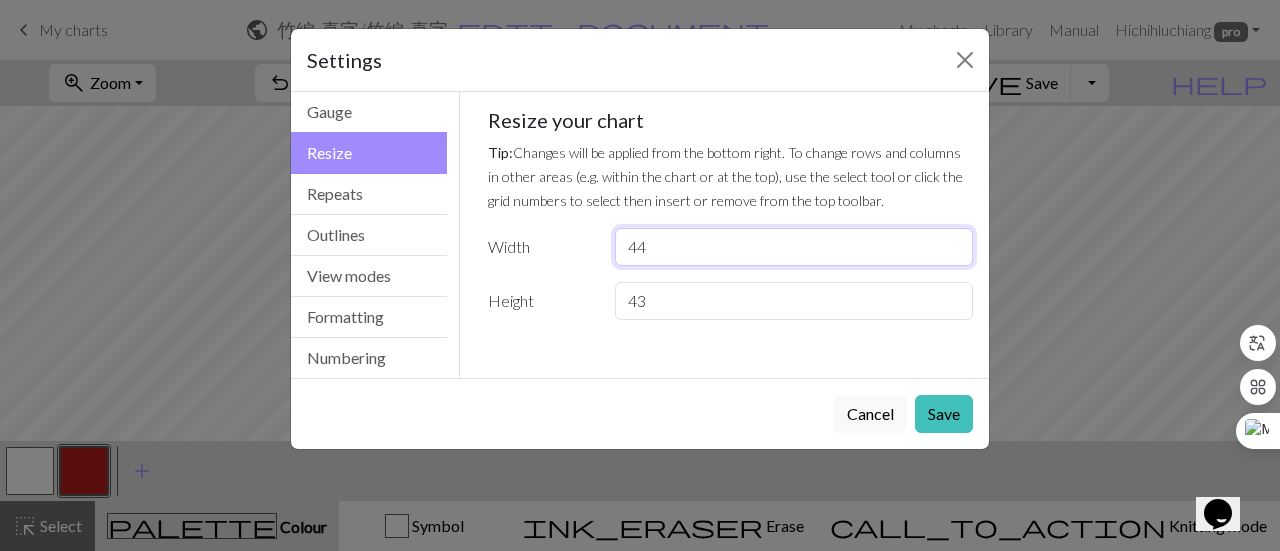 click on "44" at bounding box center [794, 247] 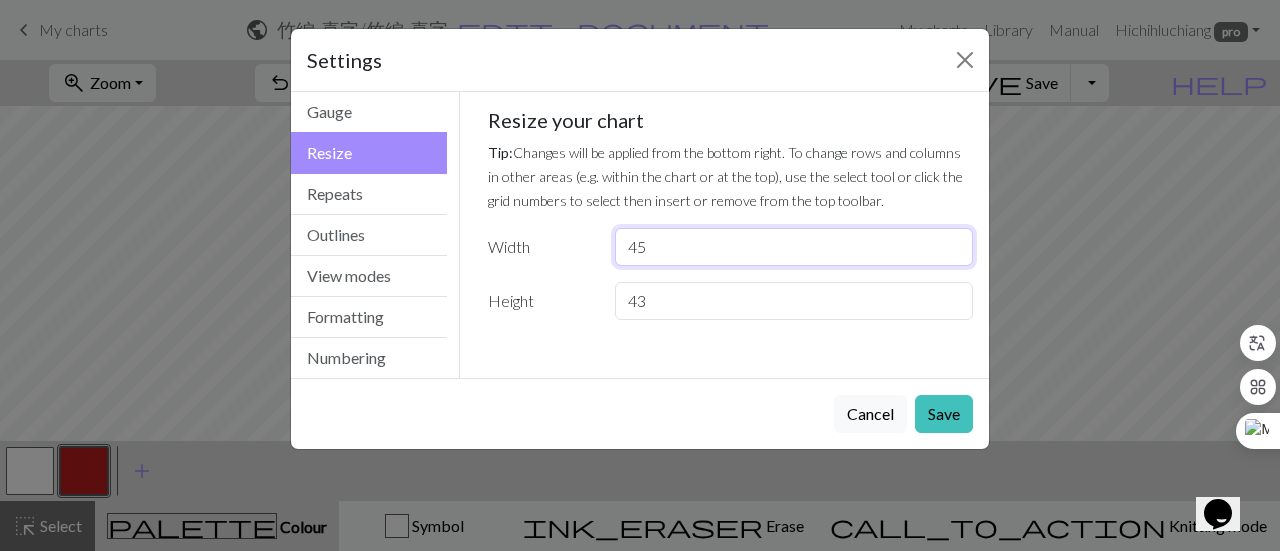 click on "45" at bounding box center (794, 247) 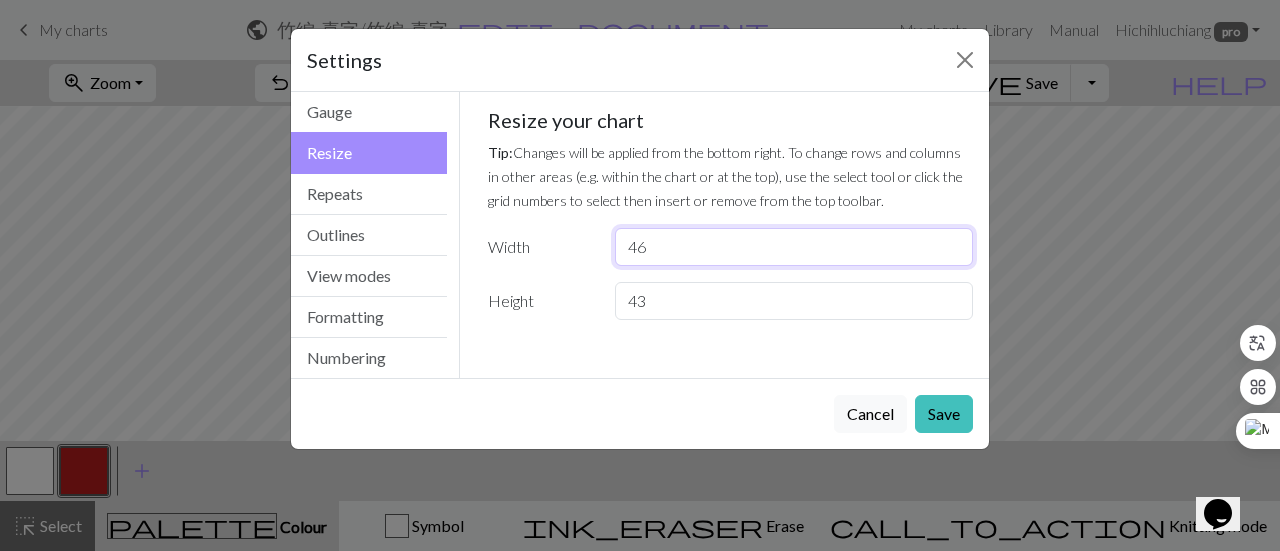 click on "46" at bounding box center [794, 247] 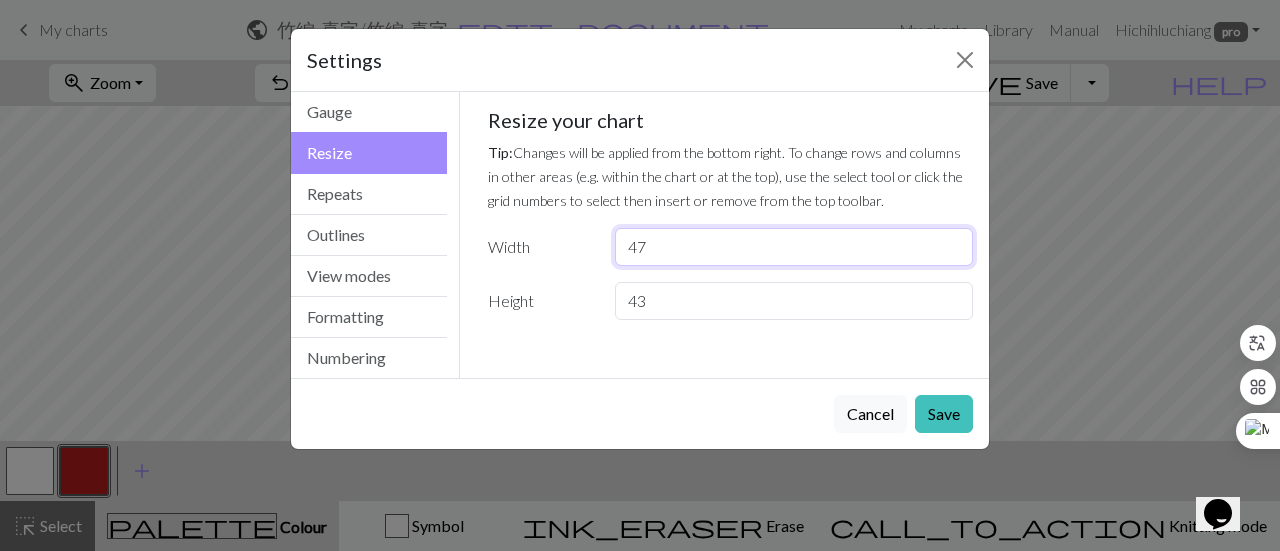 type on "47" 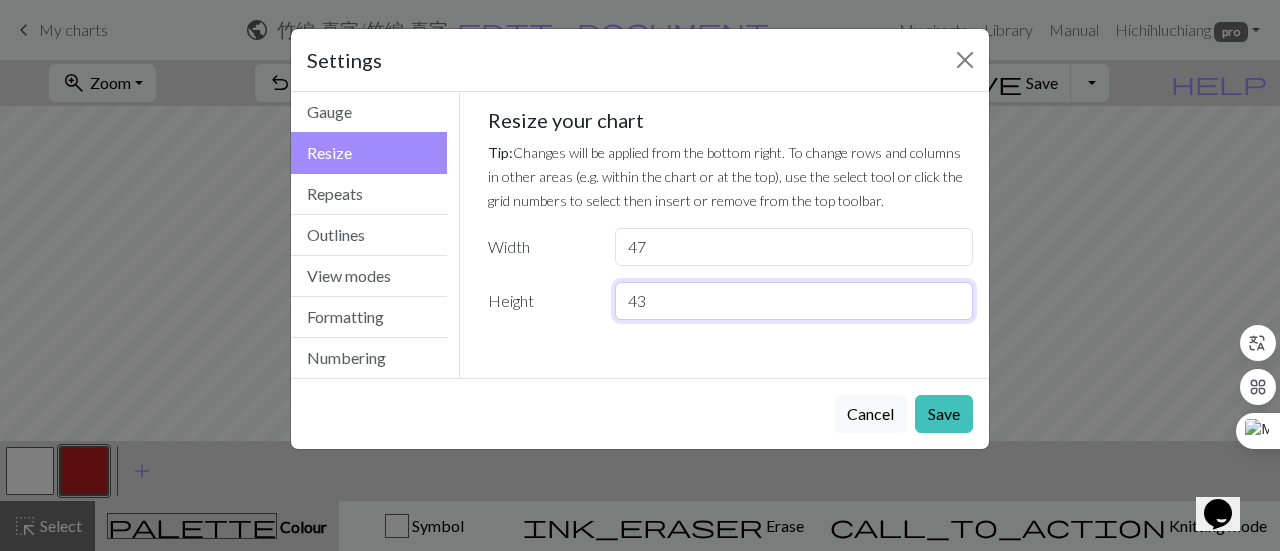 click on "43" at bounding box center (794, 301) 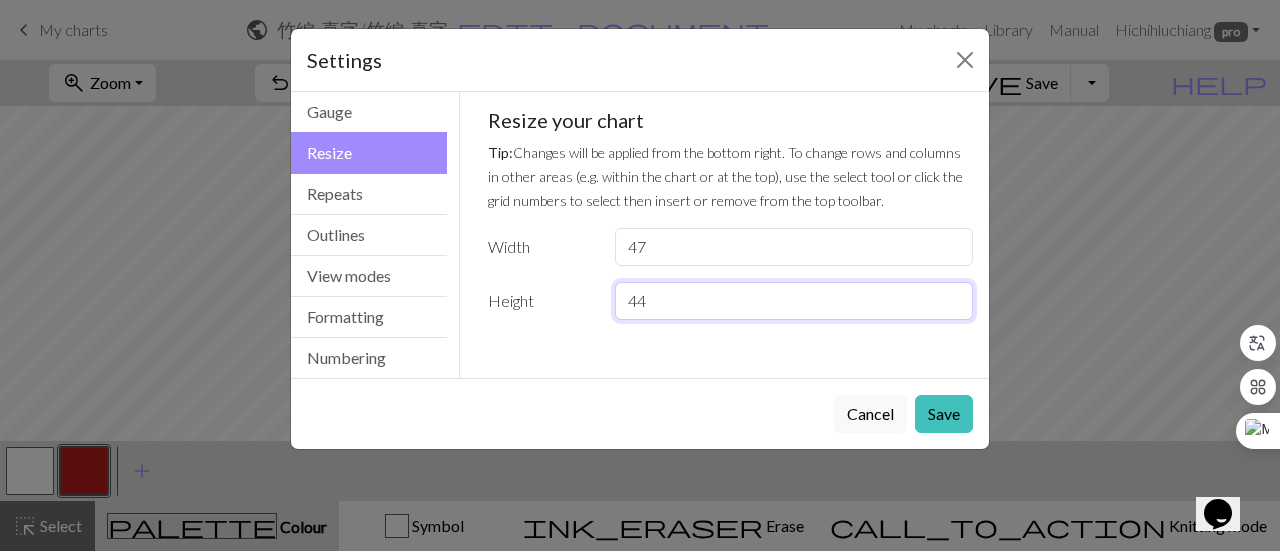 click on "44" at bounding box center [794, 301] 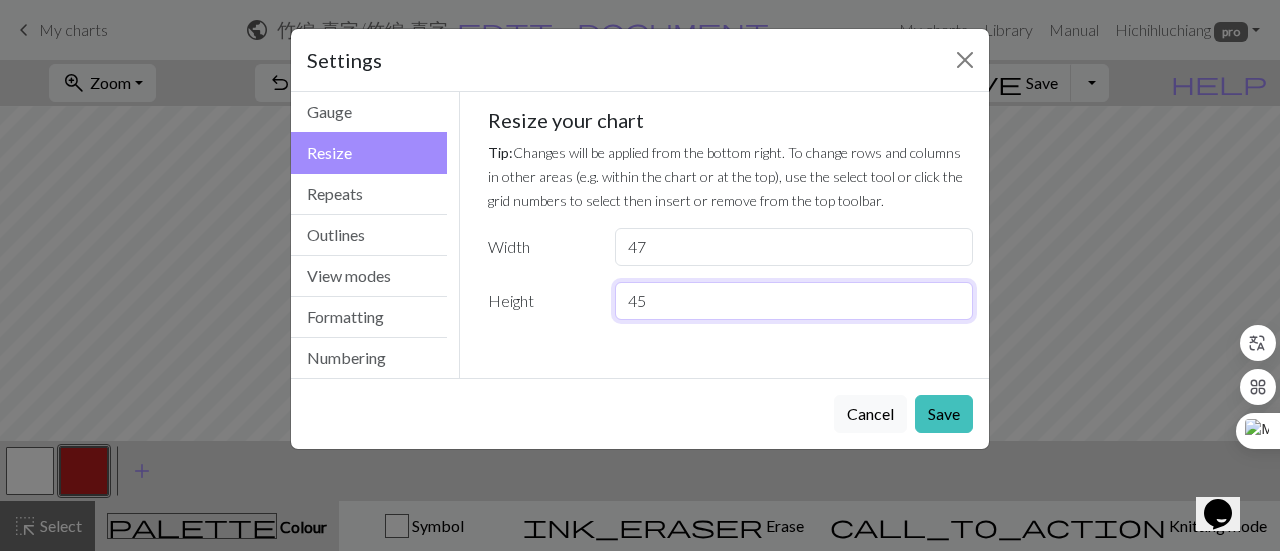 click on "45" at bounding box center (794, 301) 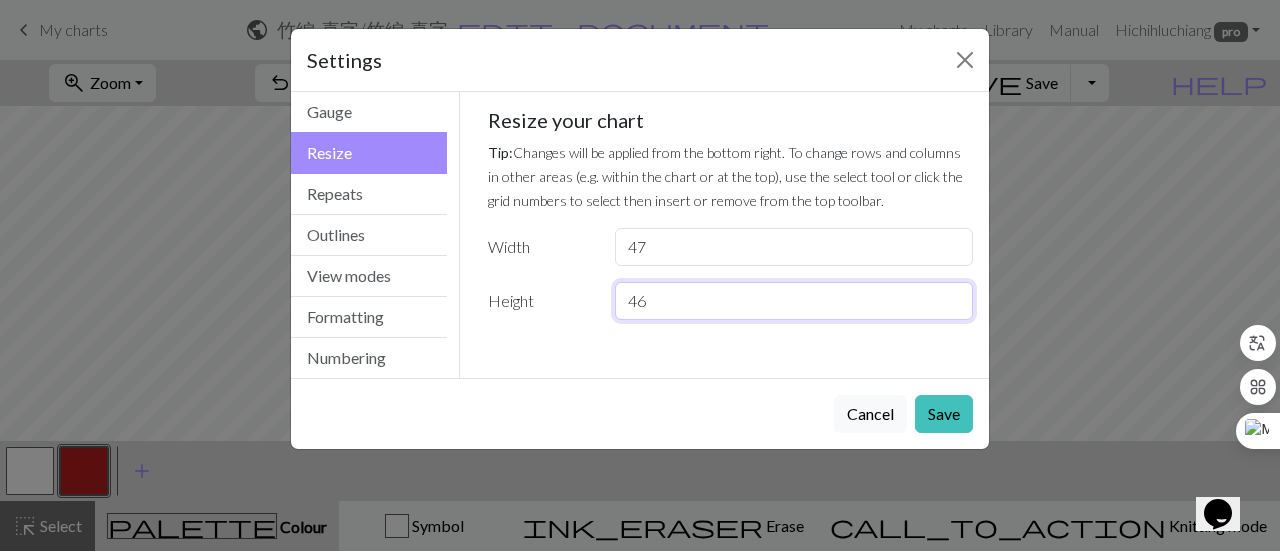 click on "46" at bounding box center [794, 301] 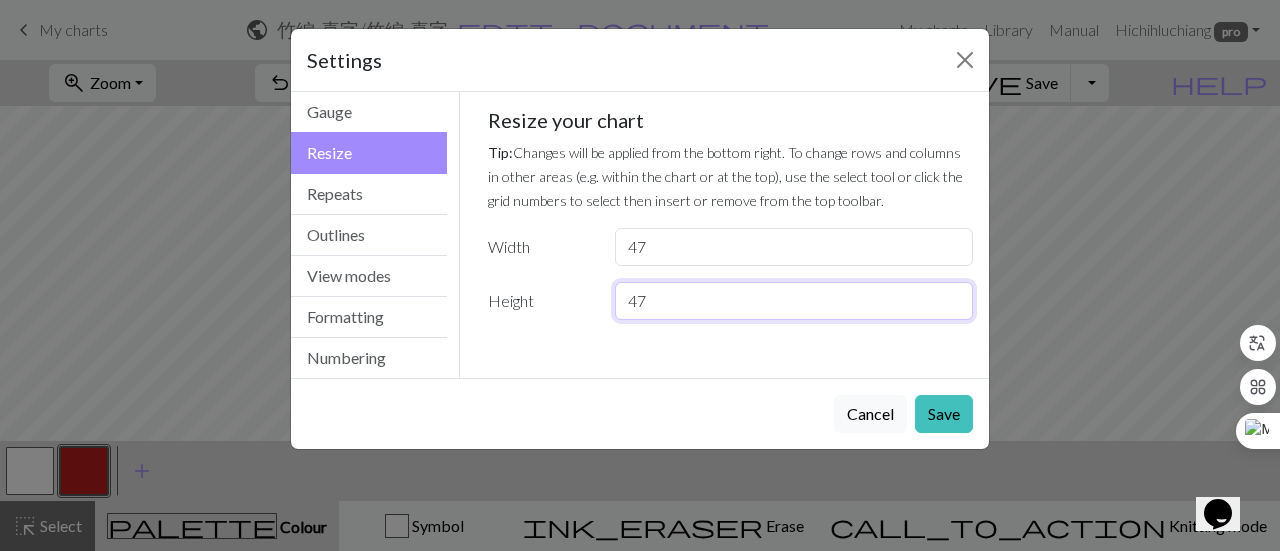 click on "47" at bounding box center [794, 301] 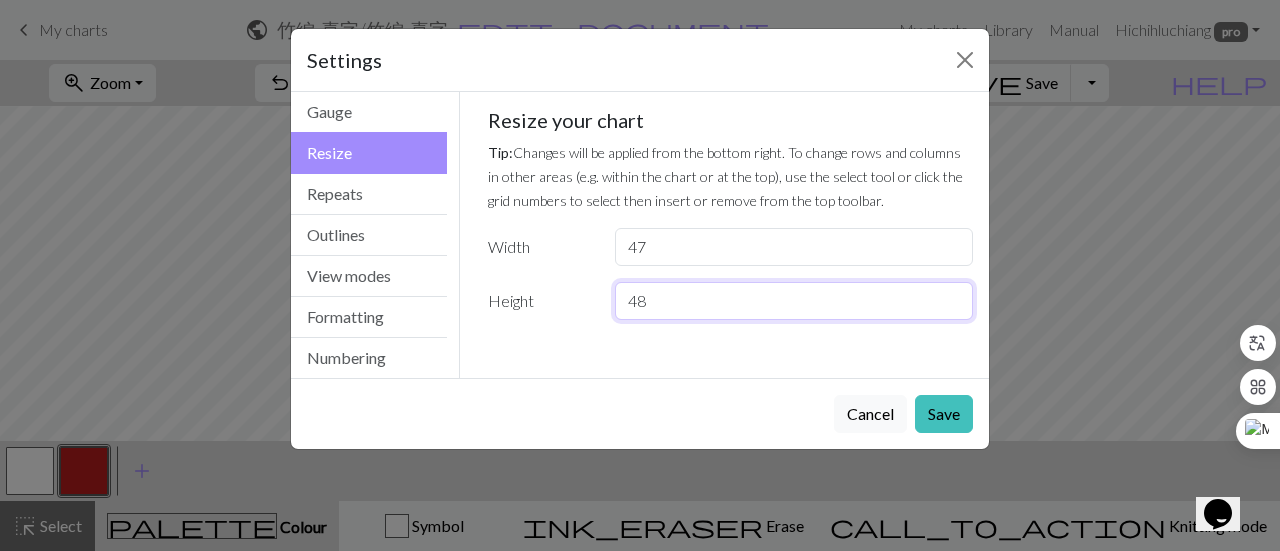 type on "48" 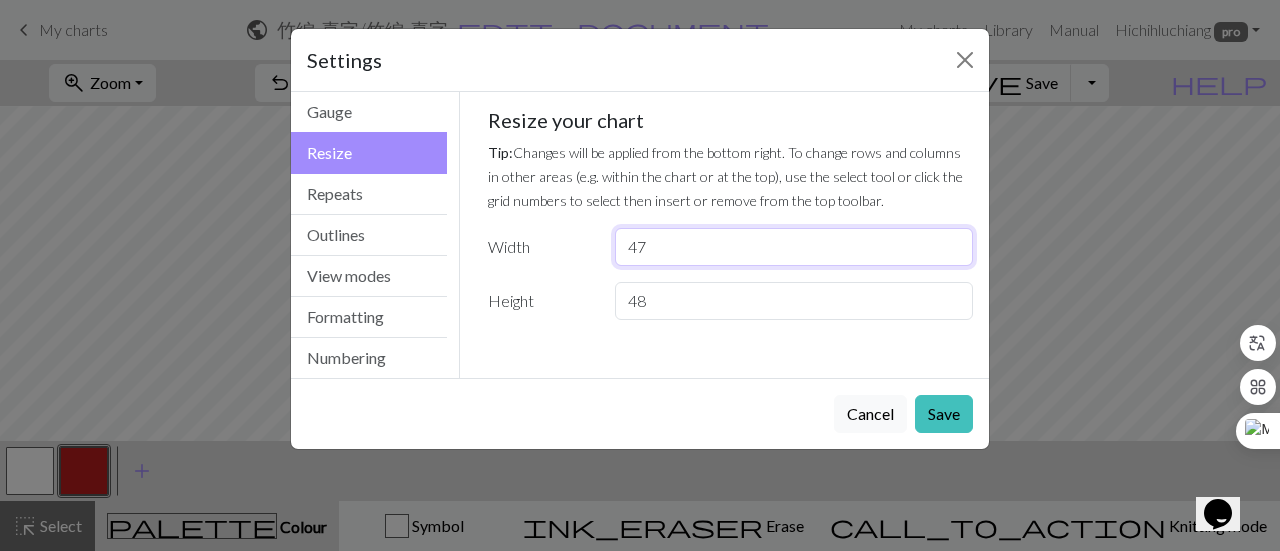 drag, startPoint x: 938, startPoint y: 253, endPoint x: 947, endPoint y: 248, distance: 10.29563 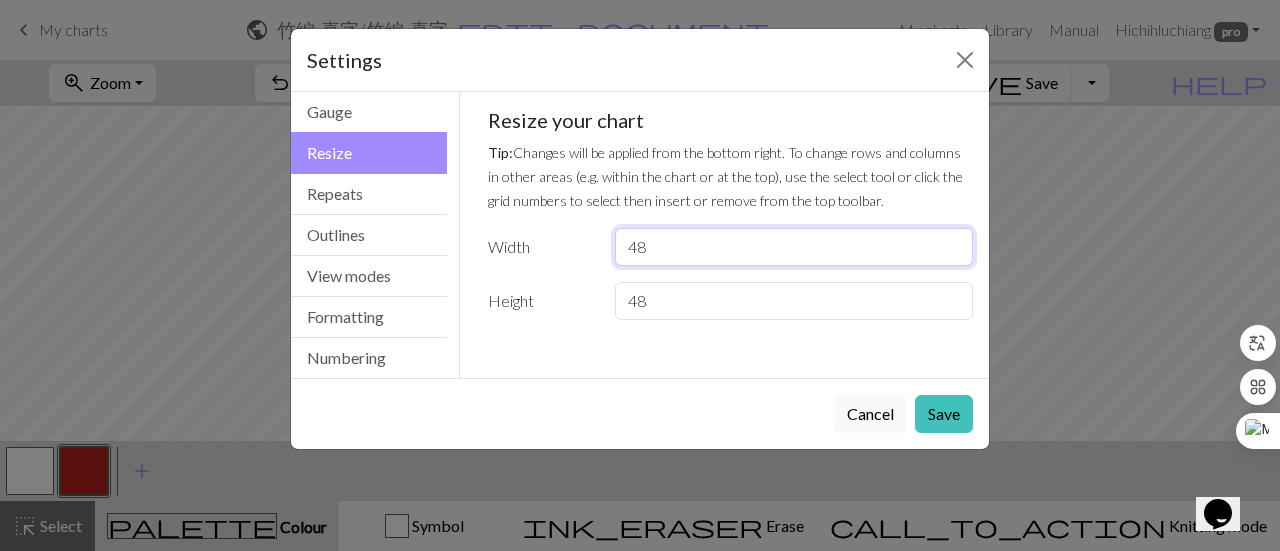 click on "48" at bounding box center (794, 247) 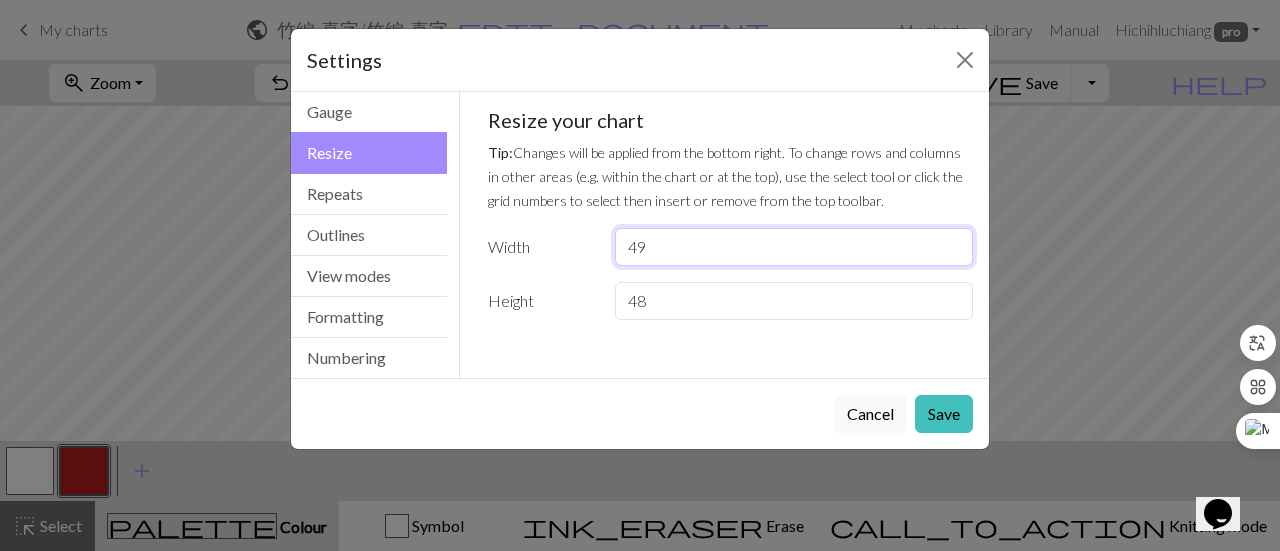 click on "49" at bounding box center [794, 247] 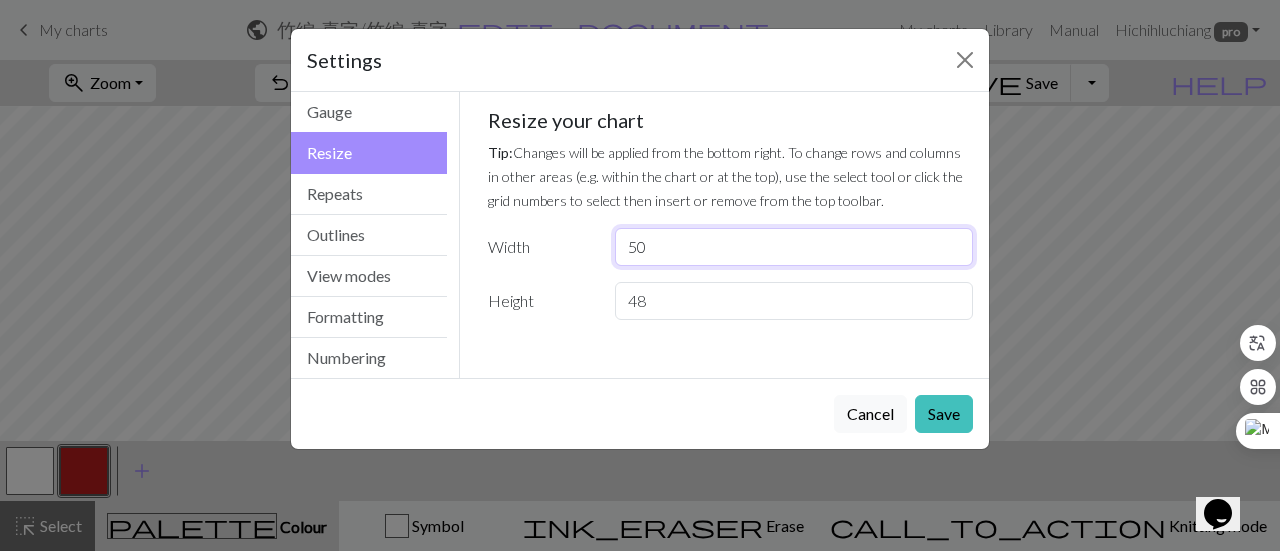 click on "50" at bounding box center (794, 247) 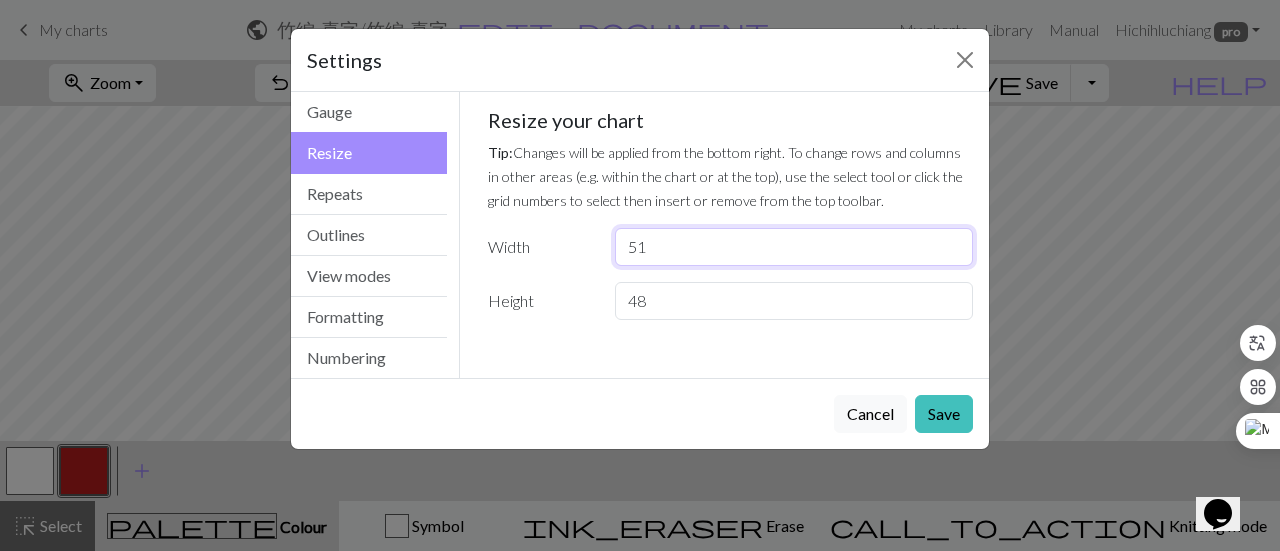 type on "51" 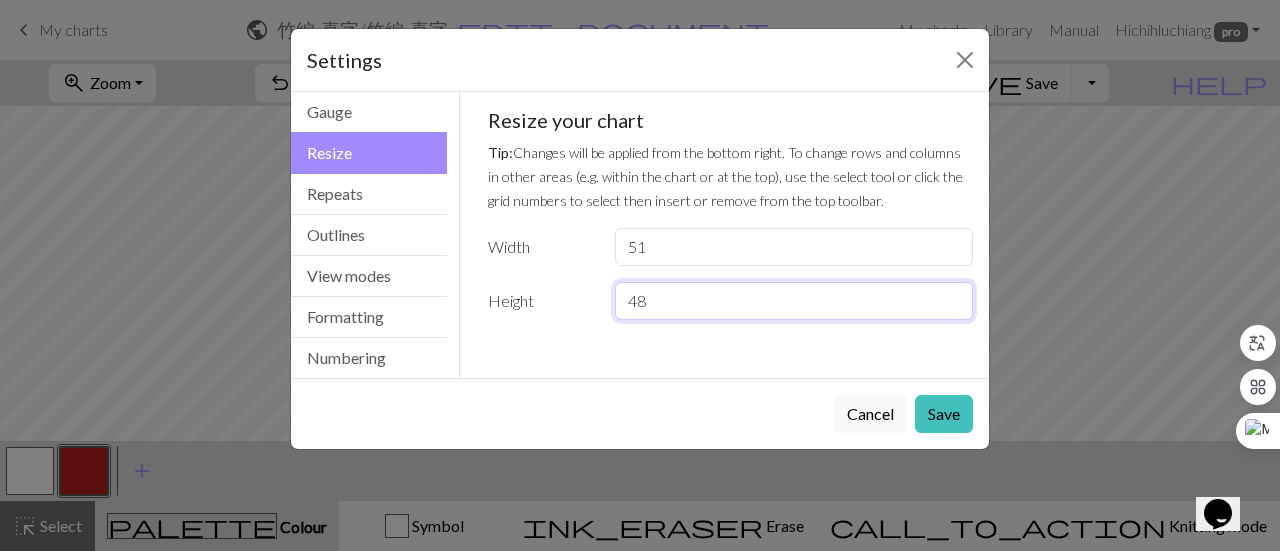 click on "48" at bounding box center (794, 301) 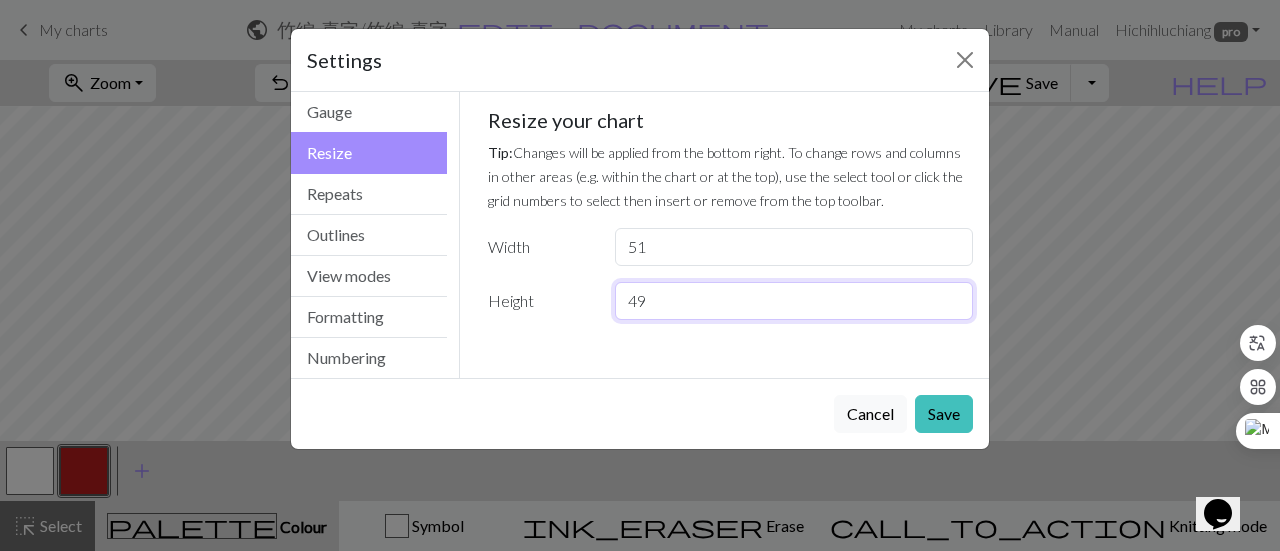 click on "49" at bounding box center (794, 301) 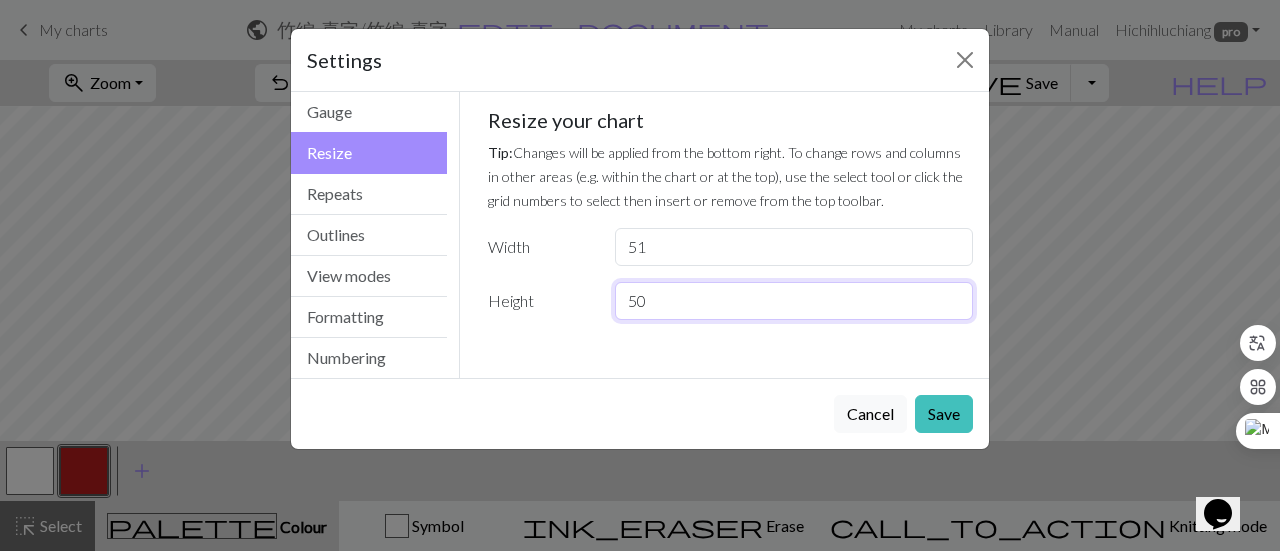 click on "50" at bounding box center (794, 301) 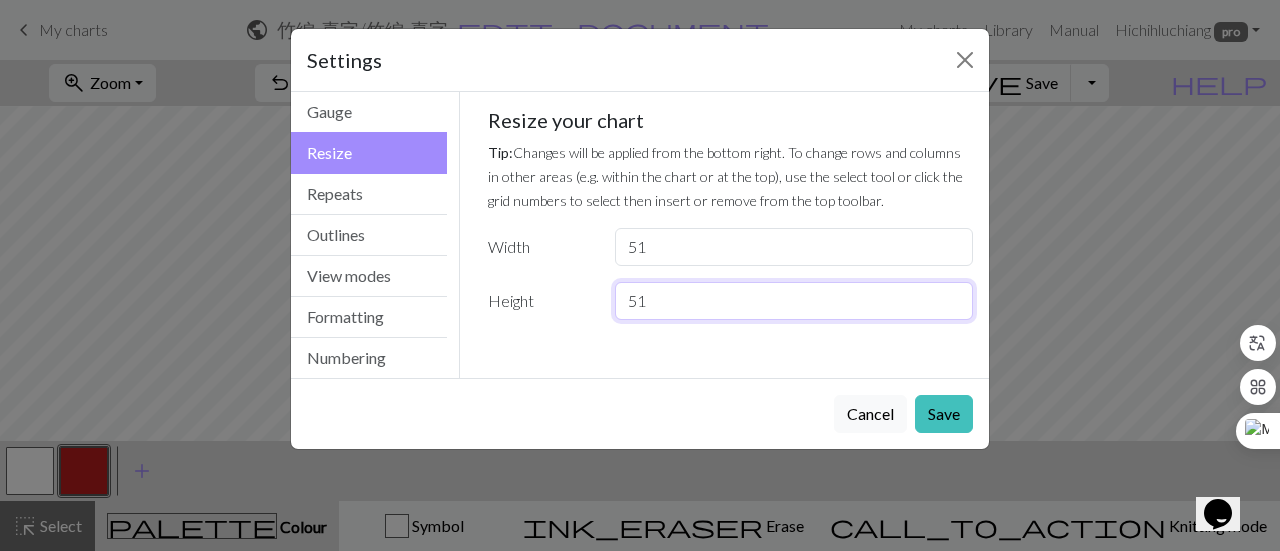type on "51" 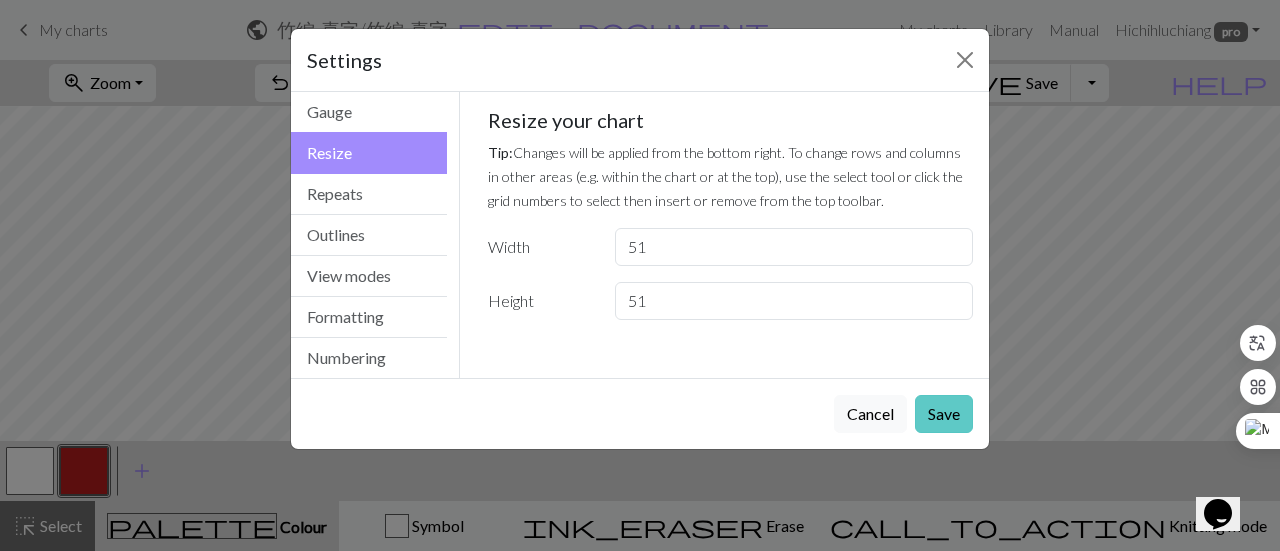 click on "Save" at bounding box center (944, 414) 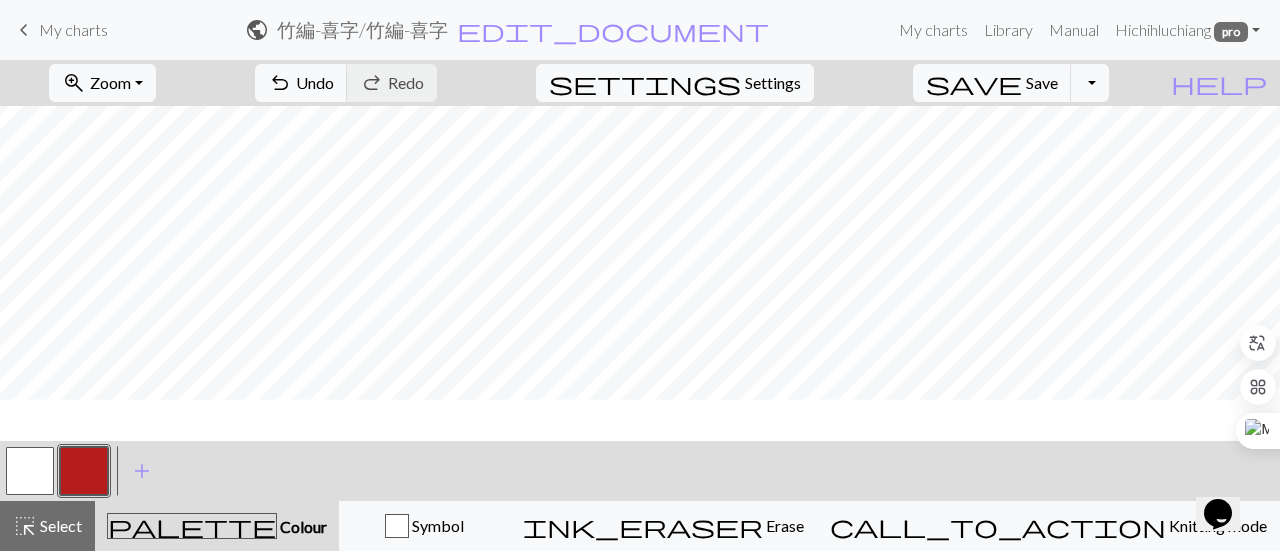 scroll, scrollTop: 629, scrollLeft: 0, axis: vertical 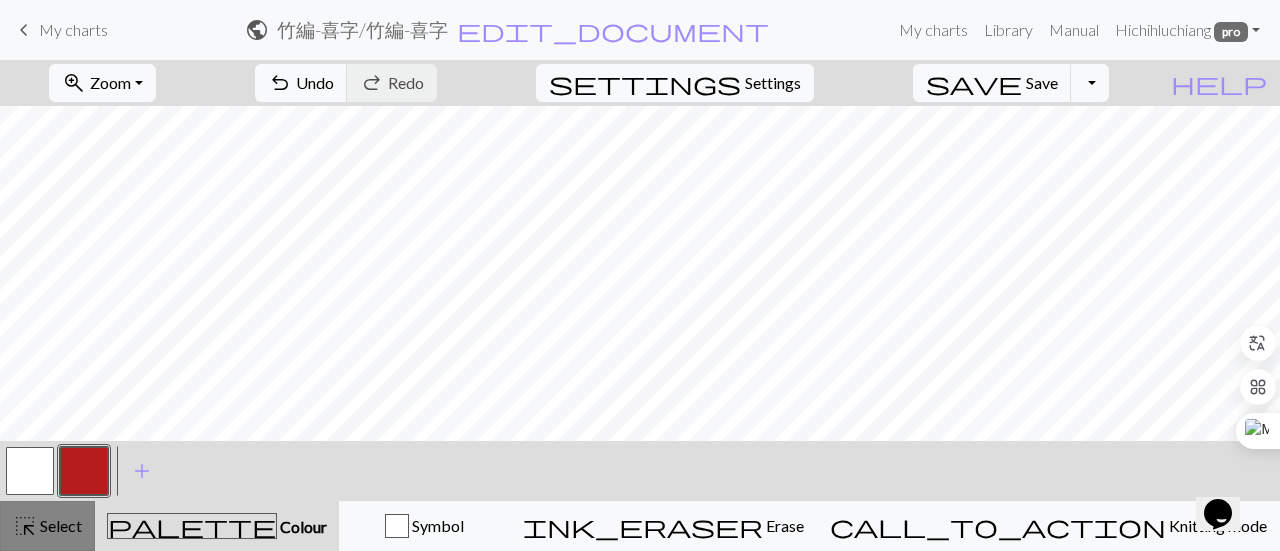 click on "highlight_alt" at bounding box center (25, 526) 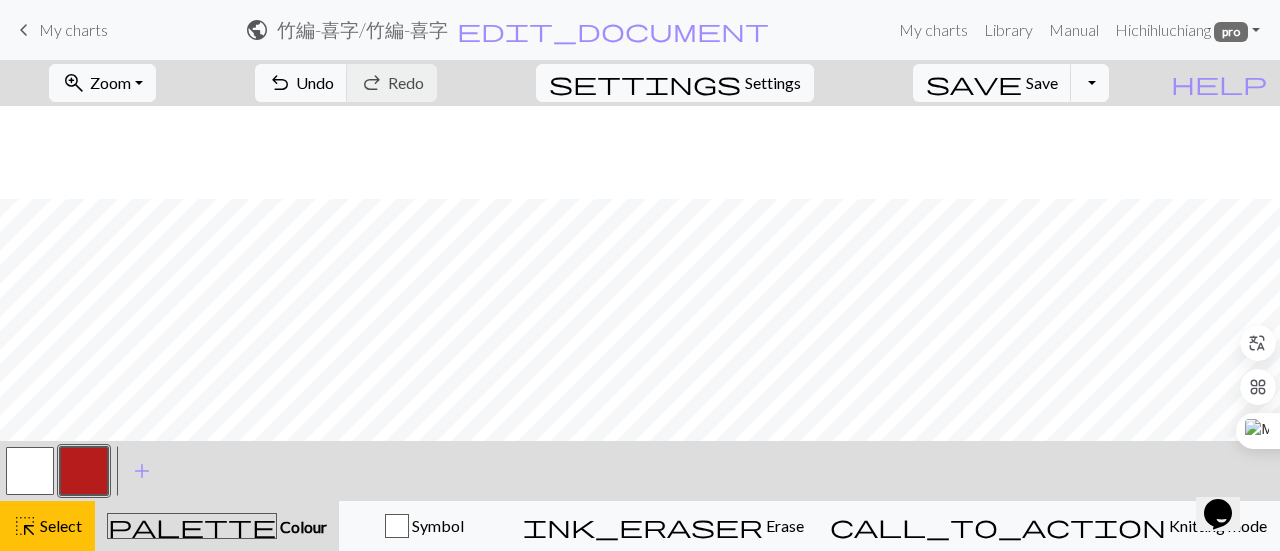 scroll, scrollTop: 689, scrollLeft: 0, axis: vertical 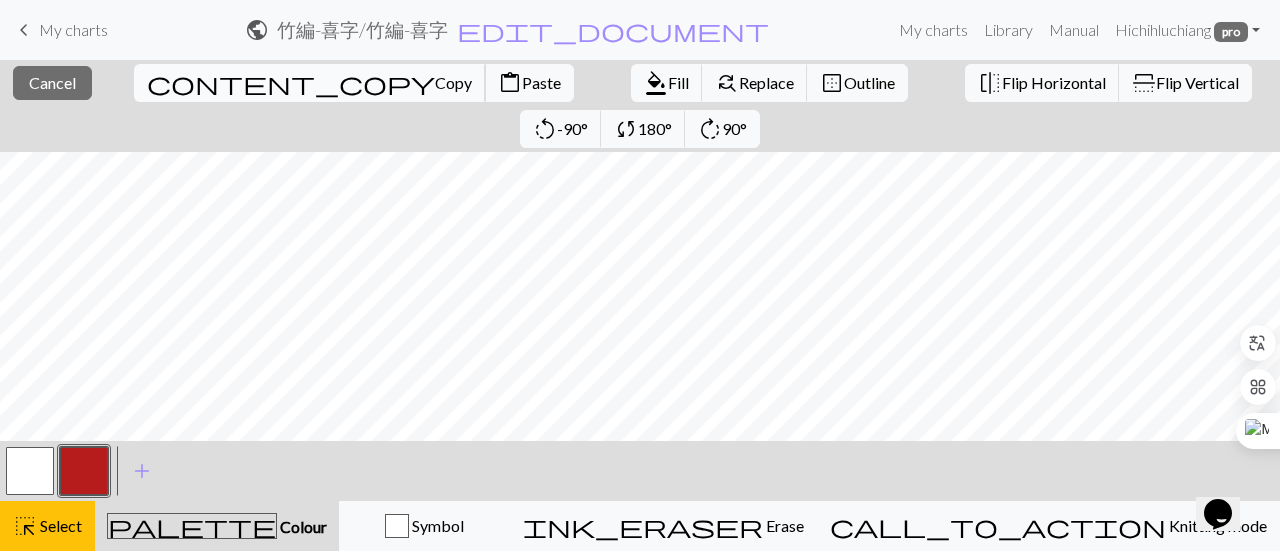 click on "Copy" at bounding box center [453, 82] 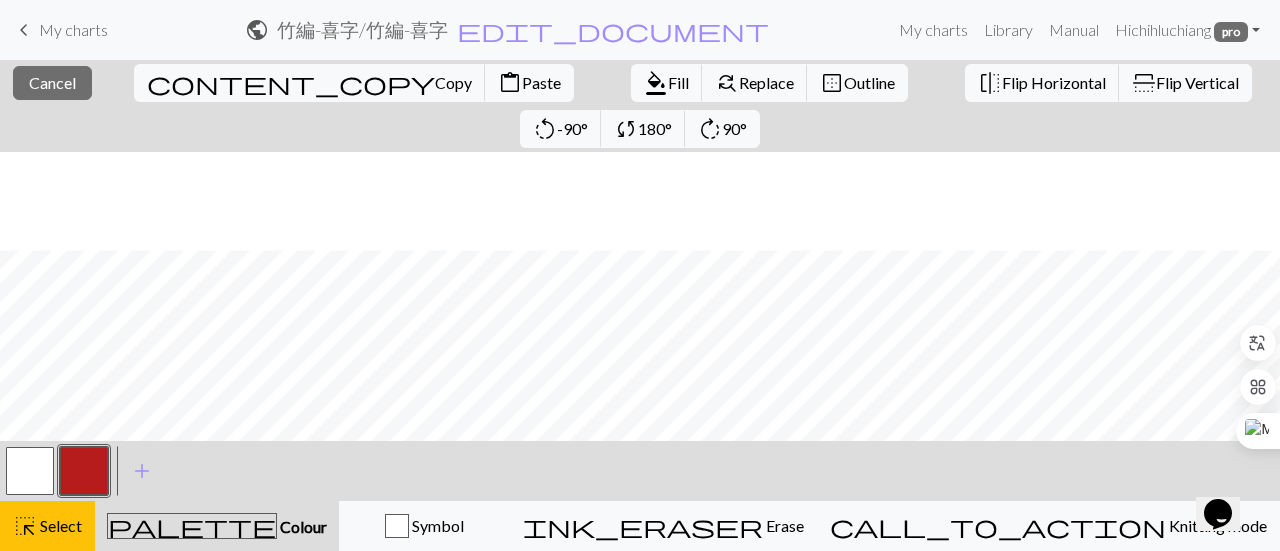 scroll, scrollTop: 789, scrollLeft: 0, axis: vertical 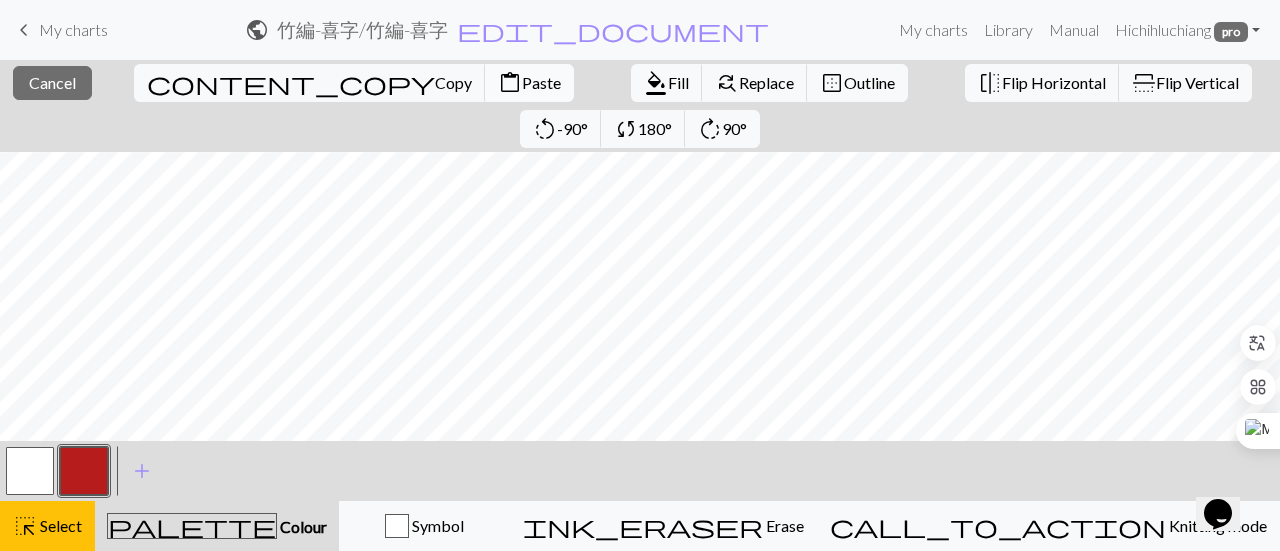 click on "Paste" at bounding box center [541, 82] 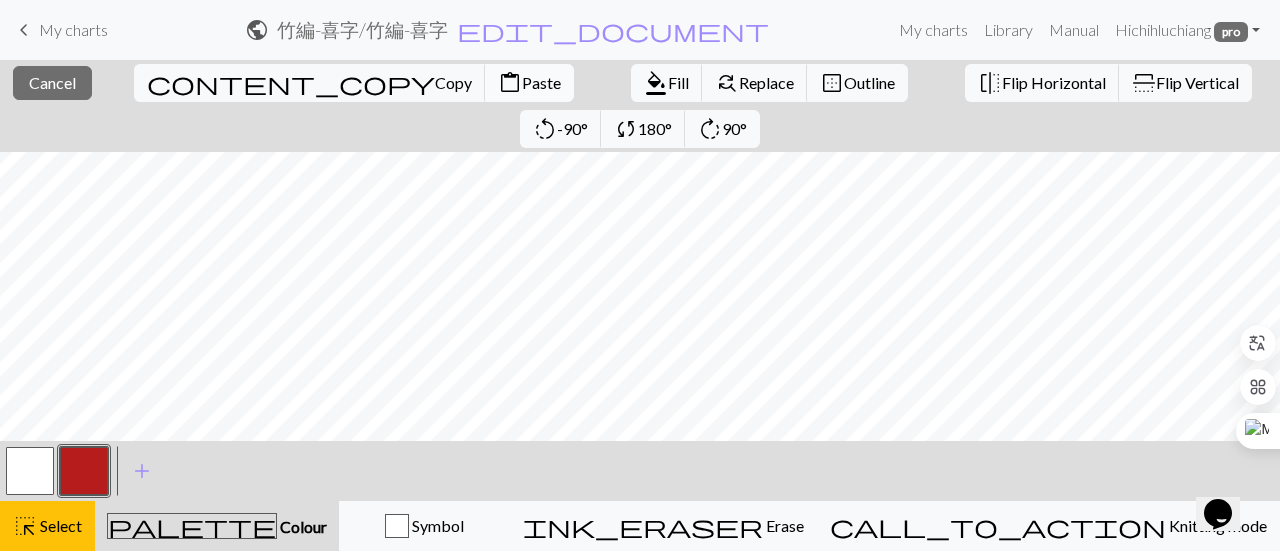 scroll, scrollTop: 689, scrollLeft: 0, axis: vertical 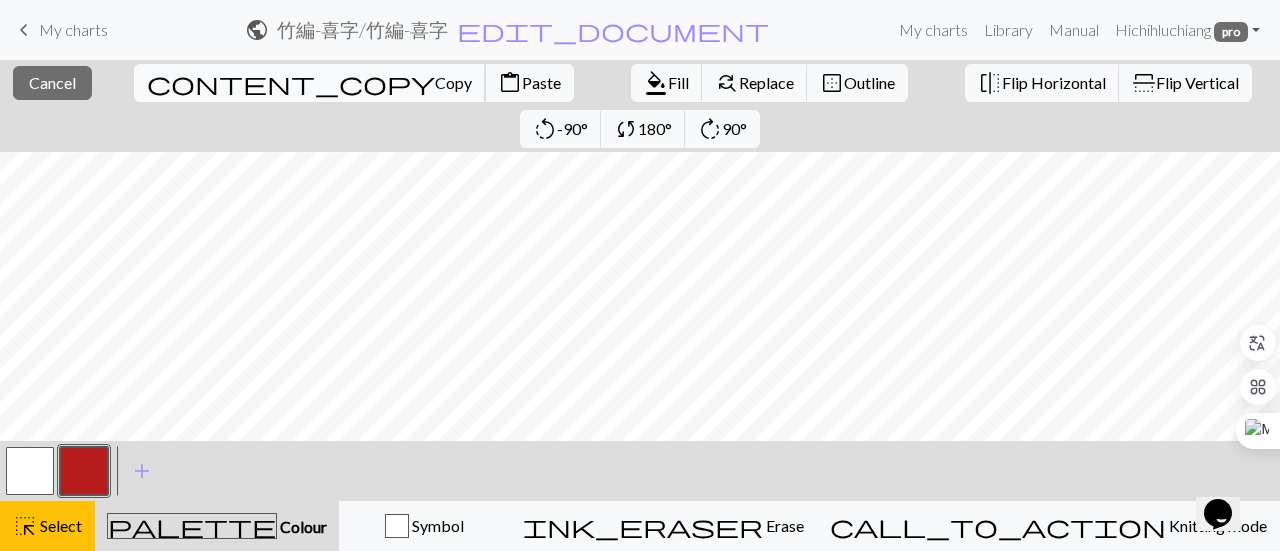 click on "Copy" at bounding box center [453, 82] 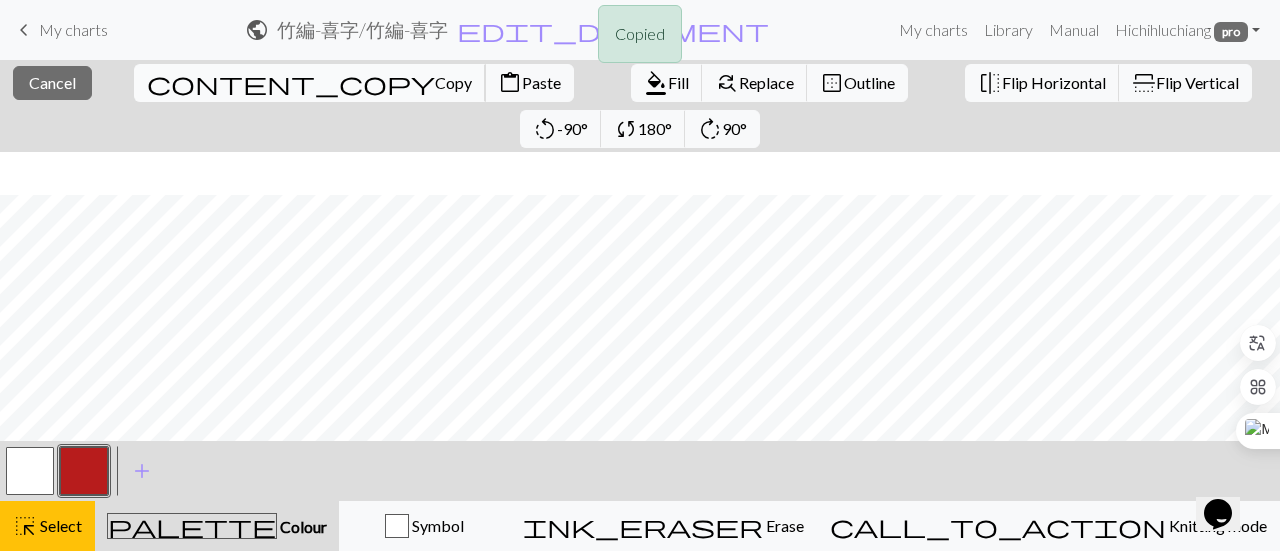 scroll, scrollTop: 789, scrollLeft: 0, axis: vertical 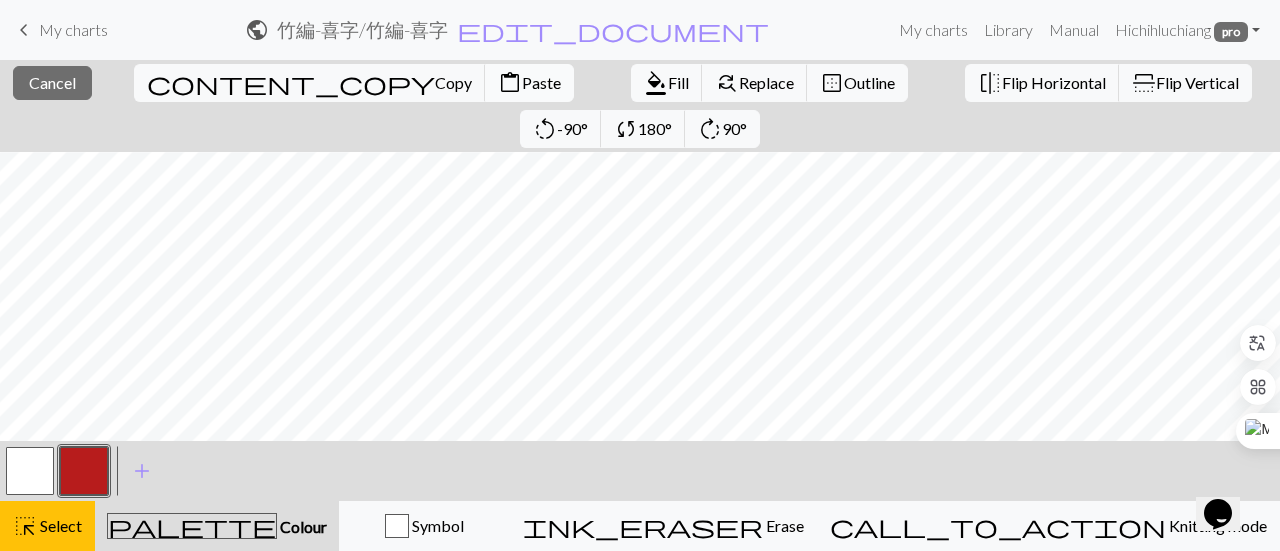 click on "content_paste  Paste" at bounding box center (529, 83) 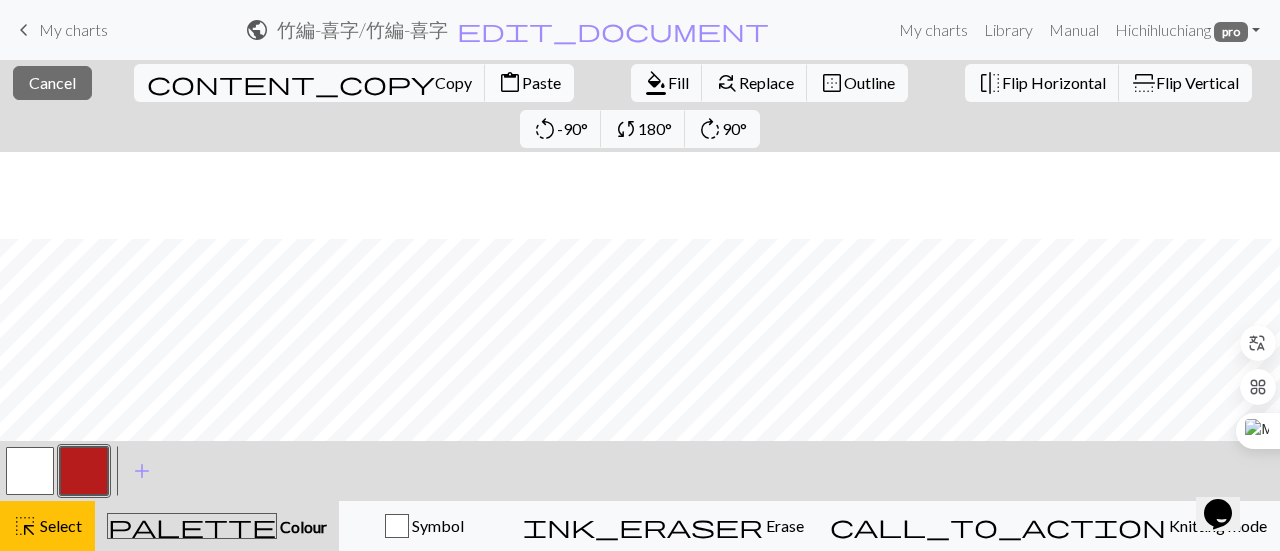 scroll, scrollTop: 489, scrollLeft: 0, axis: vertical 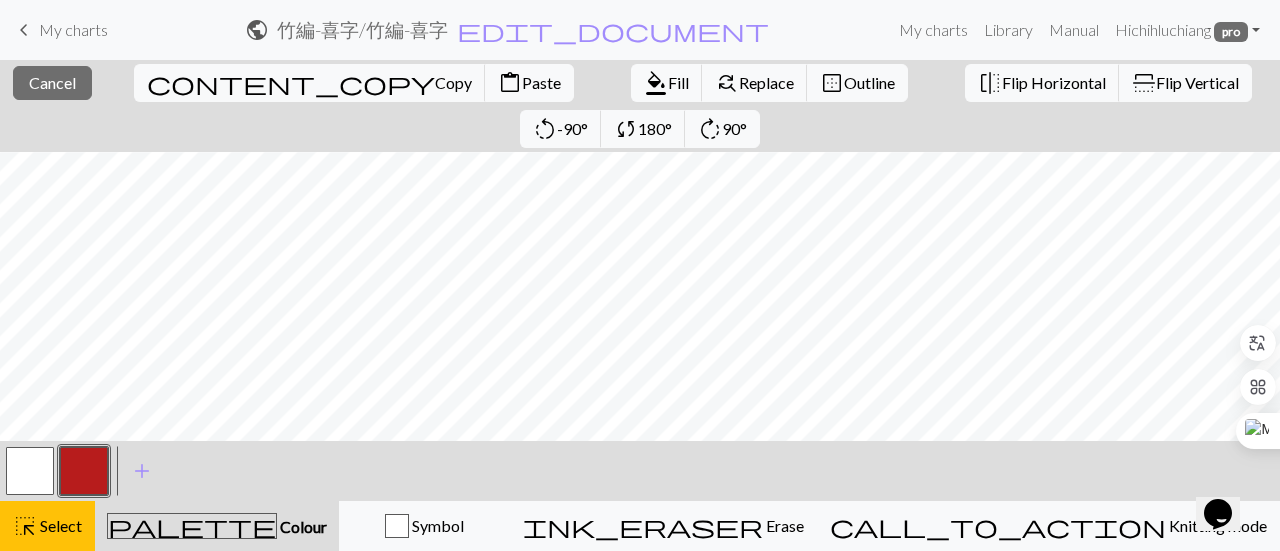 click at bounding box center [30, 471] 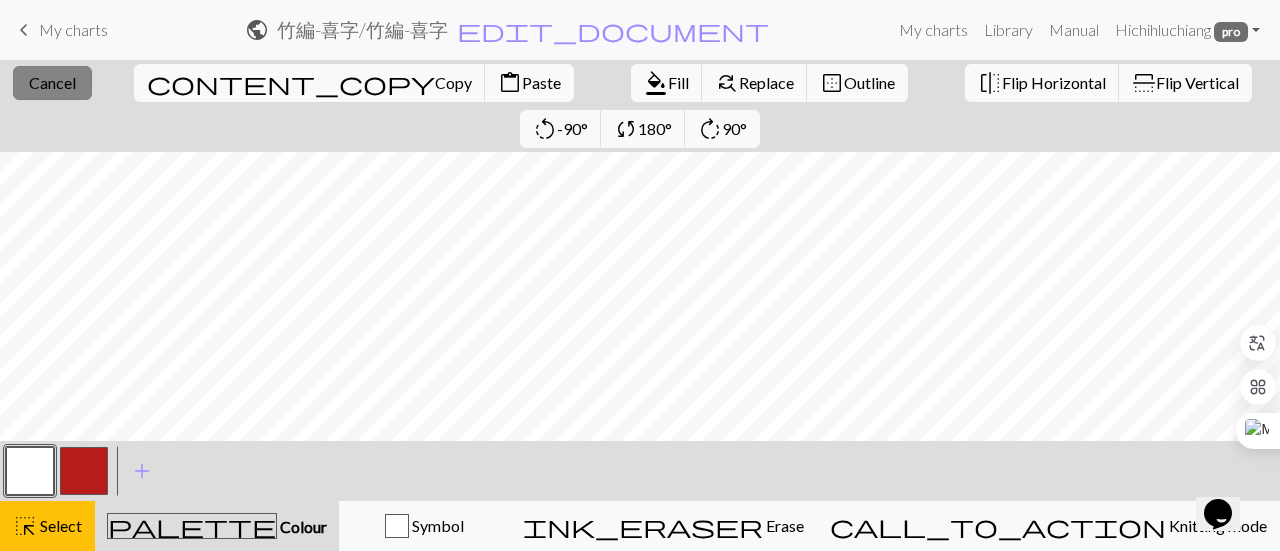 click on "close Cancel" at bounding box center [52, 83] 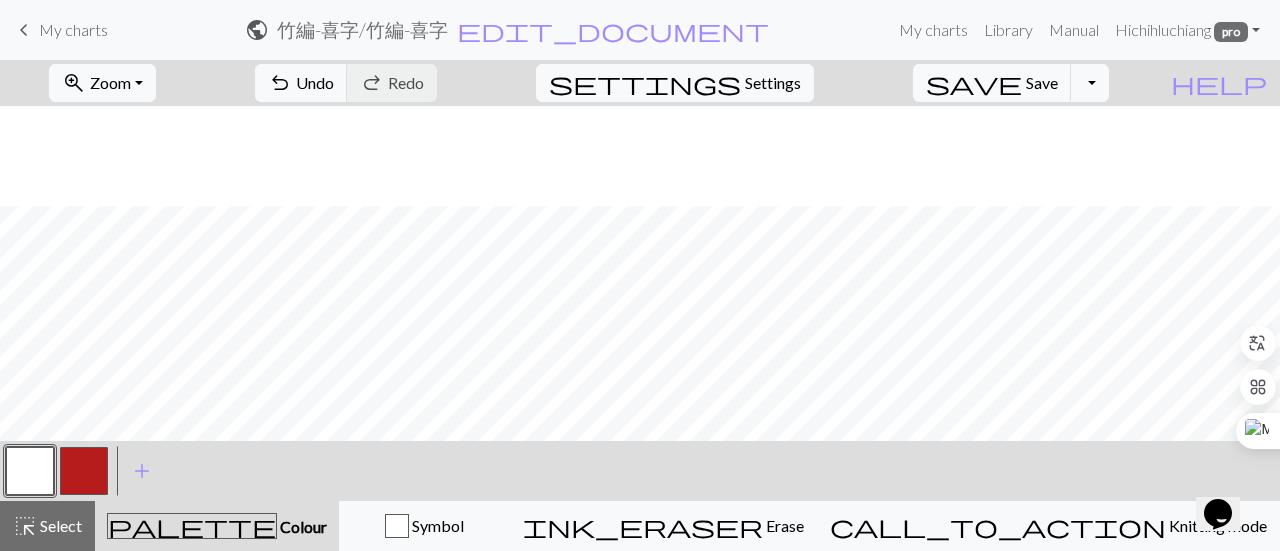scroll, scrollTop: 589, scrollLeft: 0, axis: vertical 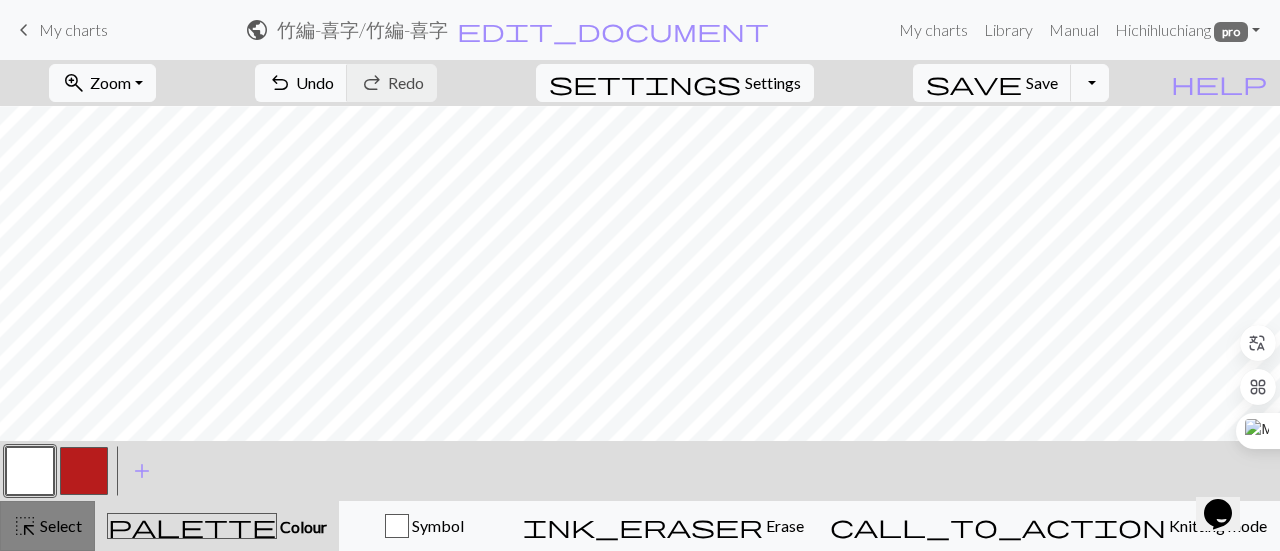 drag, startPoint x: 33, startPoint y: 520, endPoint x: 201, endPoint y: 450, distance: 182 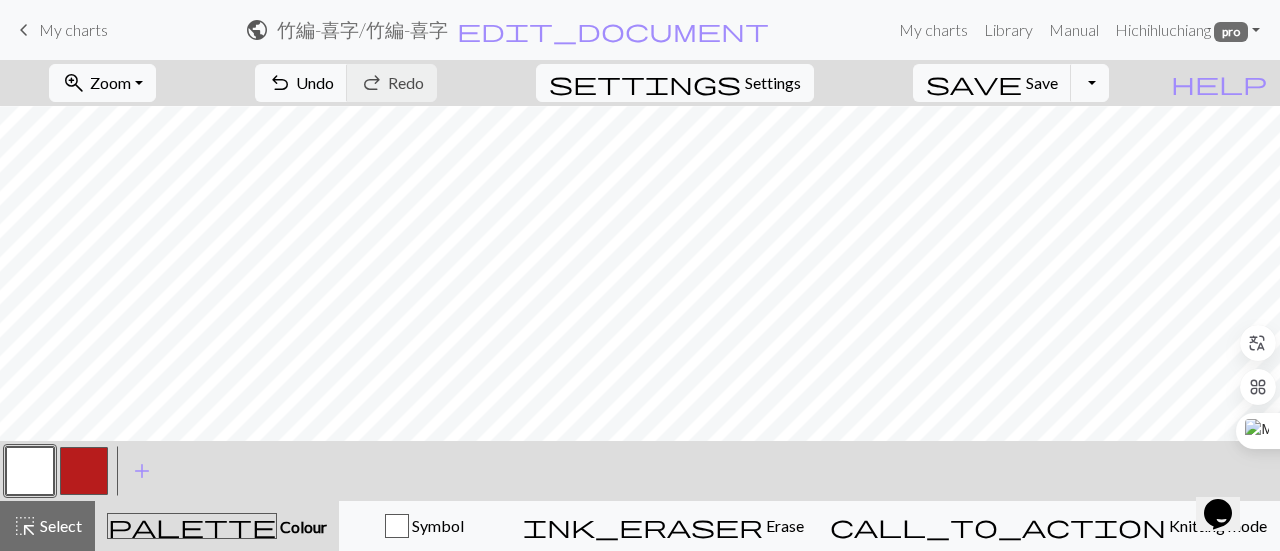 click on "highlight_alt" at bounding box center [25, 526] 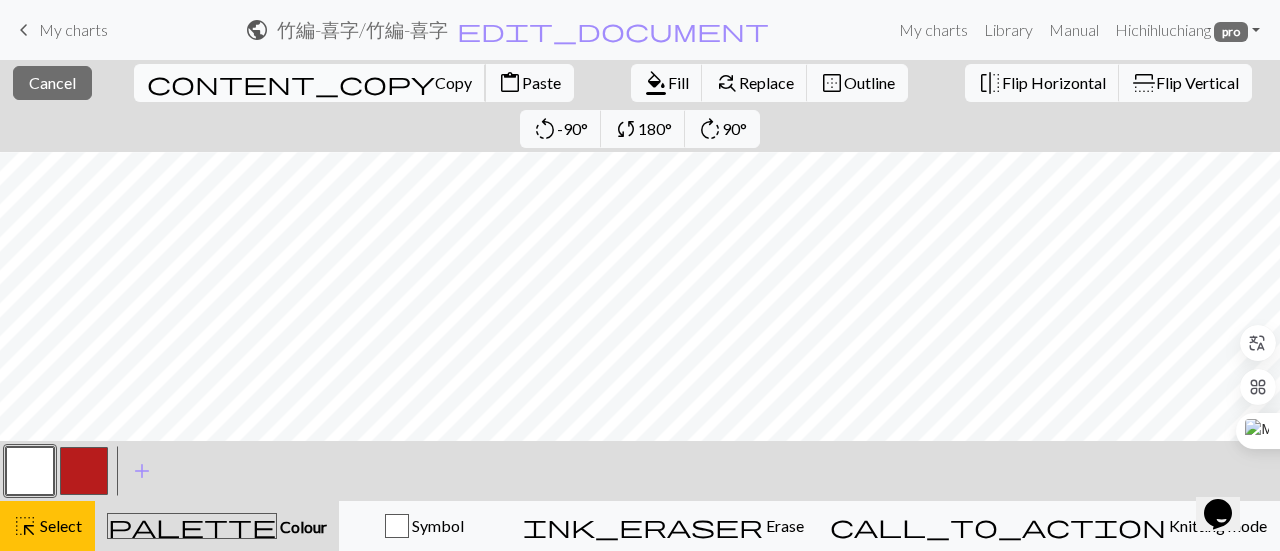click on "Copy" at bounding box center (453, 82) 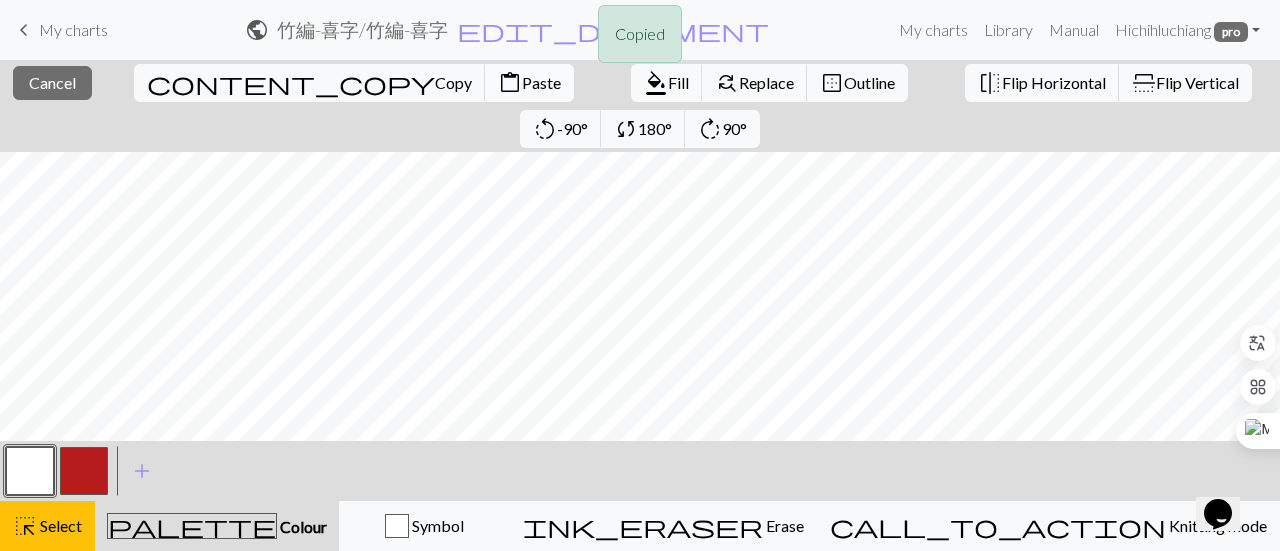 scroll, scrollTop: 489, scrollLeft: 0, axis: vertical 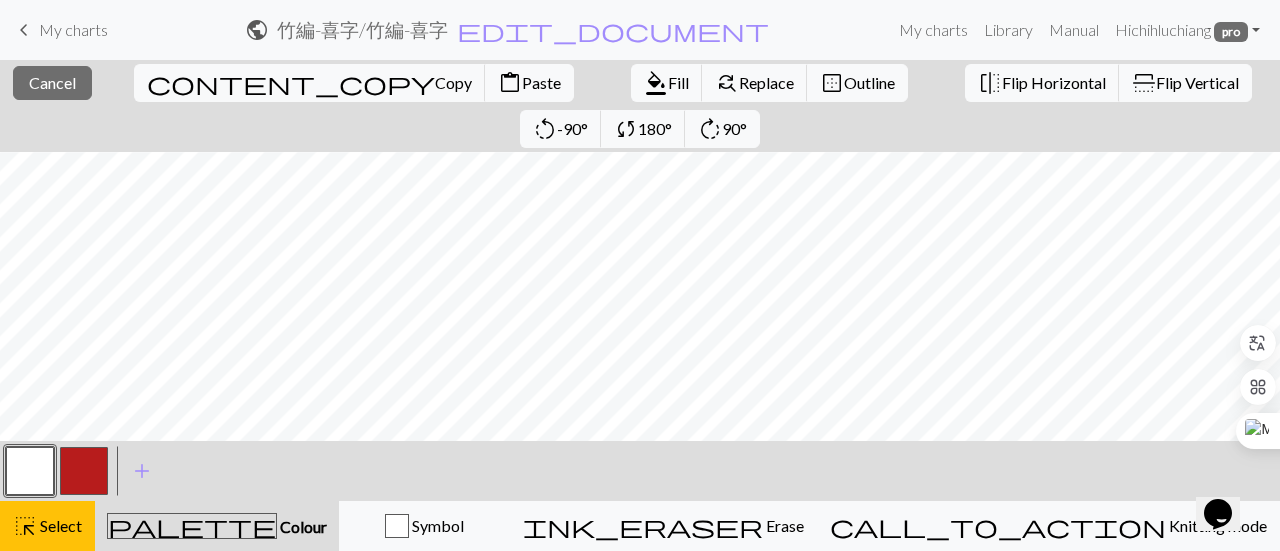 drag, startPoint x: 235, startPoint y: 89, endPoint x: 337, endPoint y: 96, distance: 102.239914 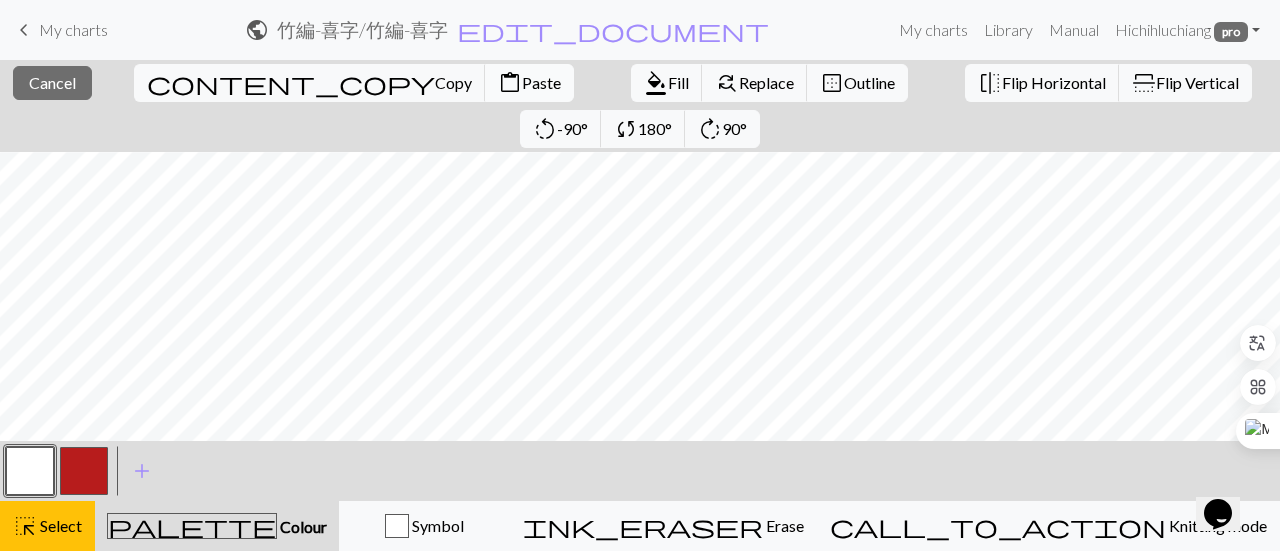 click on "content_paste  Paste" at bounding box center (529, 83) 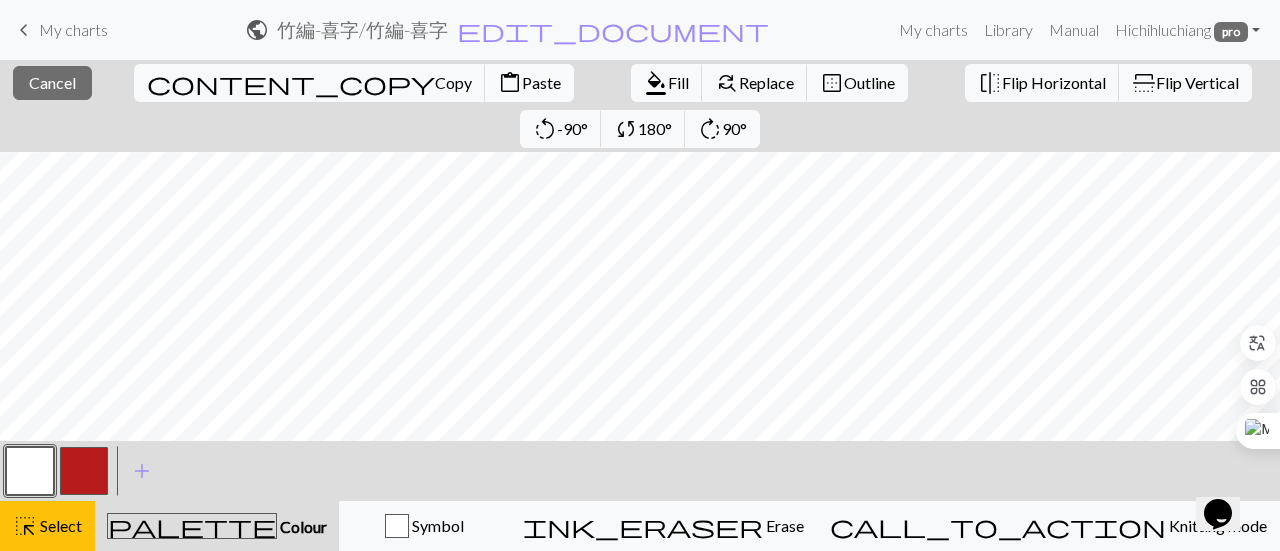 click on "content_paste  Paste" at bounding box center [529, 83] 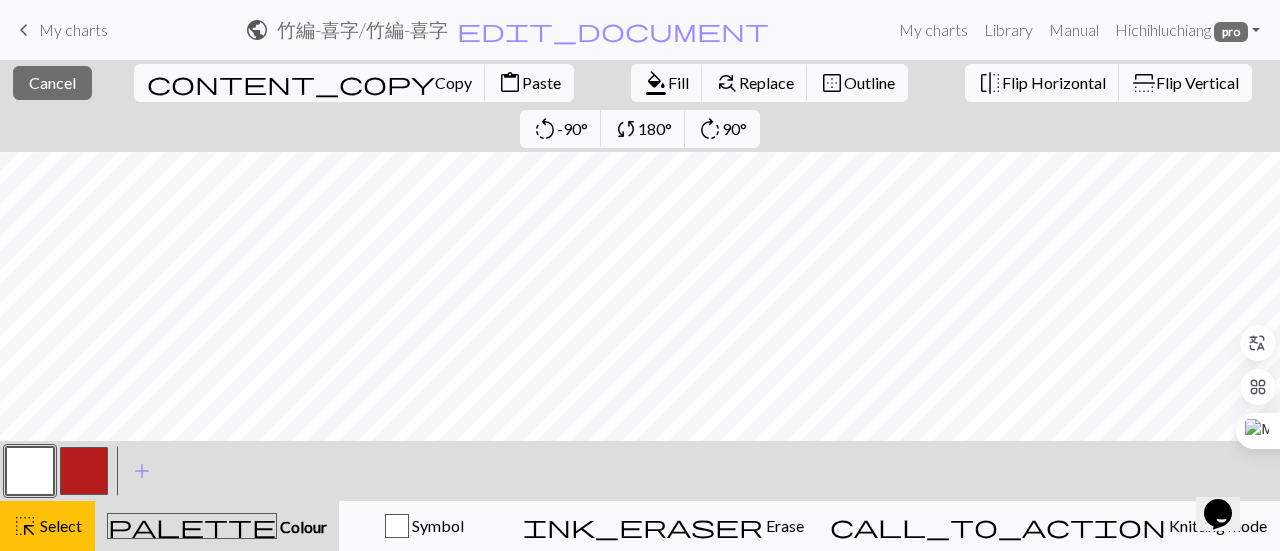 drag, startPoint x: 278, startPoint y: 81, endPoint x: 372, endPoint y: 103, distance: 96.540146 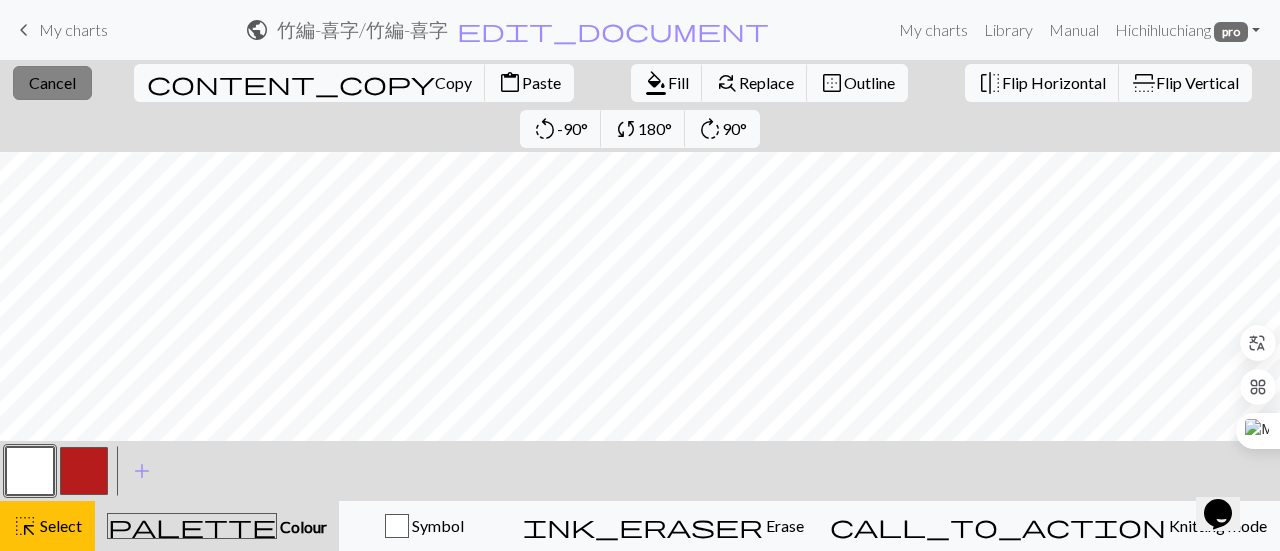 click on "Cancel" at bounding box center (52, 82) 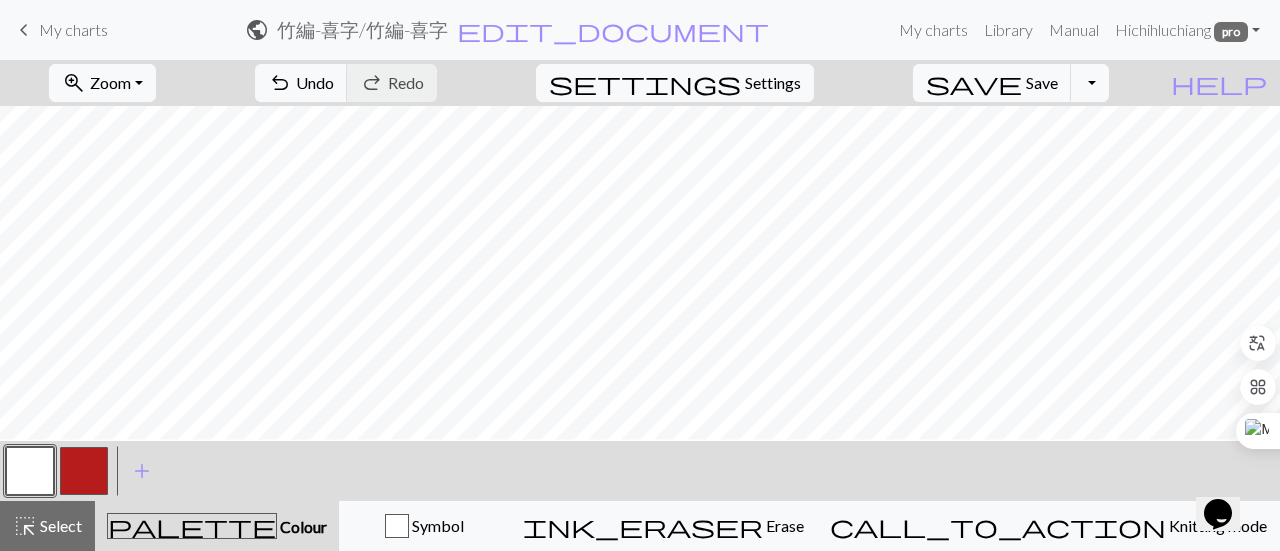 scroll, scrollTop: 489, scrollLeft: 0, axis: vertical 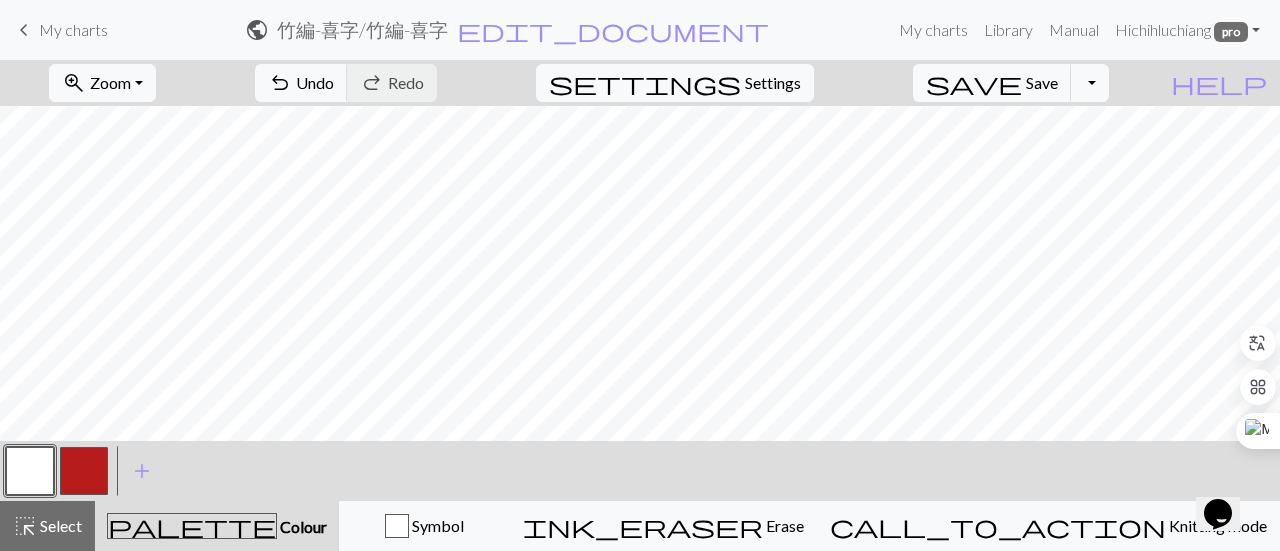 click at bounding box center [84, 471] 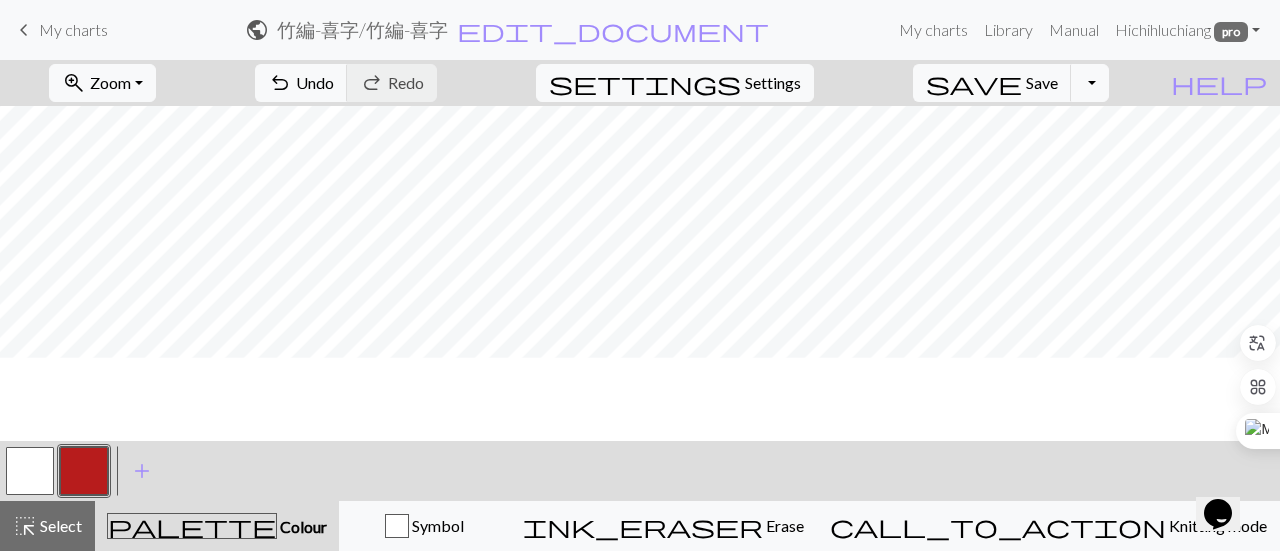 scroll, scrollTop: 389, scrollLeft: 0, axis: vertical 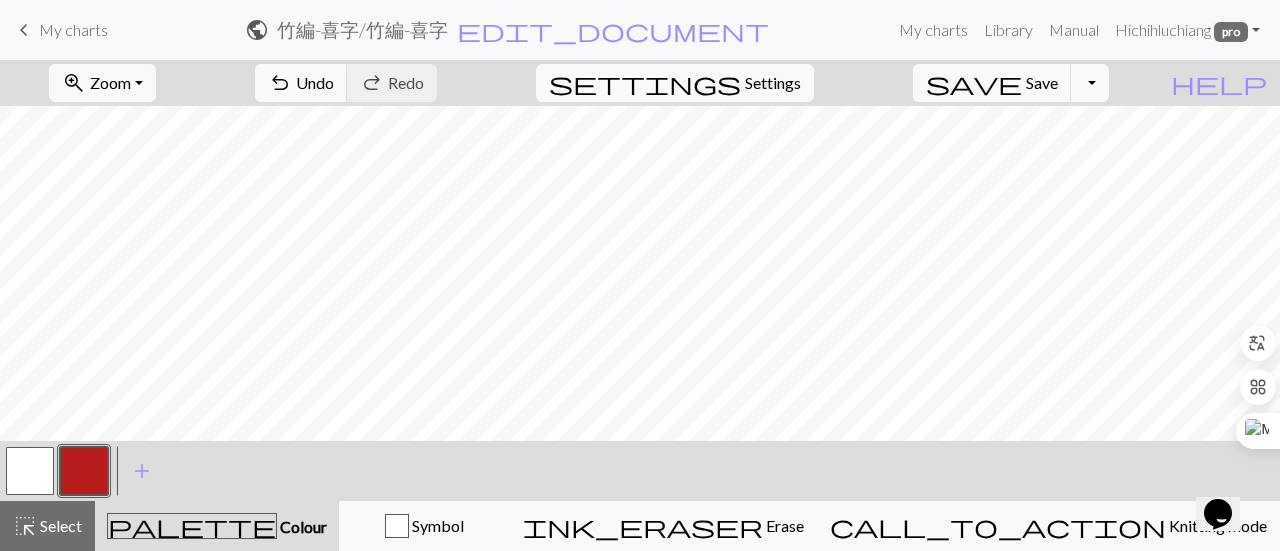 click at bounding box center [30, 471] 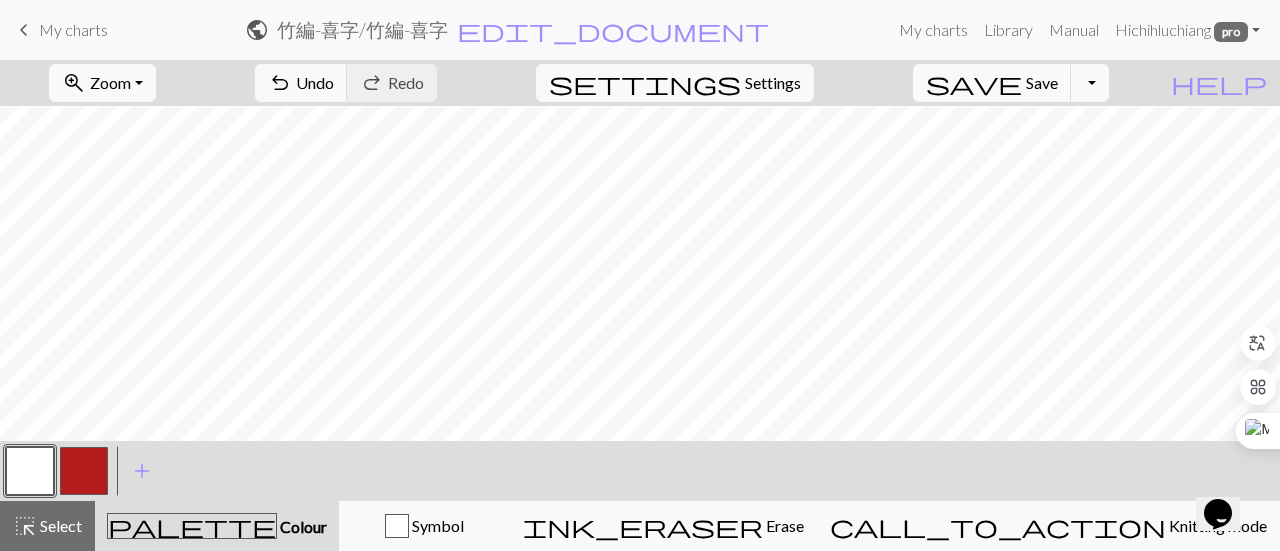 drag, startPoint x: 53, startPoint y: 528, endPoint x: 419, endPoint y: 447, distance: 374.856 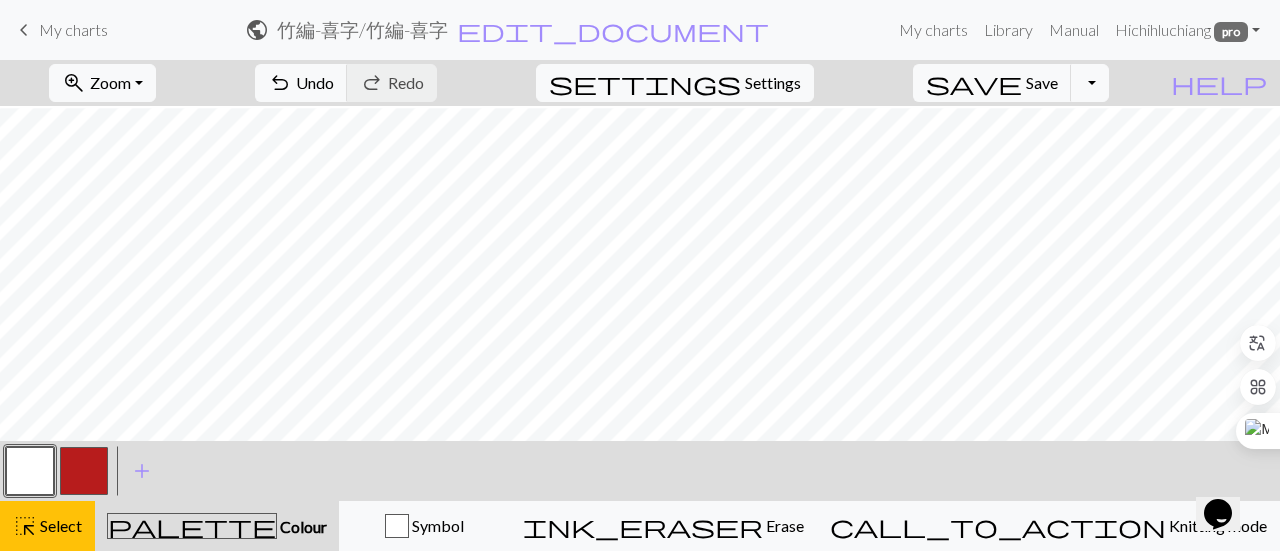 scroll, scrollTop: 489, scrollLeft: 0, axis: vertical 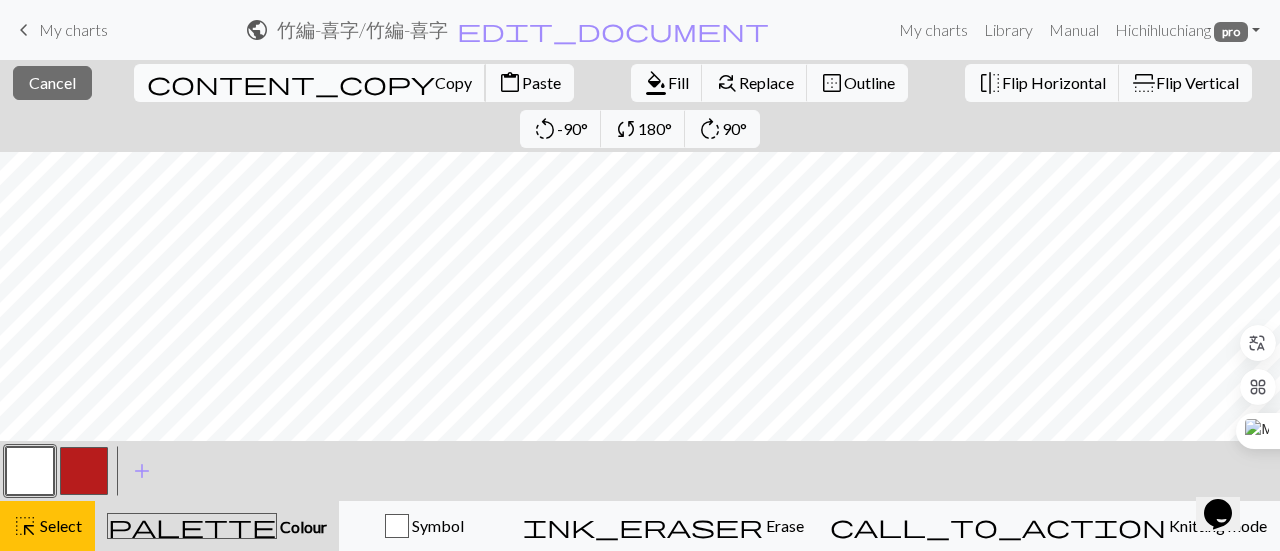 click on "Copy" at bounding box center [453, 82] 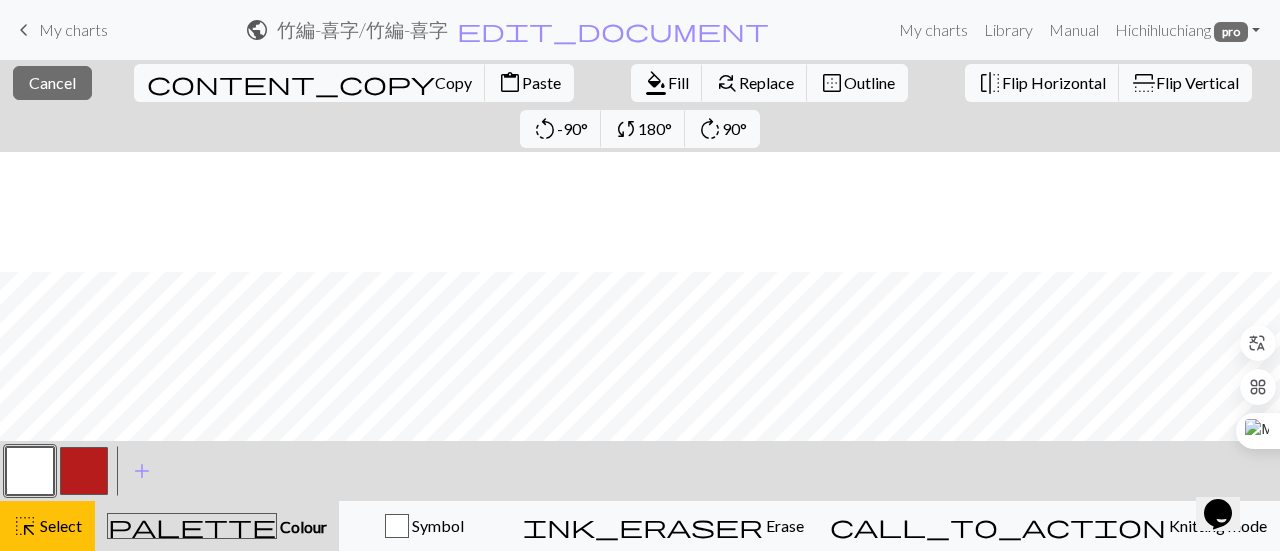 scroll, scrollTop: 400, scrollLeft: 0, axis: vertical 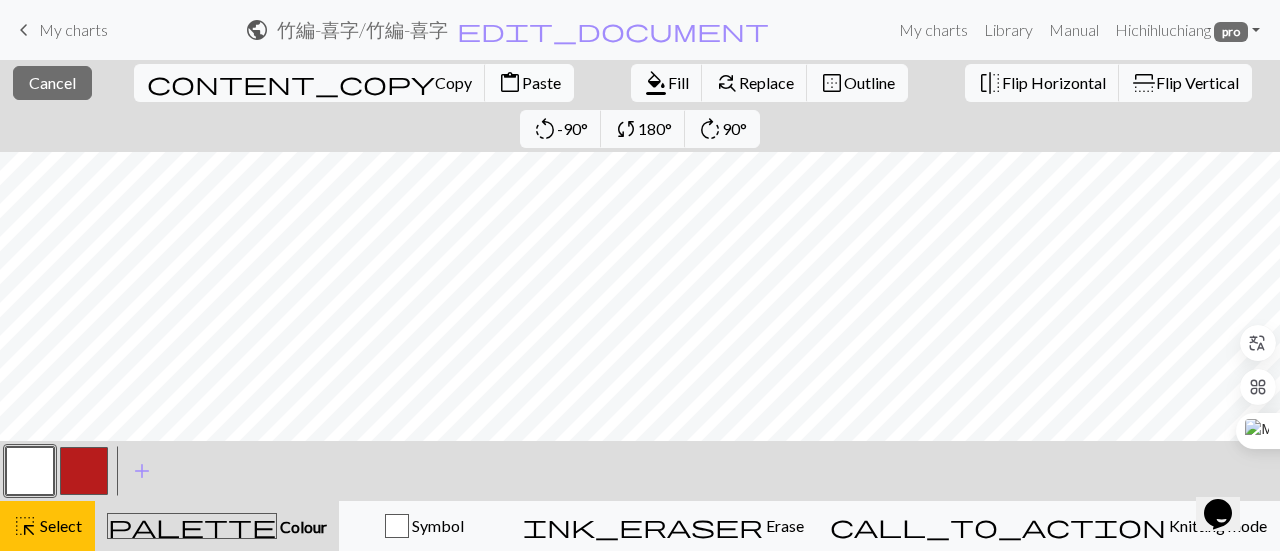 click on "content_paste  Paste" at bounding box center (529, 83) 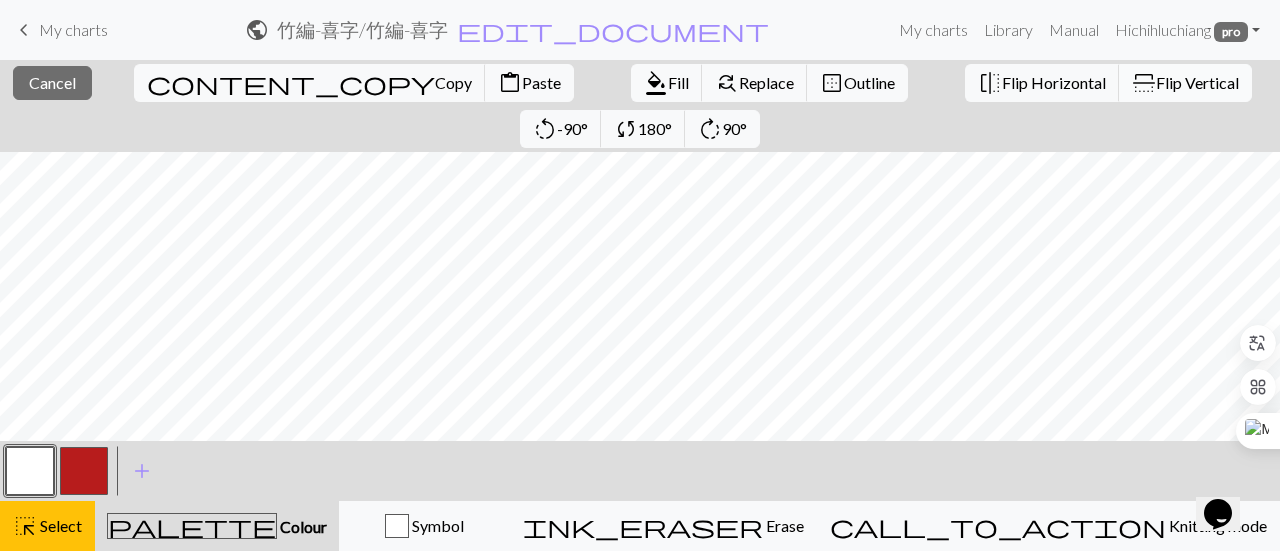click on "Flip Vertical" at bounding box center (1197, 82) 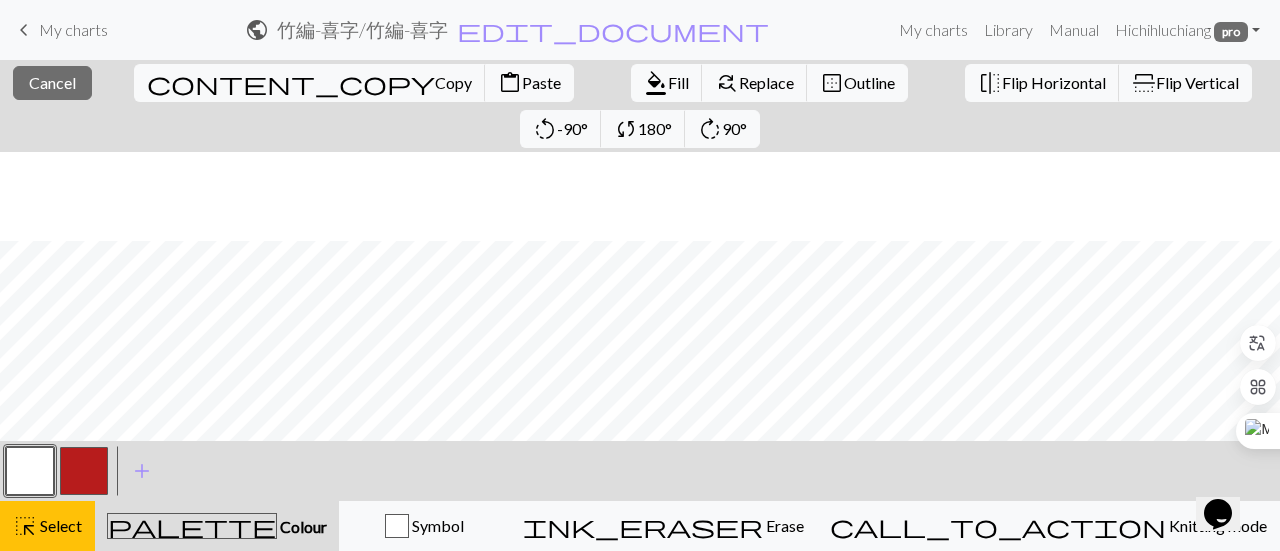 scroll, scrollTop: 789, scrollLeft: 0, axis: vertical 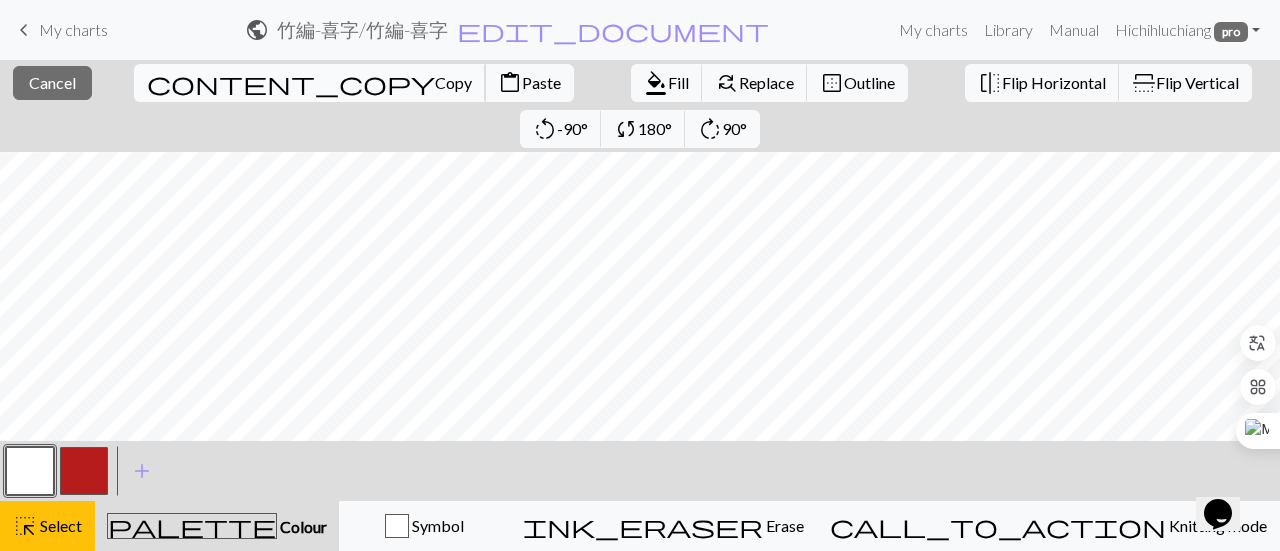 click on "Copy" at bounding box center [453, 82] 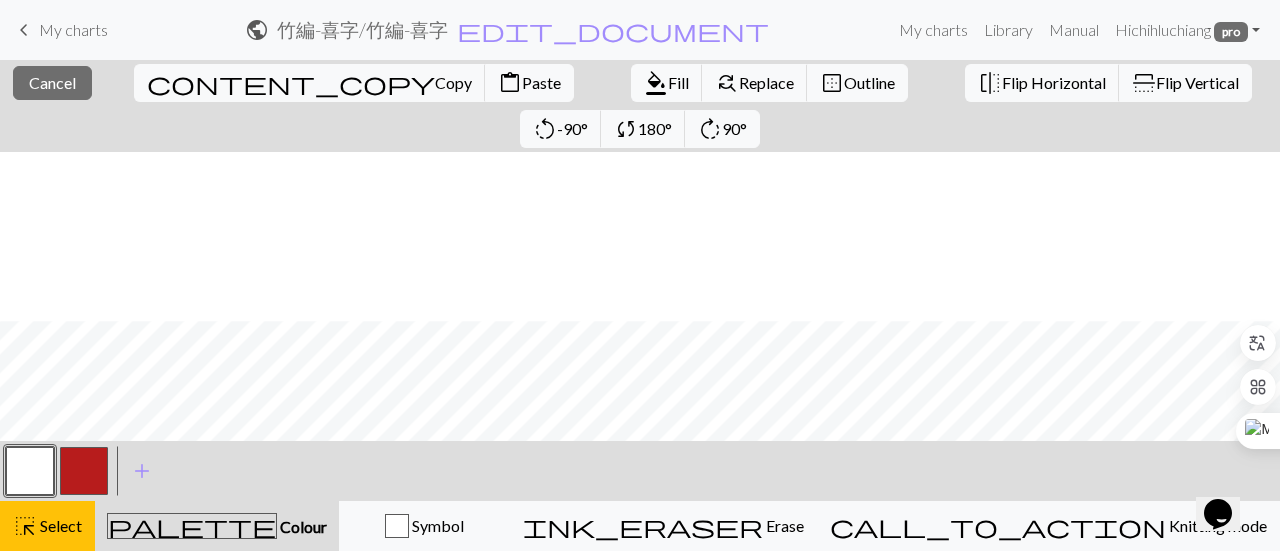 scroll, scrollTop: 500, scrollLeft: 0, axis: vertical 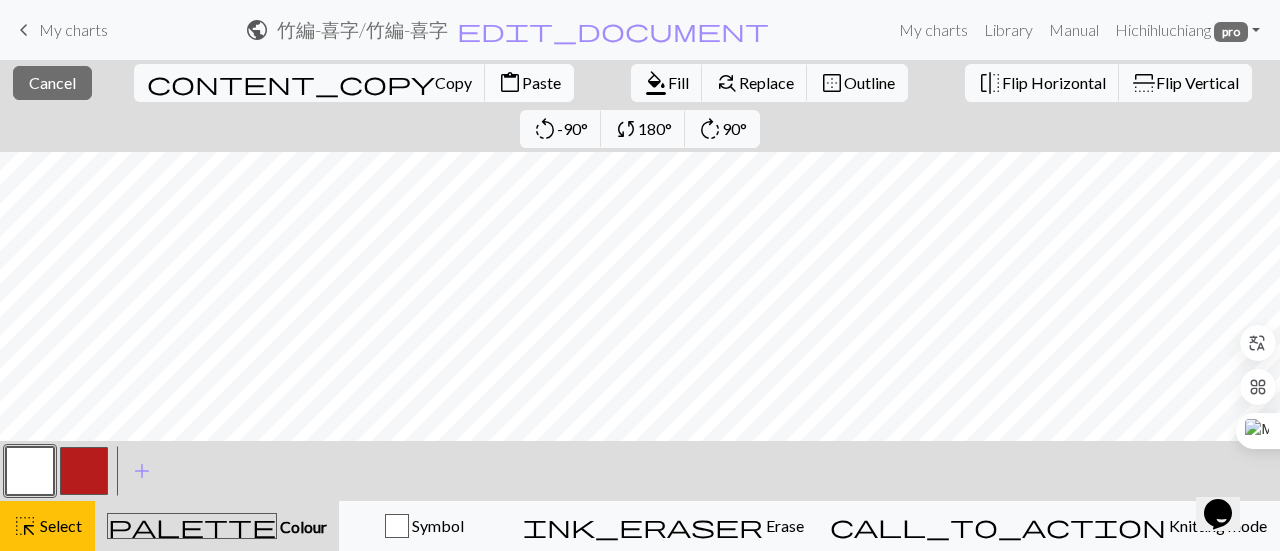 click on "Paste" at bounding box center (541, 82) 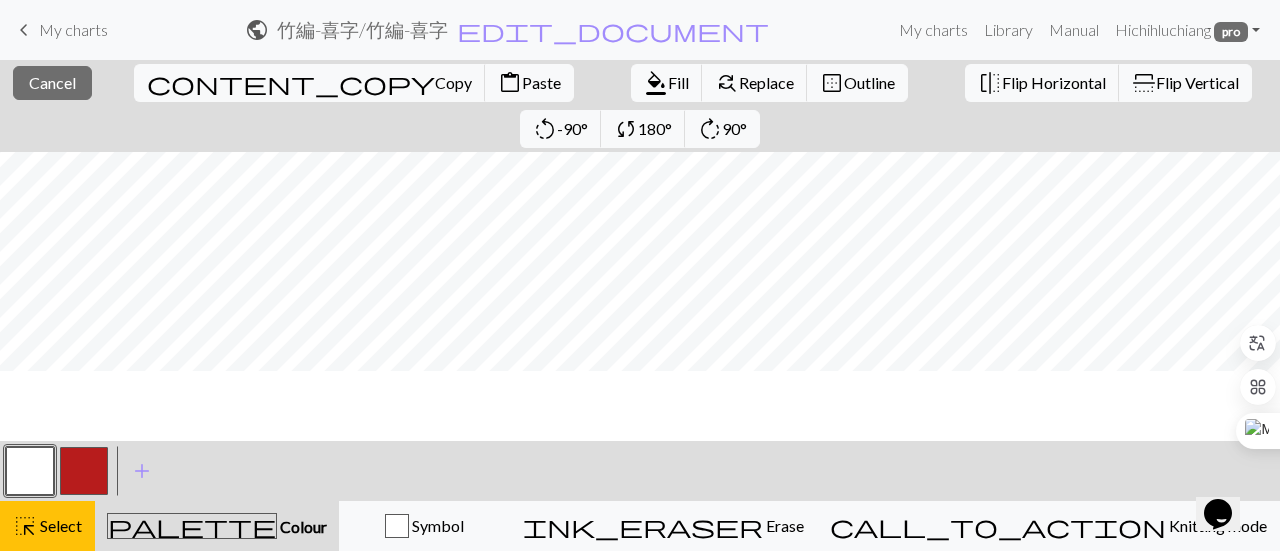 scroll, scrollTop: 589, scrollLeft: 0, axis: vertical 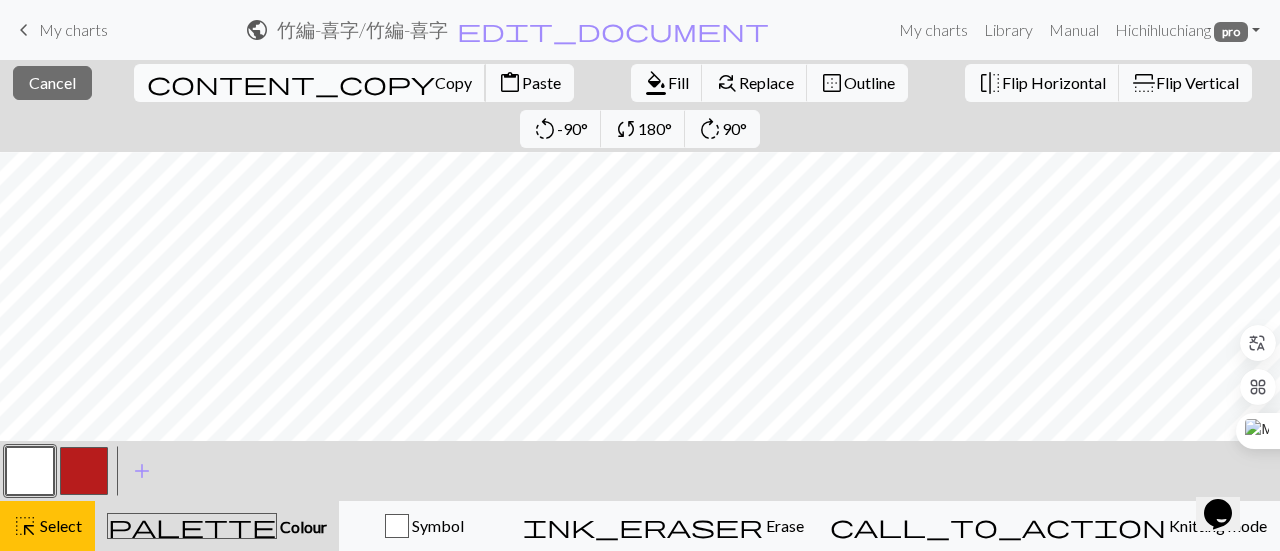 click on "content_copy" at bounding box center [291, 83] 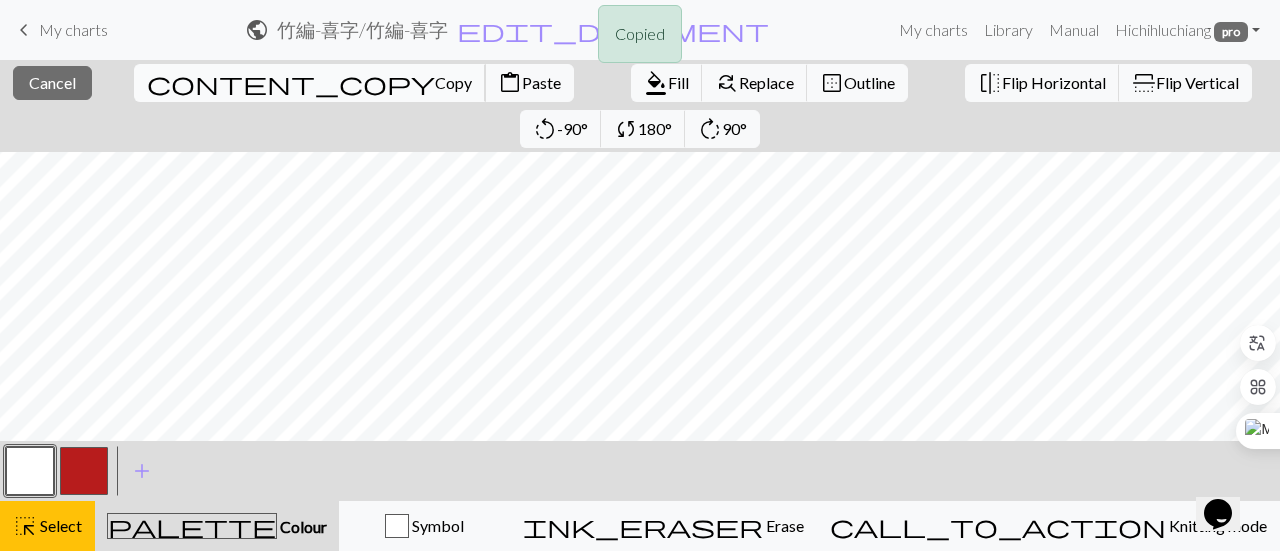 scroll, scrollTop: 289, scrollLeft: 0, axis: vertical 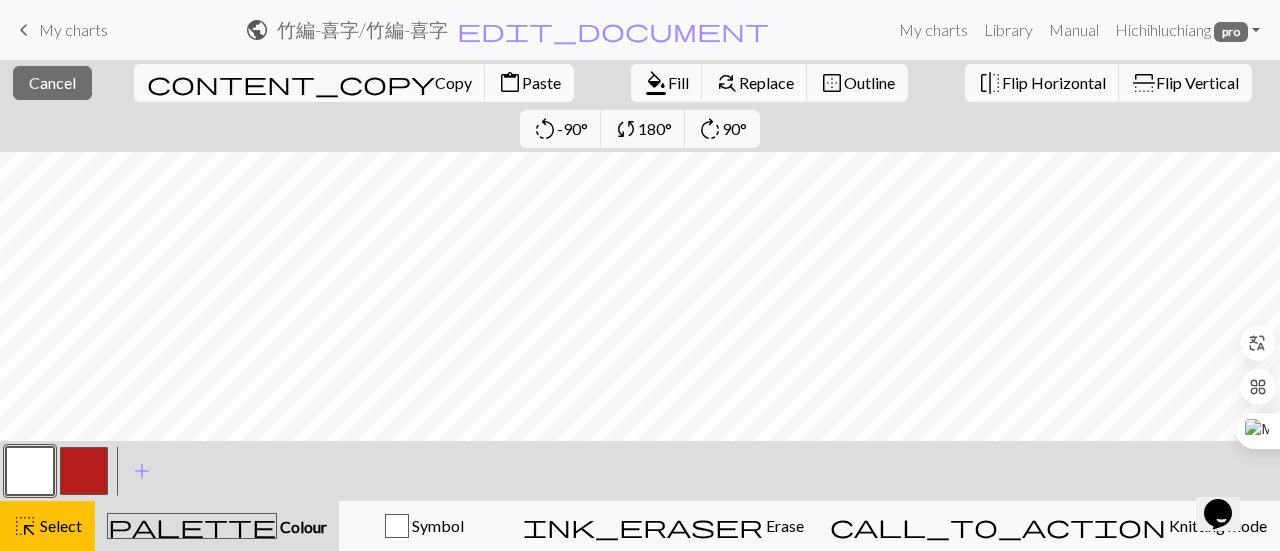 click on "Paste" at bounding box center (541, 82) 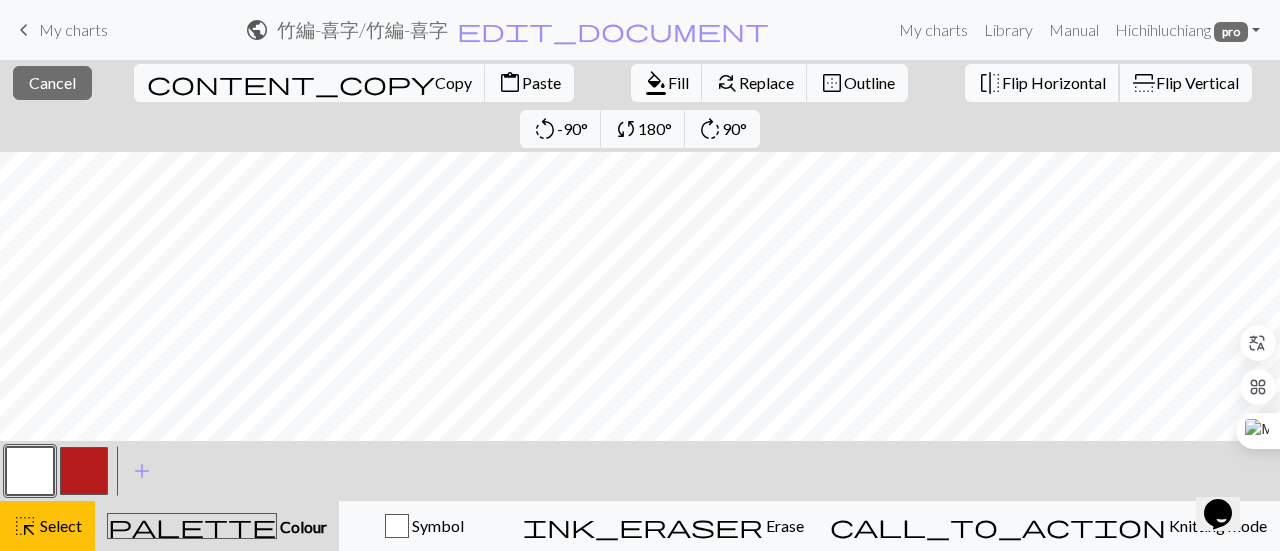 click on "Flip Horizontal" at bounding box center (1054, 82) 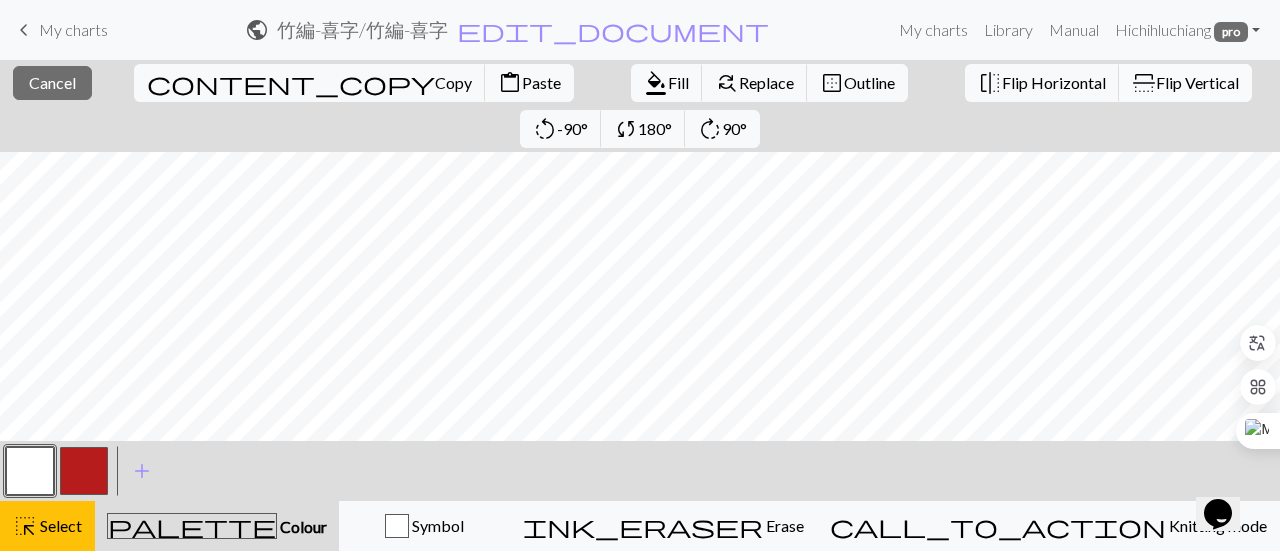 click on "Flip Vertical" at bounding box center (1197, 82) 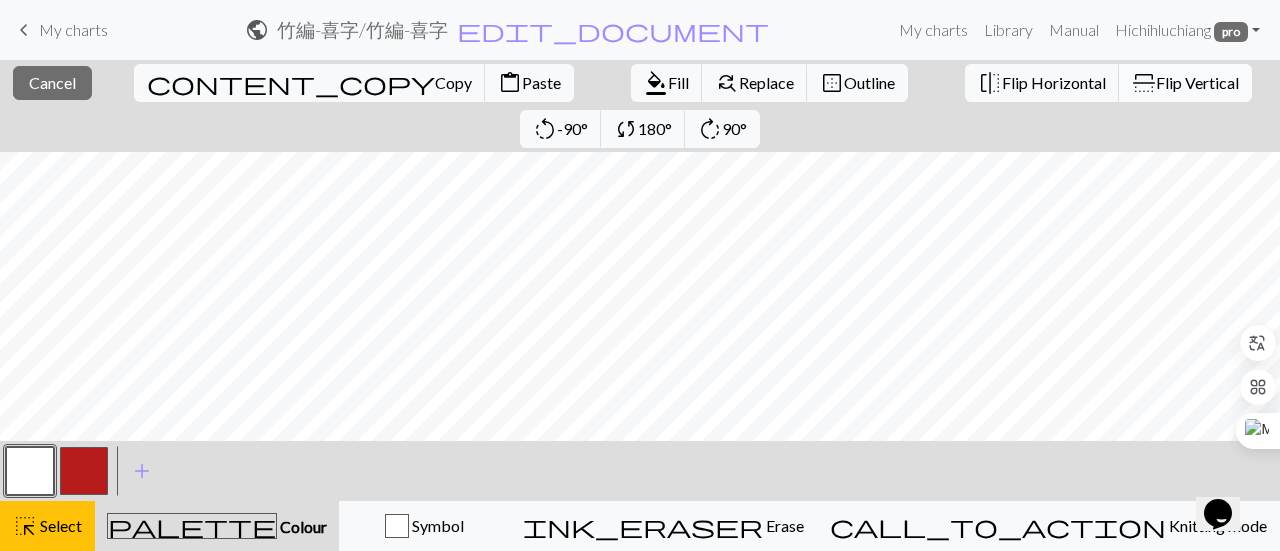 scroll, scrollTop: 100, scrollLeft: 0, axis: vertical 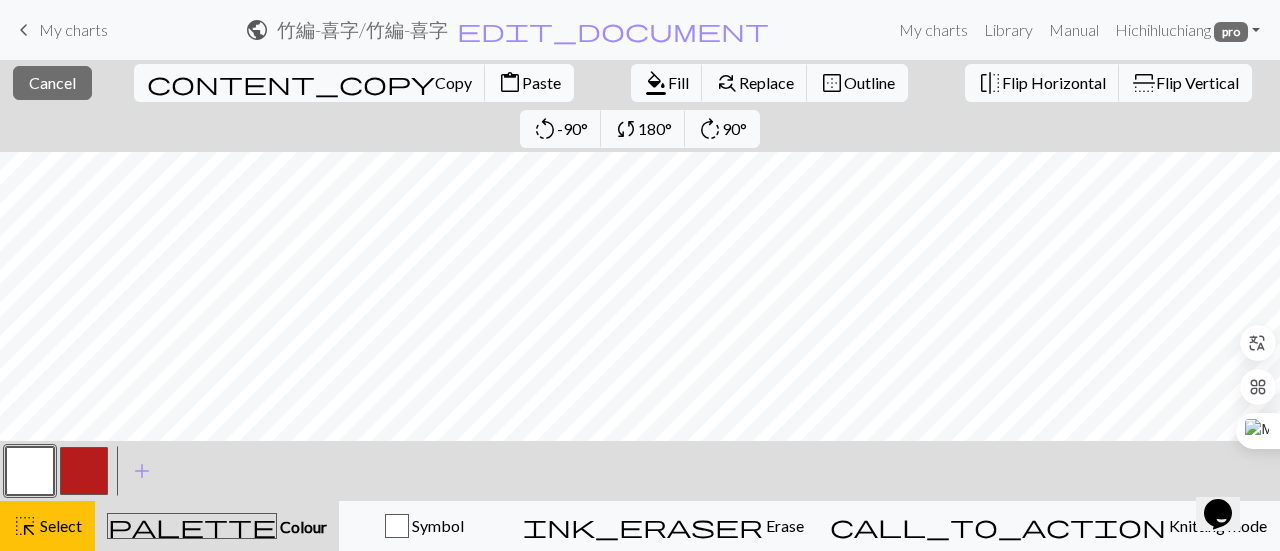 click on "Paste" at bounding box center (541, 82) 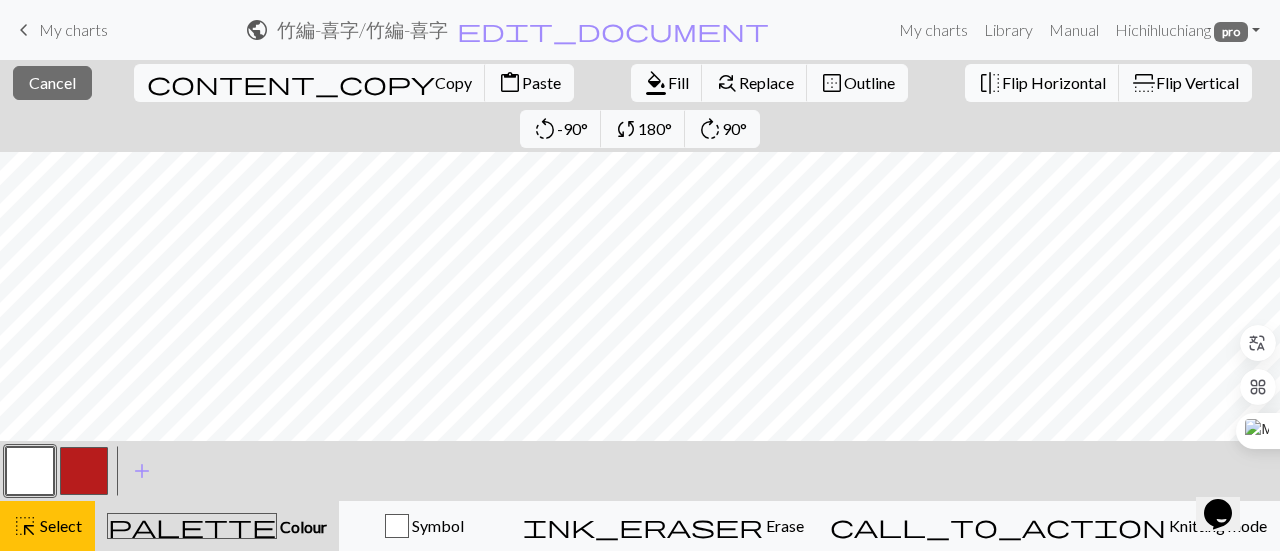 drag, startPoint x: 930, startPoint y: 93, endPoint x: 827, endPoint y: 95, distance: 103.01942 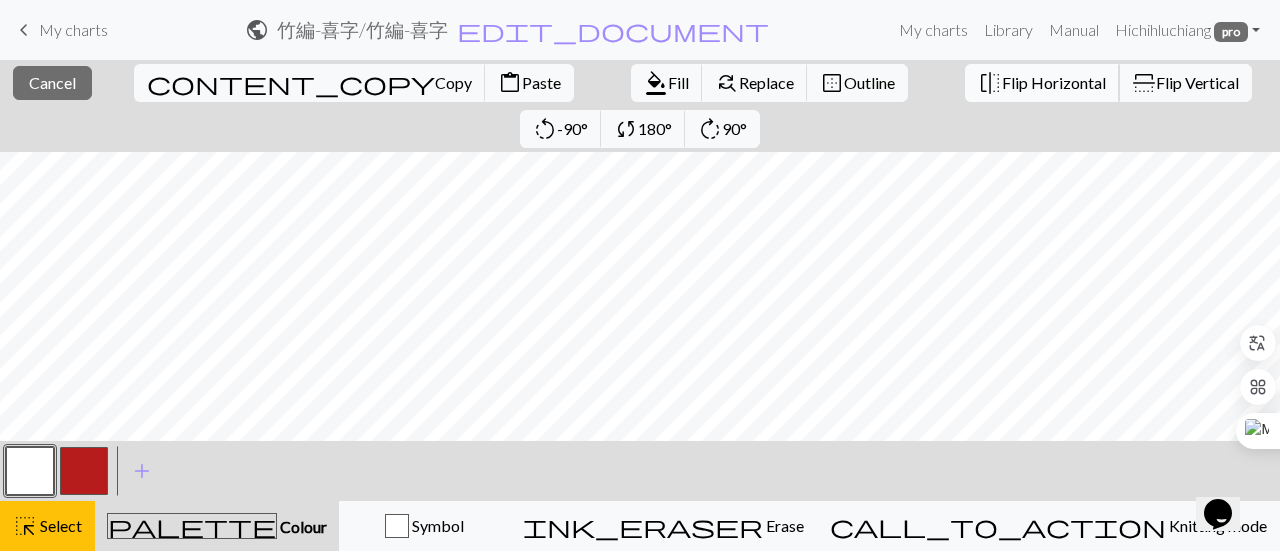 click on "flip  Flip Horizontal" at bounding box center [1042, 83] 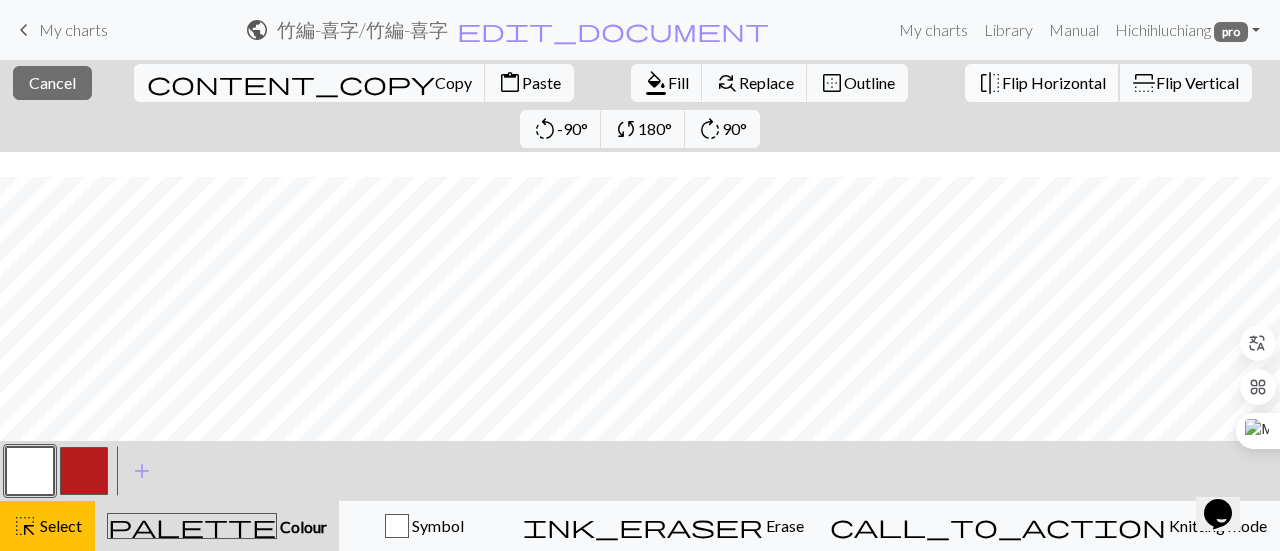 scroll, scrollTop: 400, scrollLeft: 0, axis: vertical 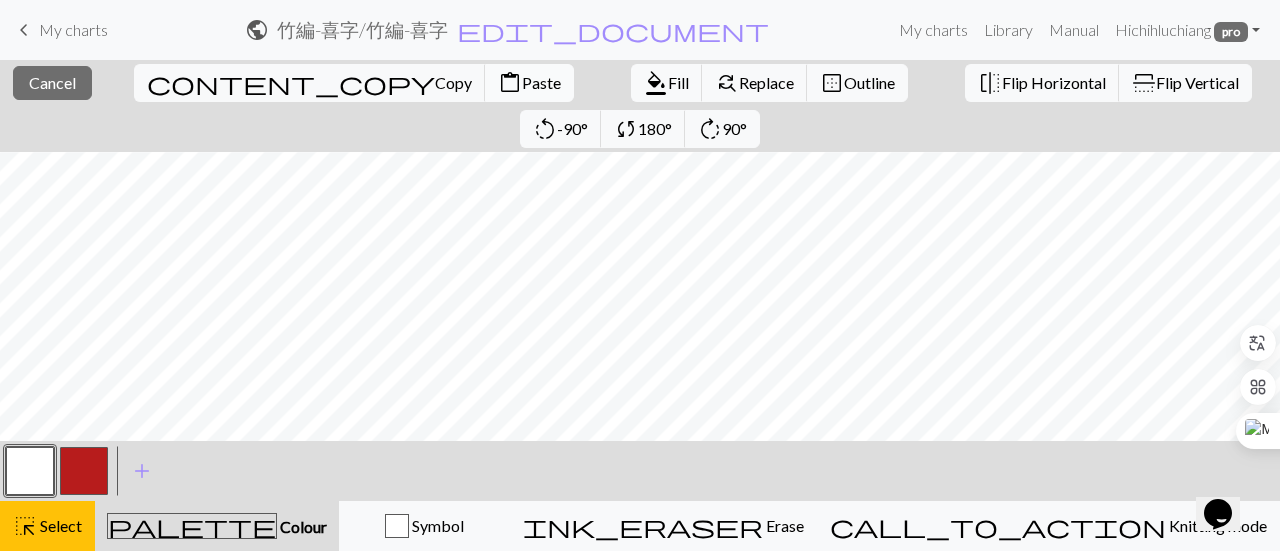 click on "content_paste  Paste" at bounding box center (529, 83) 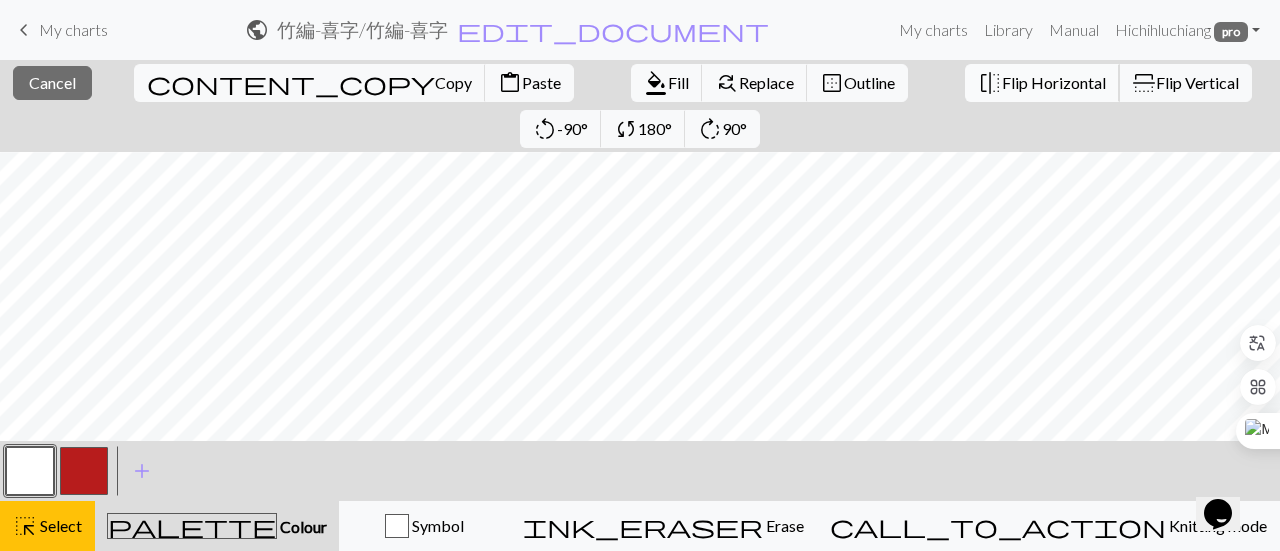 click on "Flip Horizontal" at bounding box center (1054, 82) 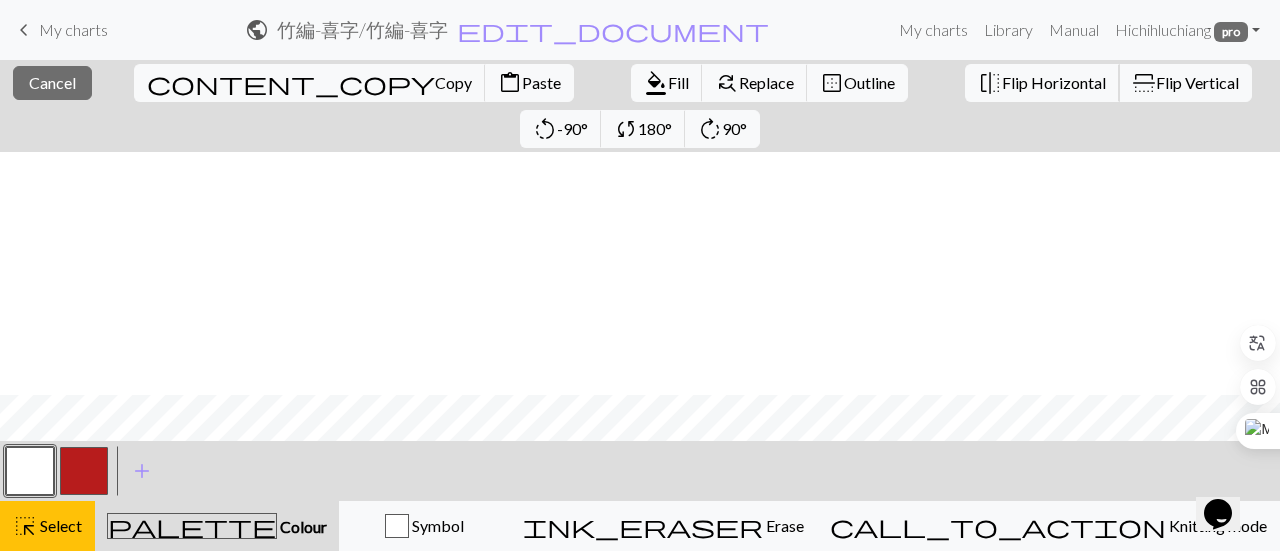 scroll, scrollTop: 789, scrollLeft: 0, axis: vertical 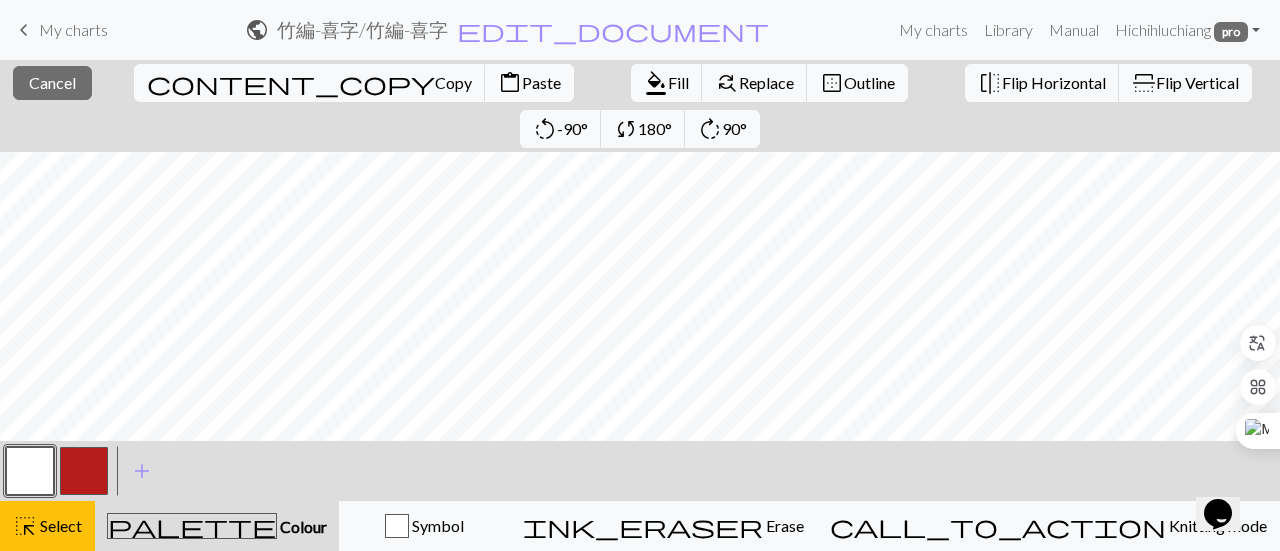 click on "Paste" at bounding box center [541, 82] 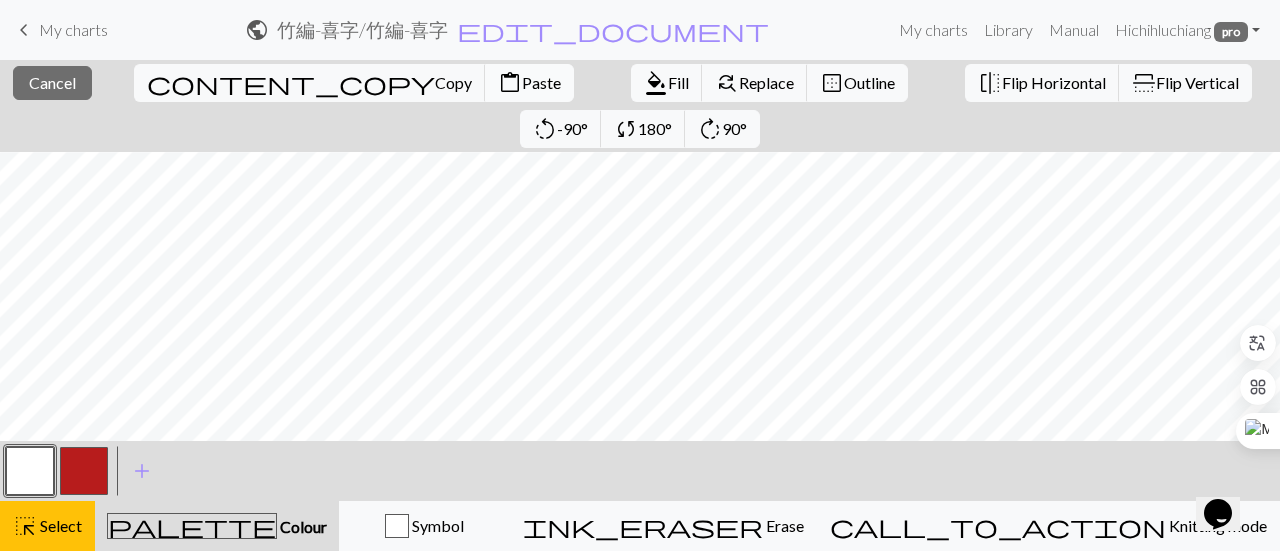scroll, scrollTop: 489, scrollLeft: 0, axis: vertical 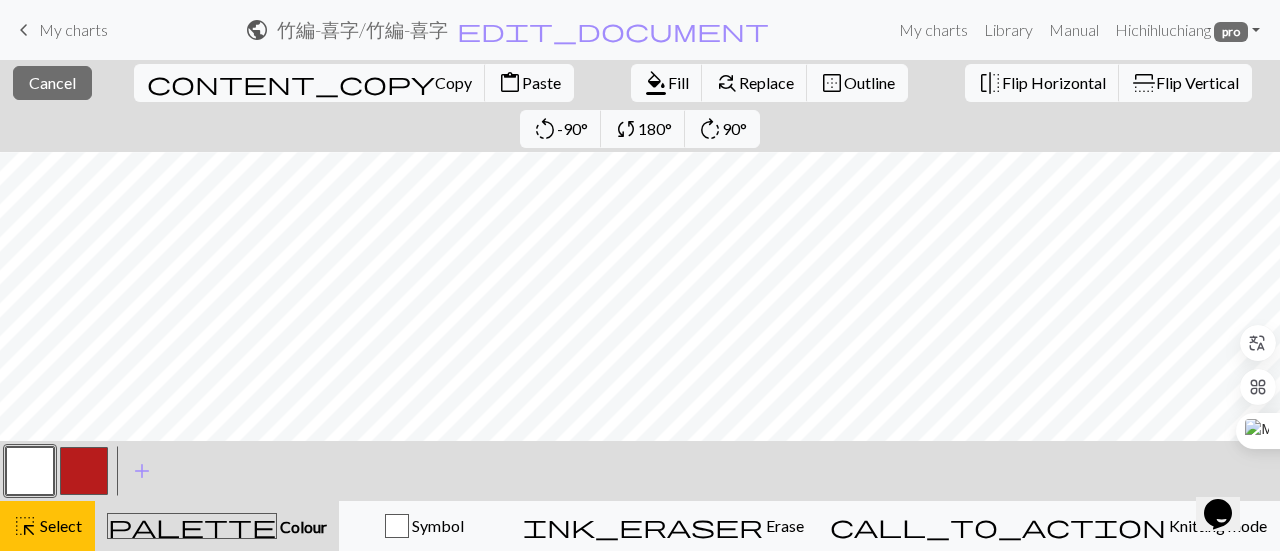 drag, startPoint x: 243, startPoint y: 83, endPoint x: 323, endPoint y: 103, distance: 82.46211 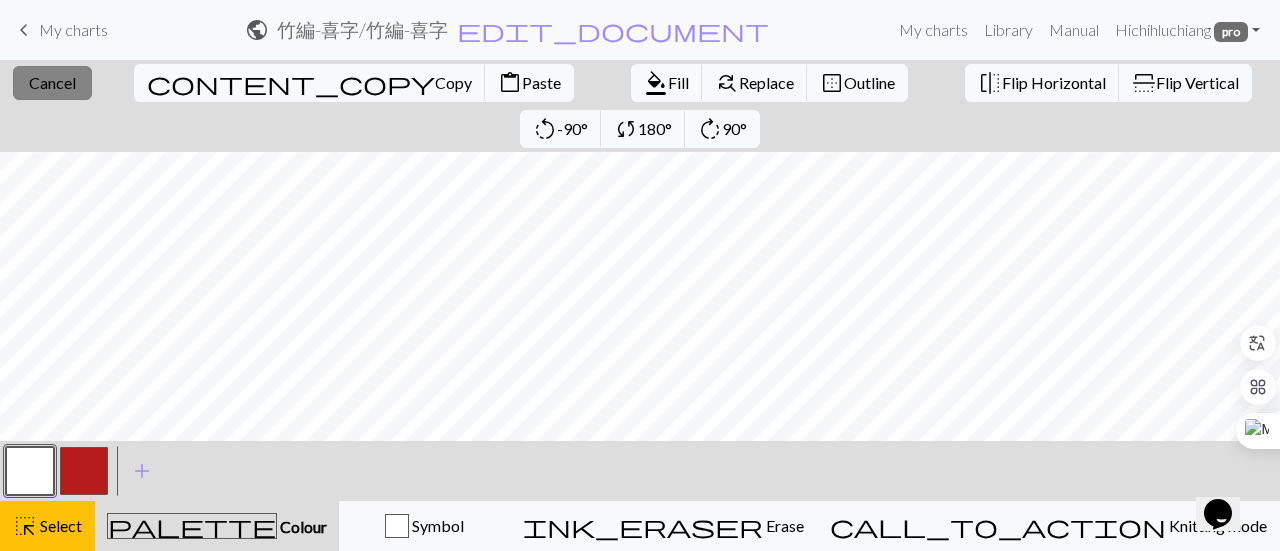 click on "Cancel" at bounding box center (52, 82) 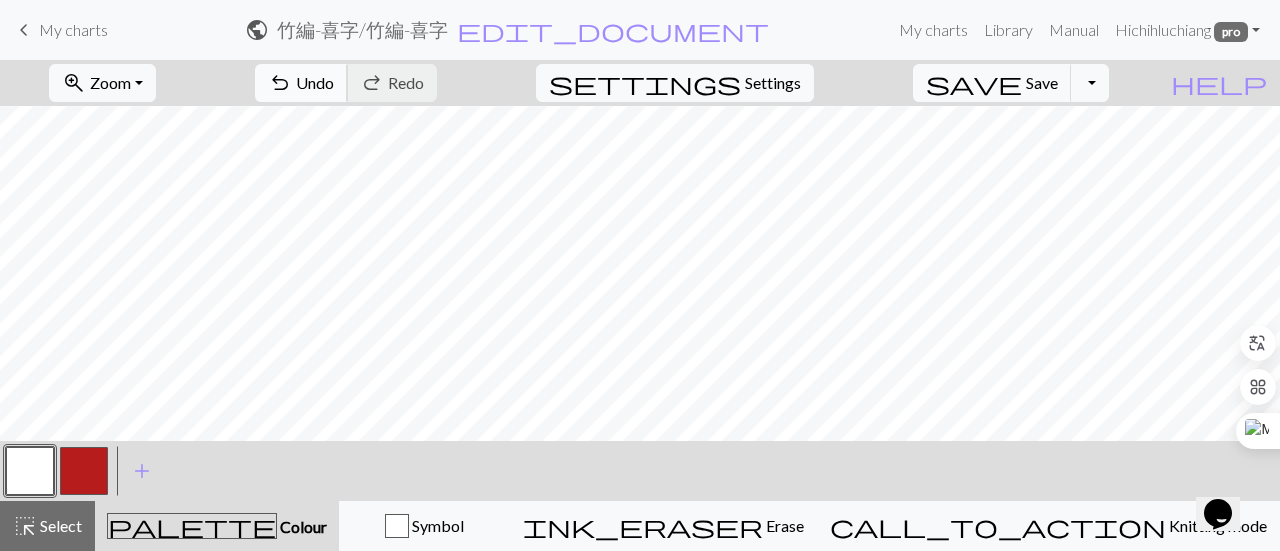 drag, startPoint x: 417, startPoint y: 86, endPoint x: 296, endPoint y: 95, distance: 121.33425 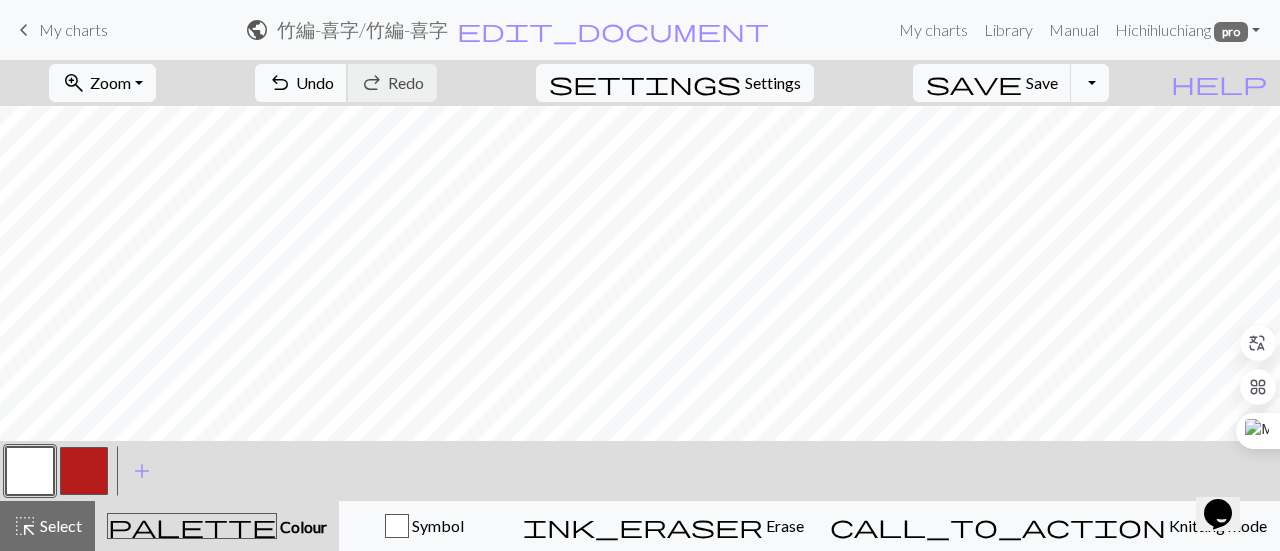 click on "Undo" at bounding box center [315, 82] 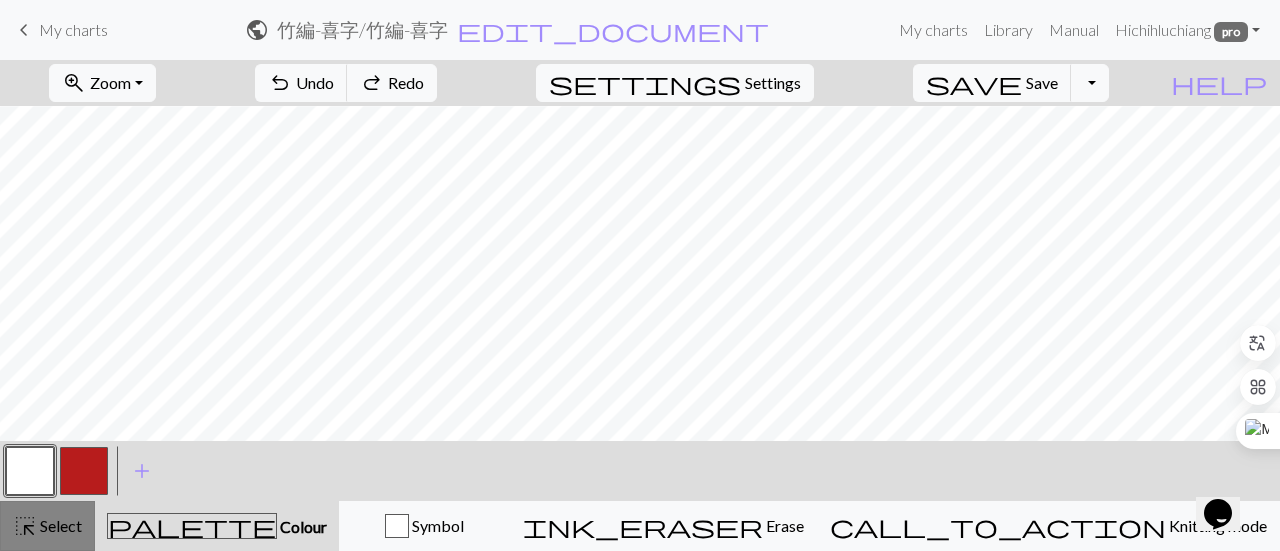 click on "Select" at bounding box center (59, 525) 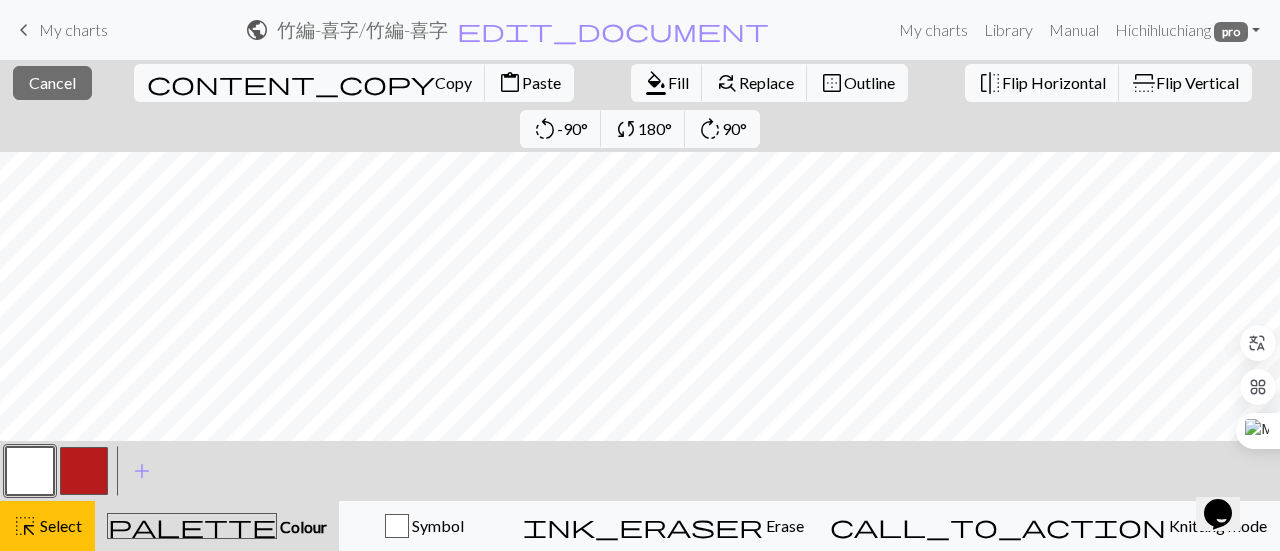 scroll, scrollTop: 789, scrollLeft: 0, axis: vertical 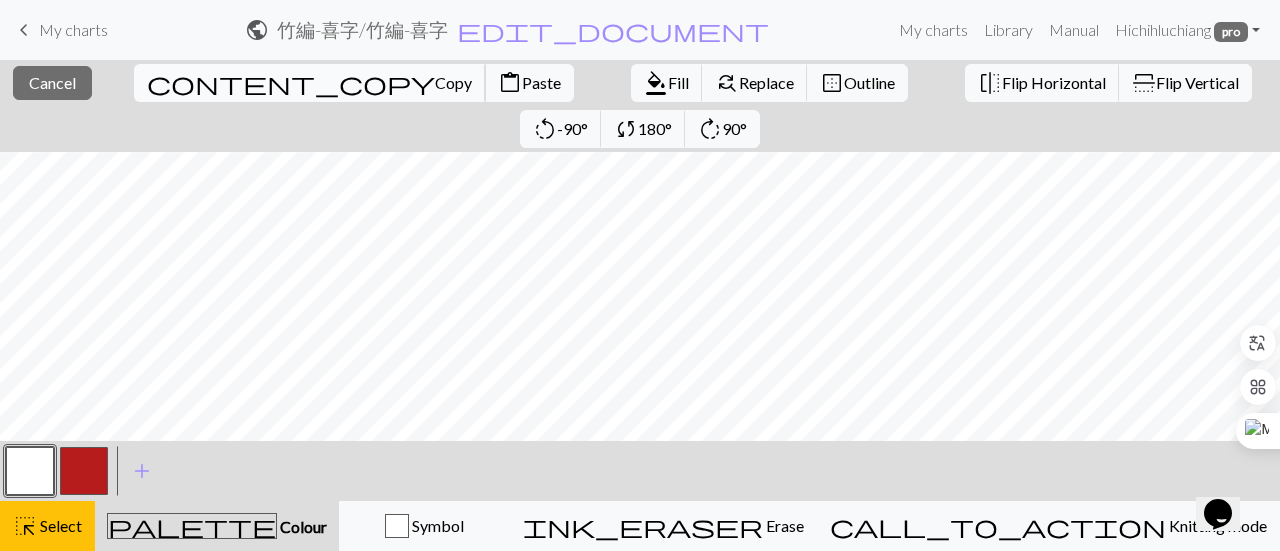 click on "Copy" at bounding box center (453, 82) 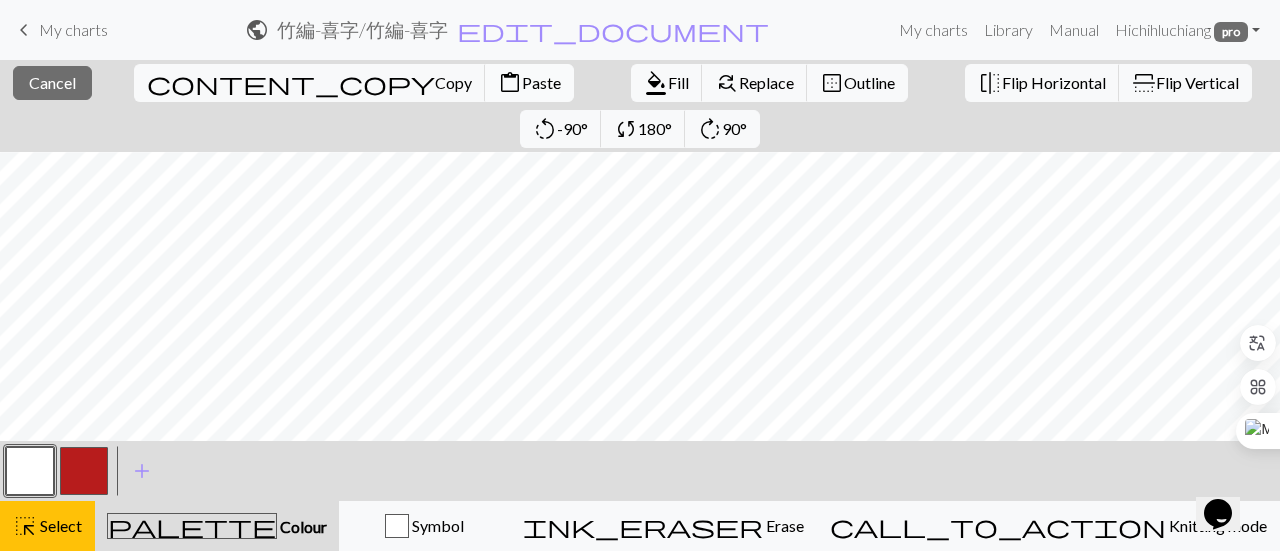 click on "content_paste  Paste" at bounding box center (529, 83) 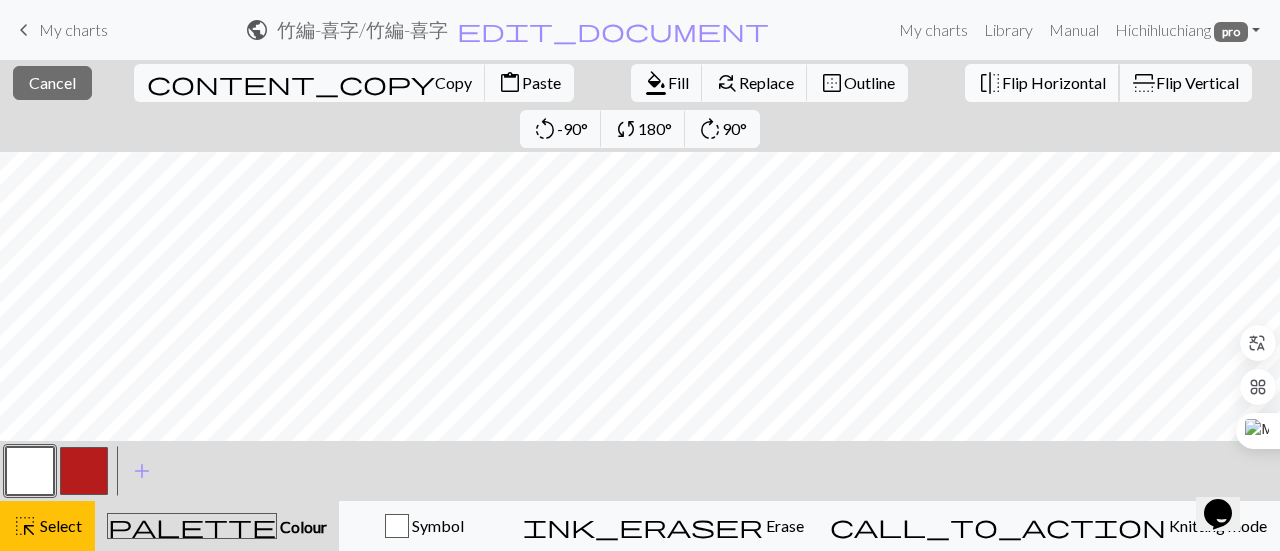click on "flip  Flip Horizontal" at bounding box center (1042, 83) 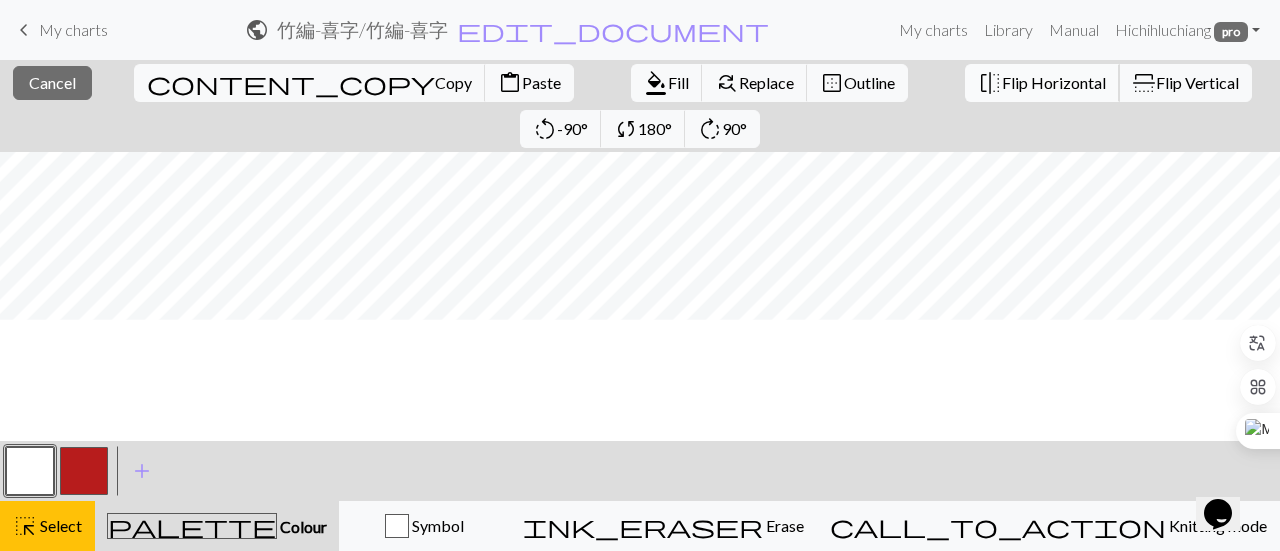 scroll, scrollTop: 389, scrollLeft: 0, axis: vertical 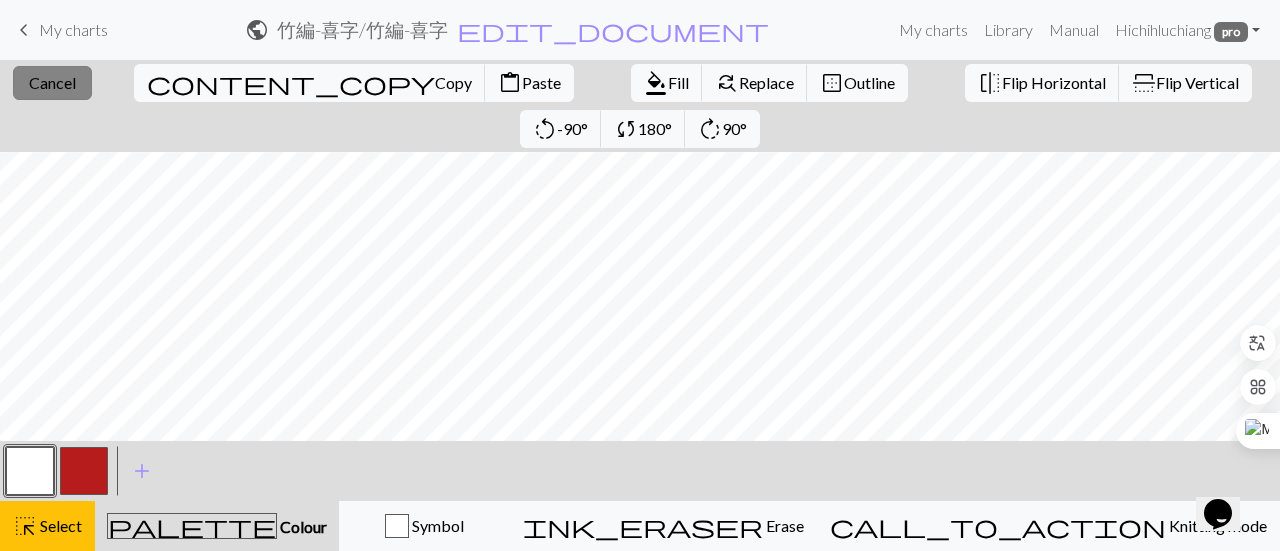 click on "Cancel" at bounding box center (52, 82) 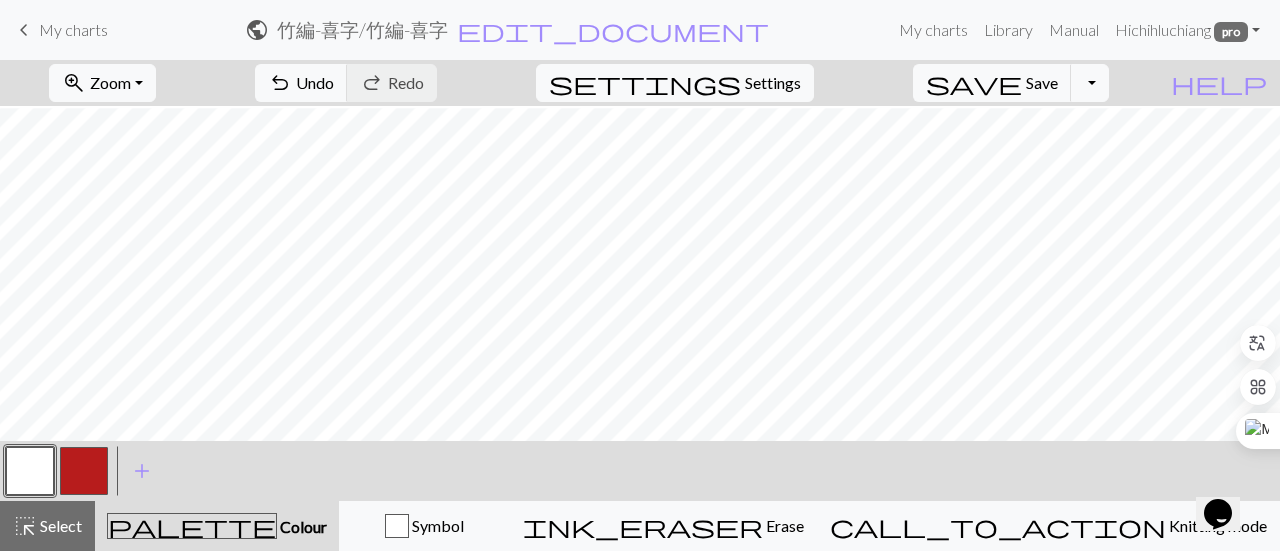 scroll, scrollTop: 389, scrollLeft: 0, axis: vertical 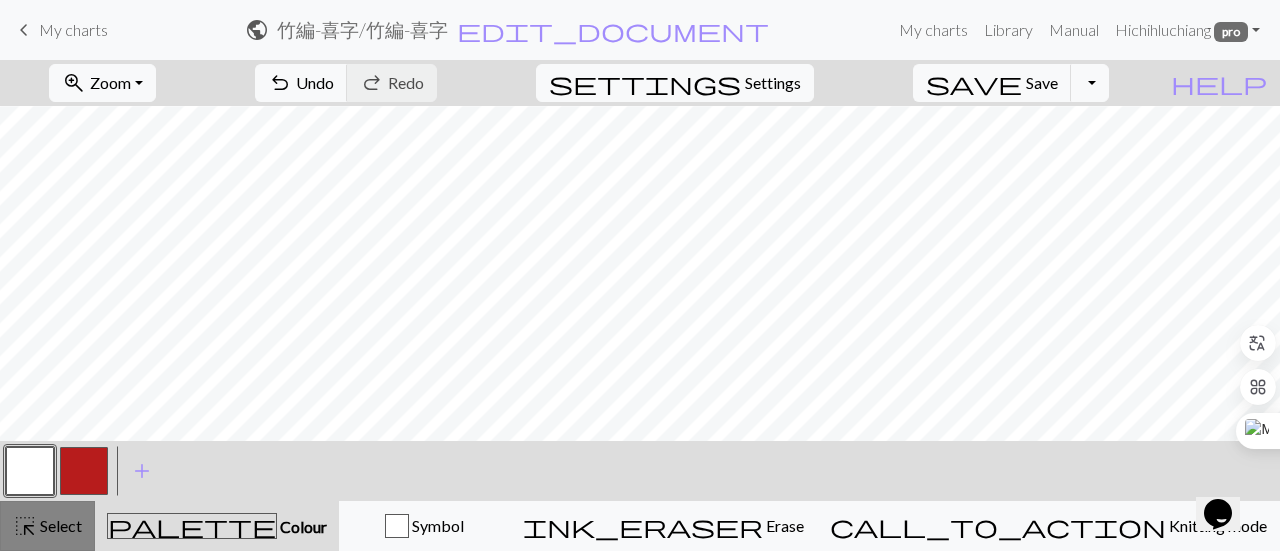 click on "highlight_alt   Select   Select" at bounding box center (47, 526) 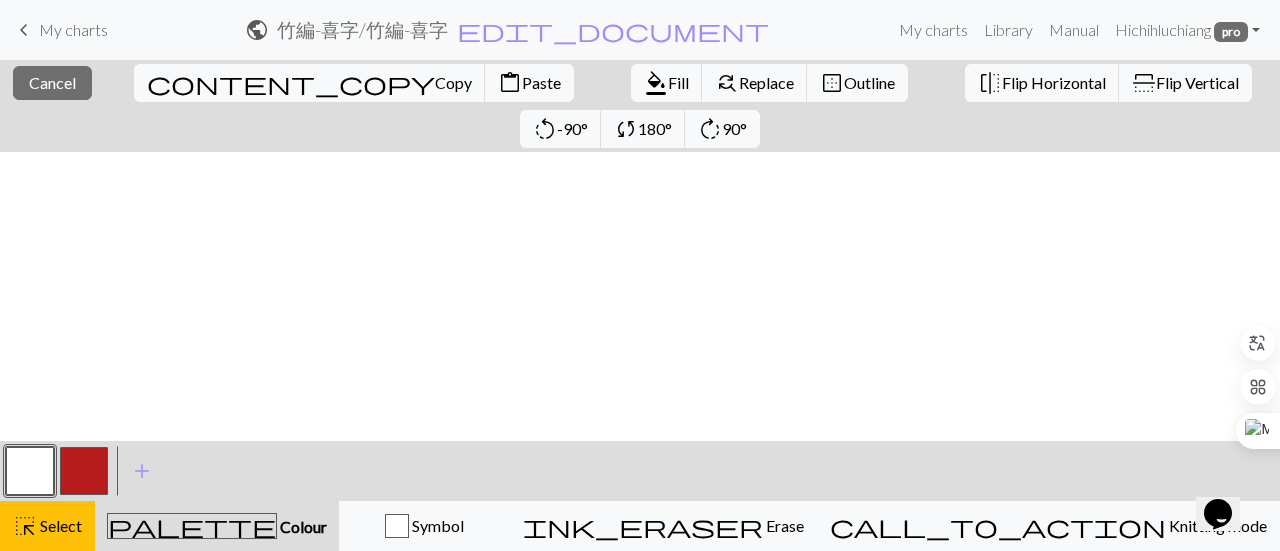 scroll, scrollTop: 789, scrollLeft: 0, axis: vertical 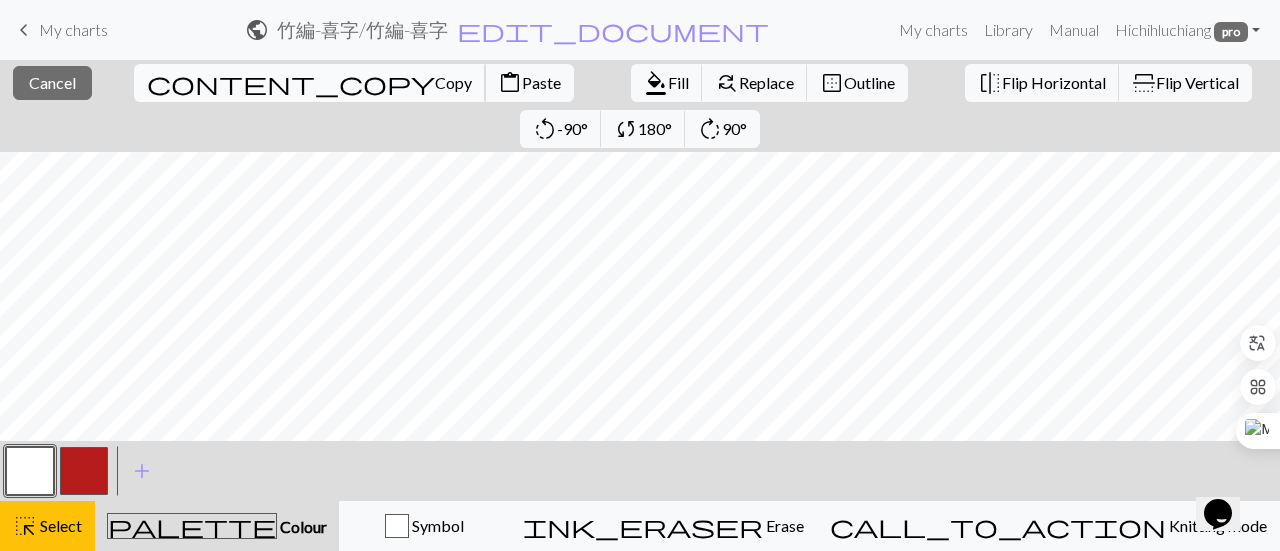 click on "content_copy" at bounding box center (291, 83) 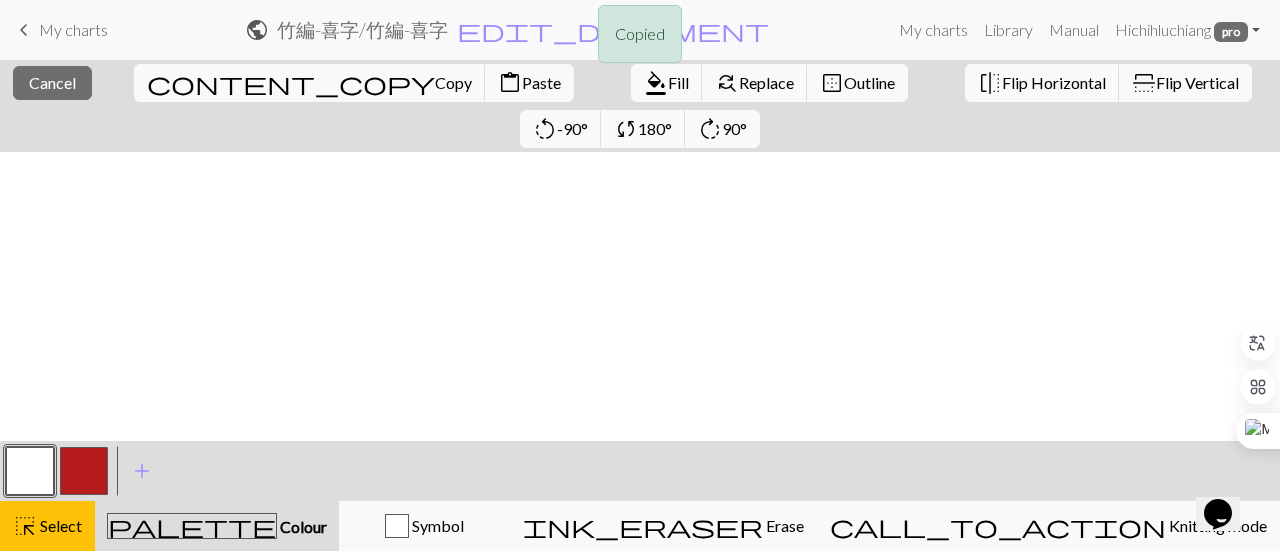 scroll, scrollTop: 389, scrollLeft: 0, axis: vertical 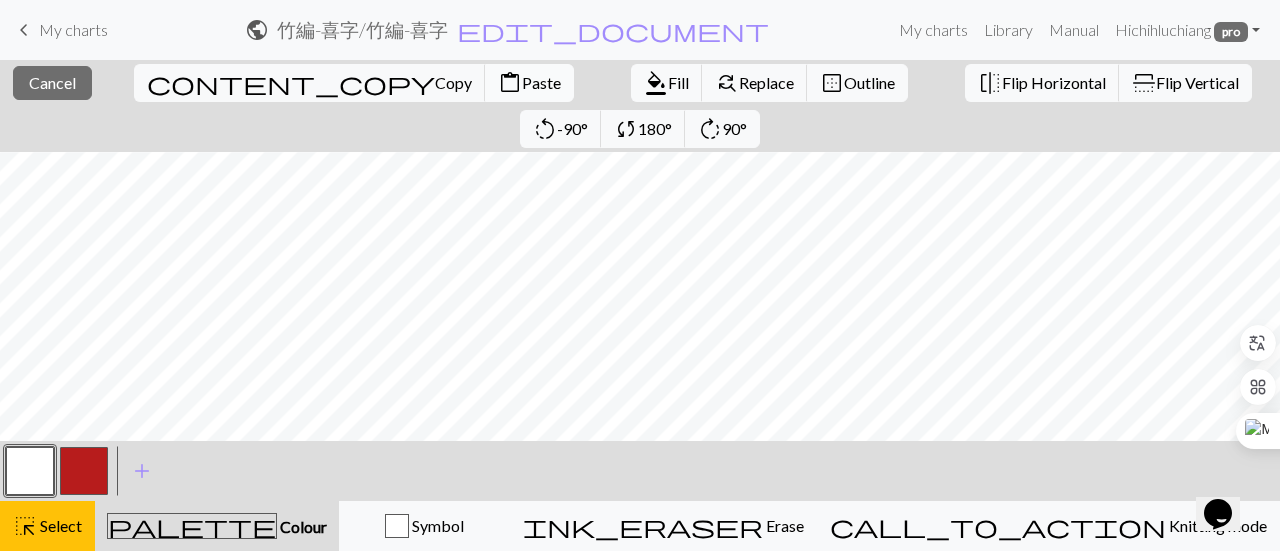 click on "Paste" at bounding box center [541, 82] 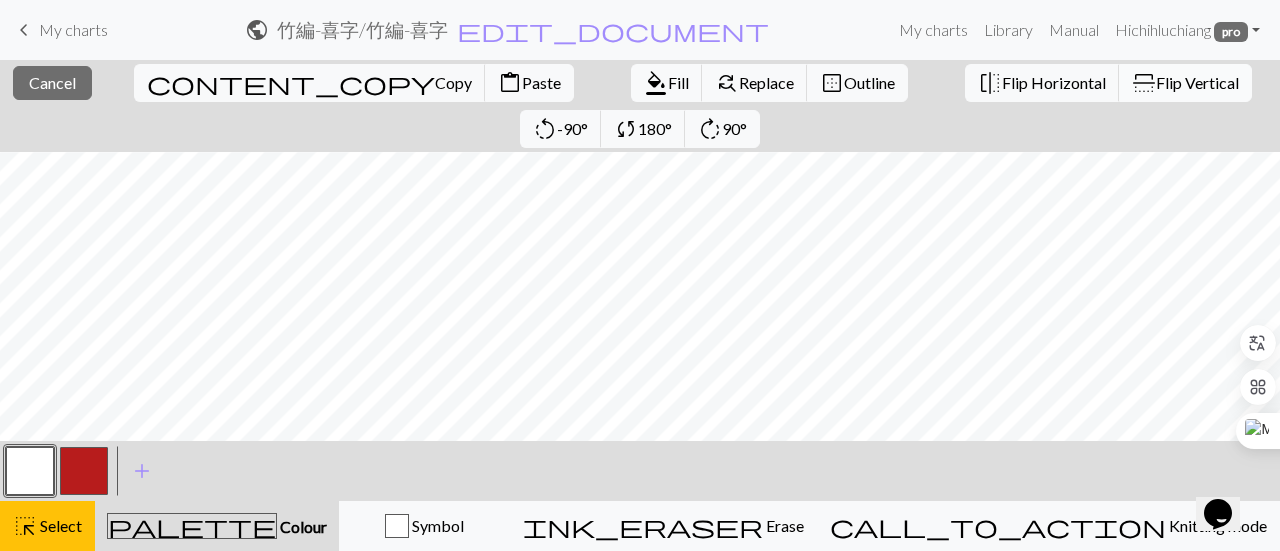 click on "Flip Vertical" at bounding box center (1197, 82) 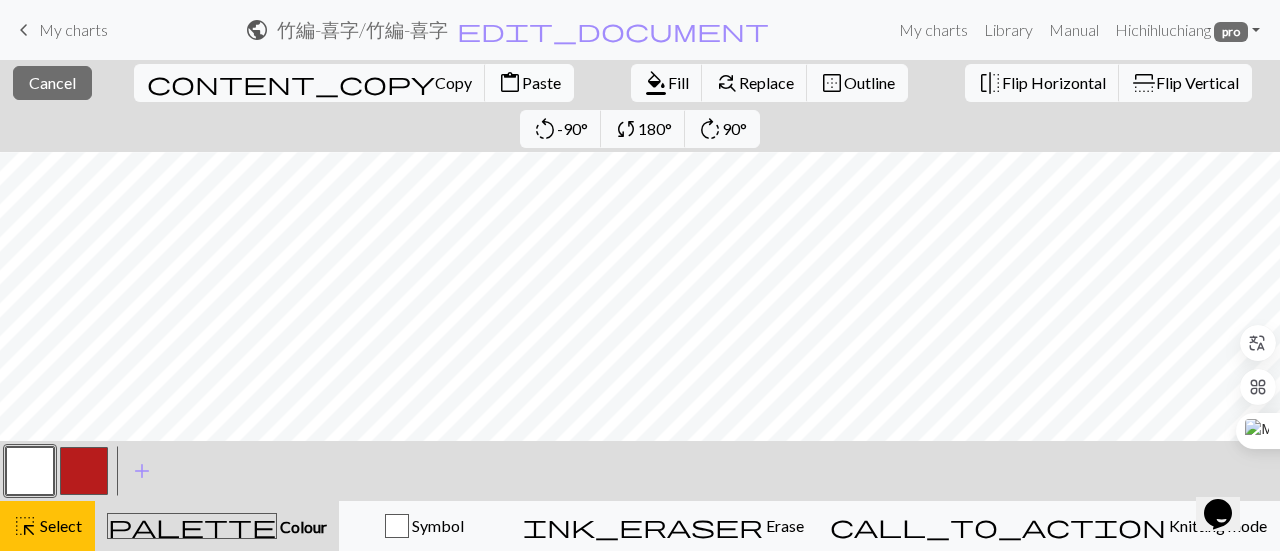 click on "Paste" at bounding box center (541, 82) 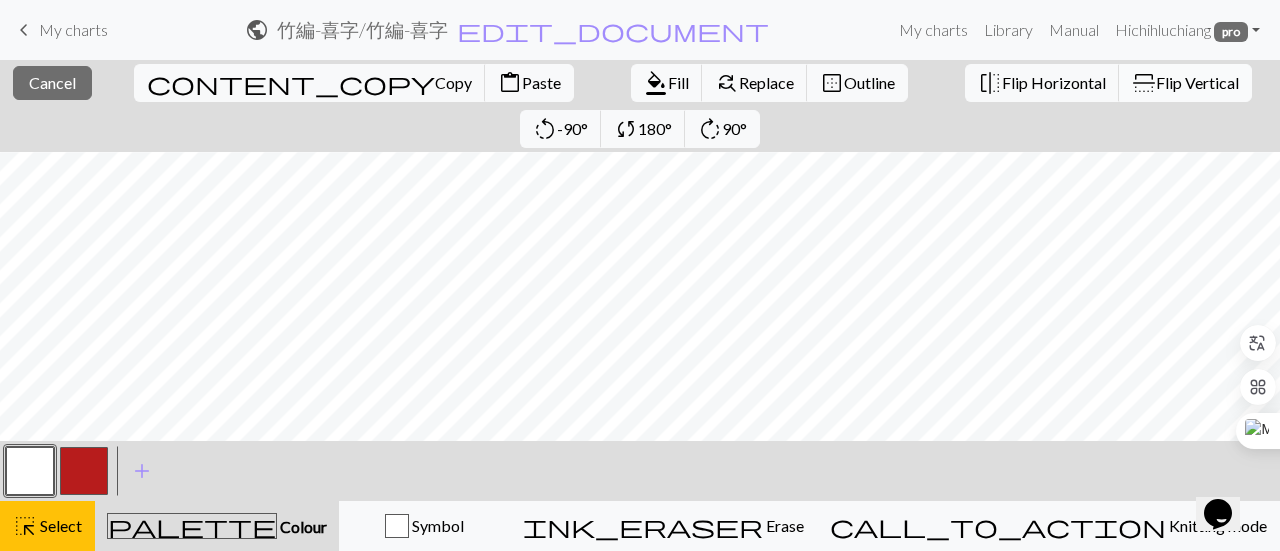 click on "Flip Vertical" at bounding box center [1197, 82] 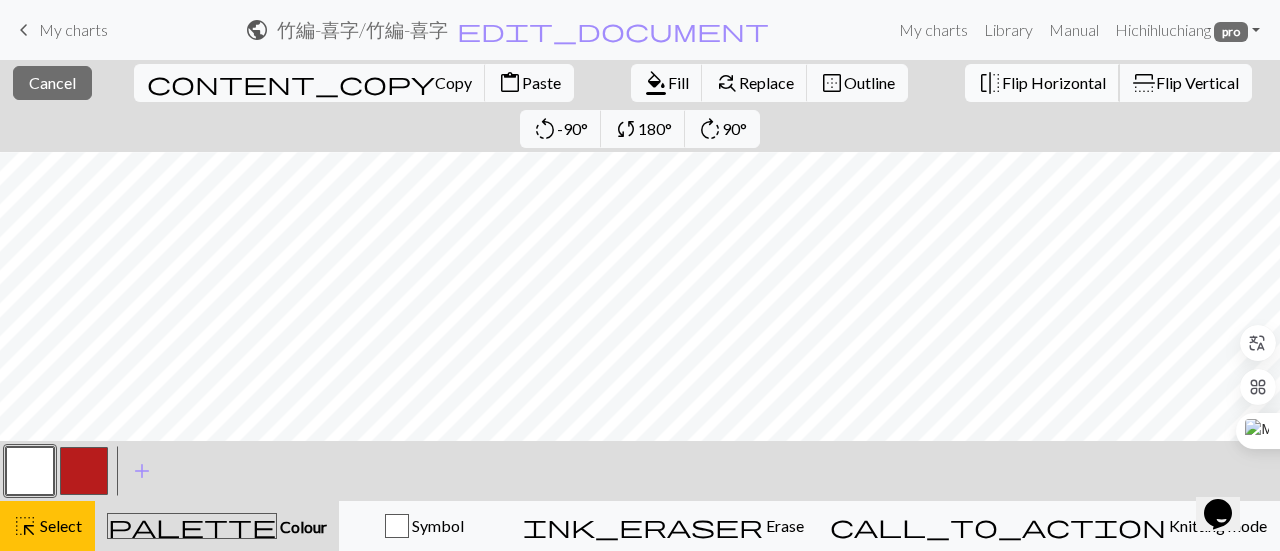 click on "Flip Horizontal" at bounding box center [1054, 82] 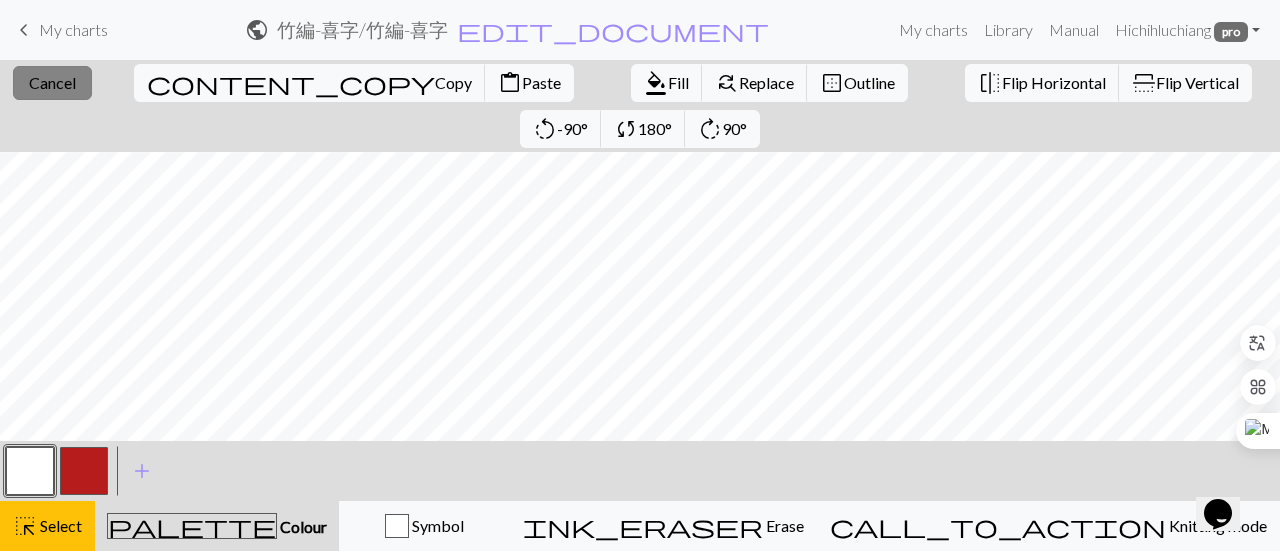 click on "Cancel" at bounding box center [52, 82] 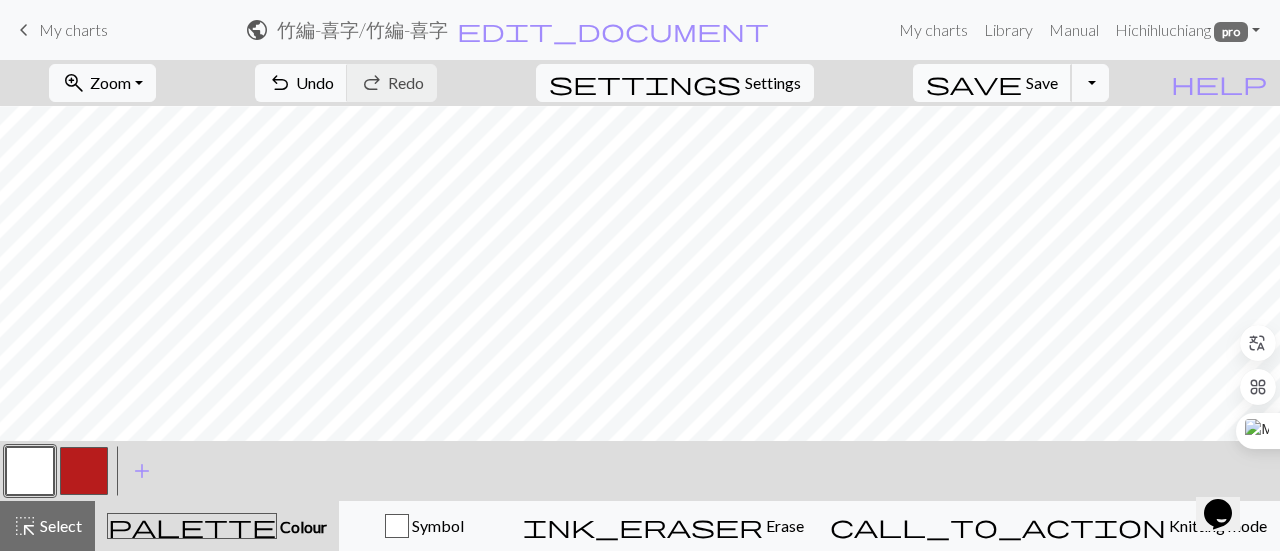 click on "save" at bounding box center [974, 83] 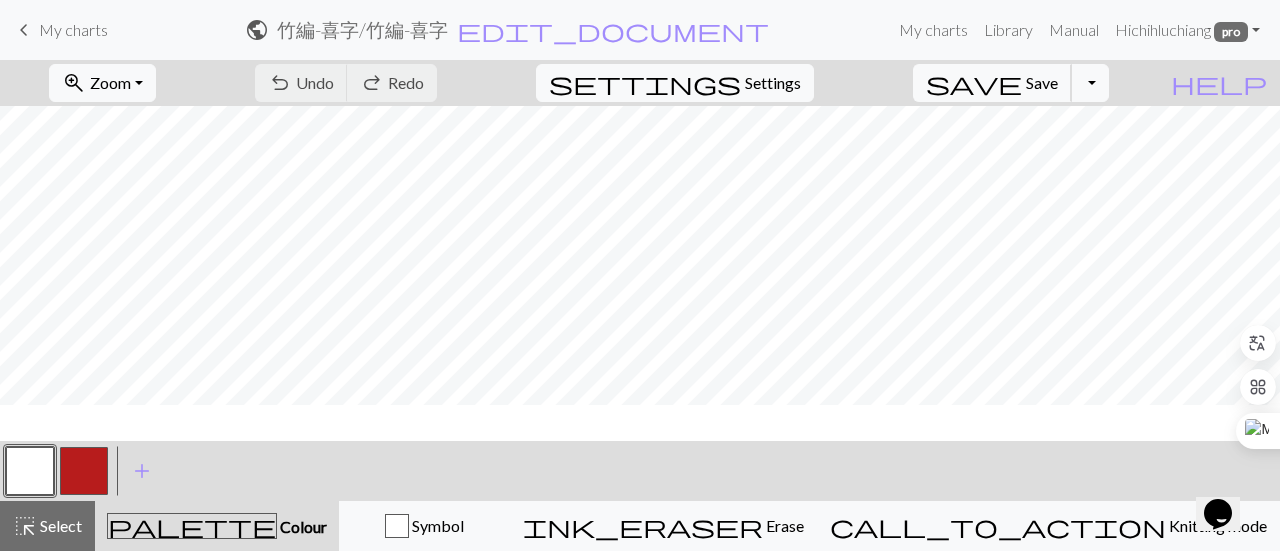 scroll, scrollTop: 0, scrollLeft: 0, axis: both 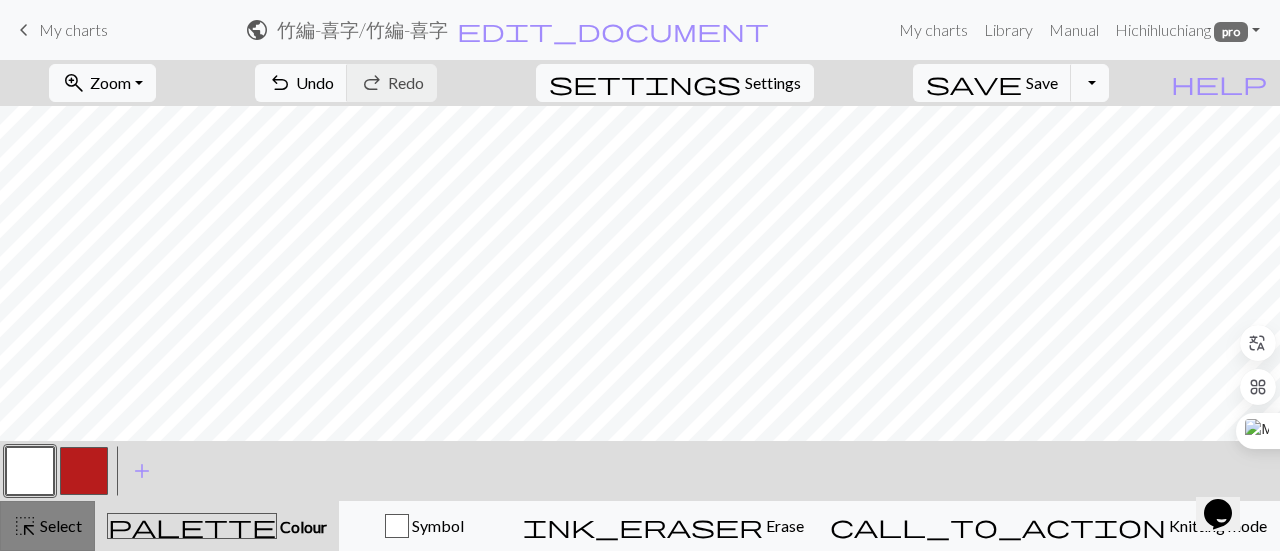 click on "Select" at bounding box center (59, 525) 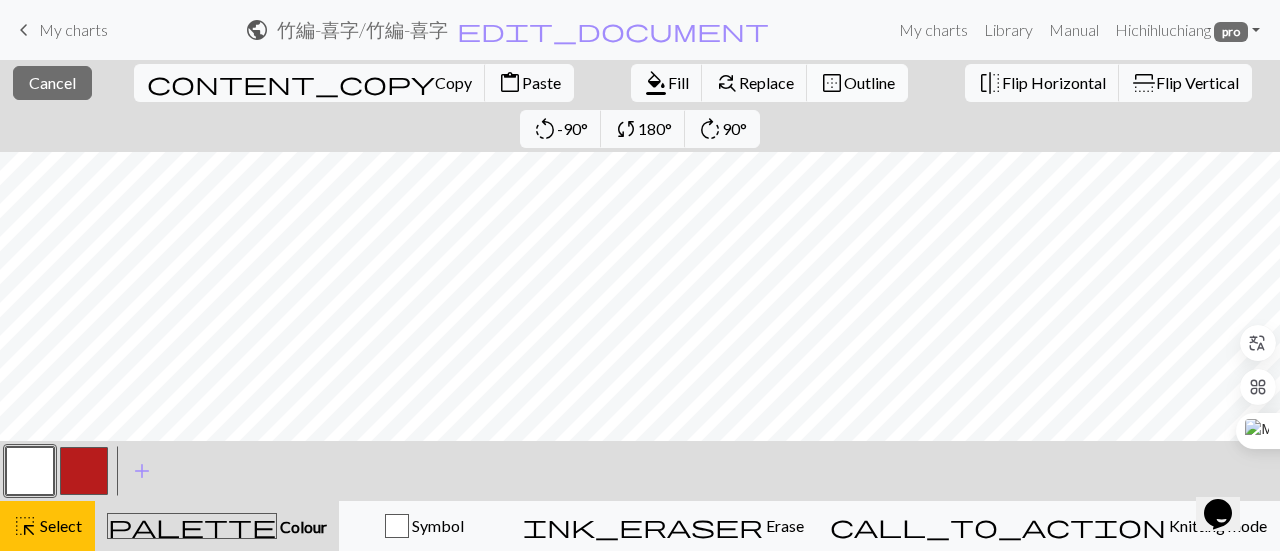 click on "Outline" at bounding box center (869, 82) 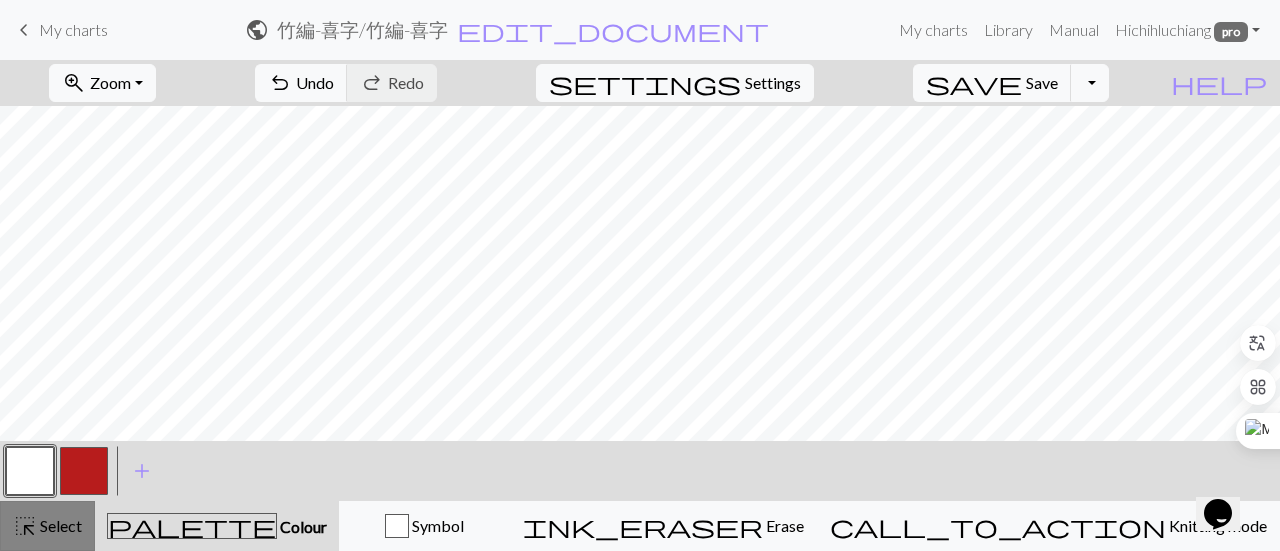 click on "highlight_alt" at bounding box center (25, 526) 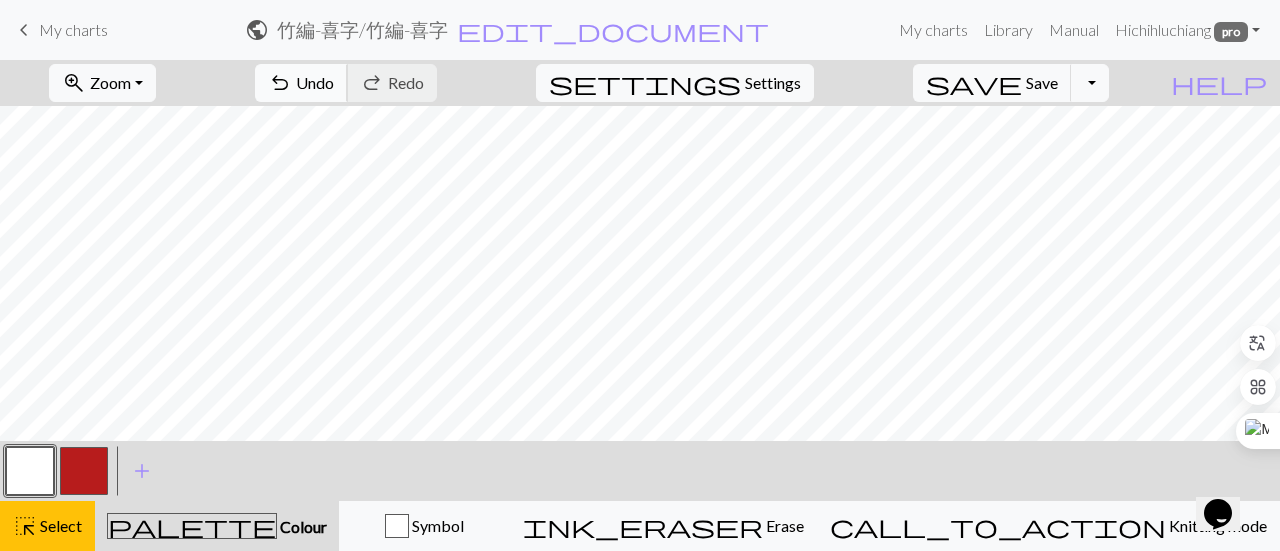 click on "Undo" at bounding box center (315, 82) 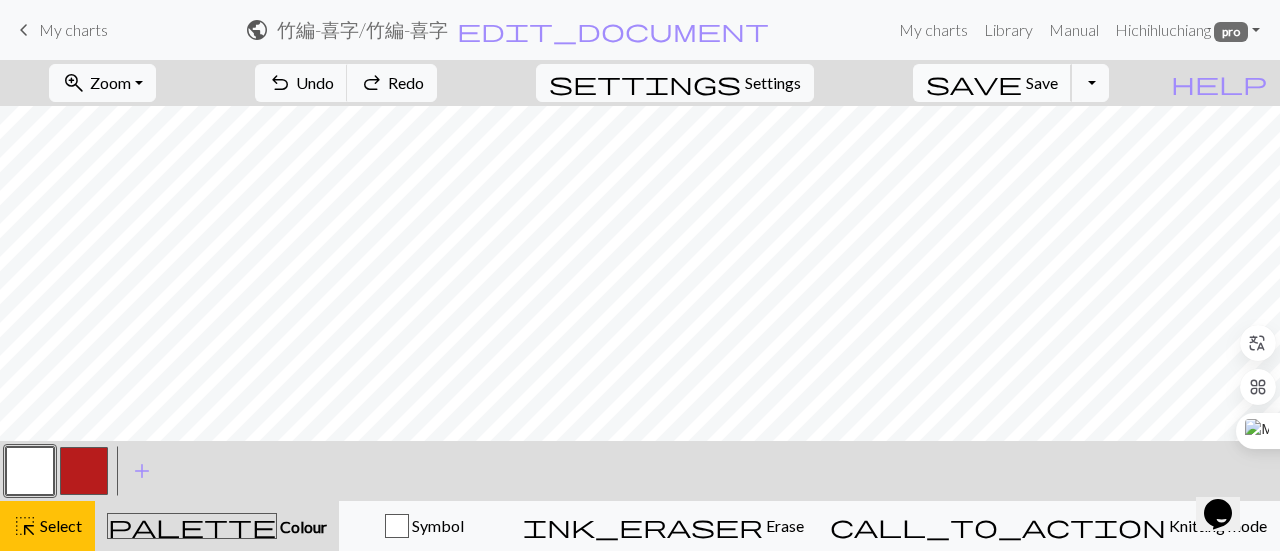 drag, startPoint x: 624, startPoint y: 93, endPoint x: 1047, endPoint y: 77, distance: 423.3025 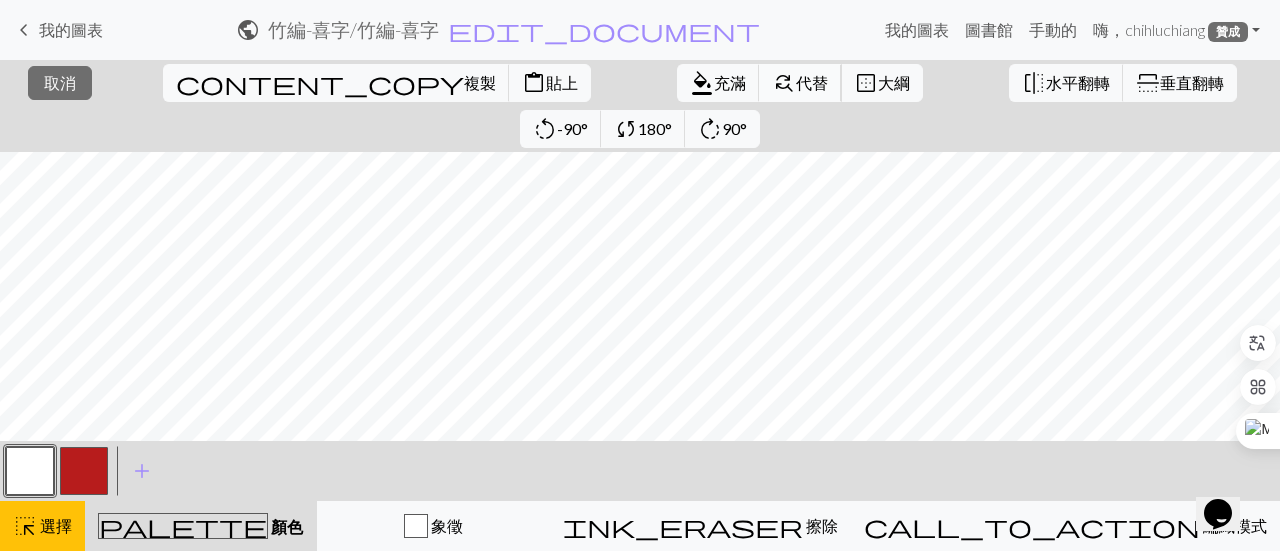 click on "代替" at bounding box center [812, 82] 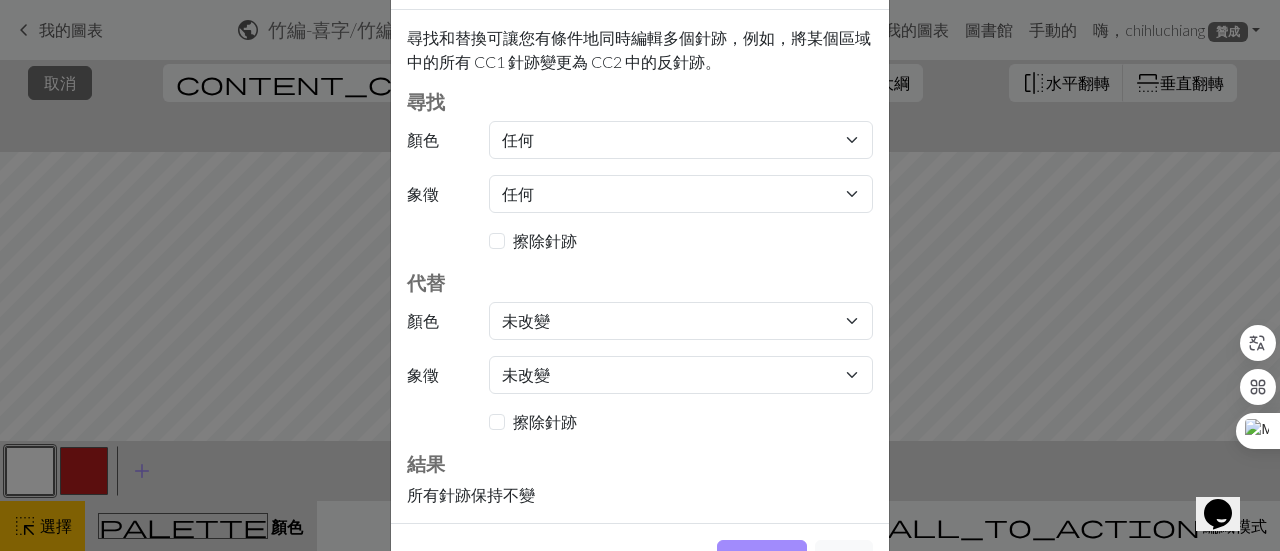scroll, scrollTop: 154, scrollLeft: 0, axis: vertical 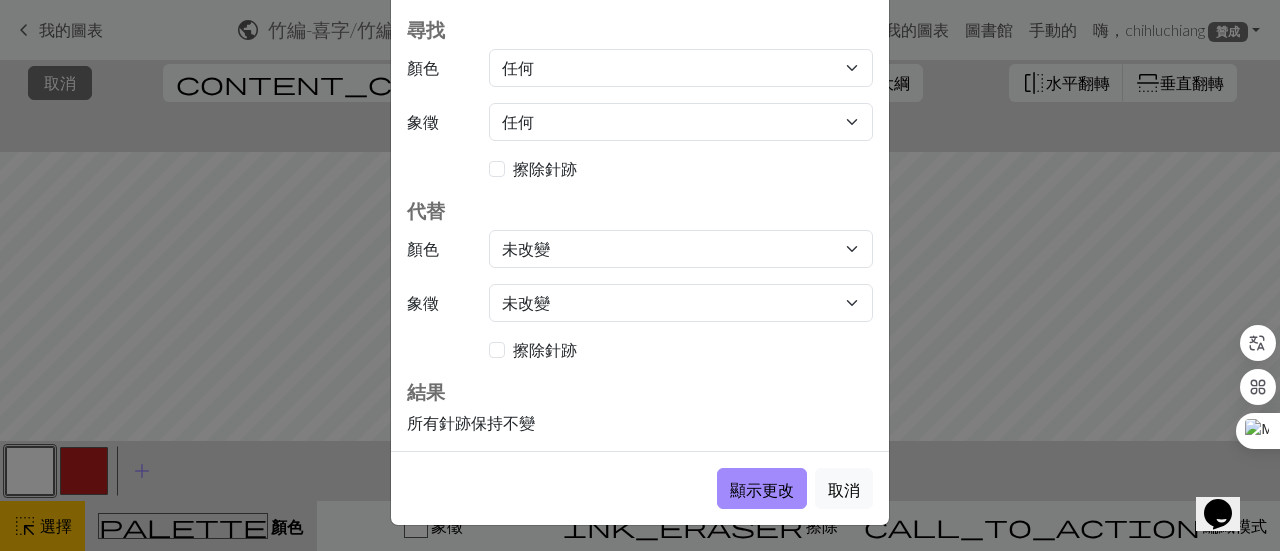 click on "擦除針跡" at bounding box center [545, 168] 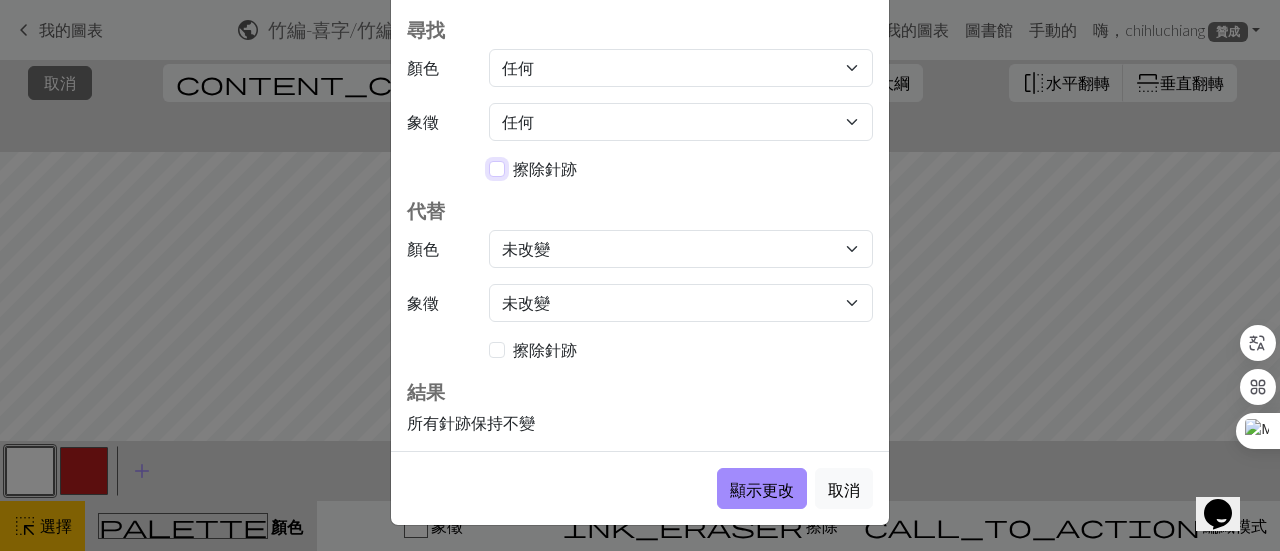 click on "擦除針跡" at bounding box center [497, 169] 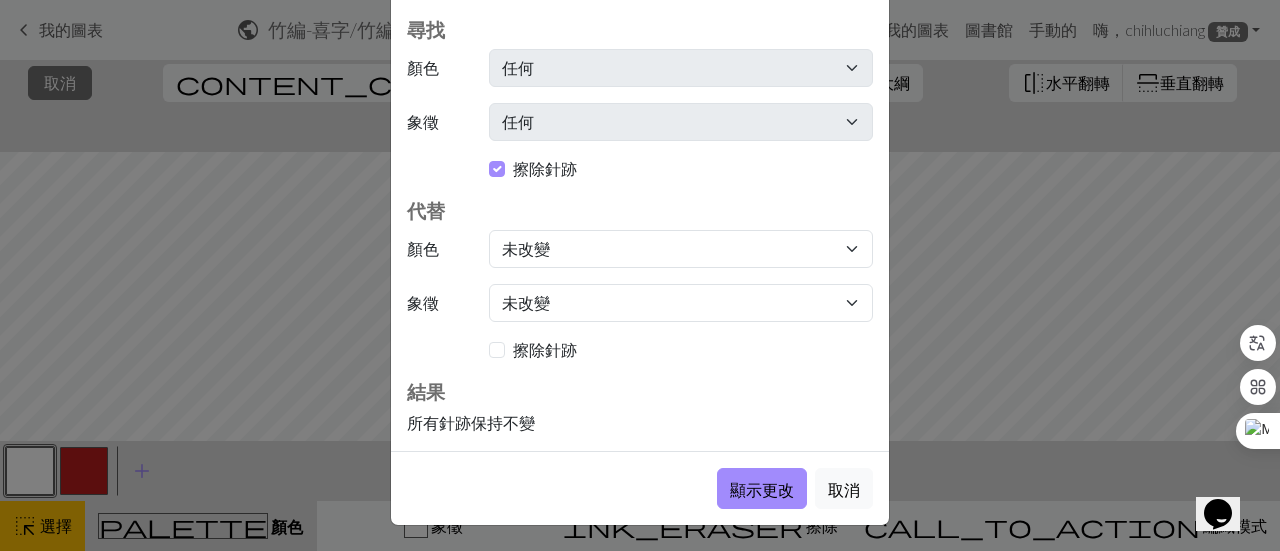 click on "擦除針跡" at bounding box center [545, 168] 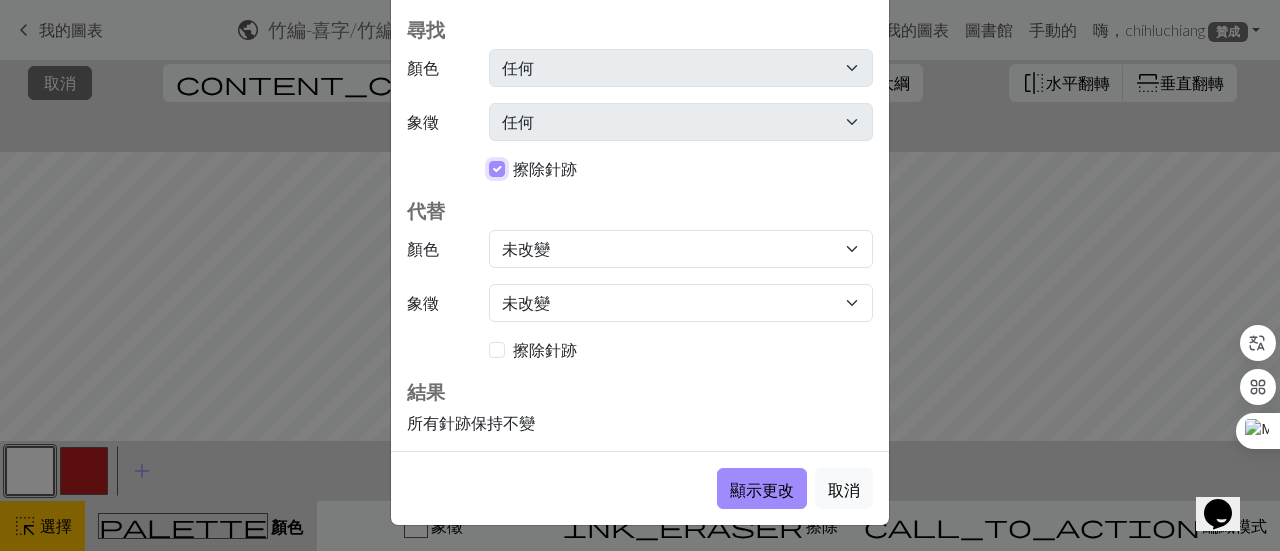 click on "擦除針跡" at bounding box center [497, 169] 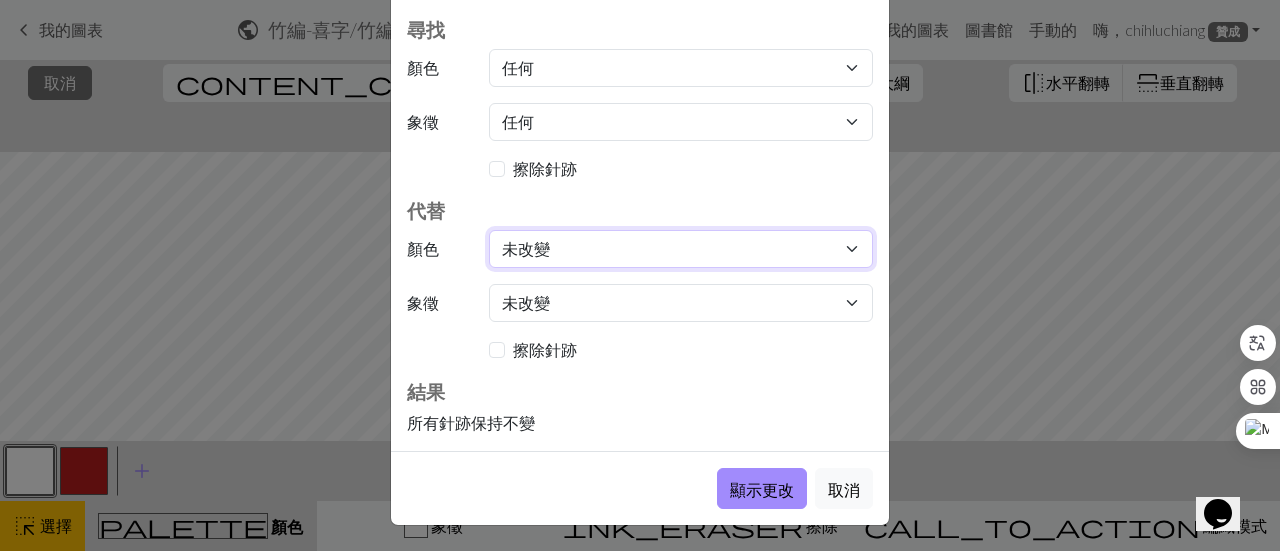 click on "未改變 MC CC1" at bounding box center [681, 249] 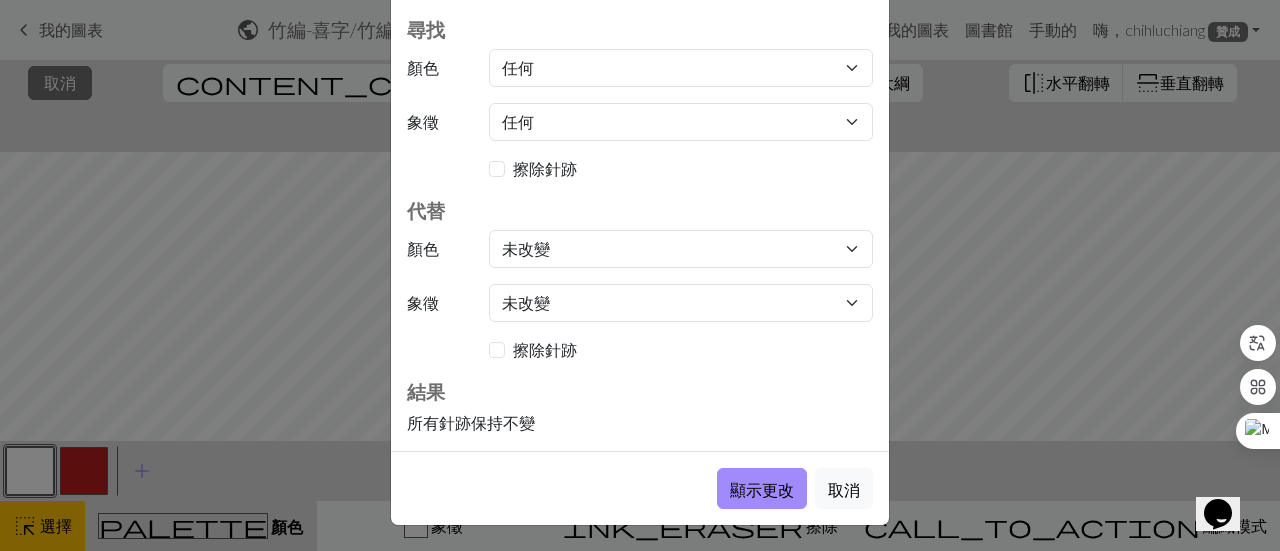 click on "擦除針跡" at bounding box center (681, 169) 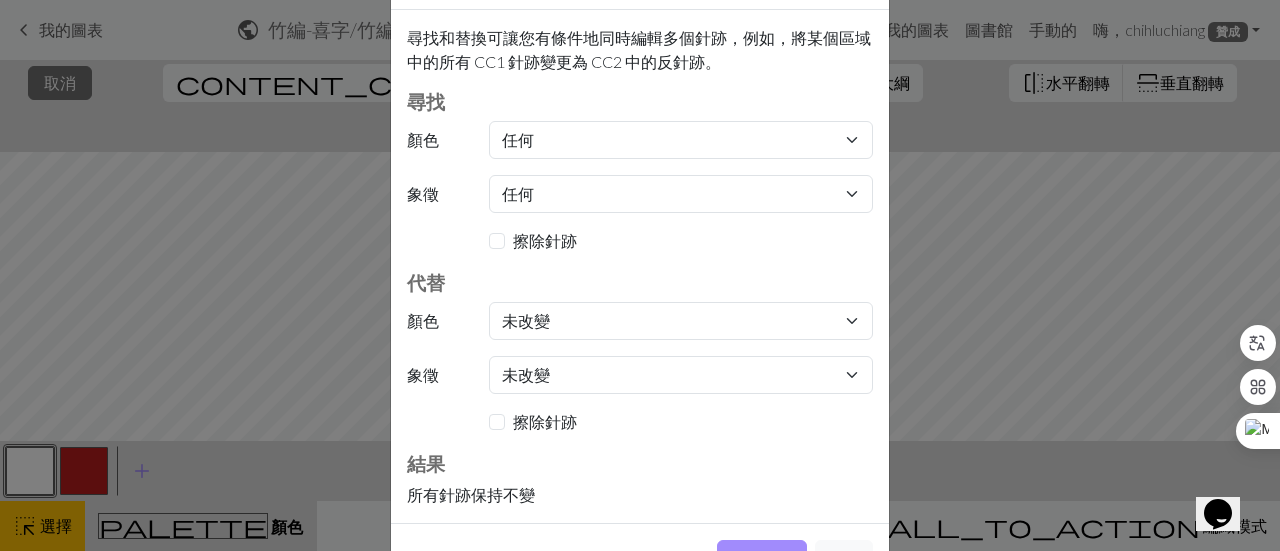 scroll, scrollTop: 54, scrollLeft: 0, axis: vertical 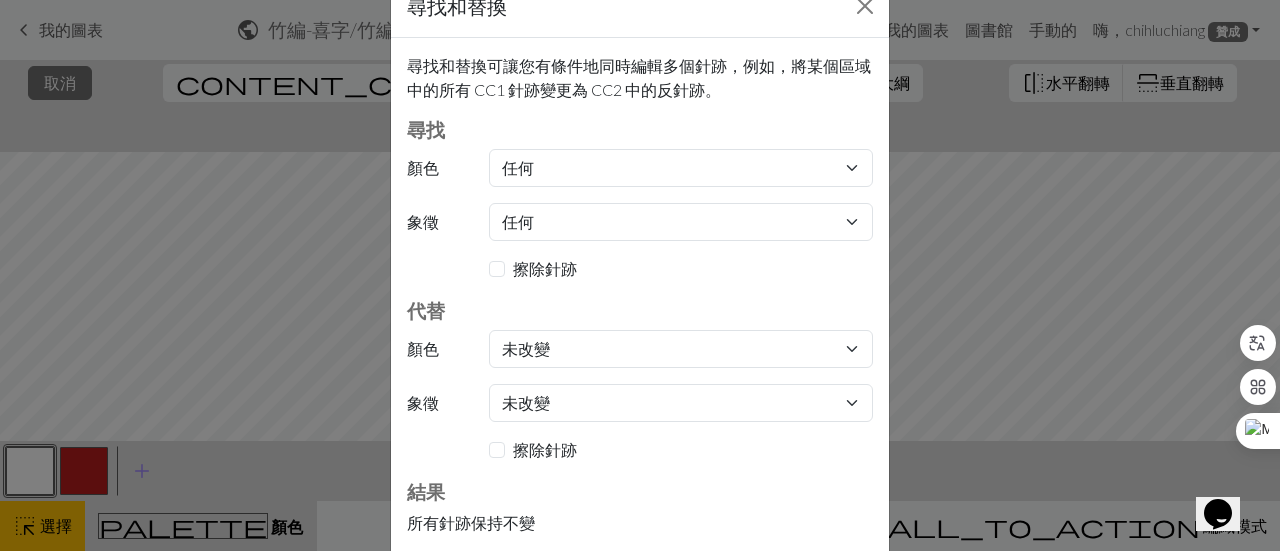 click on "尋找和替換可讓您有條件地同時編輯多個針跡，例如，將某個區域中的所有 CC1 針跡變更為 CC2 中的反針跡。 尋找 顏色 任何 MC CC1 象徵 任何 針織   擦除針跡 代替 顏色 未改變 MC CC1 象徵 未改變 針織   擦除針跡 結果 所有針跡 保持 不變" at bounding box center (640, 294) 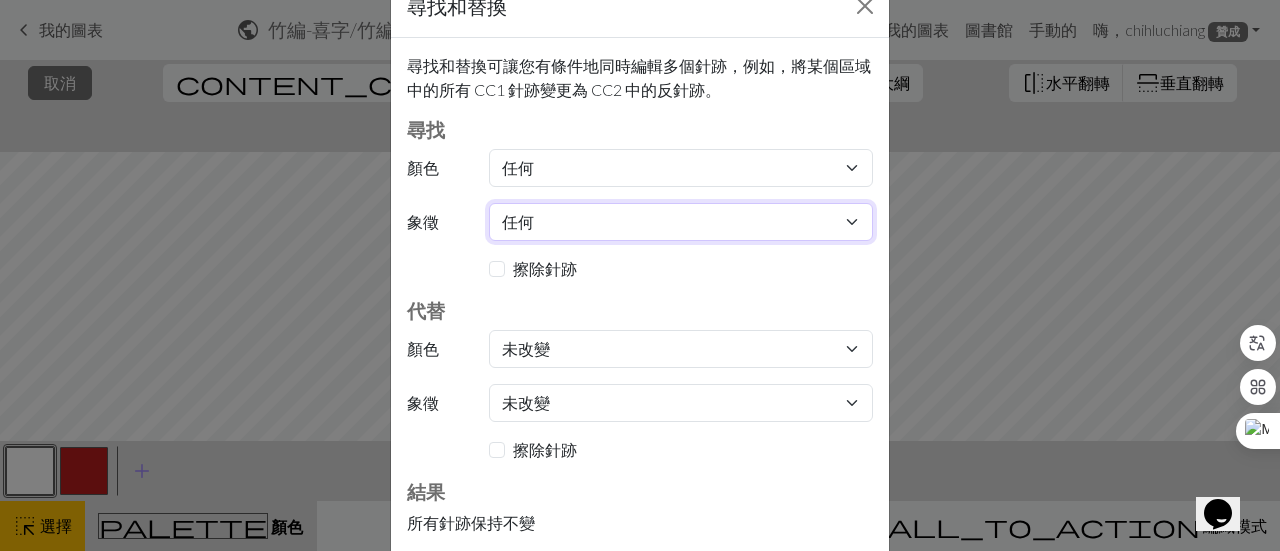 click on "任何 針織" at bounding box center [681, 222] 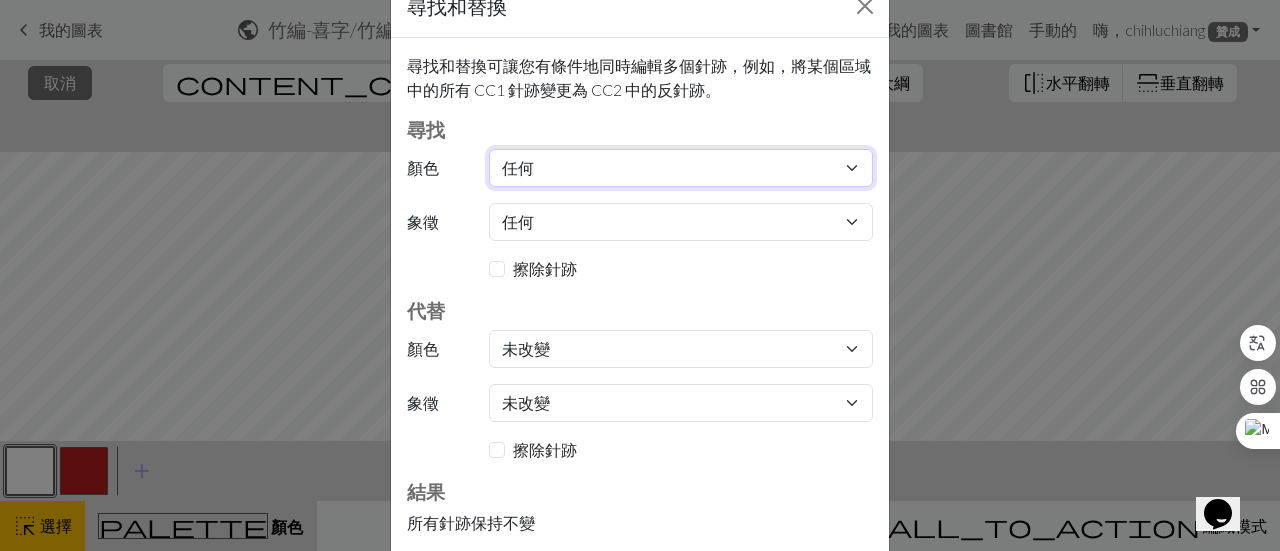 click on "任何 MC CC1" at bounding box center [681, 168] 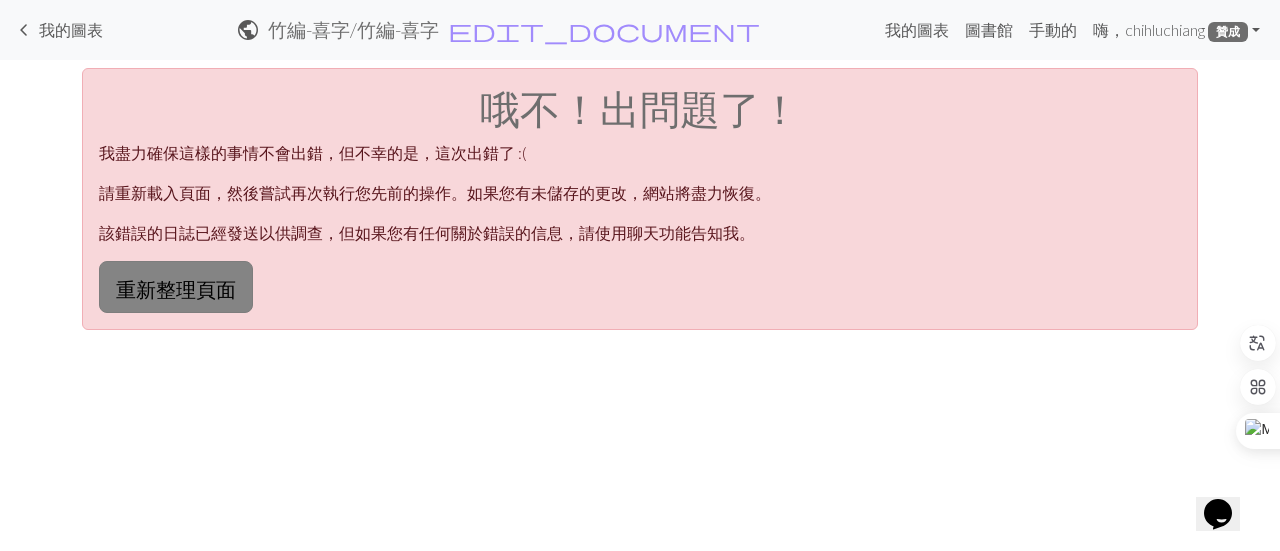 click on "重新整理頁面" at bounding box center (176, 289) 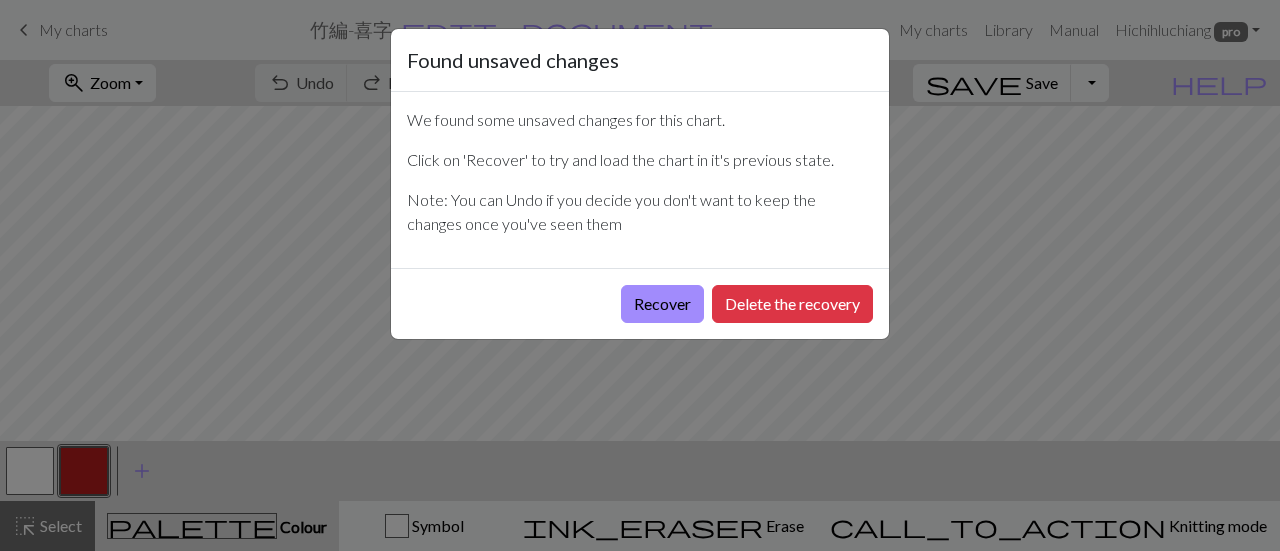 scroll, scrollTop: 0, scrollLeft: 0, axis: both 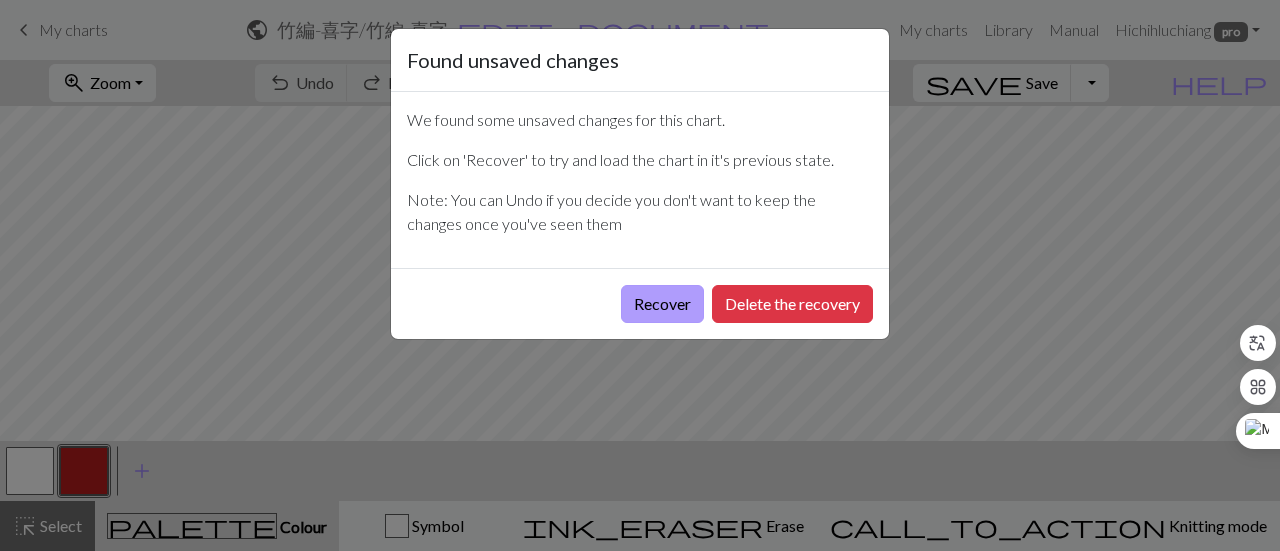 click on "Recover" at bounding box center (662, 304) 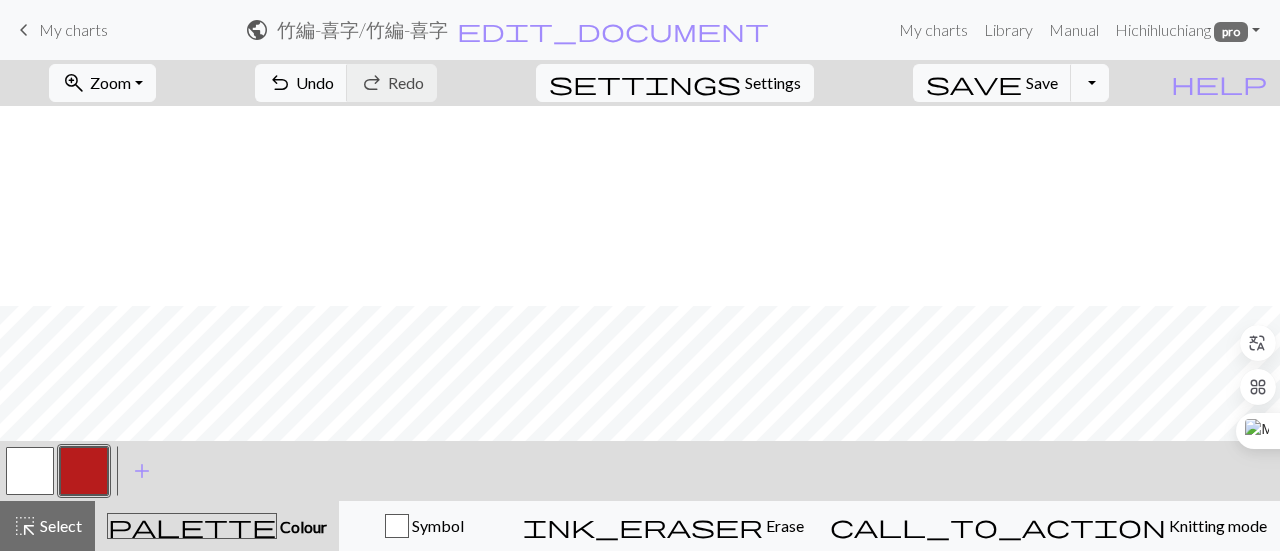 scroll, scrollTop: 200, scrollLeft: 0, axis: vertical 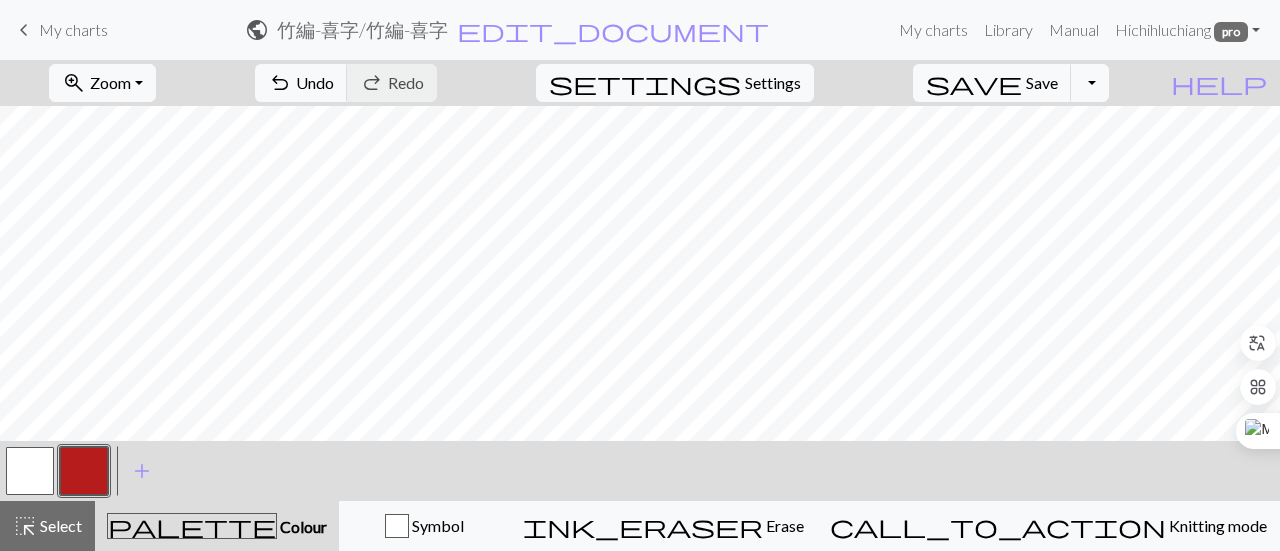 click at bounding box center (30, 471) 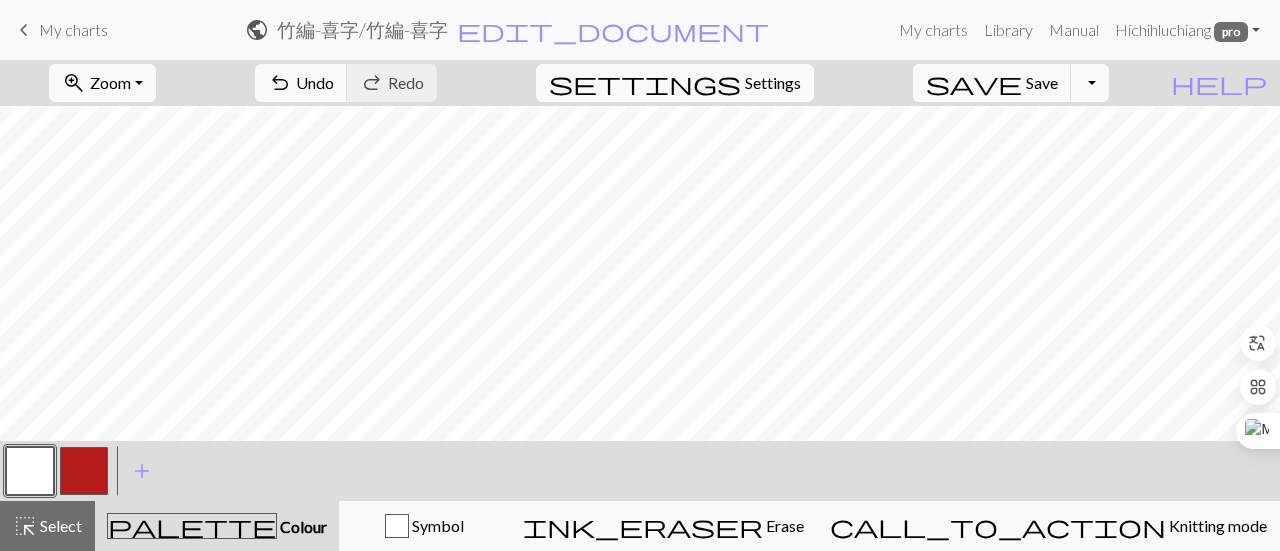 click at bounding box center (30, 471) 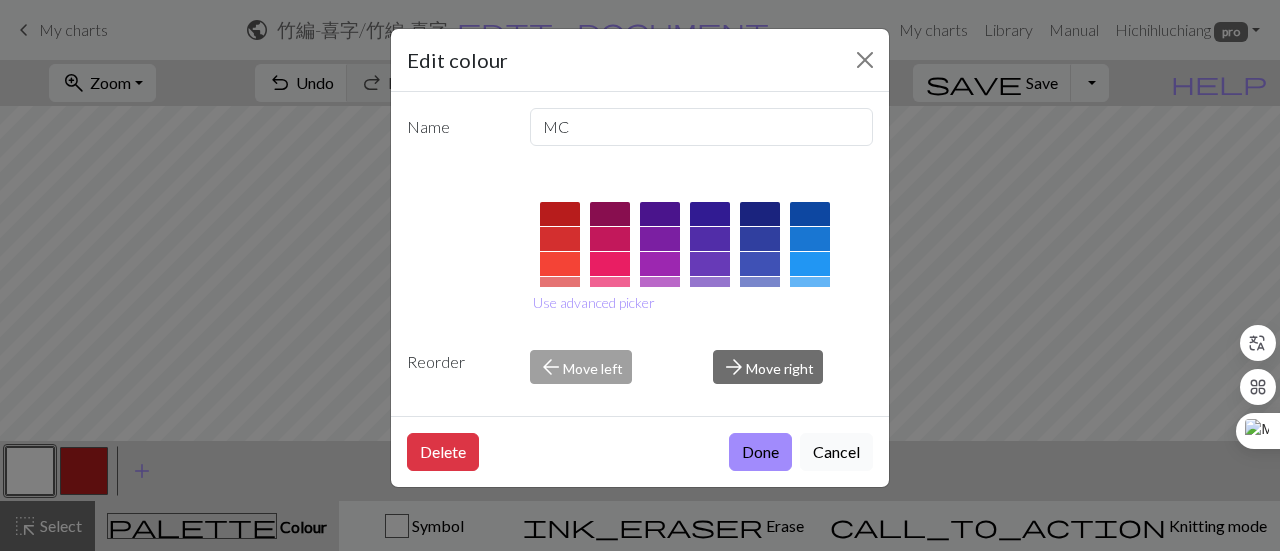 drag, startPoint x: 844, startPoint y: 441, endPoint x: 486, endPoint y: 439, distance: 358.00558 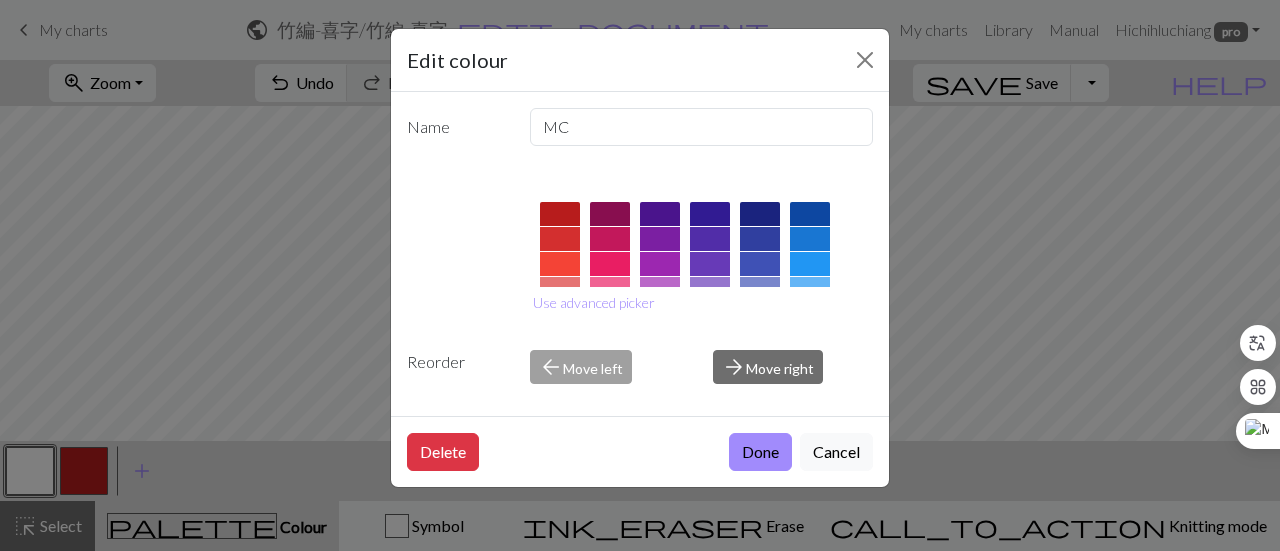 click on "Cancel" at bounding box center [836, 452] 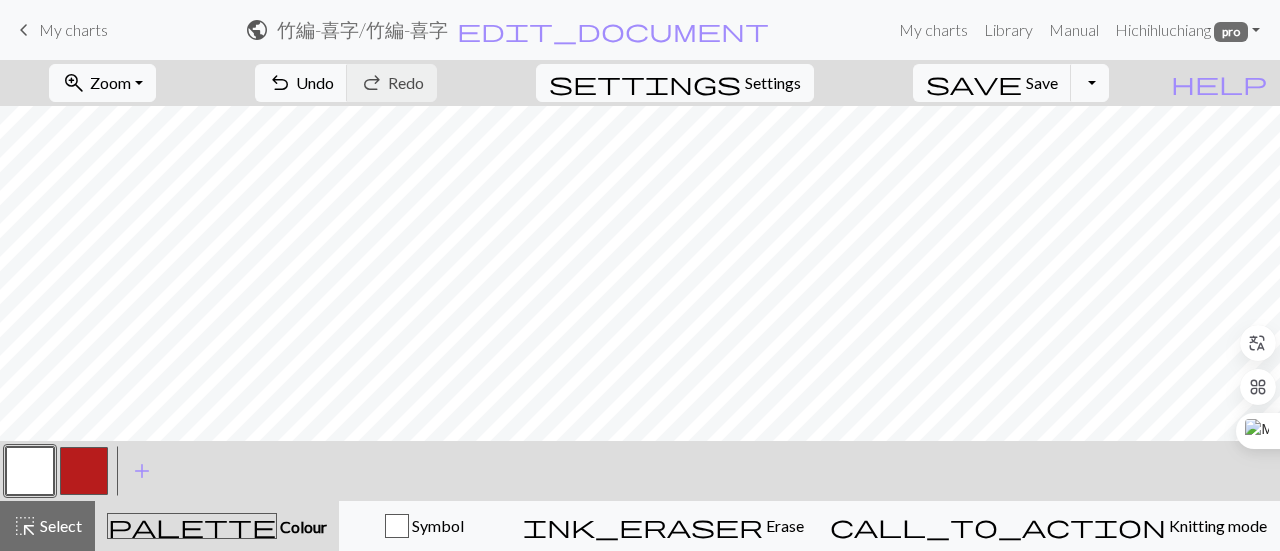 drag, startPoint x: 54, startPoint y: 460, endPoint x: 79, endPoint y: 471, distance: 27.313 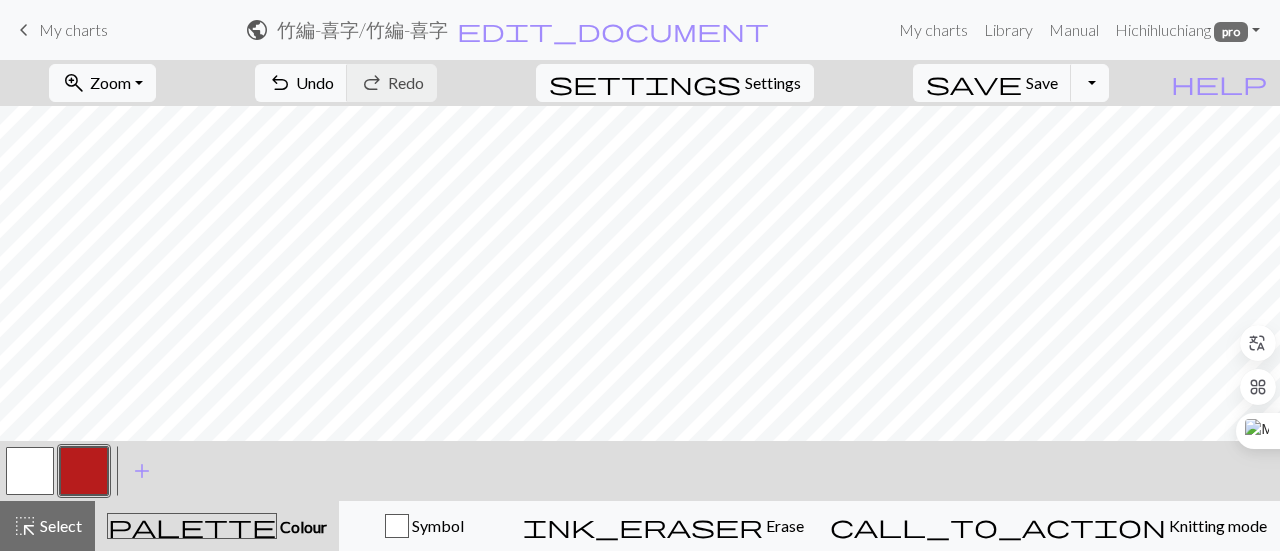 click at bounding box center [84, 471] 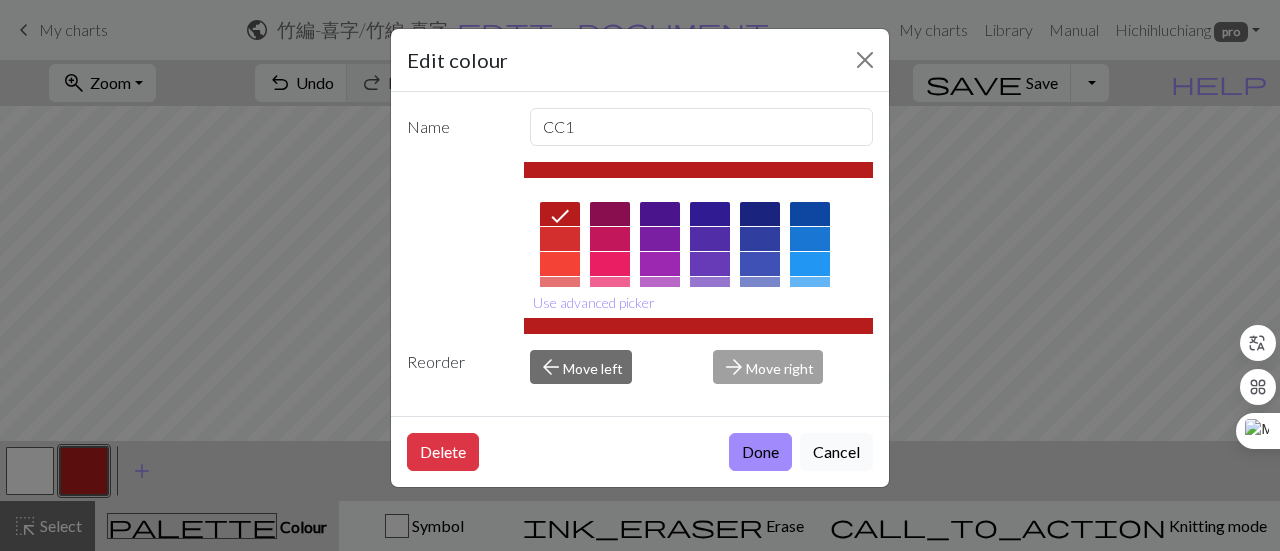 click on "Cancel" at bounding box center (836, 452) 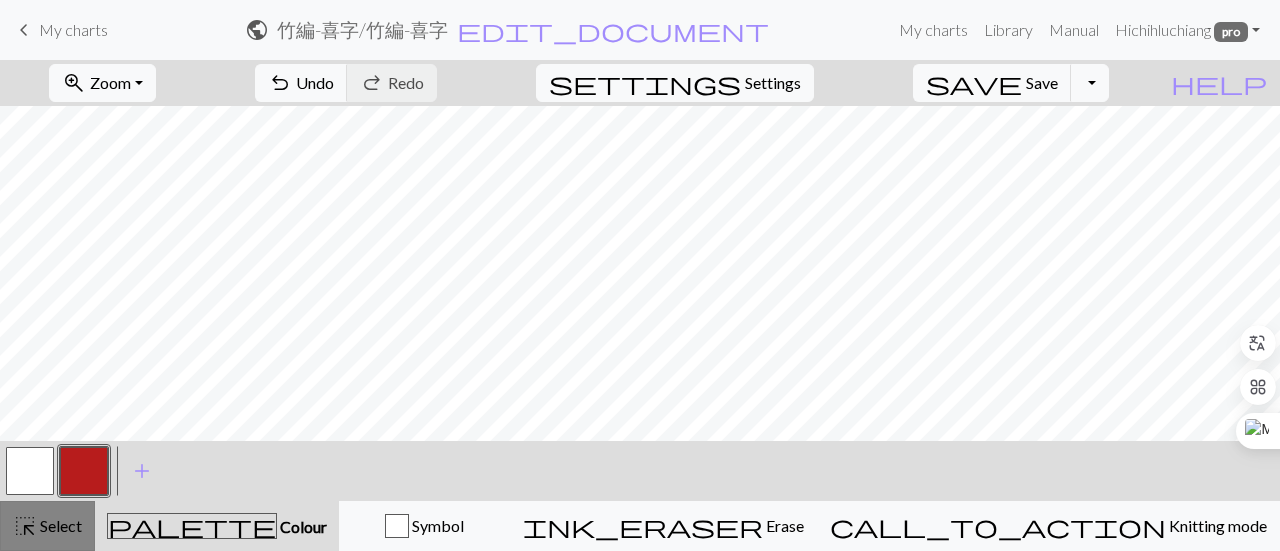 click on "highlight_alt   Select   Select" at bounding box center [47, 526] 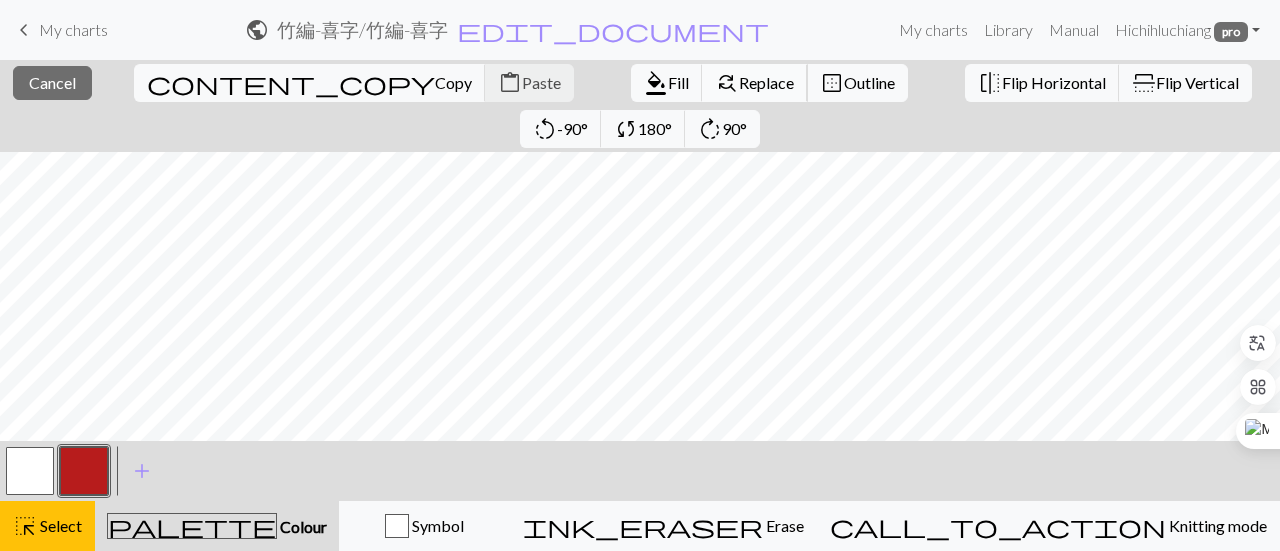 click on "Replace" at bounding box center (766, 82) 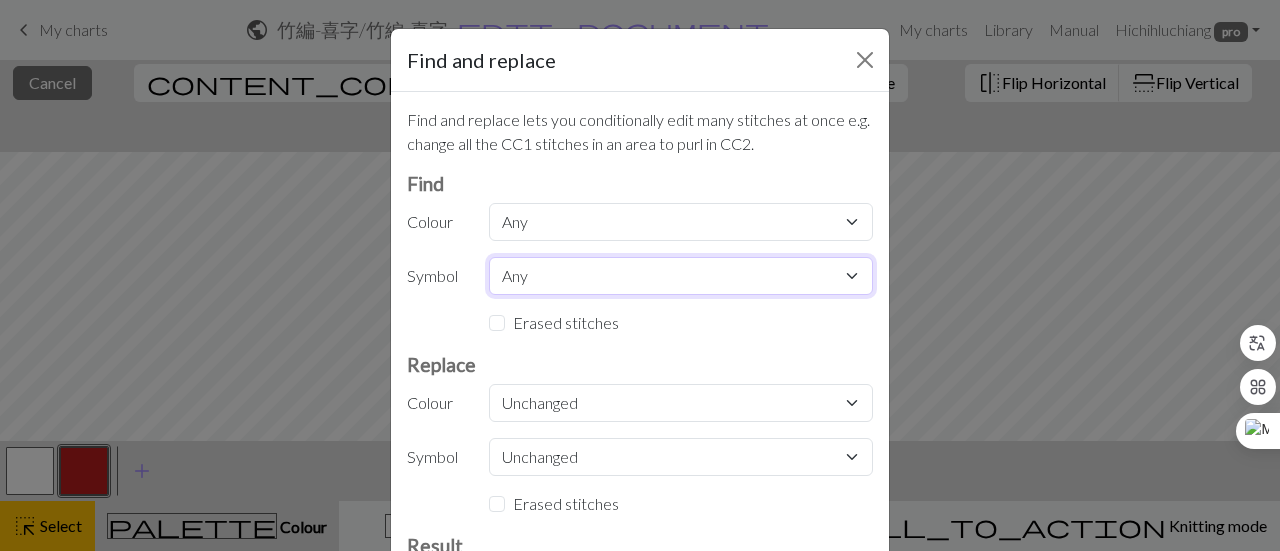 drag, startPoint x: 573, startPoint y: 278, endPoint x: 615, endPoint y: 291, distance: 43.965897 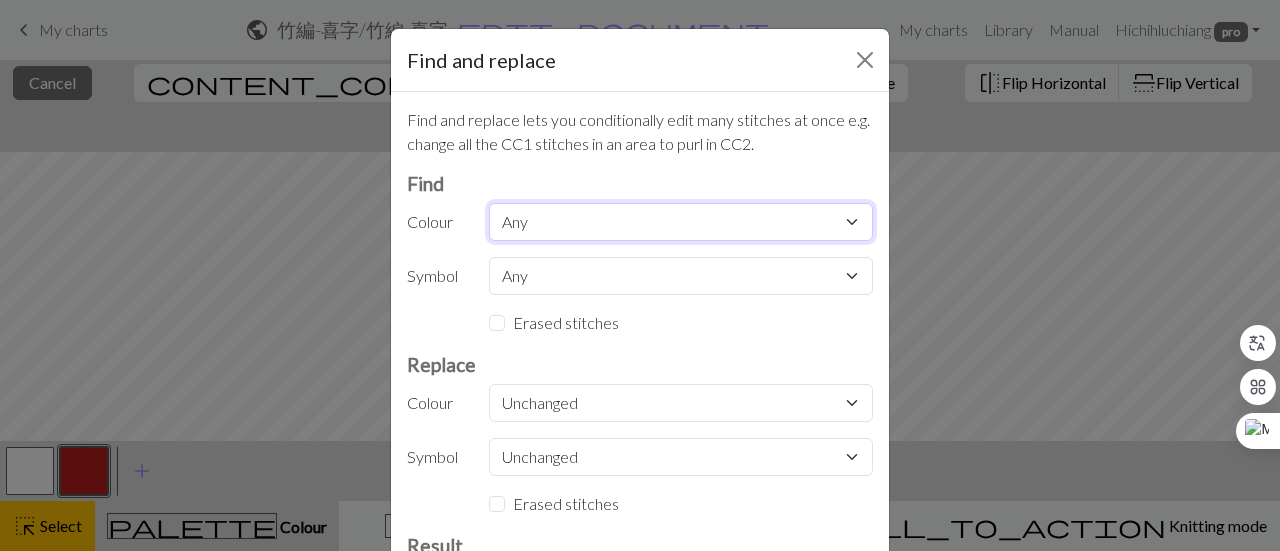click on "Any MC CC1" at bounding box center [681, 222] 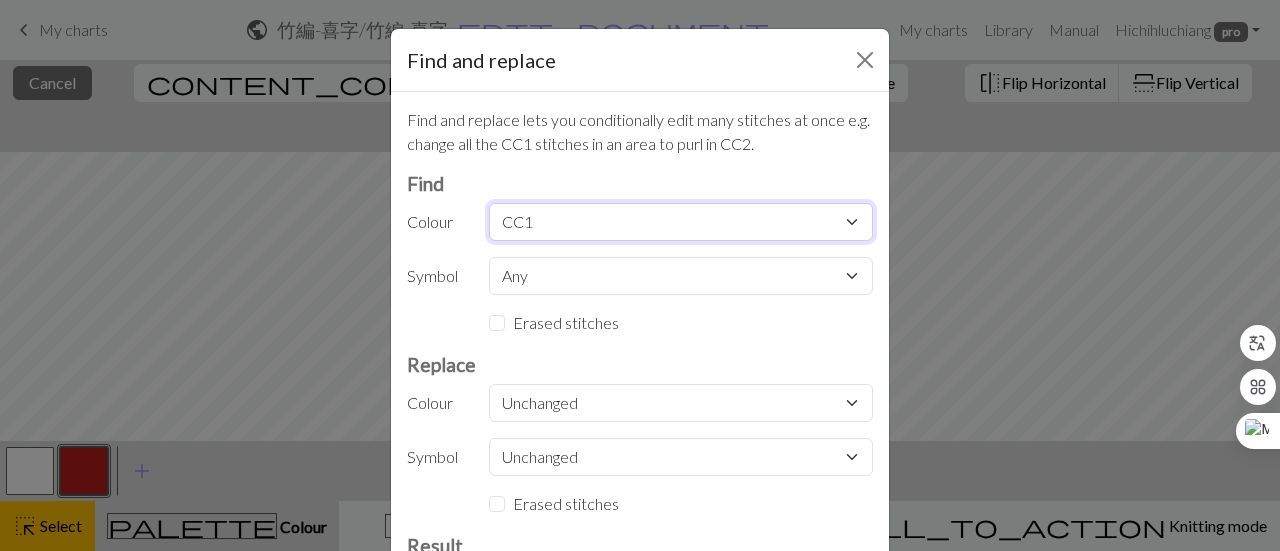click on "Any MC CC1" at bounding box center [681, 222] 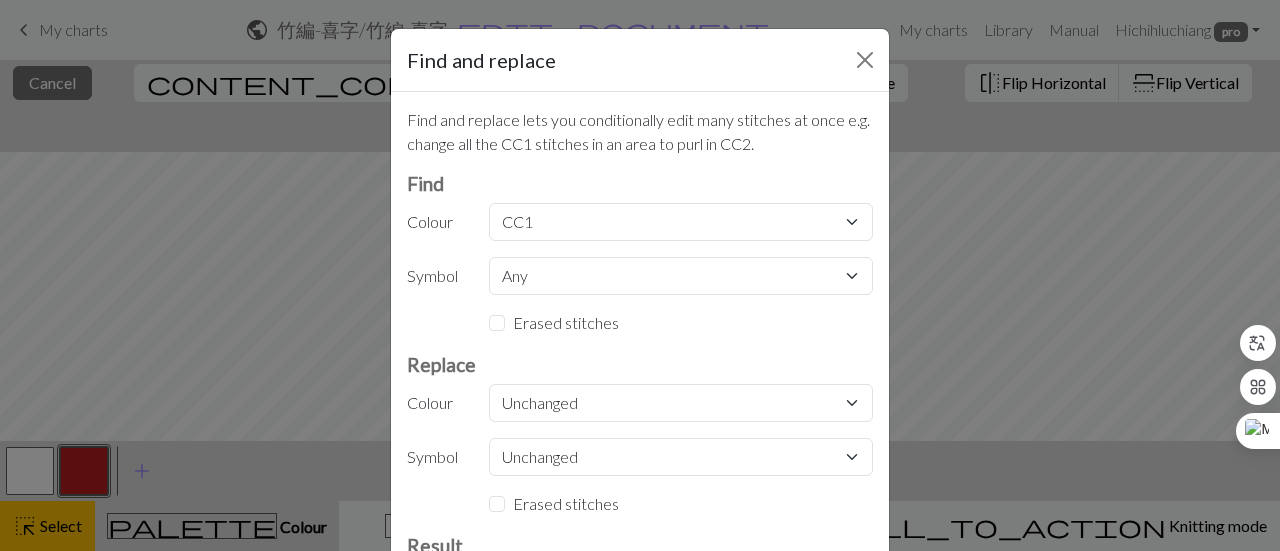click on "Find and replace lets you conditionally edit many stitches at once e.g. change all the CC1 stitches in an area to purl in CC2. Find Colour Any MC CC1 Symbol Any Knit   Erased stitches Replace Colour Unchanged MC CC1 Symbol Unchanged Knit   Erased stitches Result  will be  unchanged" at bounding box center (640, 348) 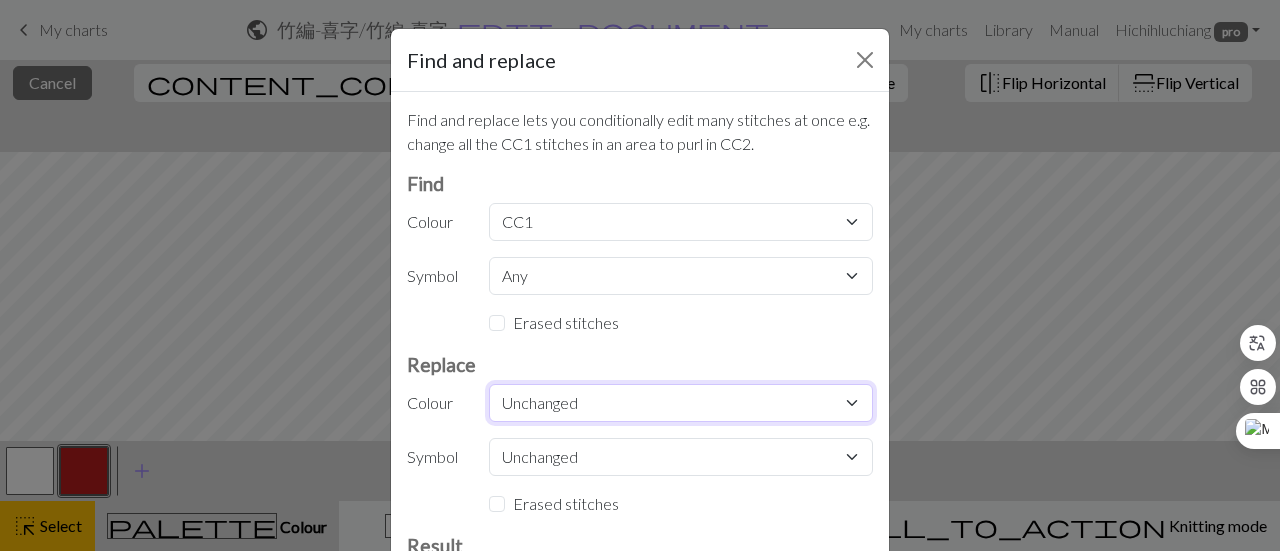 click on "Unchanged MC CC1" at bounding box center [681, 403] 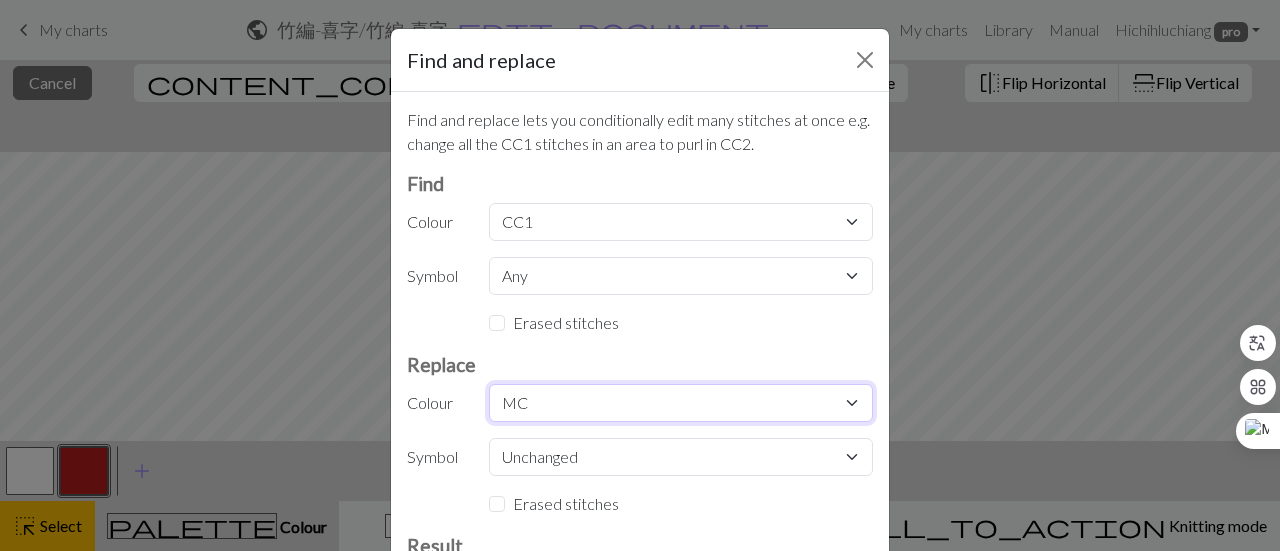 click on "Unchanged MC CC1" at bounding box center [681, 403] 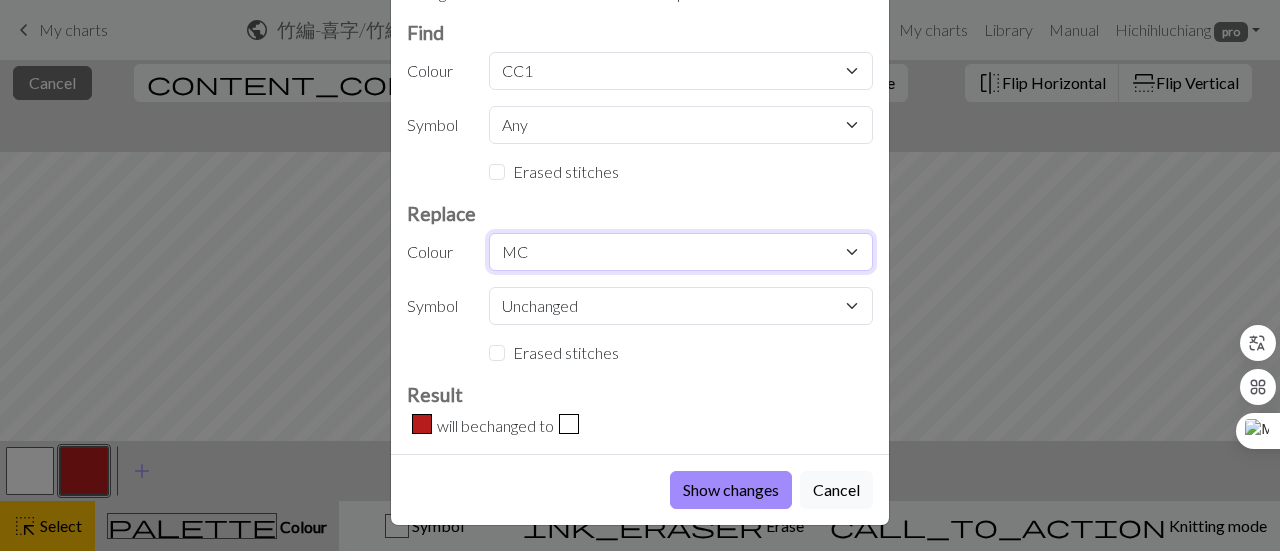 scroll, scrollTop: 152, scrollLeft: 0, axis: vertical 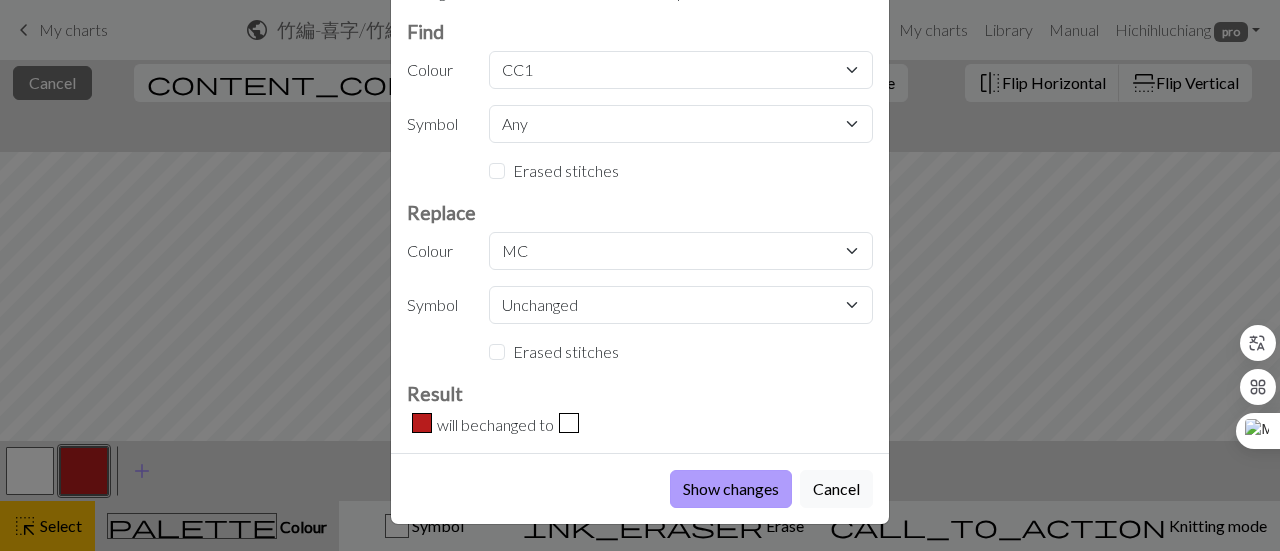 click on "Show changes" at bounding box center [731, 489] 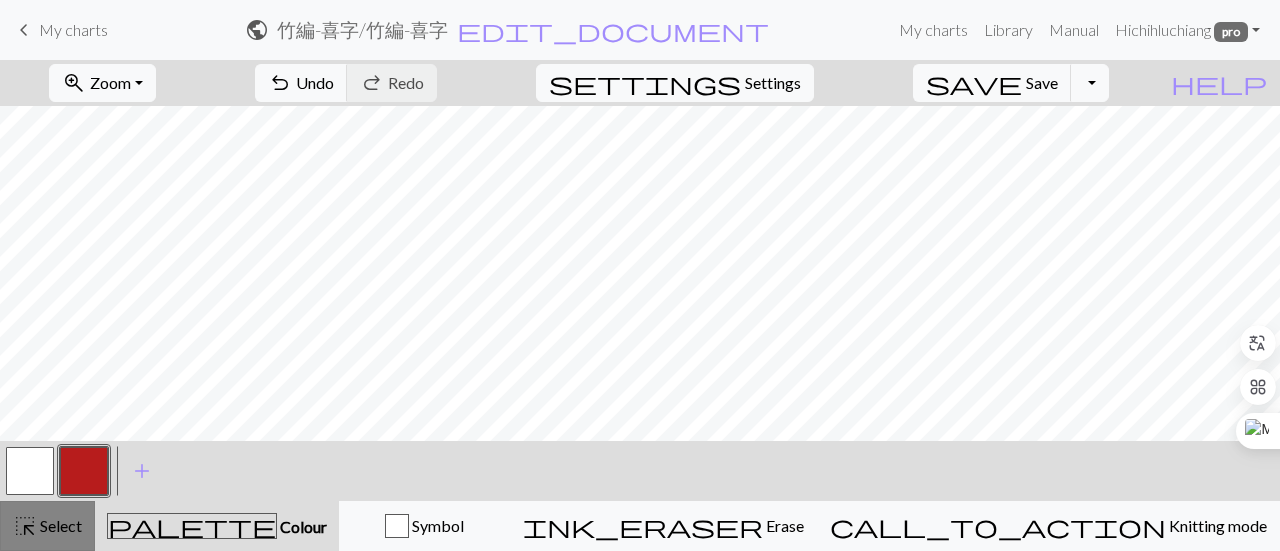 click on "Select" at bounding box center [59, 525] 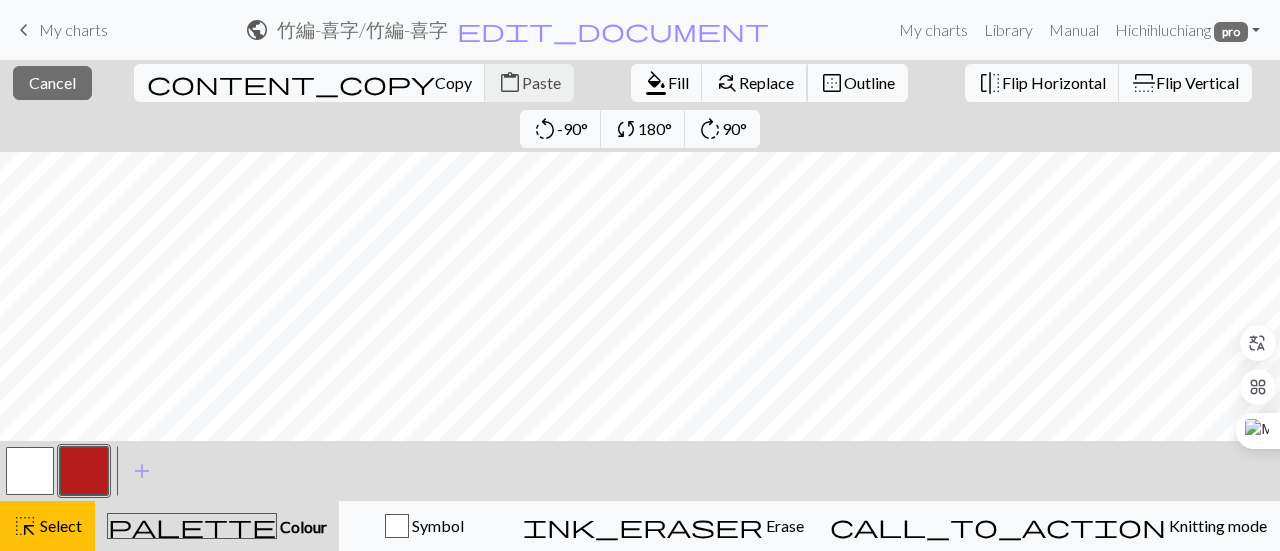 click on "Replace" at bounding box center (766, 82) 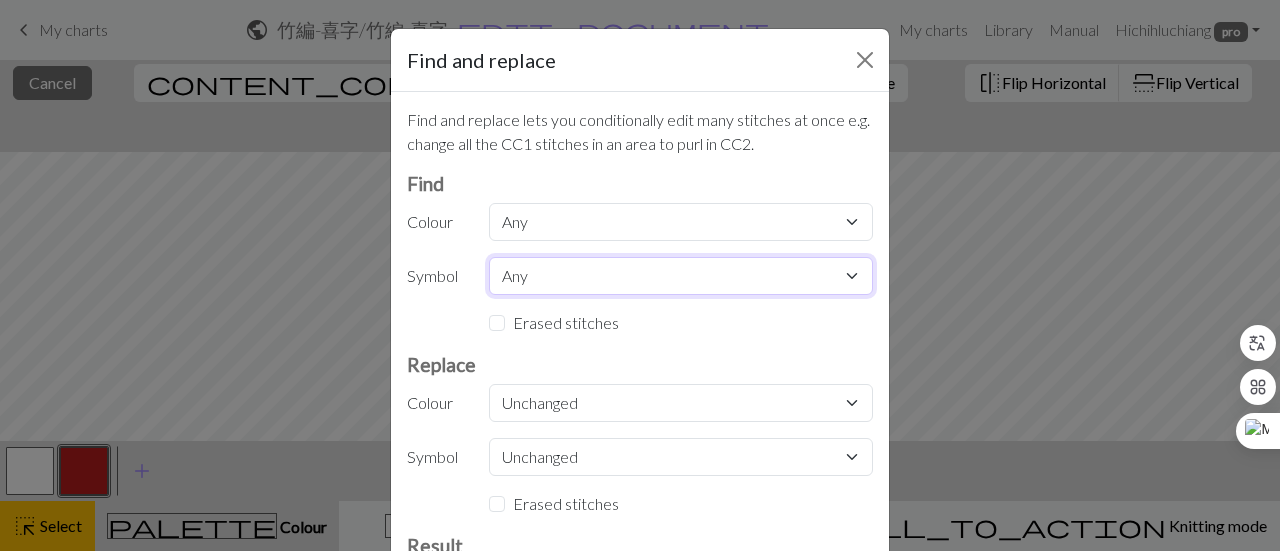 click on "Any Knit" at bounding box center [681, 276] 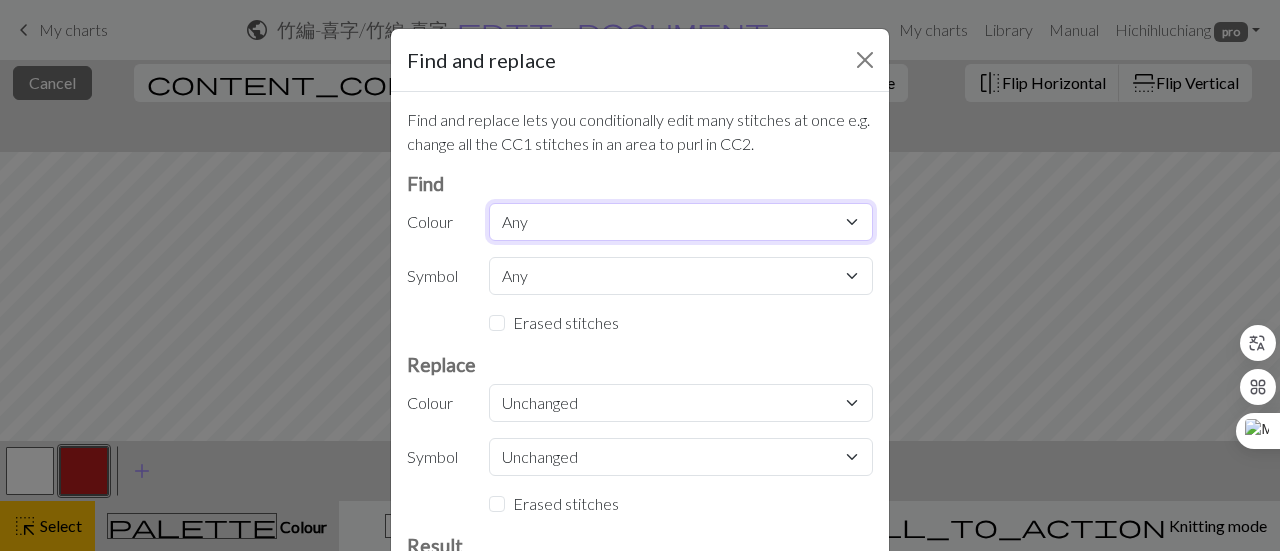 click on "Any MC CC1" at bounding box center [681, 222] 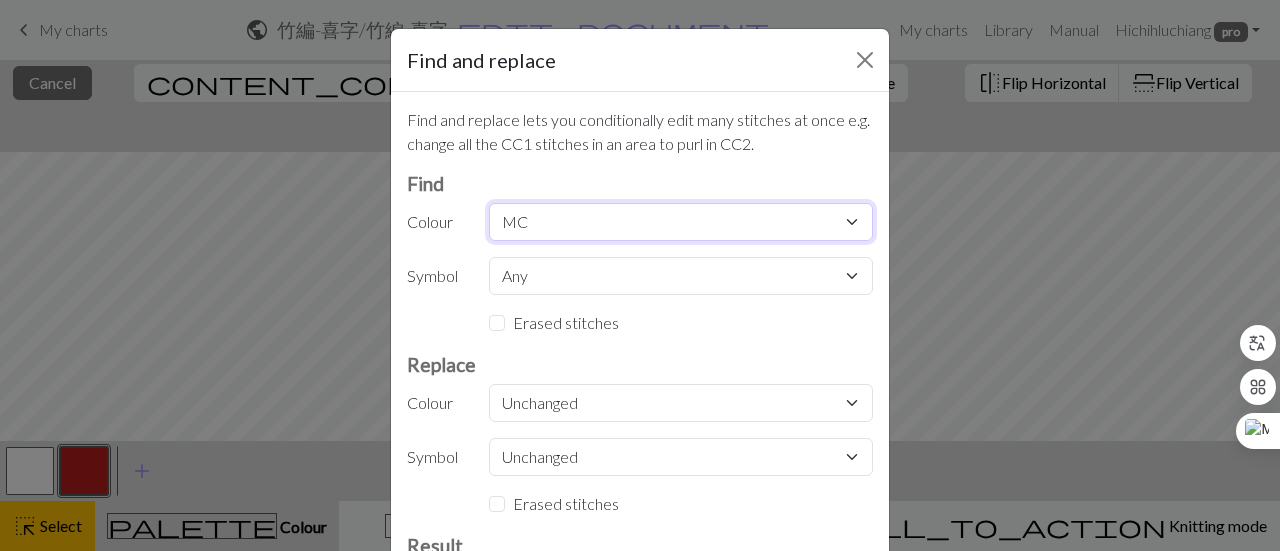 click on "Any MC CC1" at bounding box center [681, 222] 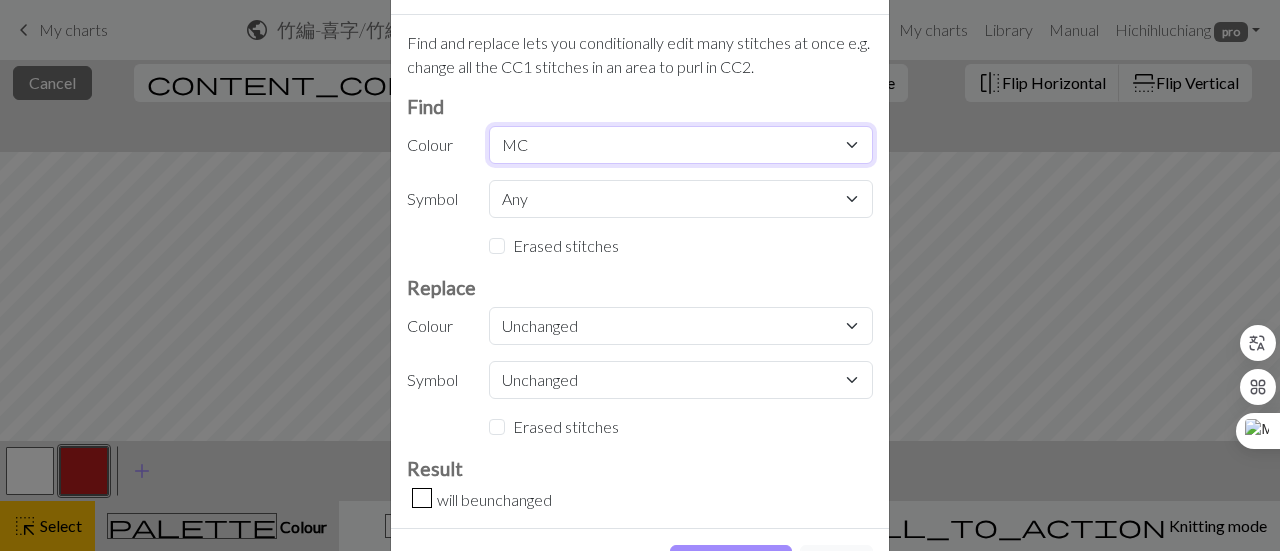 scroll, scrollTop: 100, scrollLeft: 0, axis: vertical 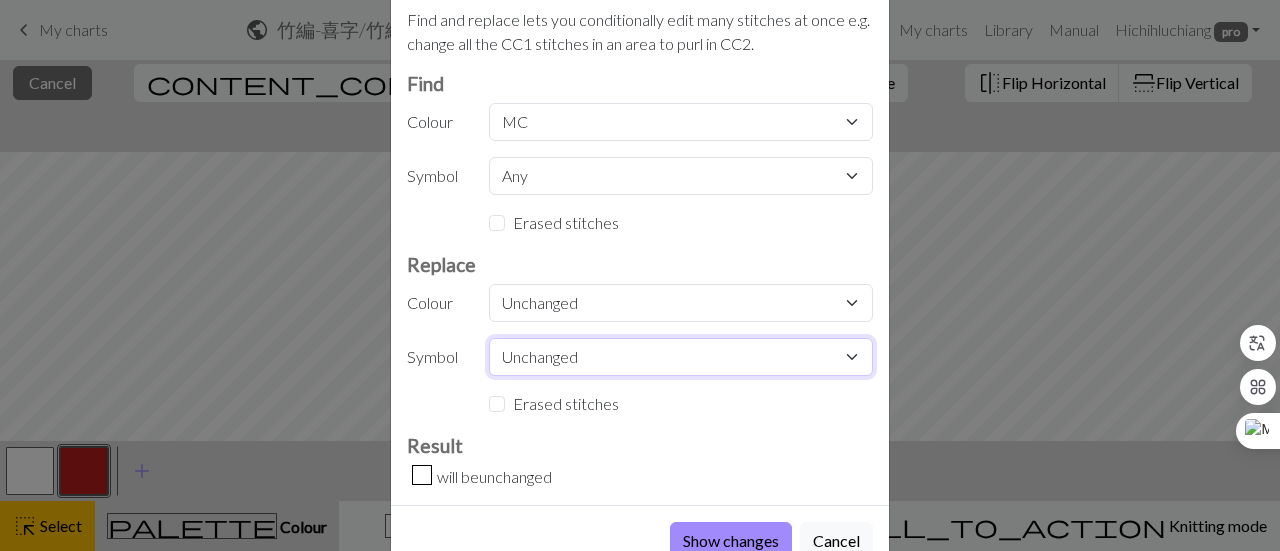 click on "Unchanged Knit" at bounding box center (681, 357) 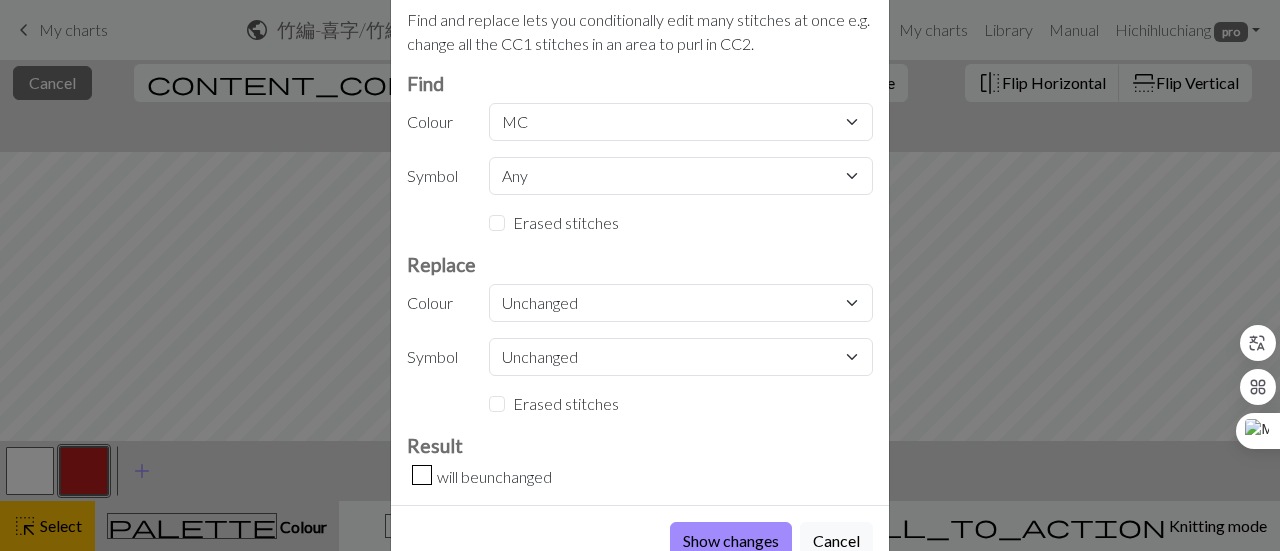click on "Find and replace lets you conditionally edit many stitches at once e.g. change all the CC1 stitches in an area to purl in CC2. Find Colour Any MC CC1 Symbol Any Knit   Erased stitches Replace Colour Unchanged MC CC1 Symbol Unchanged Knit   Erased stitches Result  will be  unchanged" at bounding box center (640, 248) 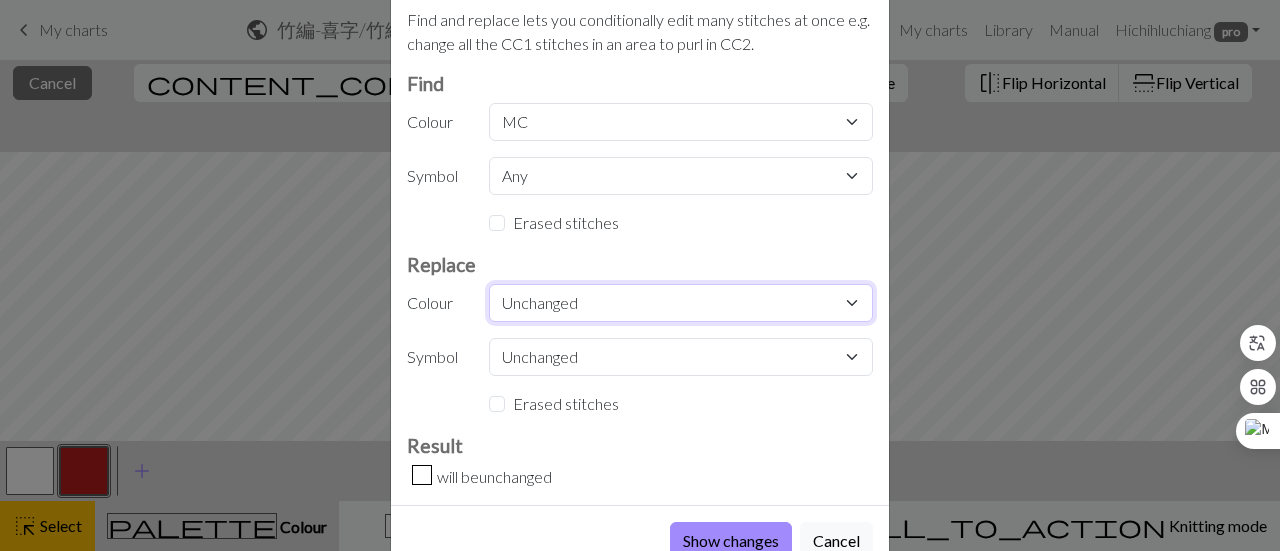 drag, startPoint x: 604, startPoint y: 307, endPoint x: 596, endPoint y: 316, distance: 12.0415945 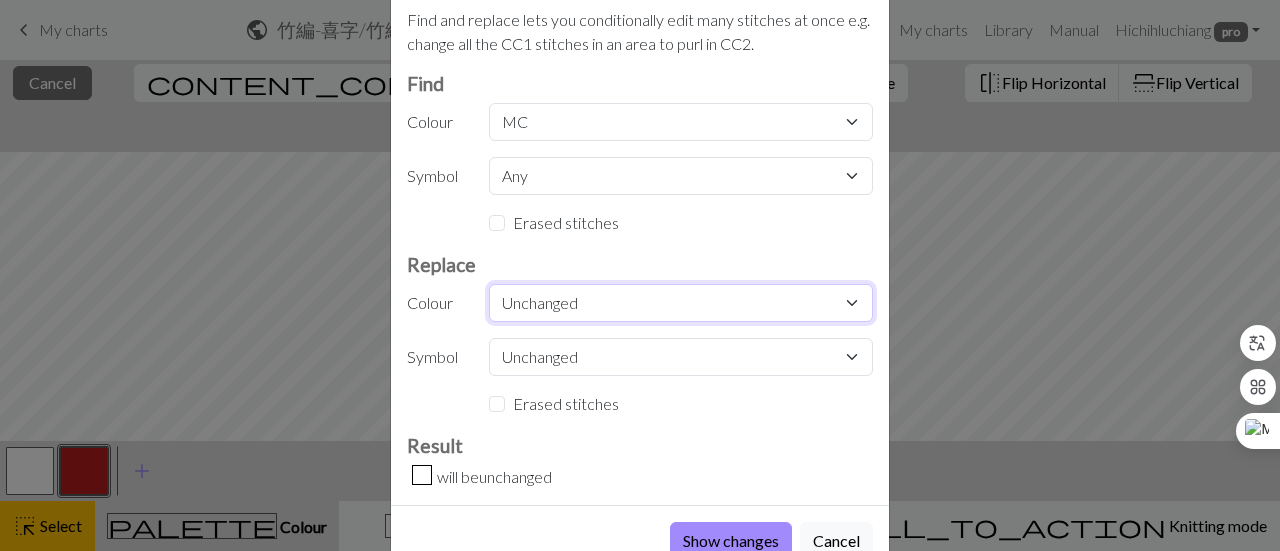 select on "1" 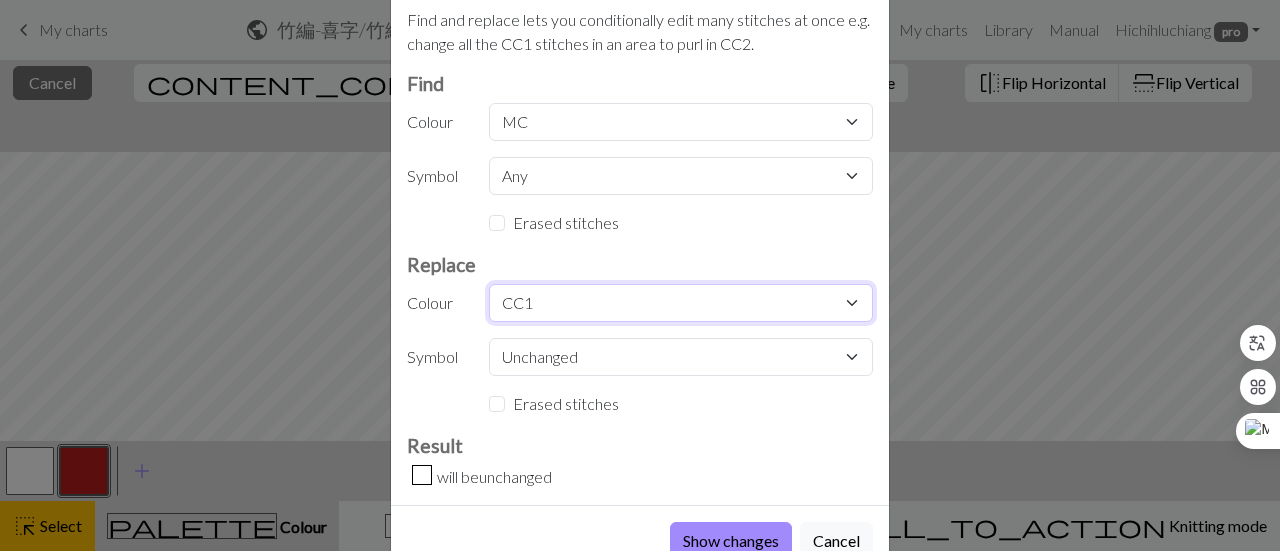 click on "Unchanged MC CC1" at bounding box center (681, 303) 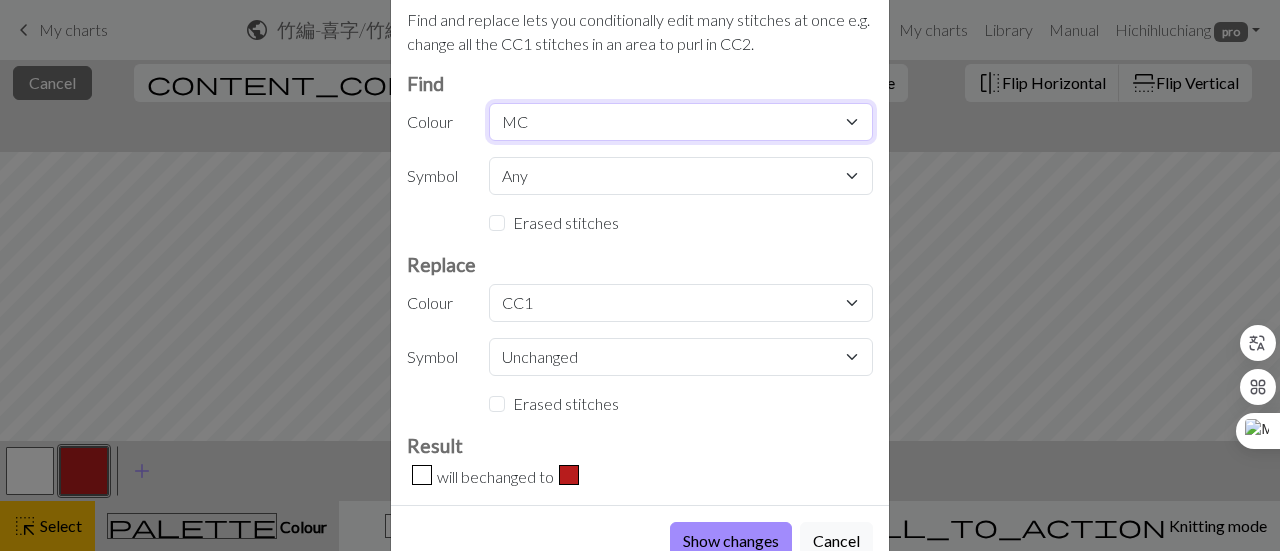 click on "Any MC CC1" at bounding box center (681, 122) 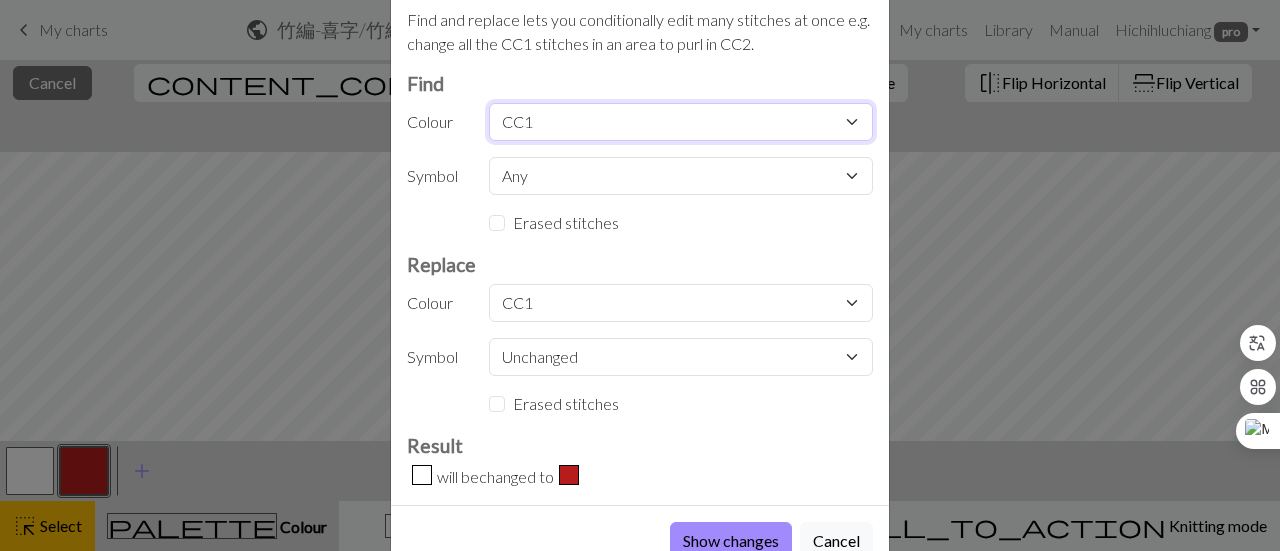 click on "Any MC CC1" at bounding box center (681, 122) 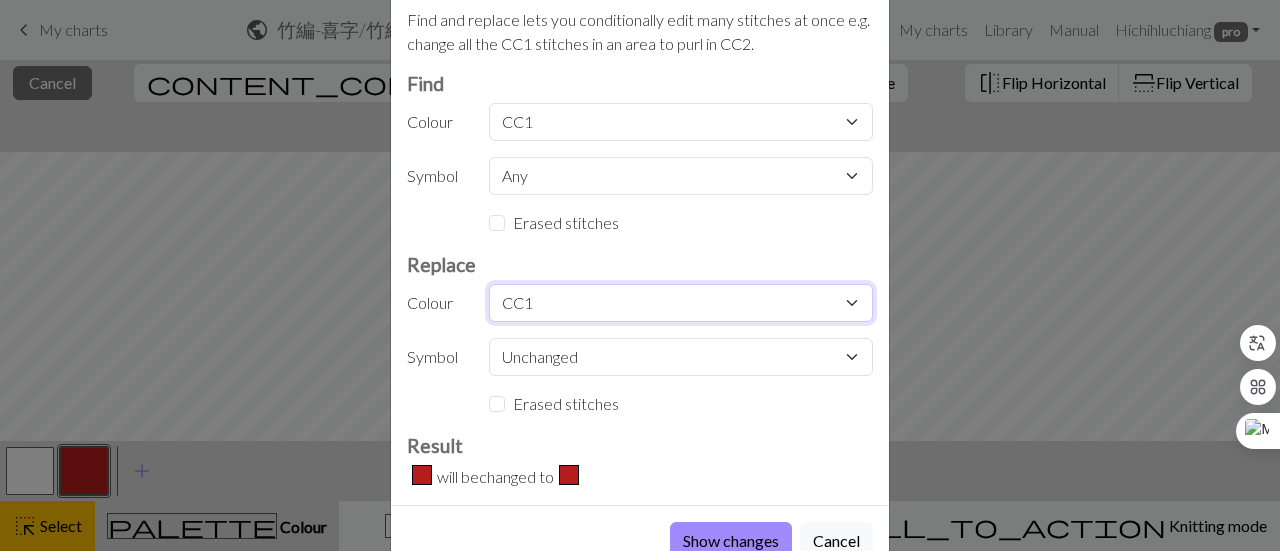 click on "Unchanged MC CC1" at bounding box center (681, 303) 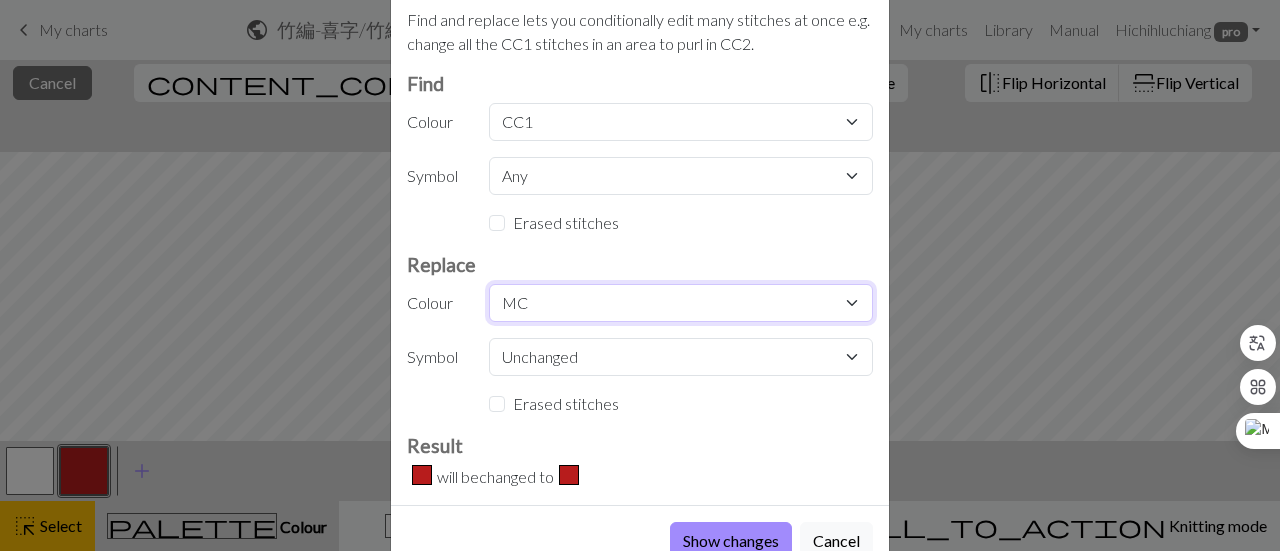 click on "Unchanged MC CC1" at bounding box center [681, 303] 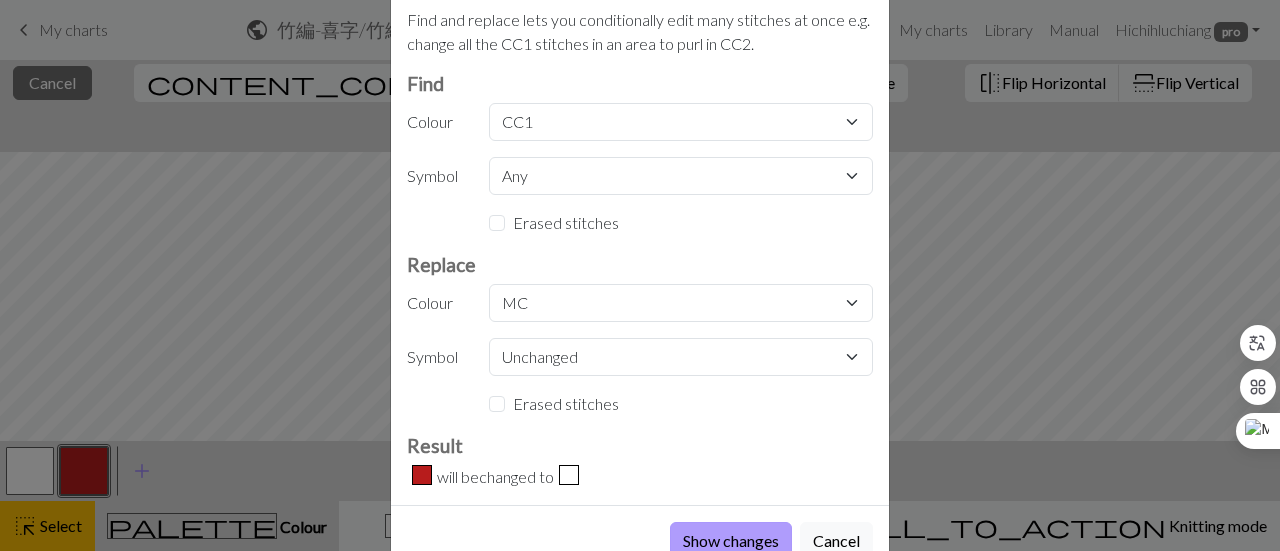 click on "Show changes" at bounding box center [731, 541] 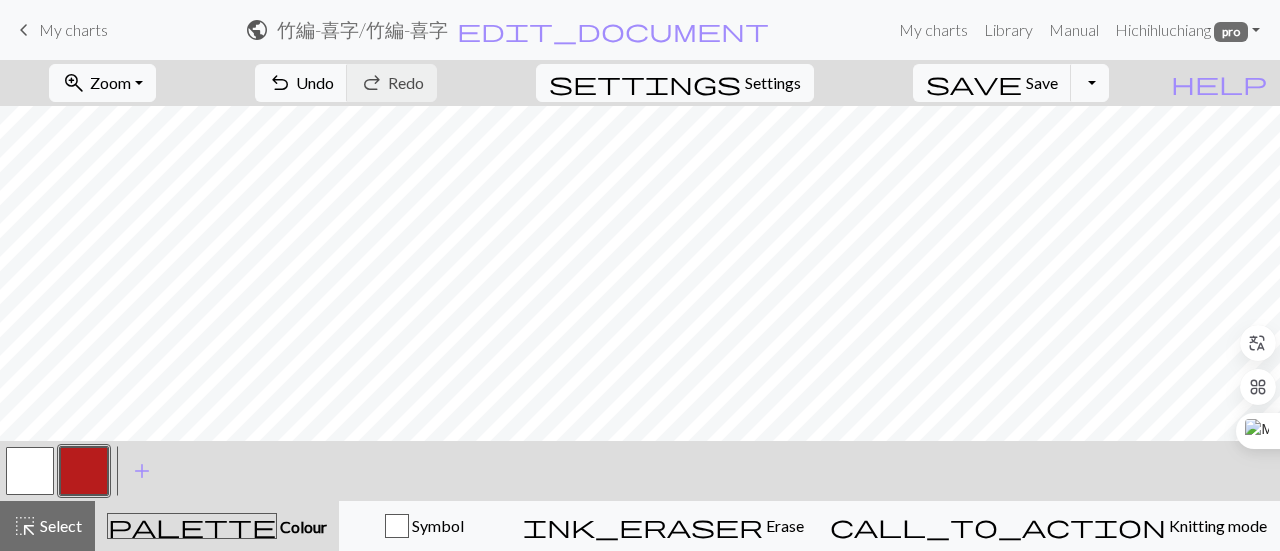drag, startPoint x: 36, startPoint y: 465, endPoint x: 81, endPoint y: 437, distance: 53 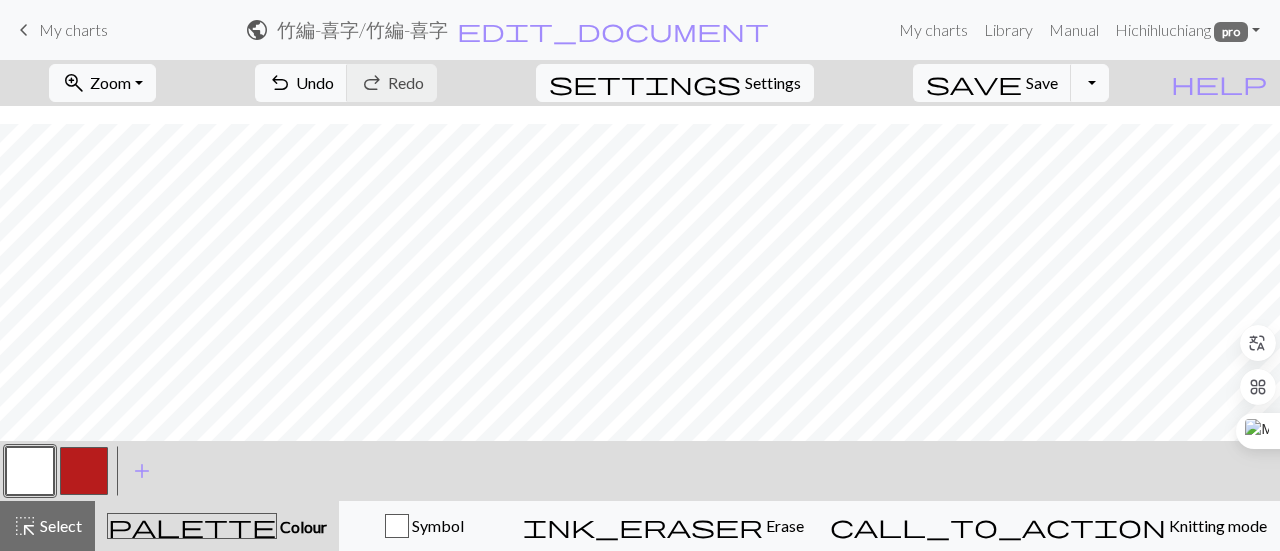 scroll, scrollTop: 600, scrollLeft: 0, axis: vertical 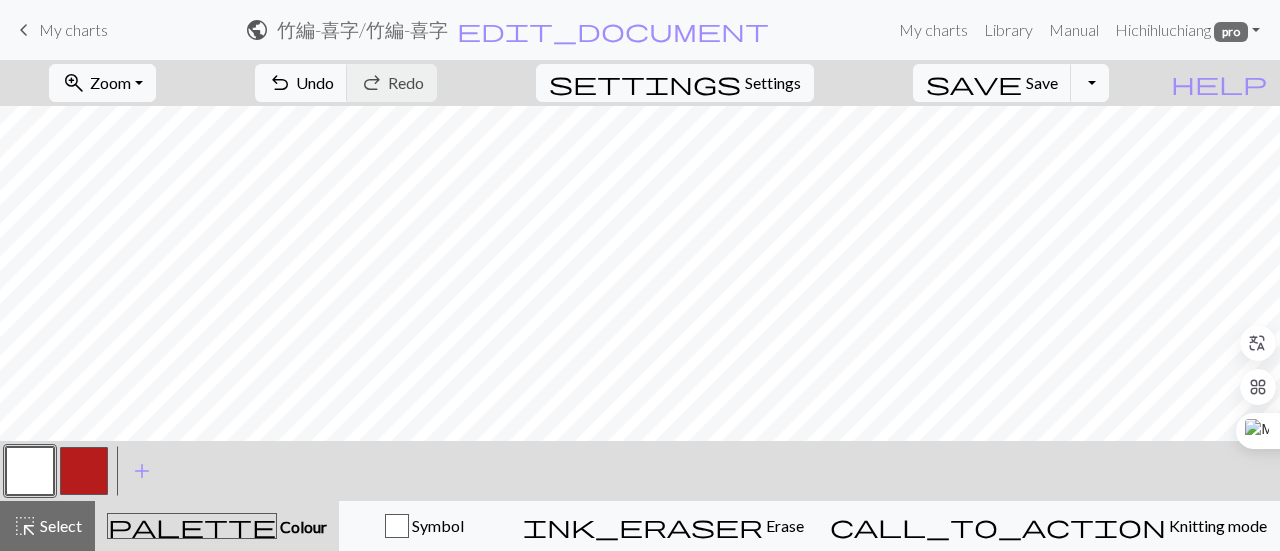drag, startPoint x: 65, startPoint y: 487, endPoint x: 96, endPoint y: 475, distance: 33.24154 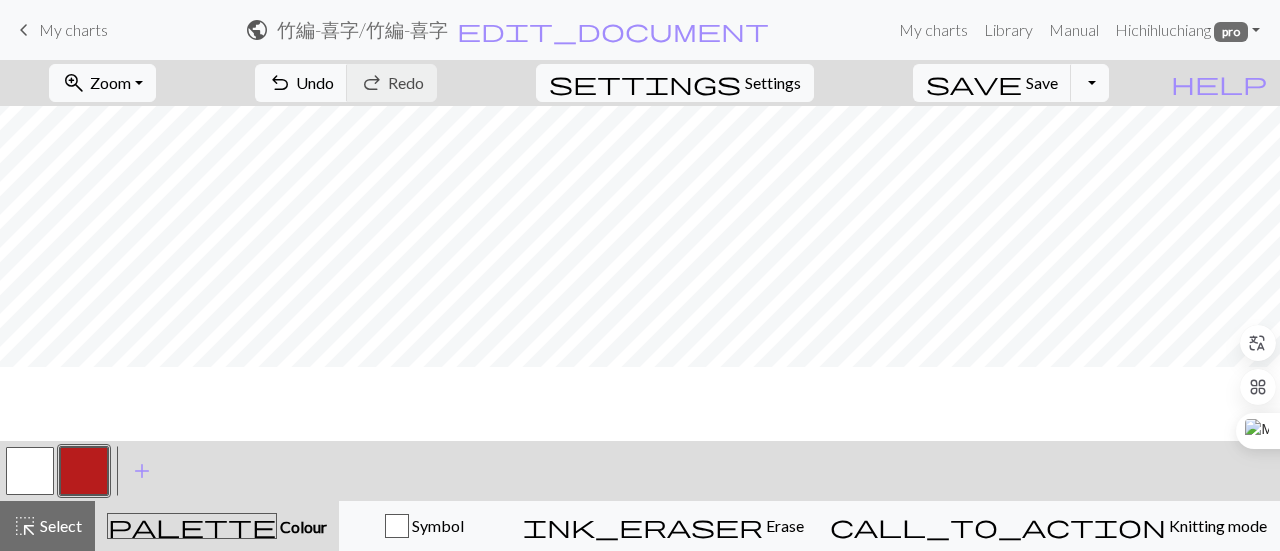 scroll, scrollTop: 500, scrollLeft: 0, axis: vertical 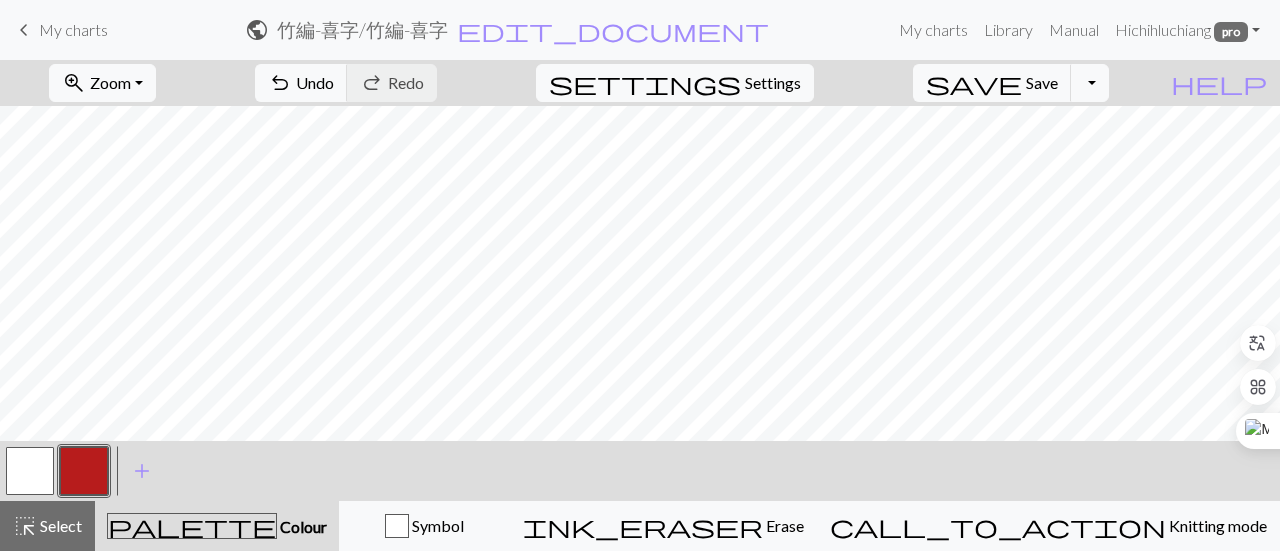 click at bounding box center (30, 471) 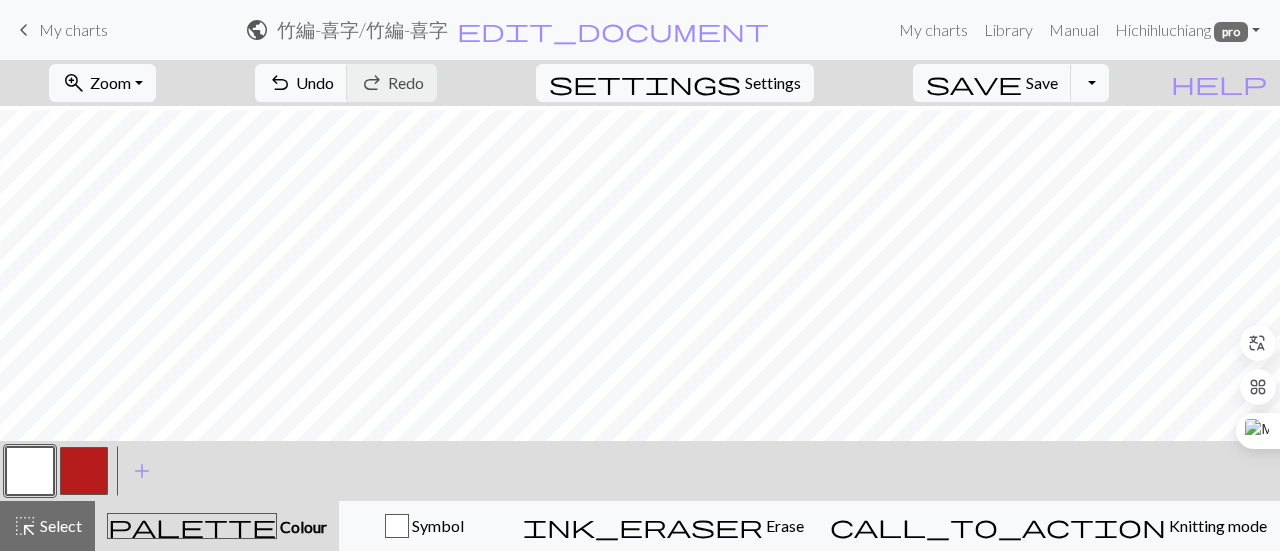 scroll, scrollTop: 700, scrollLeft: 0, axis: vertical 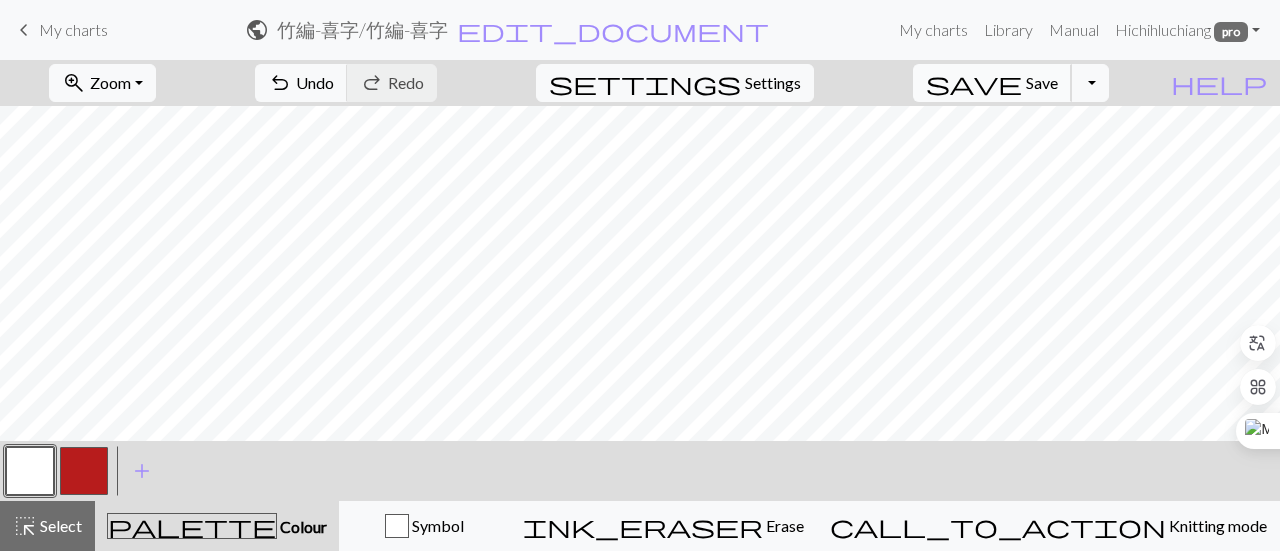 click on "Save" at bounding box center (1042, 82) 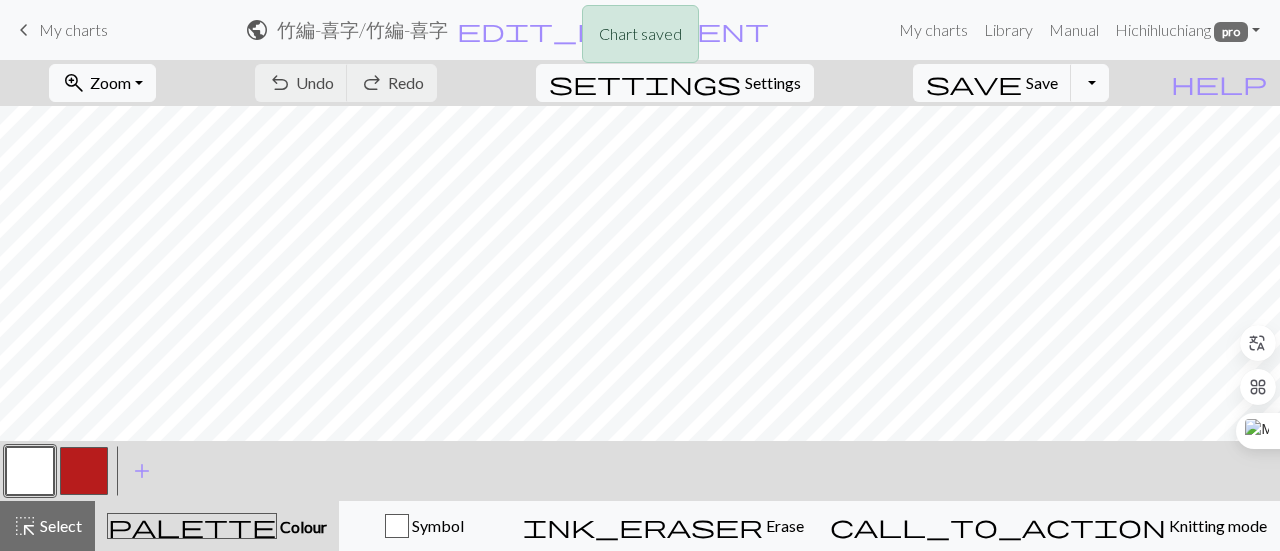 click at bounding box center [84, 471] 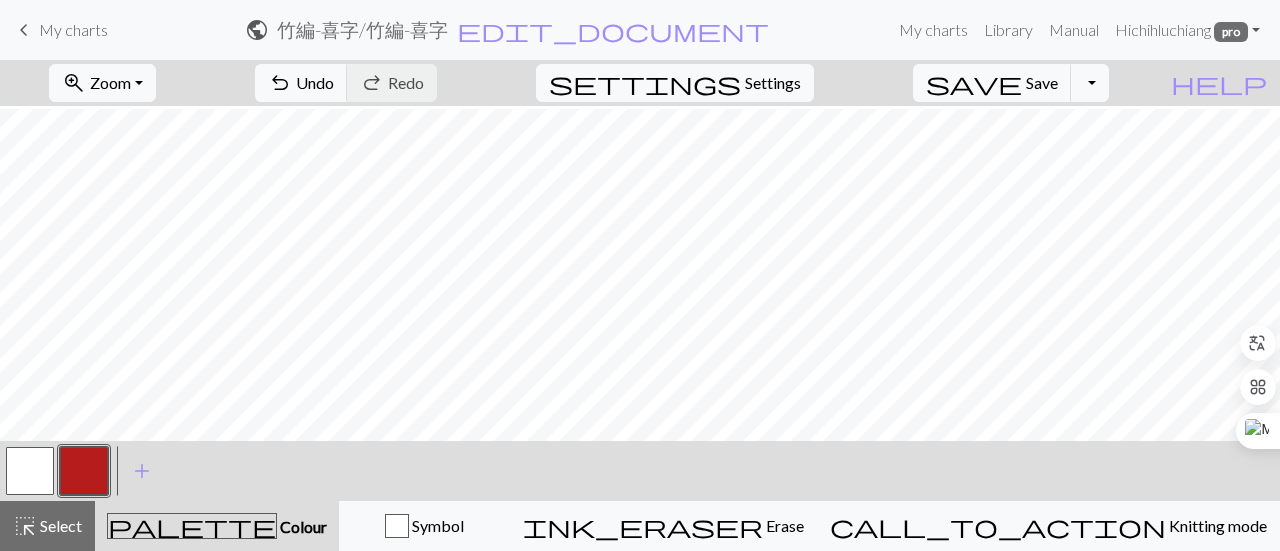 scroll, scrollTop: 700, scrollLeft: 0, axis: vertical 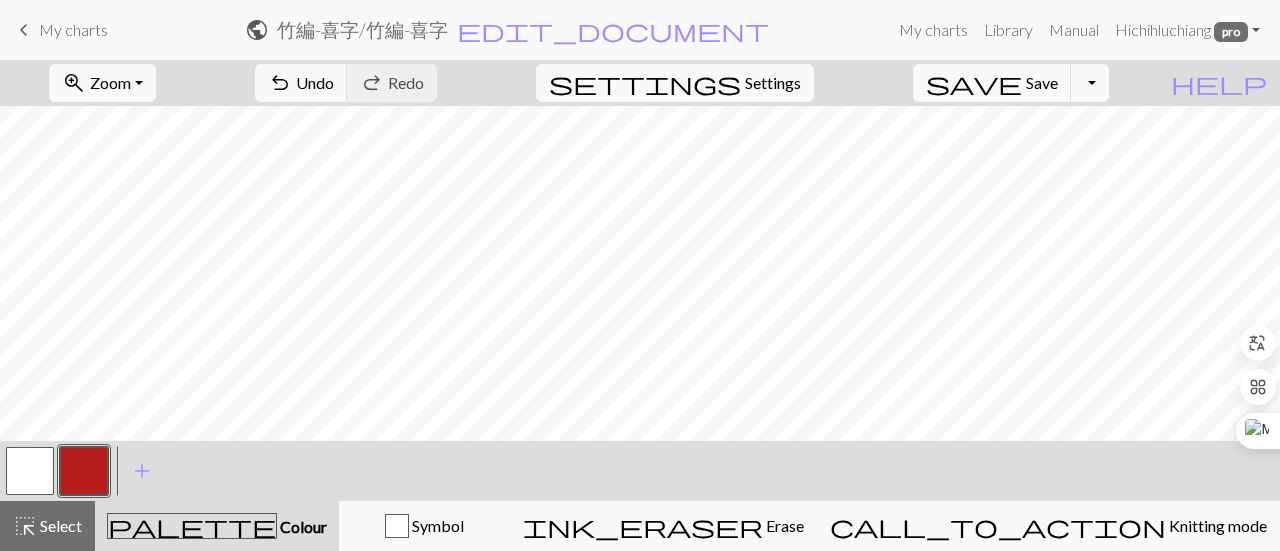 click at bounding box center (30, 471) 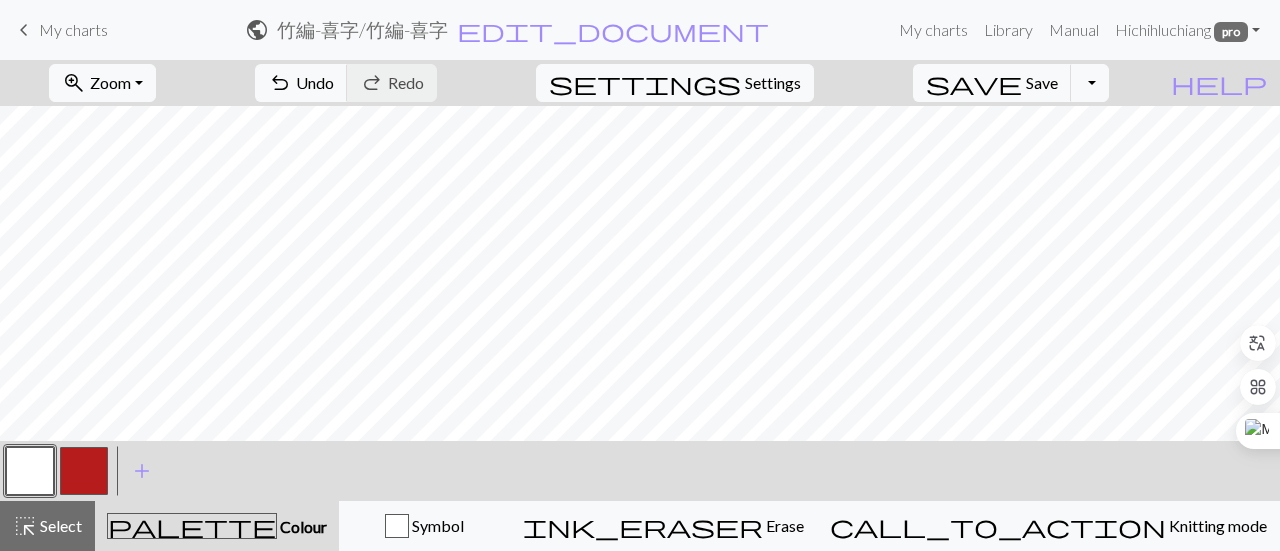 click at bounding box center (84, 471) 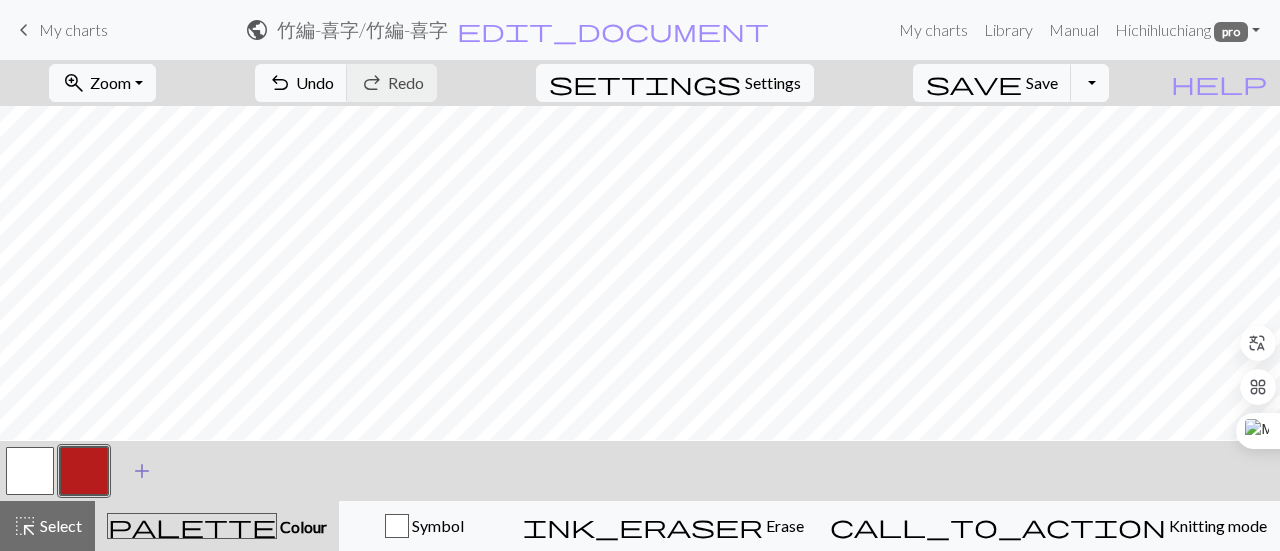 scroll, scrollTop: 600, scrollLeft: 0, axis: vertical 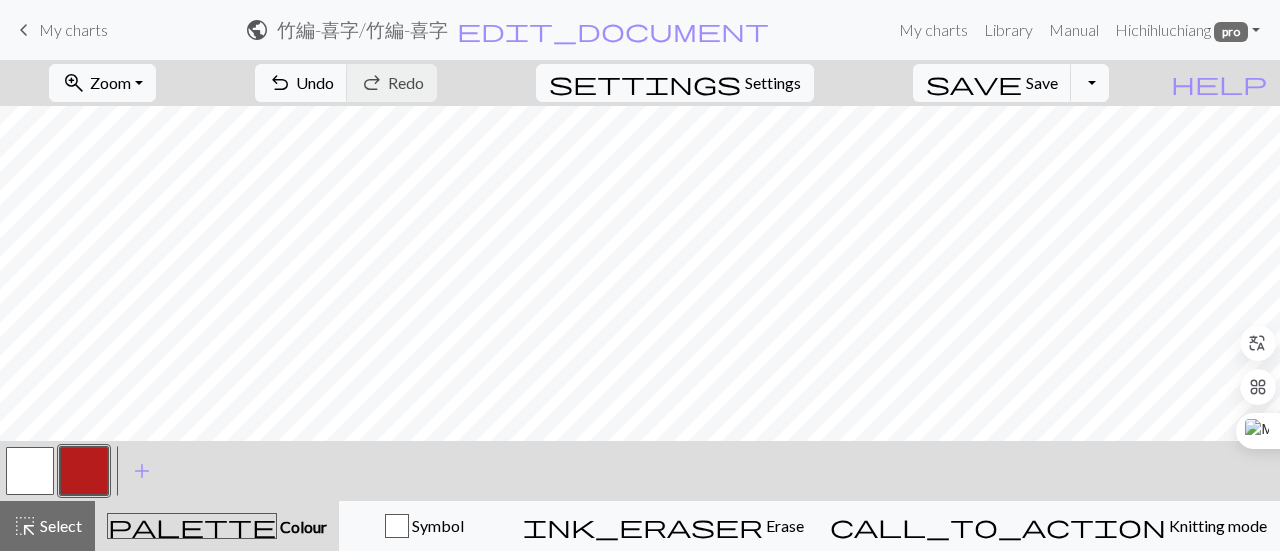 click at bounding box center [30, 471] 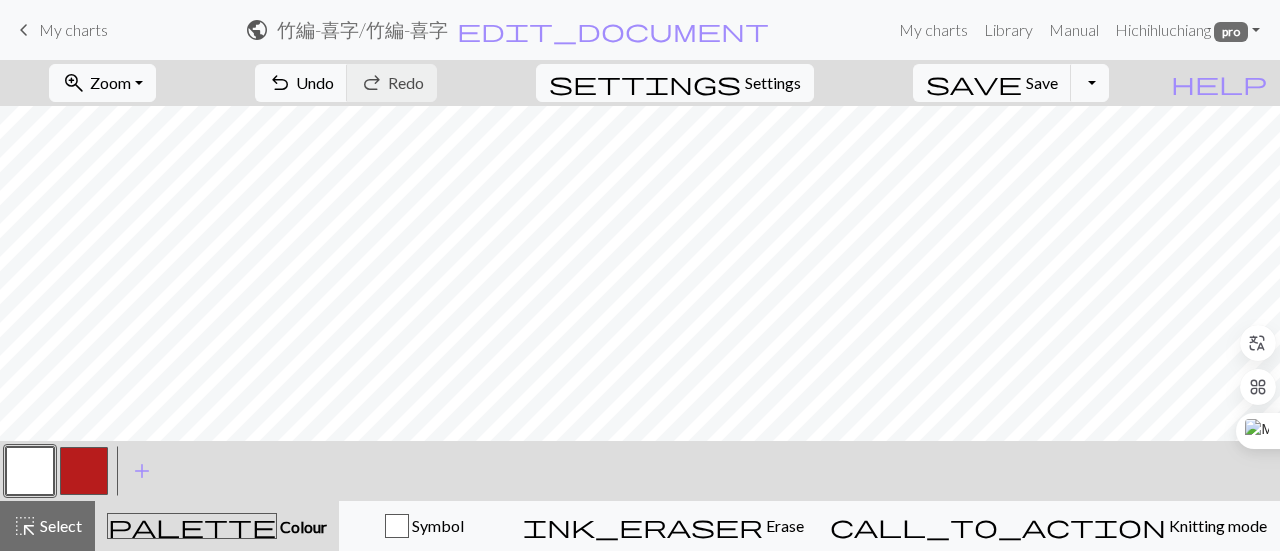 click at bounding box center [84, 471] 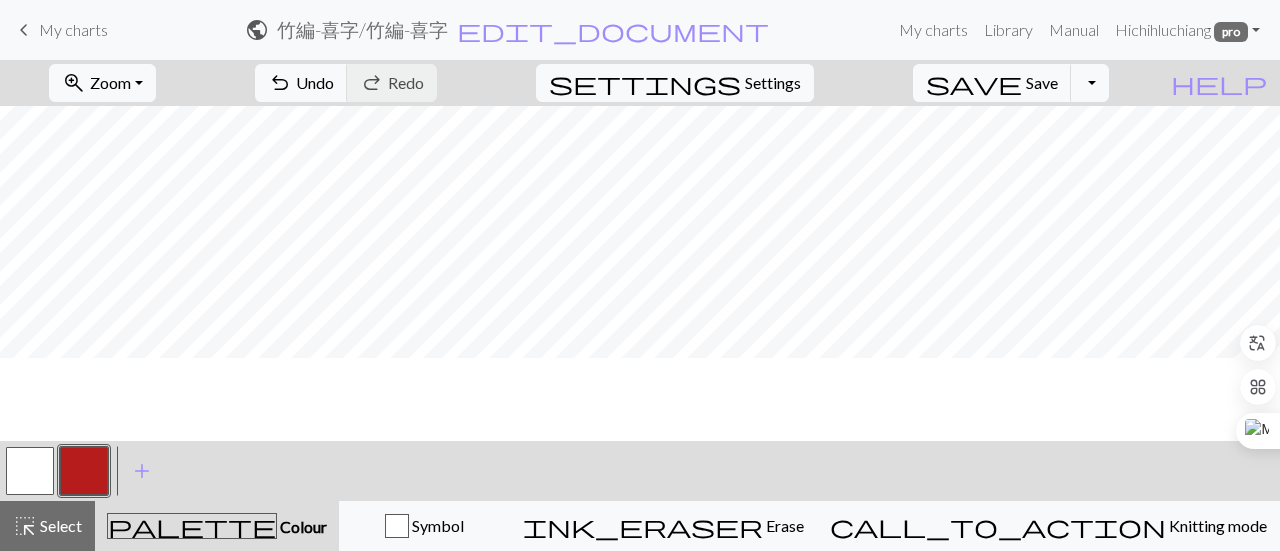 scroll, scrollTop: 600, scrollLeft: 0, axis: vertical 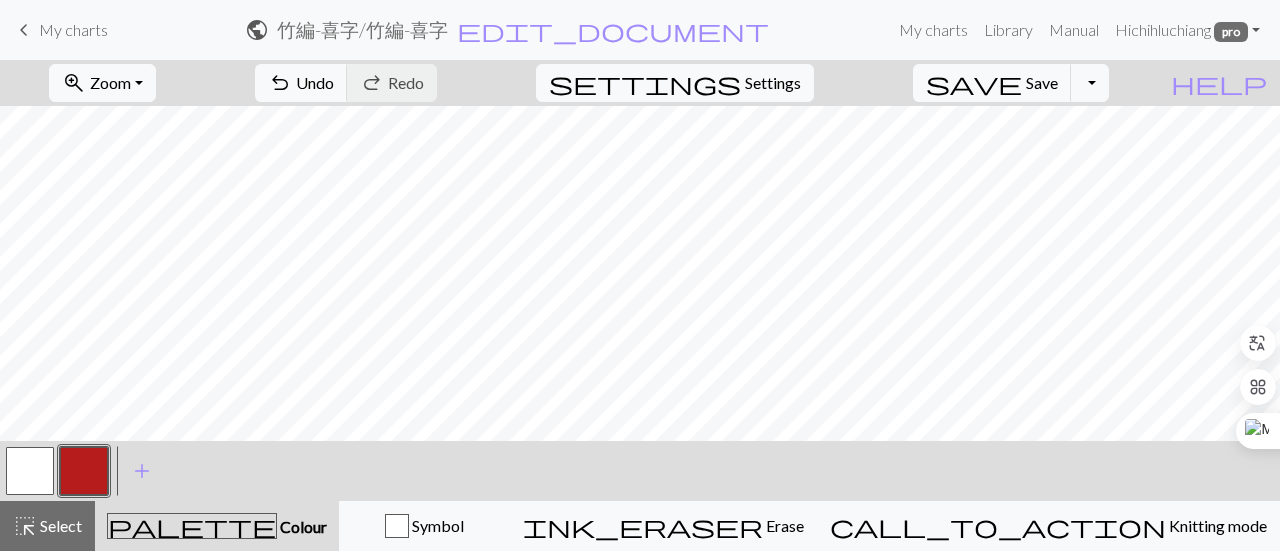click at bounding box center [30, 471] 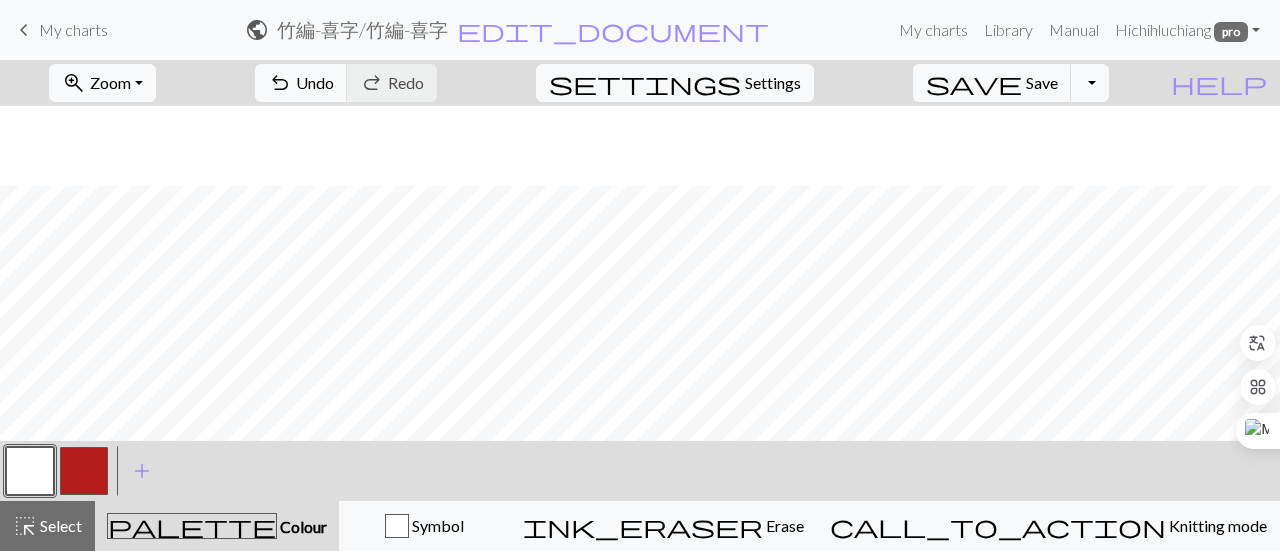 scroll, scrollTop: 700, scrollLeft: 0, axis: vertical 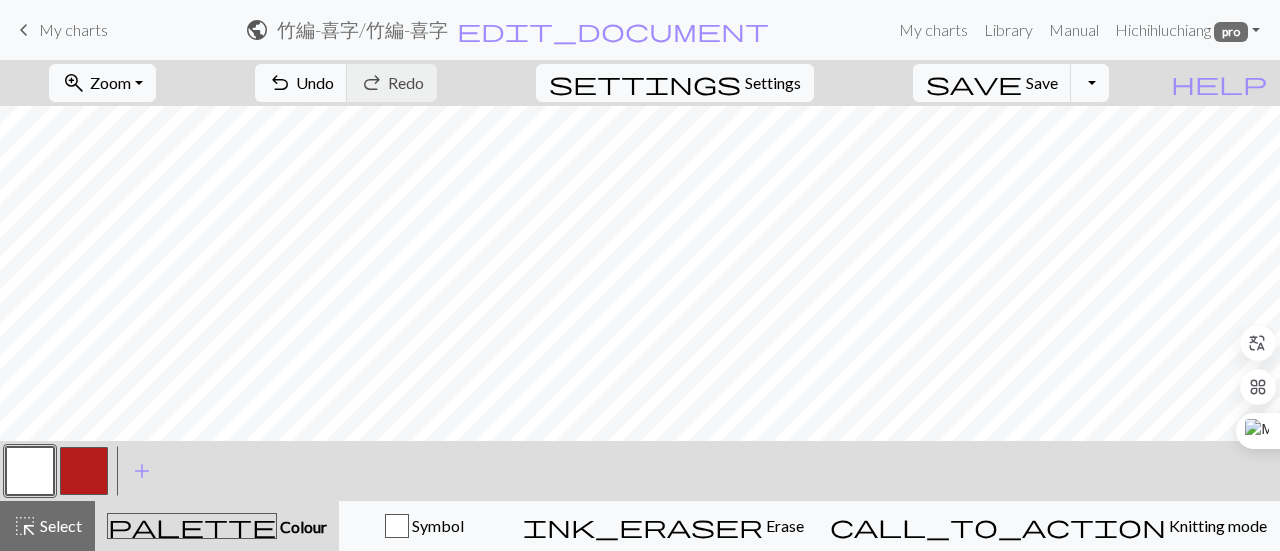 click at bounding box center [84, 471] 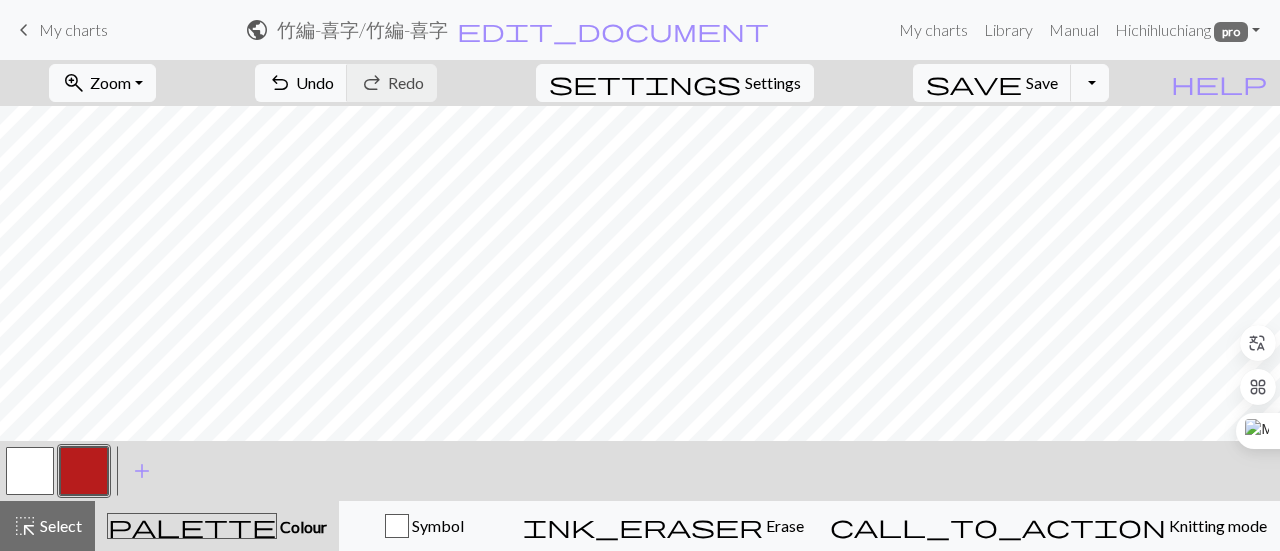 click at bounding box center (30, 471) 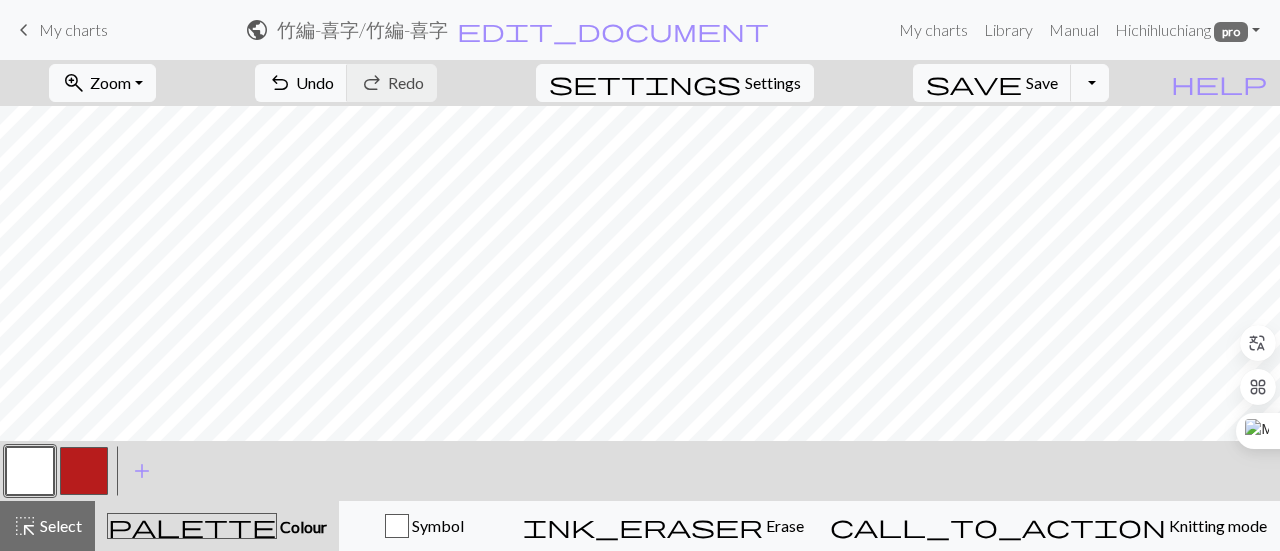 click at bounding box center [84, 471] 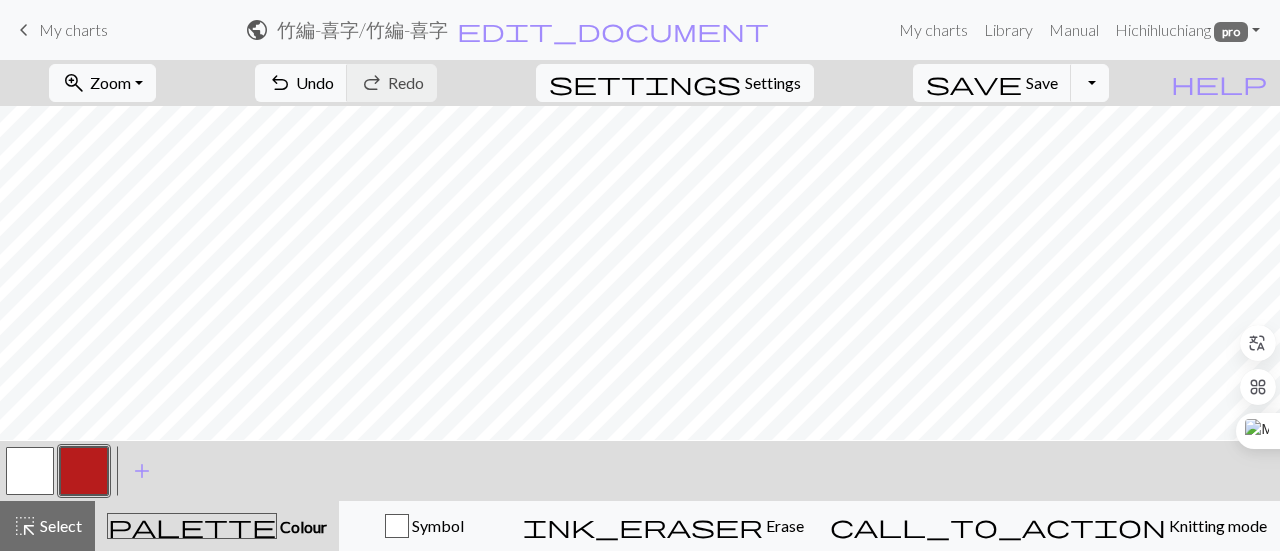 scroll, scrollTop: 600, scrollLeft: 0, axis: vertical 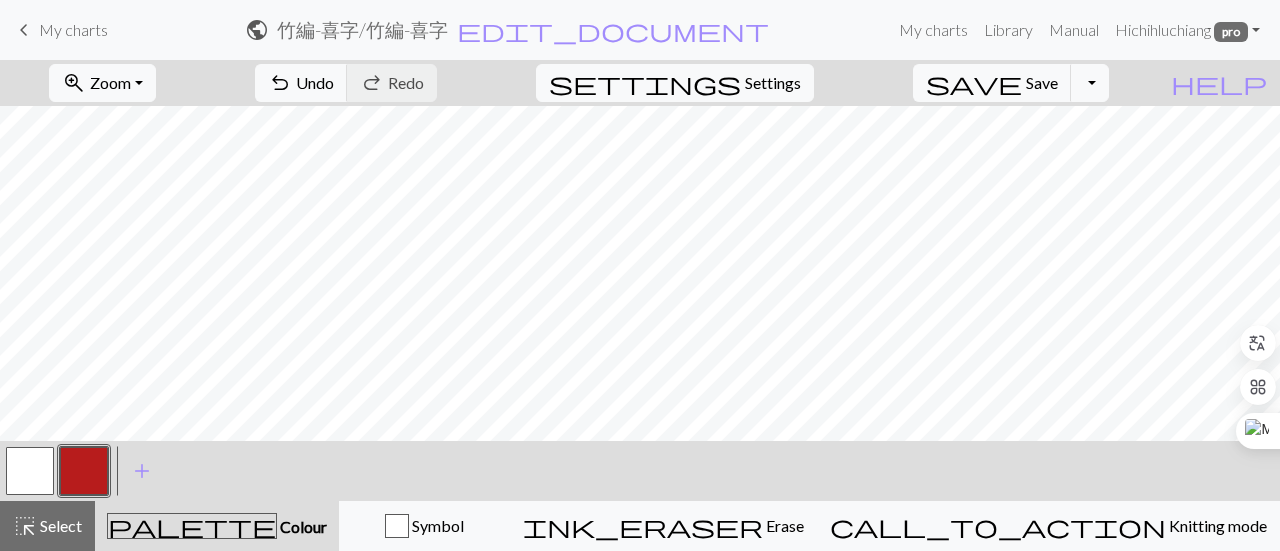 drag, startPoint x: 42, startPoint y: 475, endPoint x: 117, endPoint y: 431, distance: 86.95401 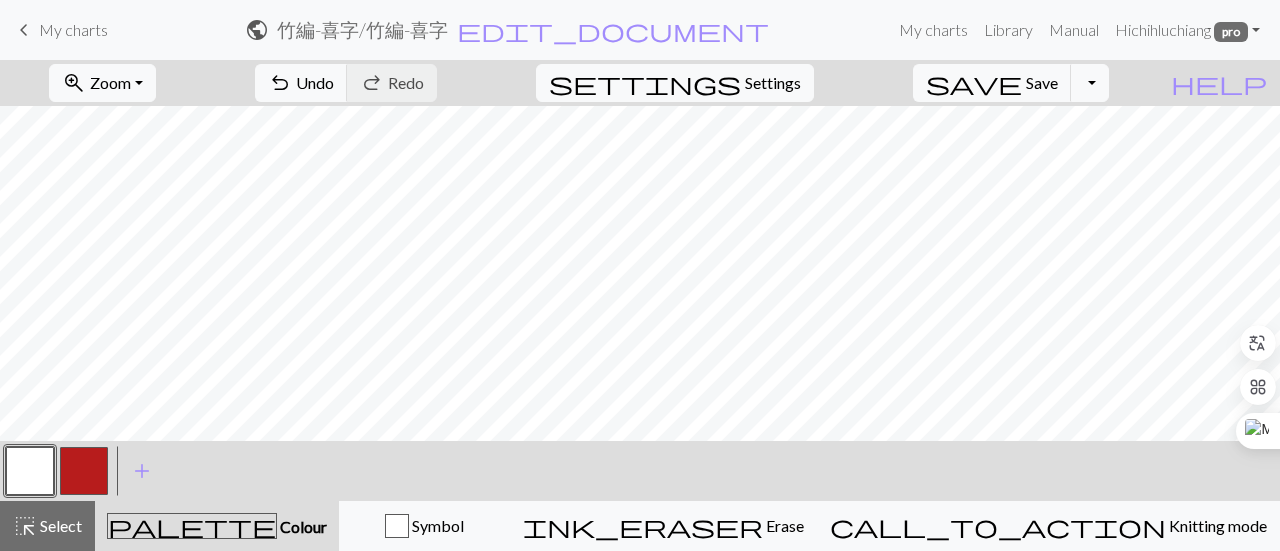 click at bounding box center (84, 471) 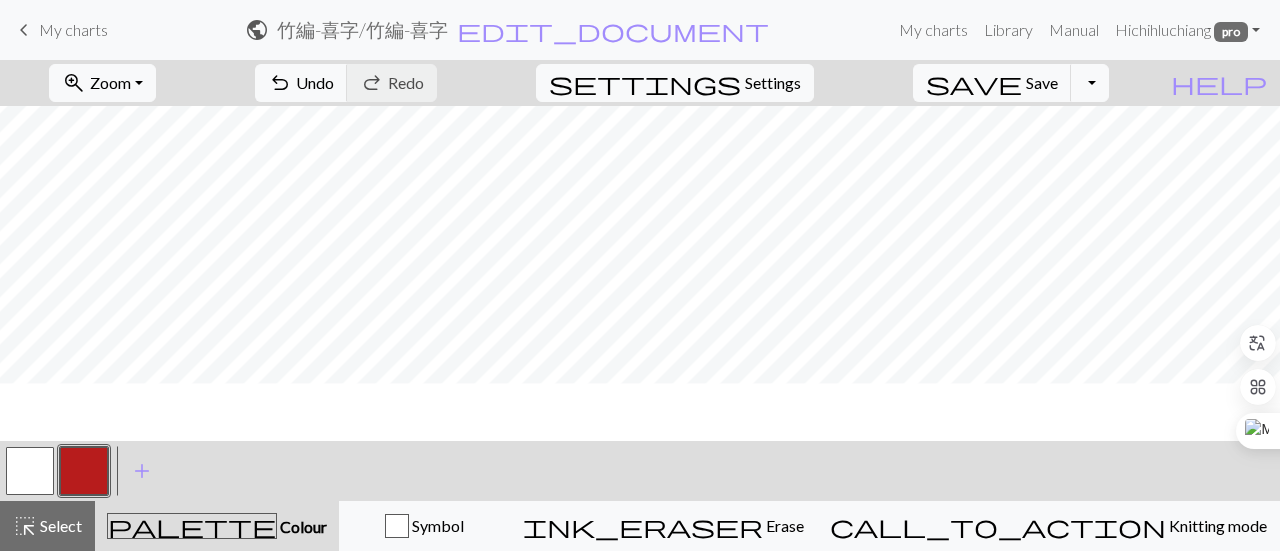 scroll, scrollTop: 500, scrollLeft: 0, axis: vertical 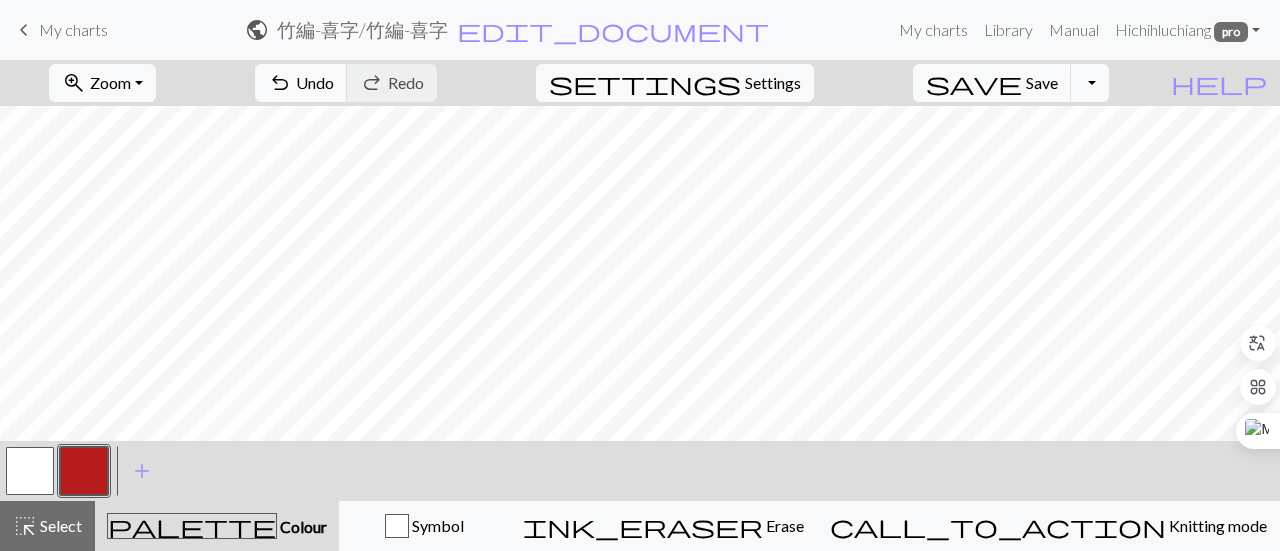 click at bounding box center (30, 471) 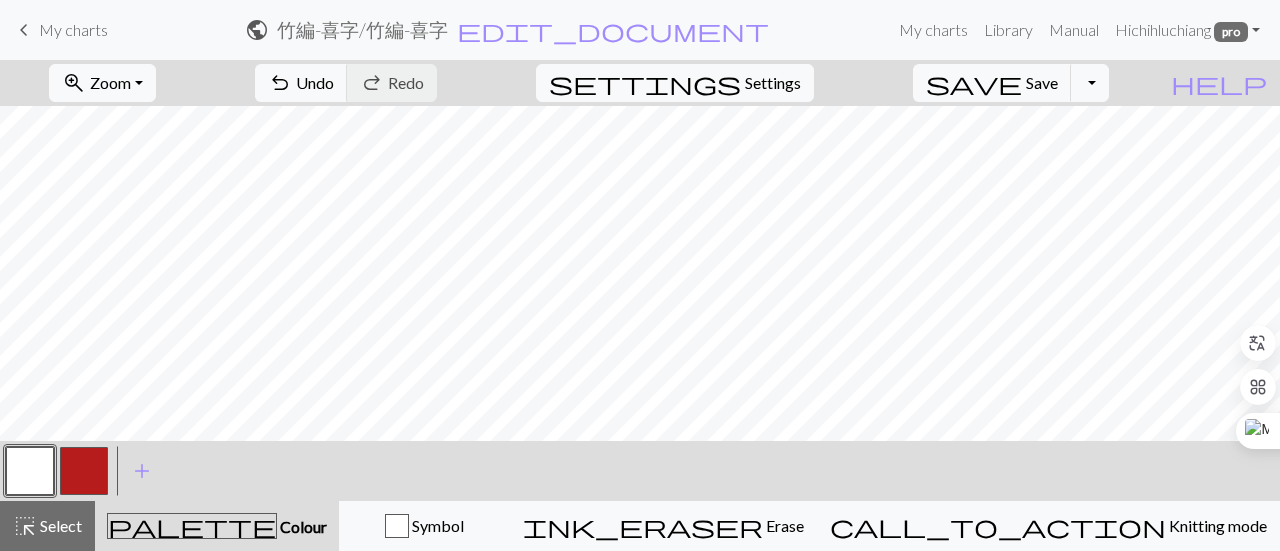 click at bounding box center (84, 471) 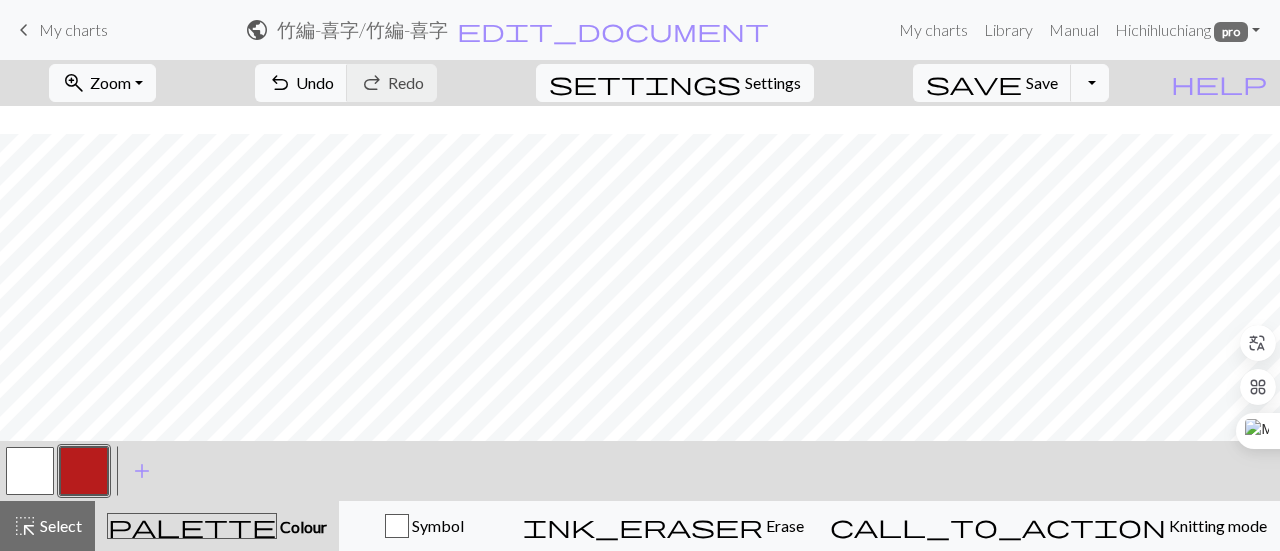 scroll, scrollTop: 700, scrollLeft: 0, axis: vertical 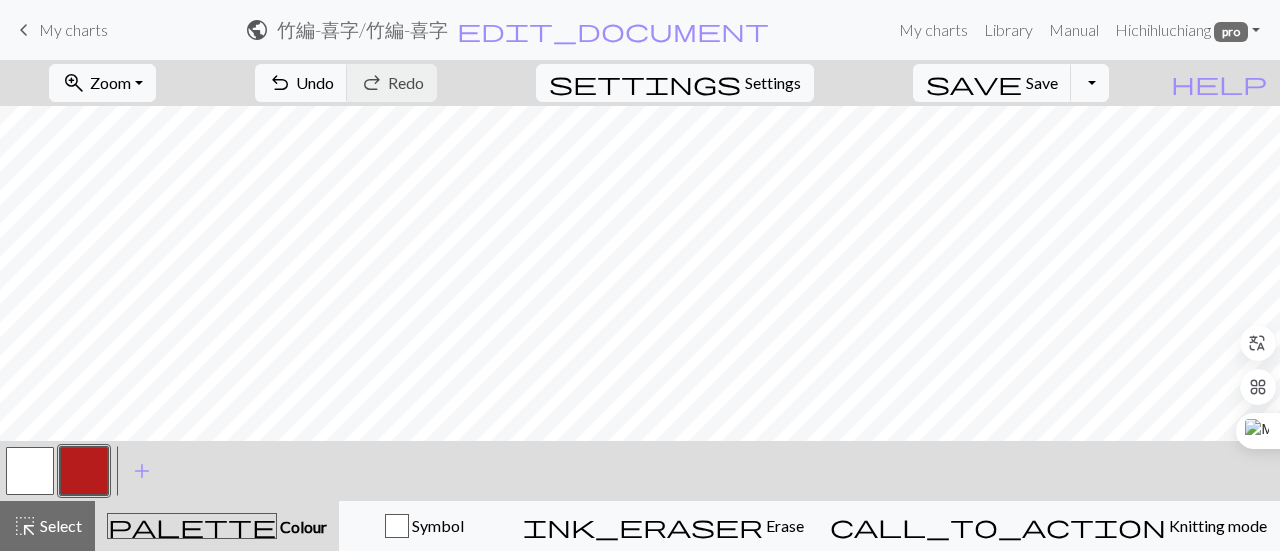 click at bounding box center (30, 471) 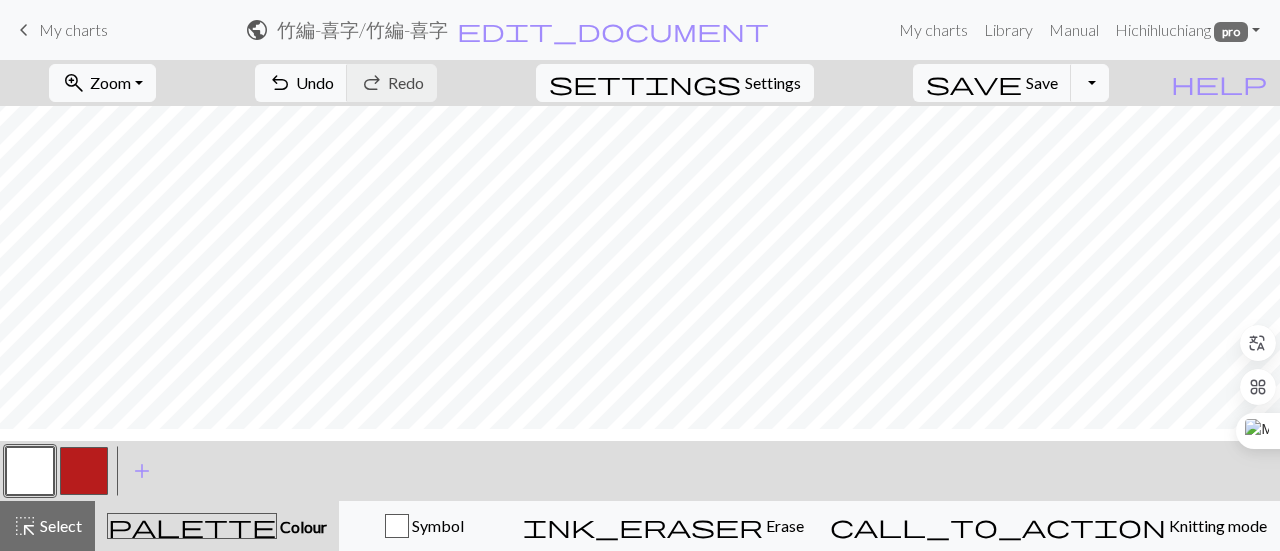 scroll, scrollTop: 500, scrollLeft: 0, axis: vertical 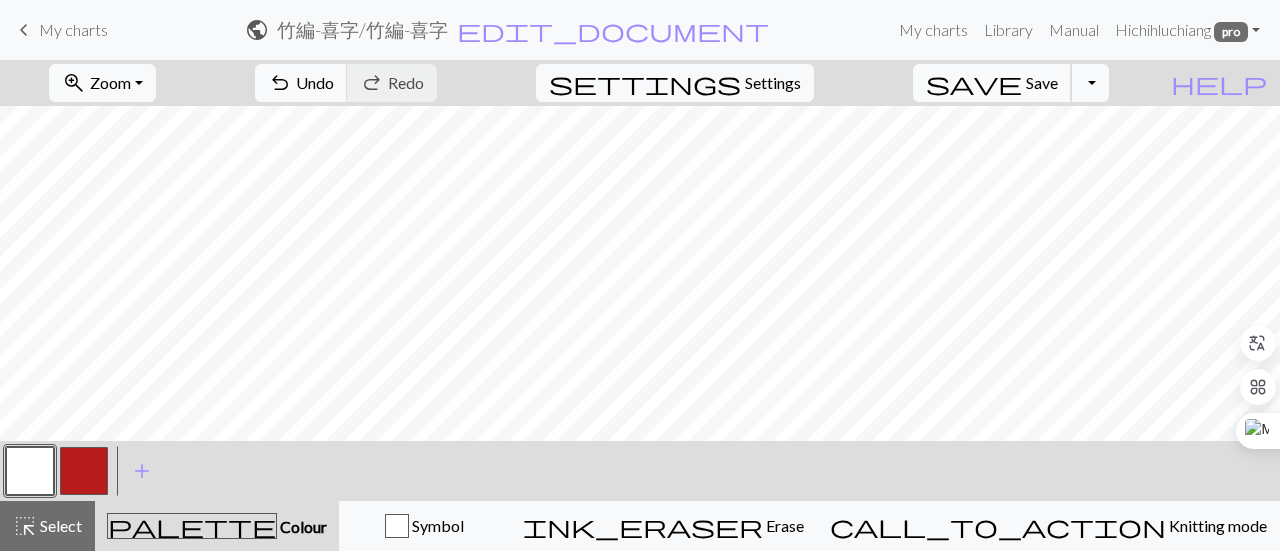 click on "save Save Save" at bounding box center (992, 83) 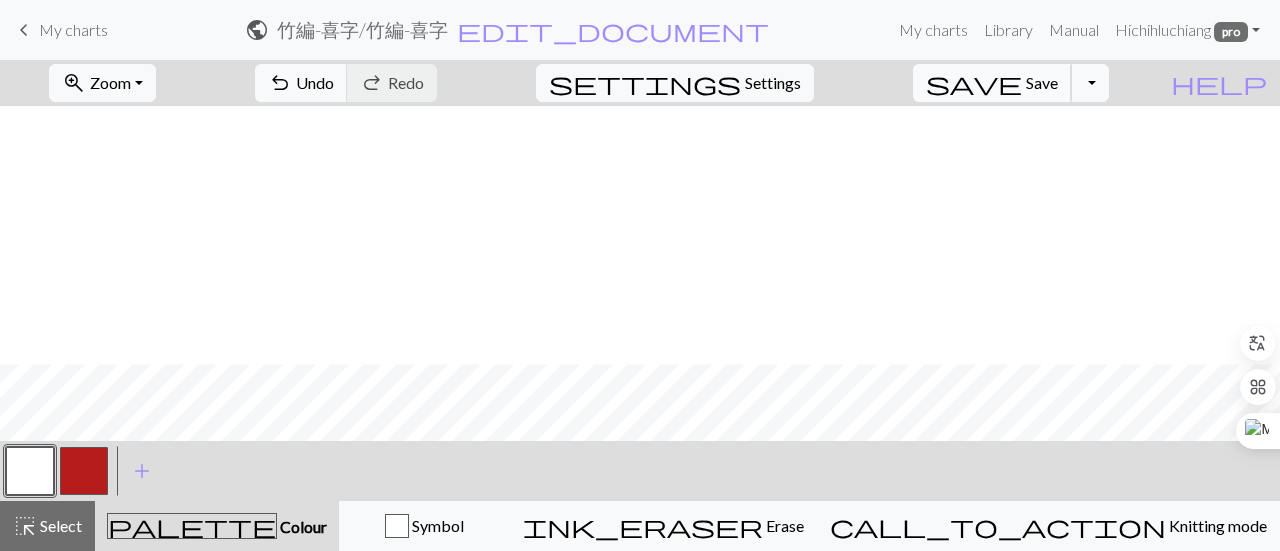 scroll, scrollTop: 789, scrollLeft: 0, axis: vertical 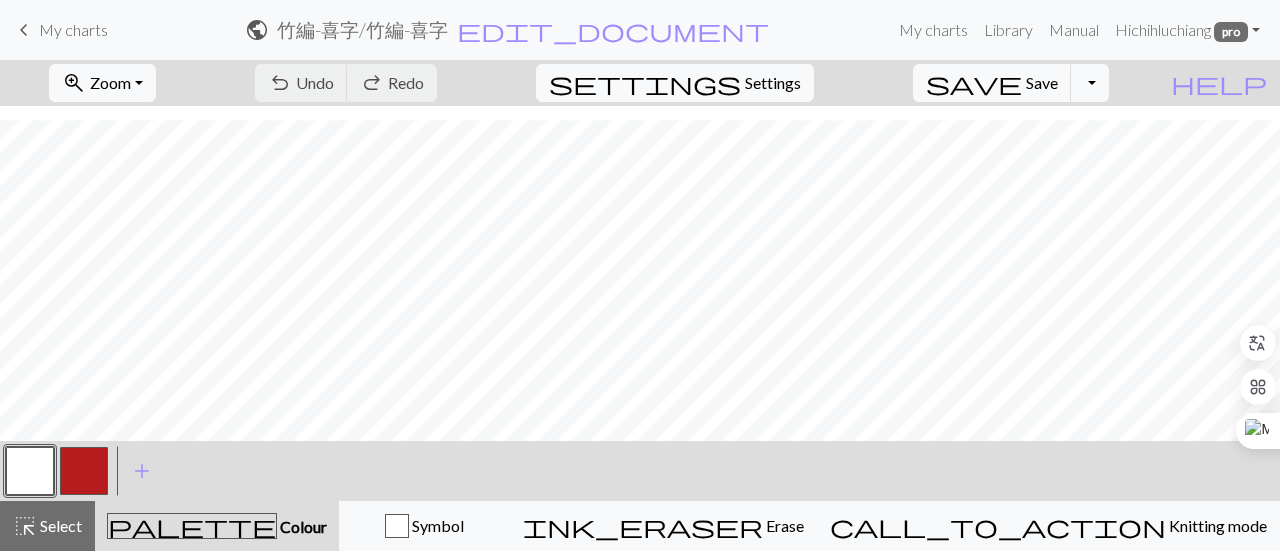 click at bounding box center [84, 471] 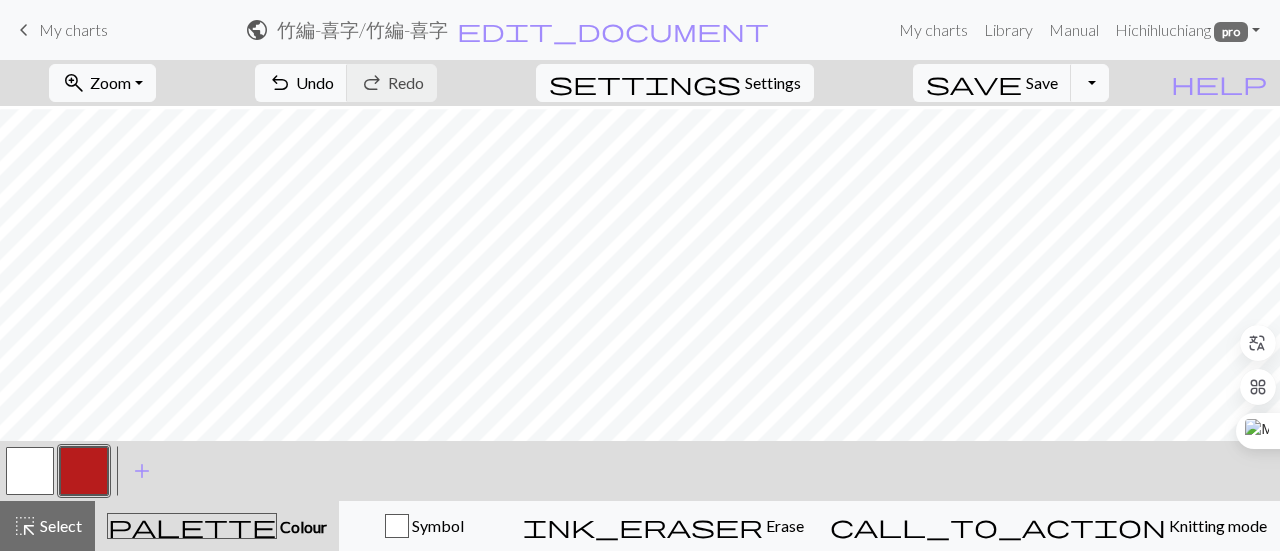 scroll, scrollTop: 589, scrollLeft: 0, axis: vertical 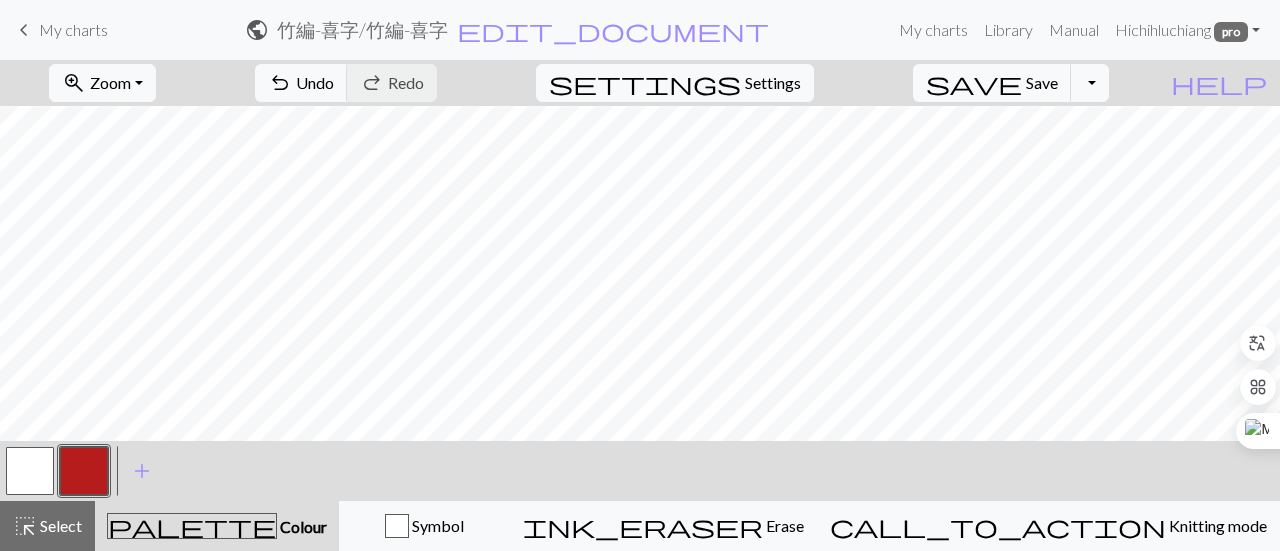 click at bounding box center (30, 471) 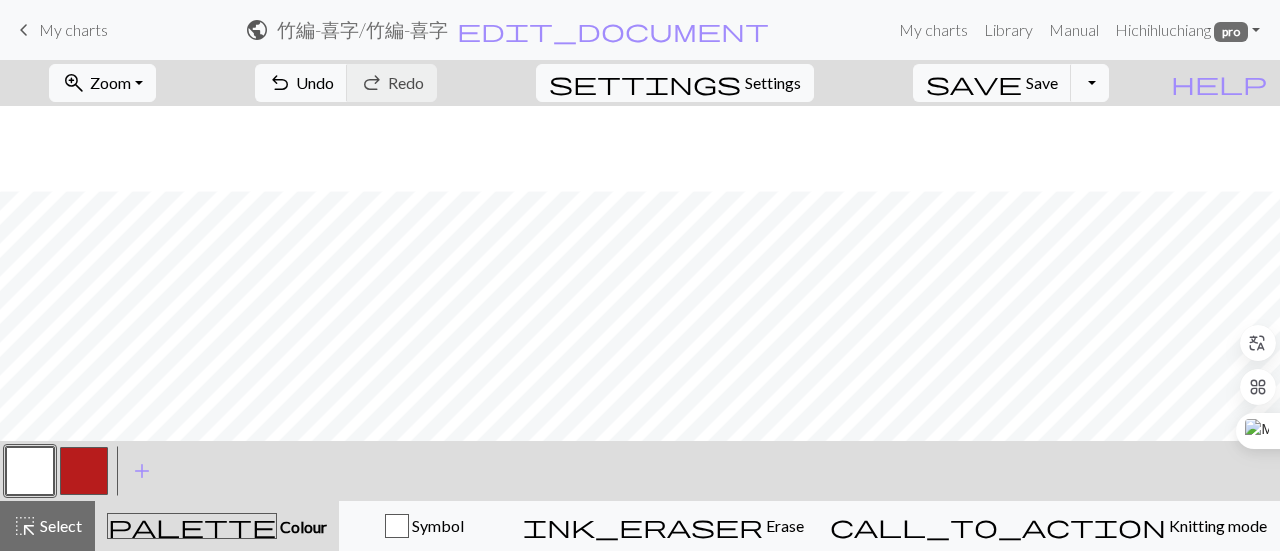 scroll, scrollTop: 689, scrollLeft: 0, axis: vertical 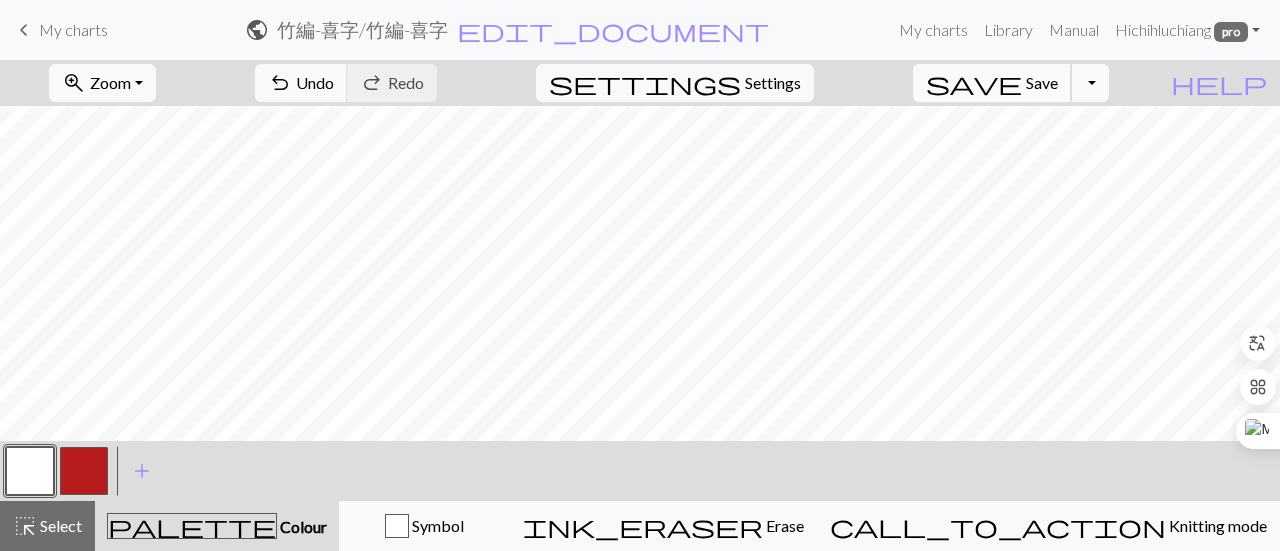 click on "save" at bounding box center (974, 83) 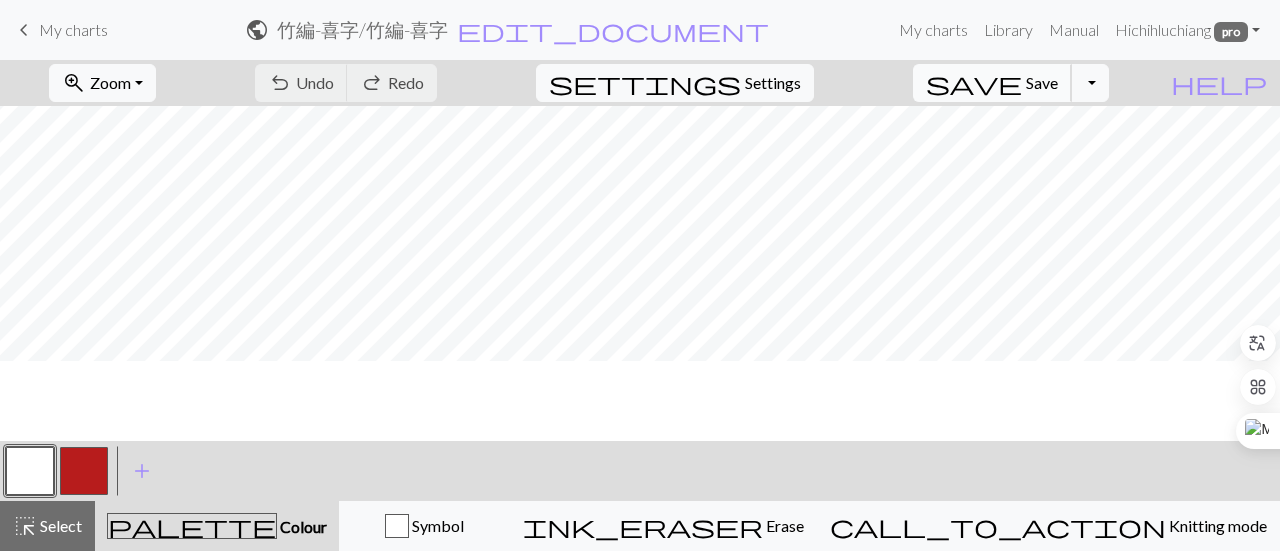 scroll, scrollTop: 689, scrollLeft: 0, axis: vertical 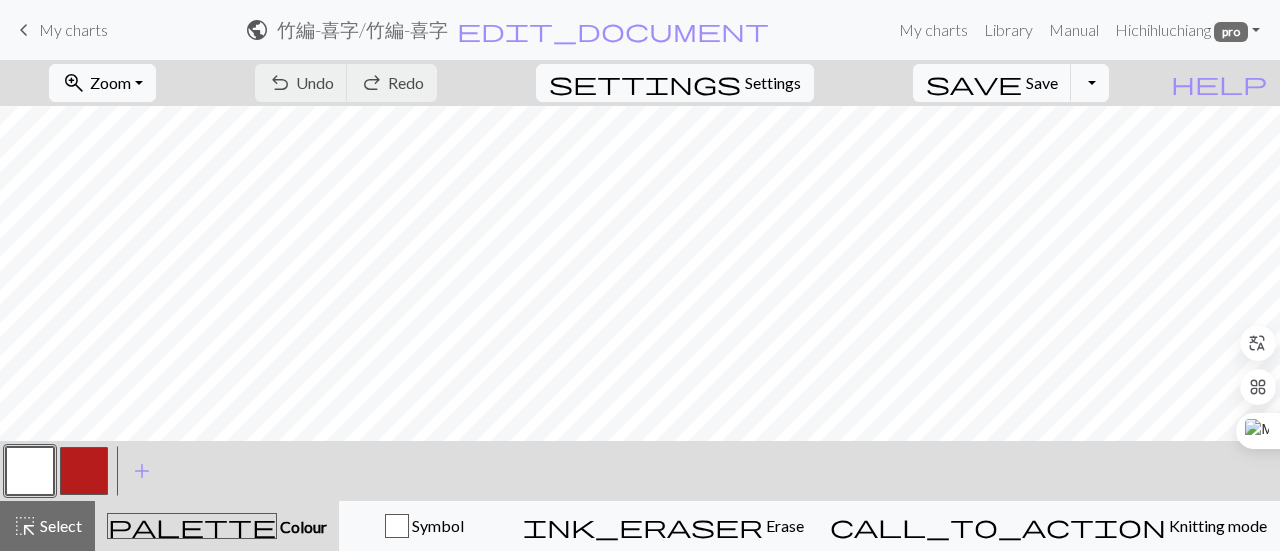 click at bounding box center [84, 471] 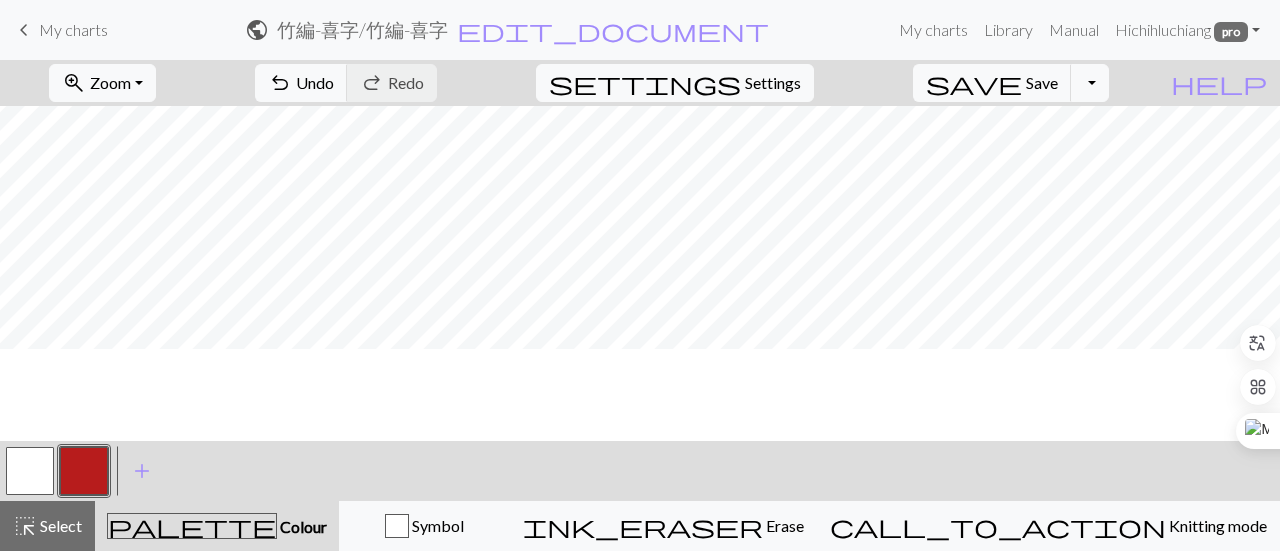 scroll, scrollTop: 489, scrollLeft: 0, axis: vertical 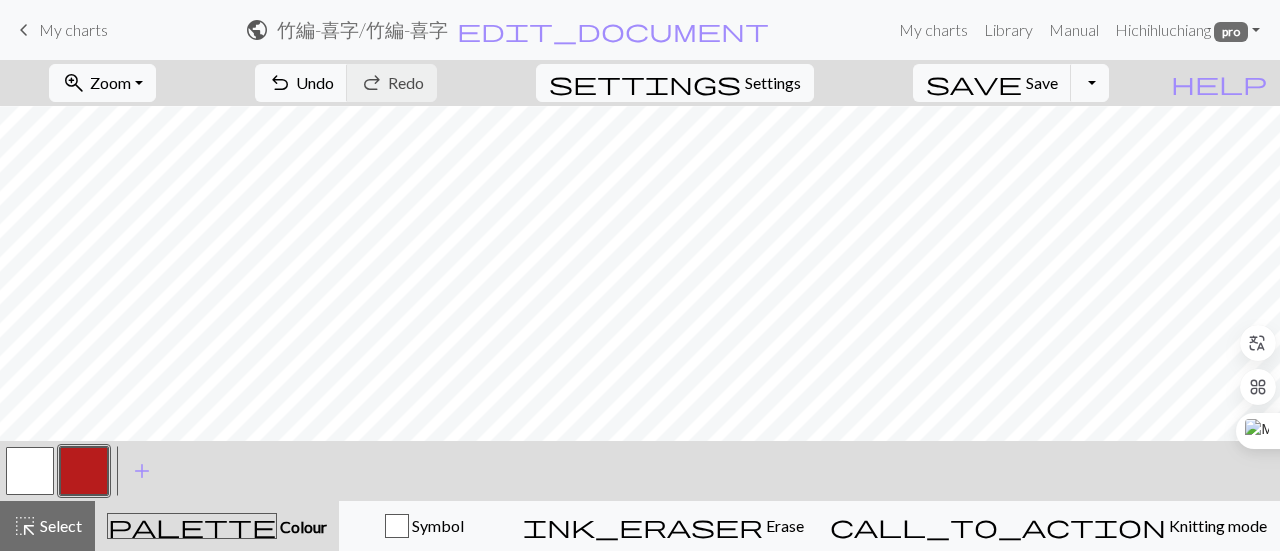 click at bounding box center (30, 471) 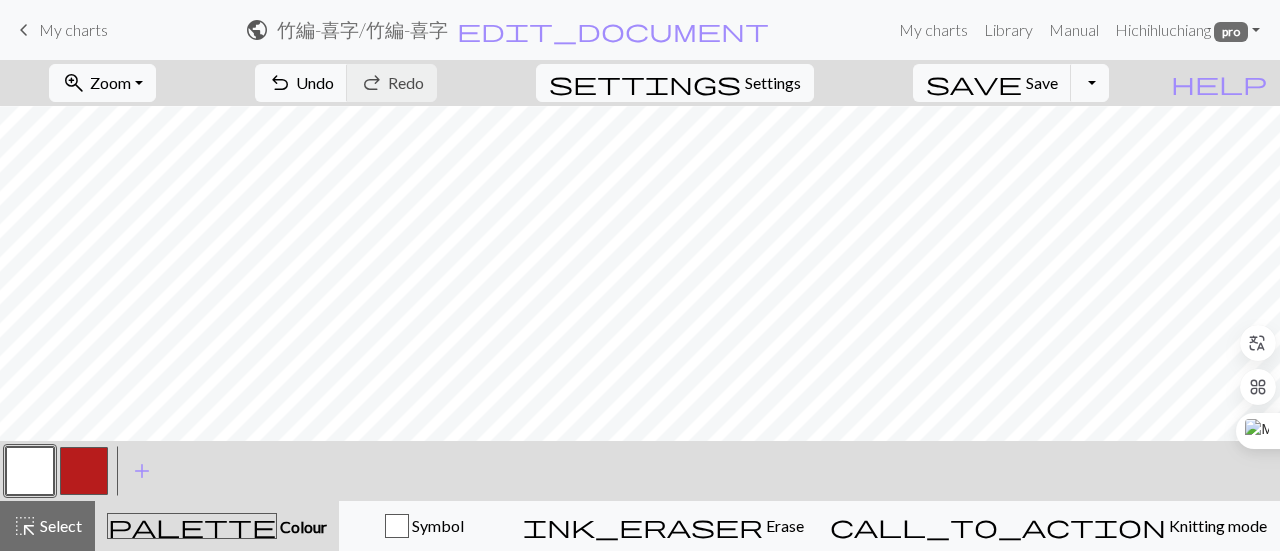 click at bounding box center (84, 471) 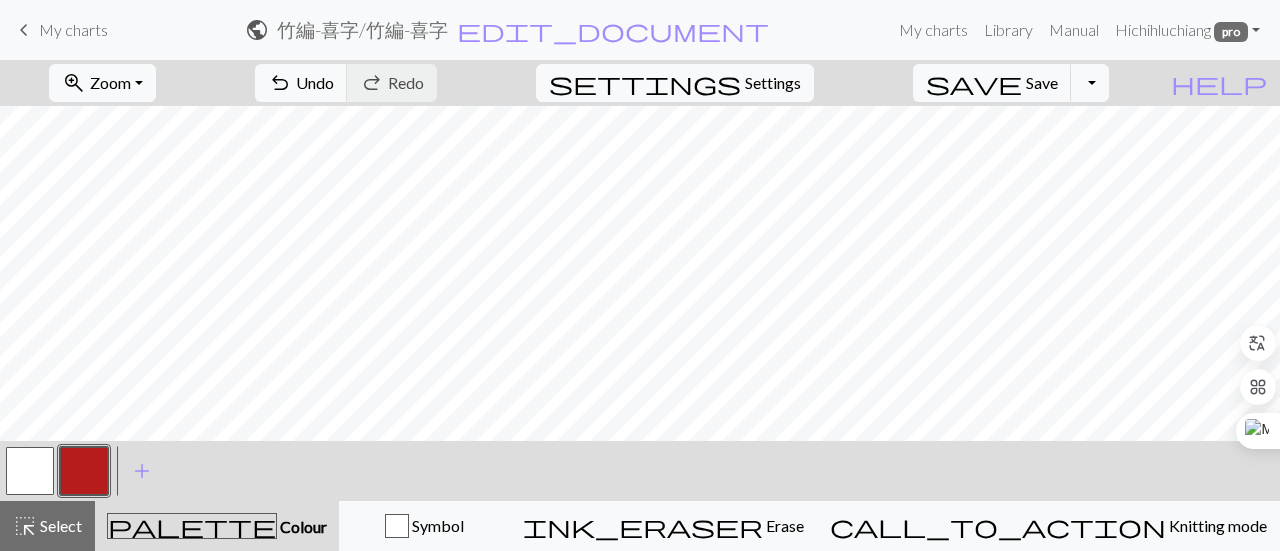 click at bounding box center (30, 471) 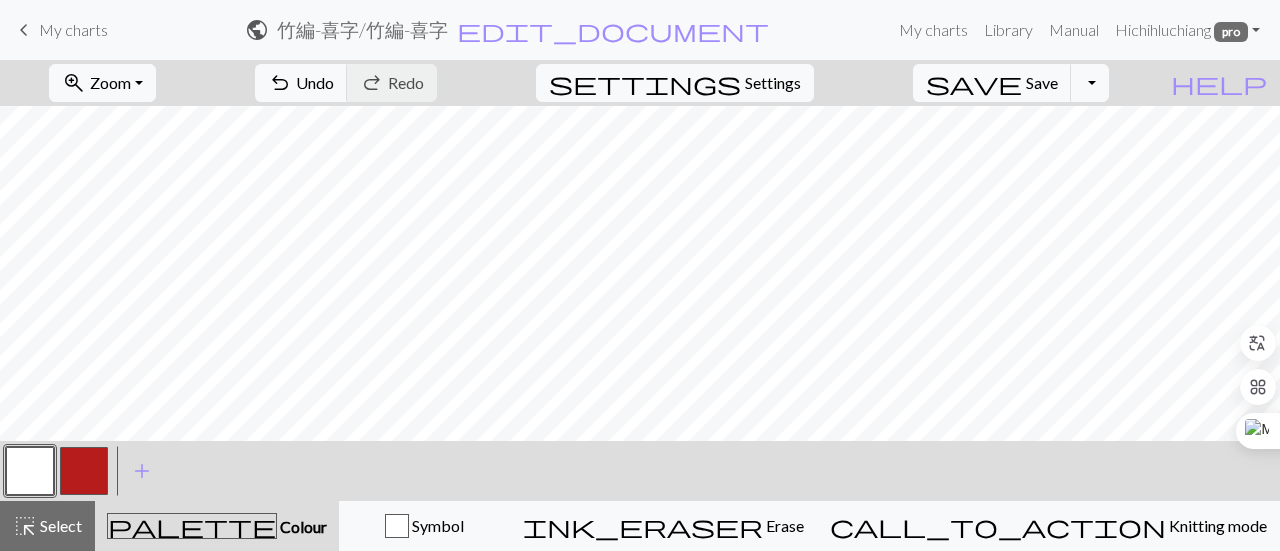 click at bounding box center (84, 471) 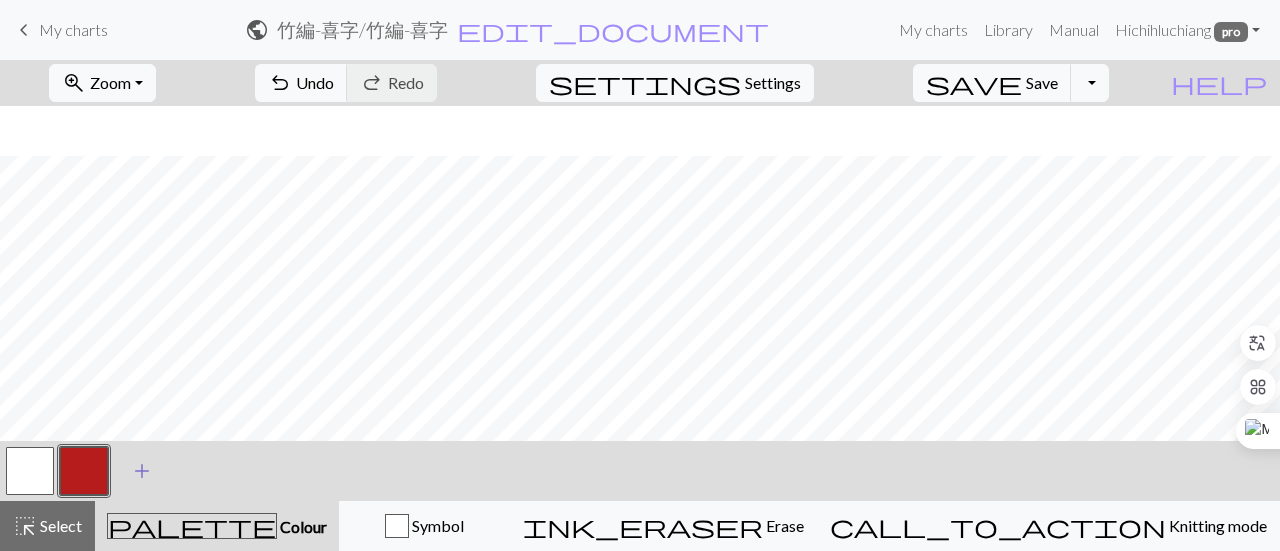 scroll, scrollTop: 400, scrollLeft: 0, axis: vertical 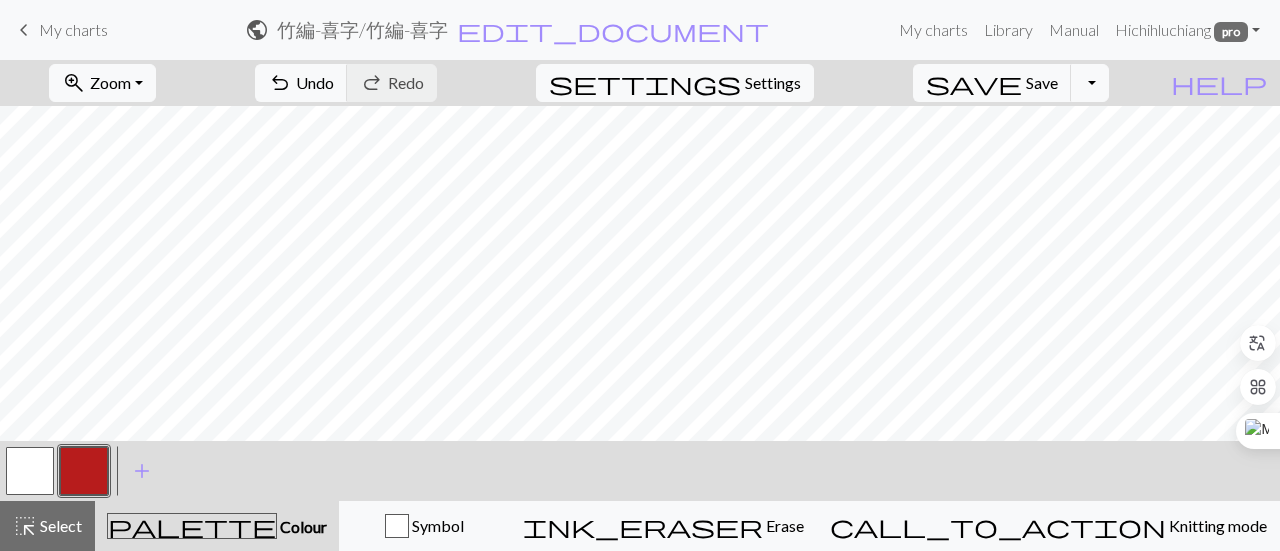 click at bounding box center (30, 471) 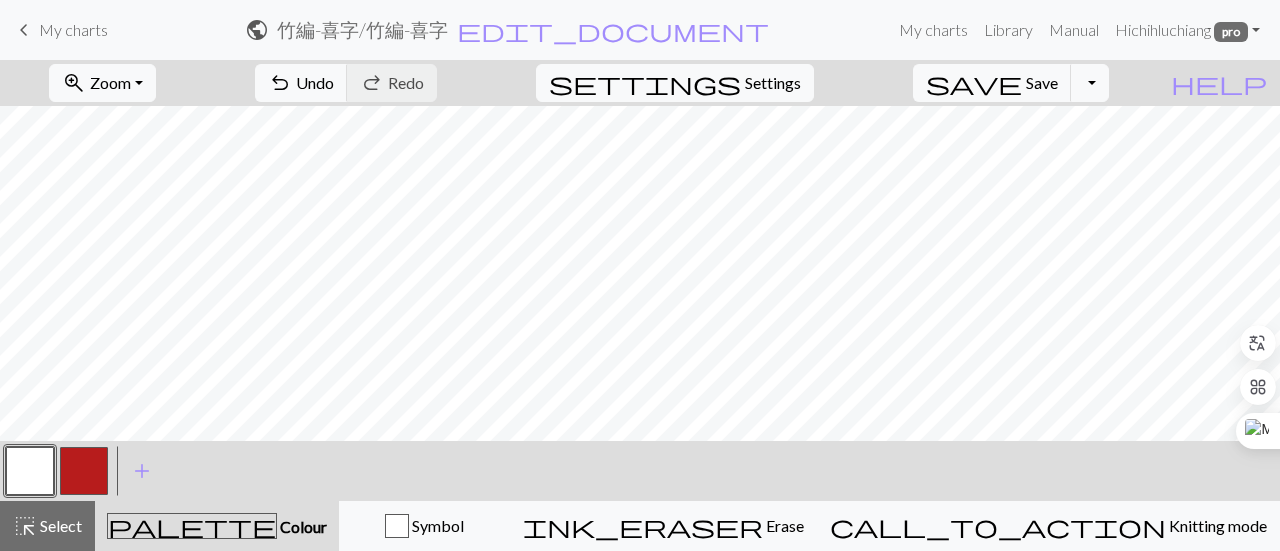 click at bounding box center (84, 471) 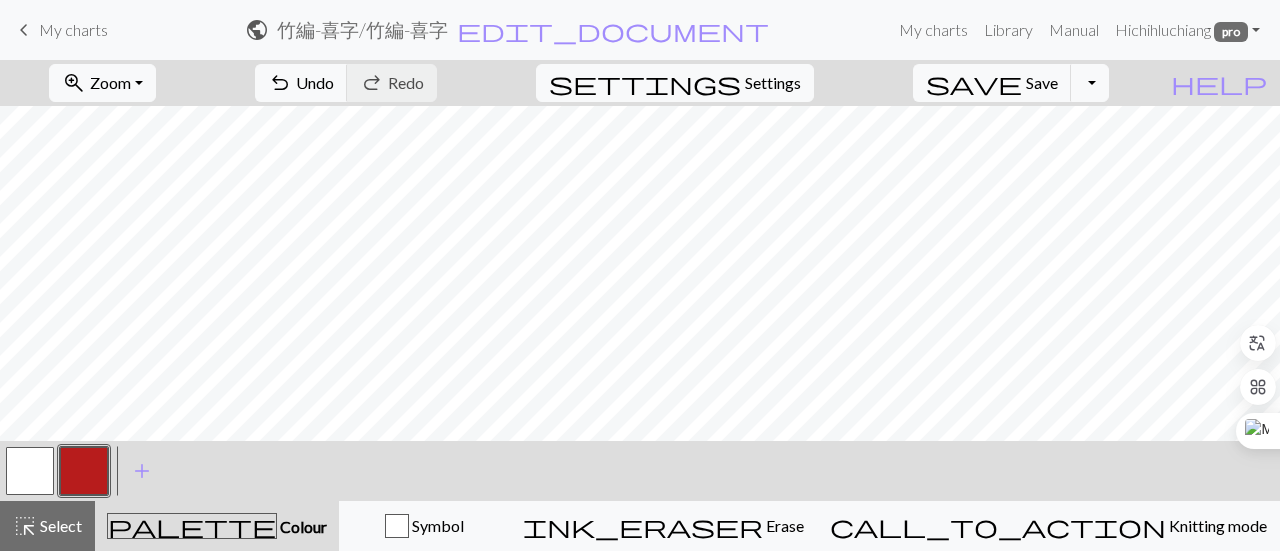 click at bounding box center (30, 471) 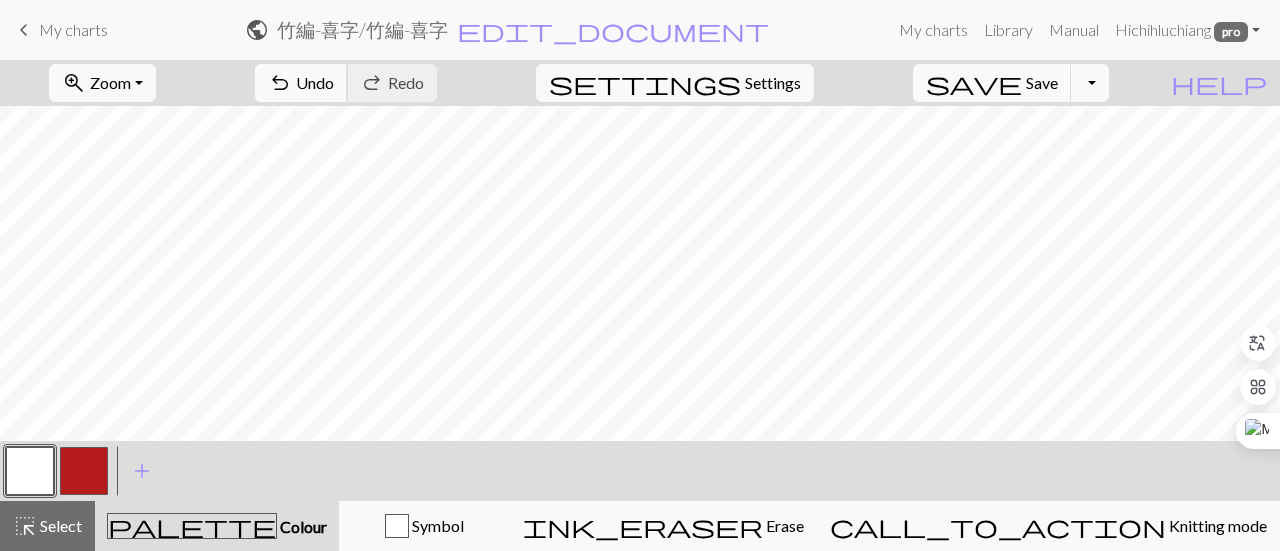 click on "Undo" at bounding box center [315, 82] 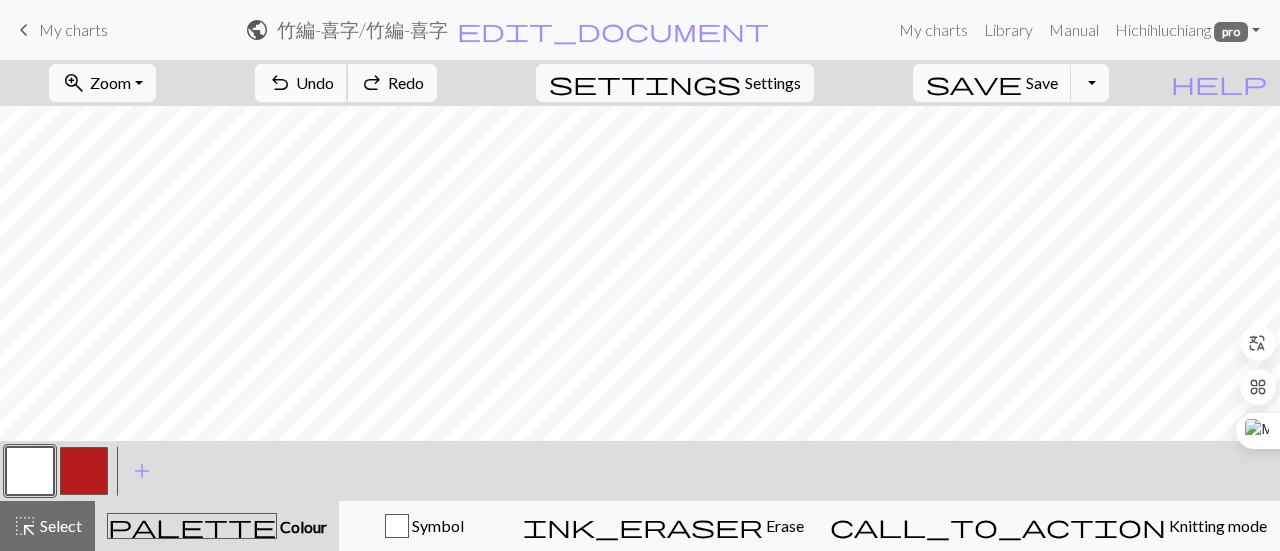 click on "Undo" at bounding box center (315, 82) 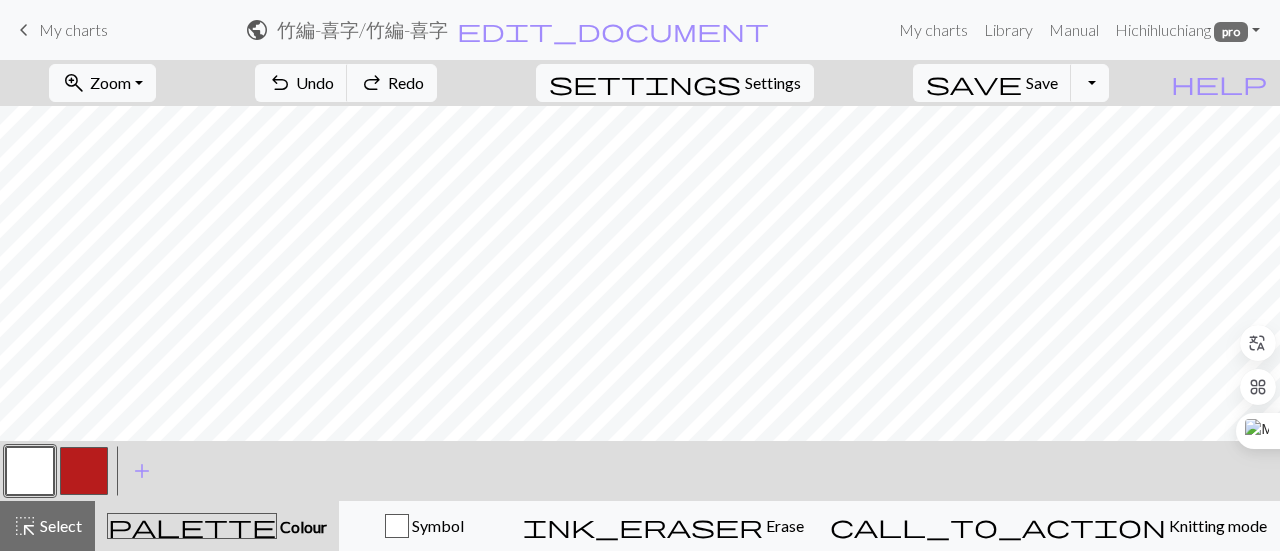click at bounding box center (84, 471) 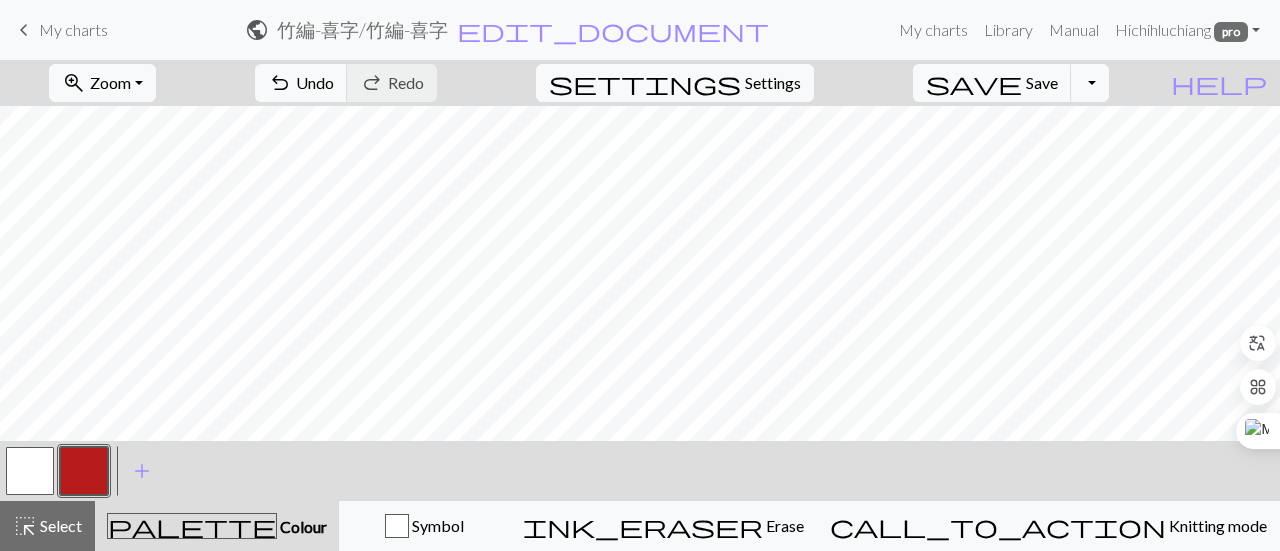scroll, scrollTop: 489, scrollLeft: 0, axis: vertical 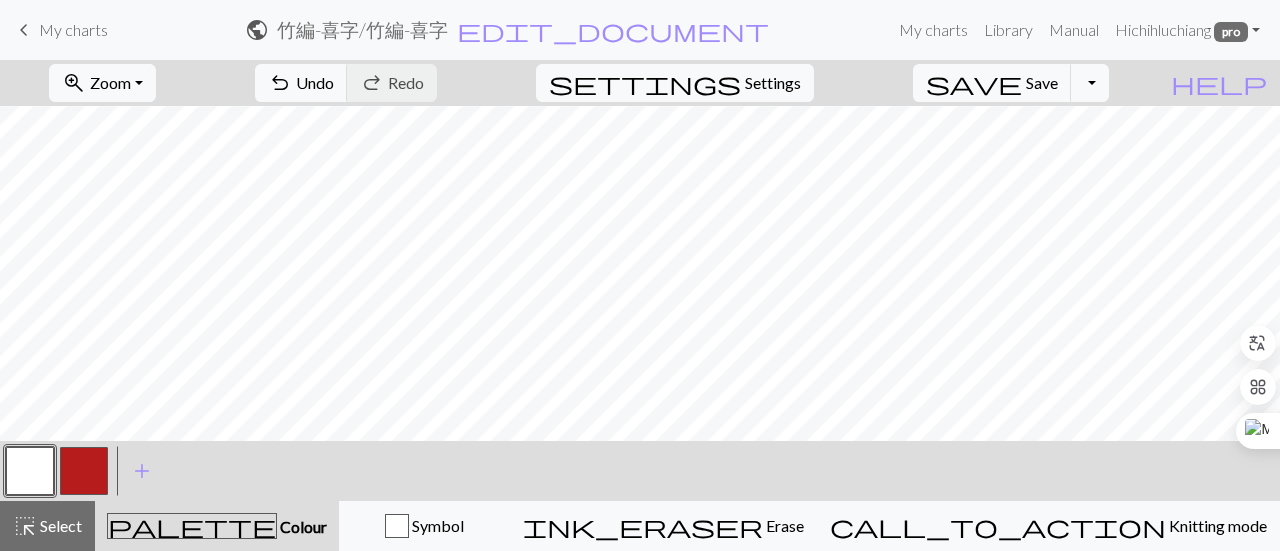 click at bounding box center (84, 471) 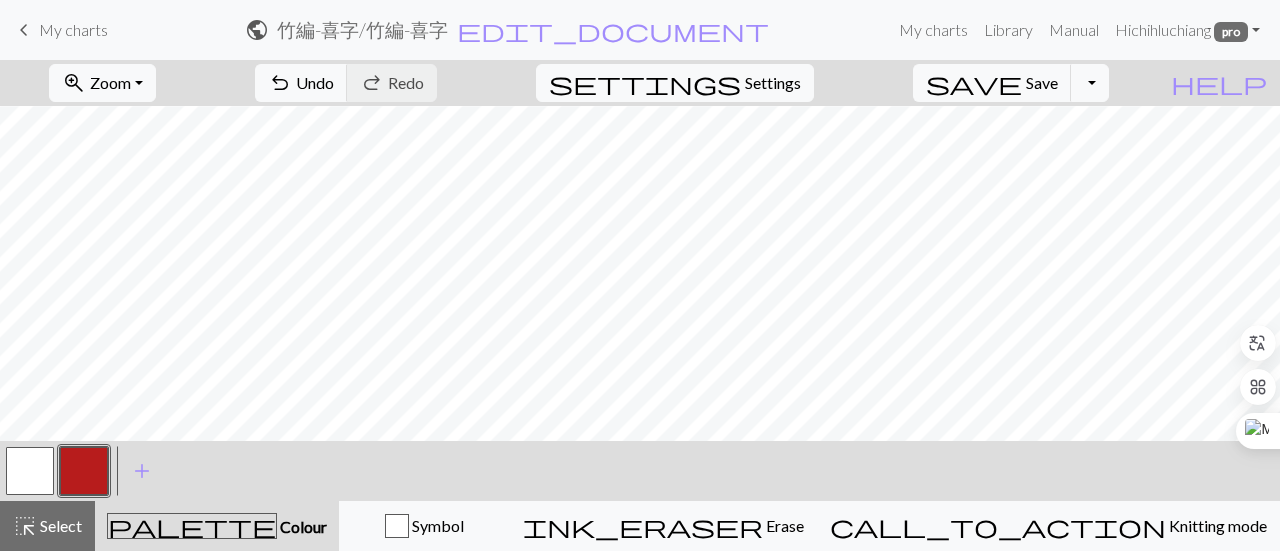 drag, startPoint x: 28, startPoint y: 474, endPoint x: 51, endPoint y: 443, distance: 38.600517 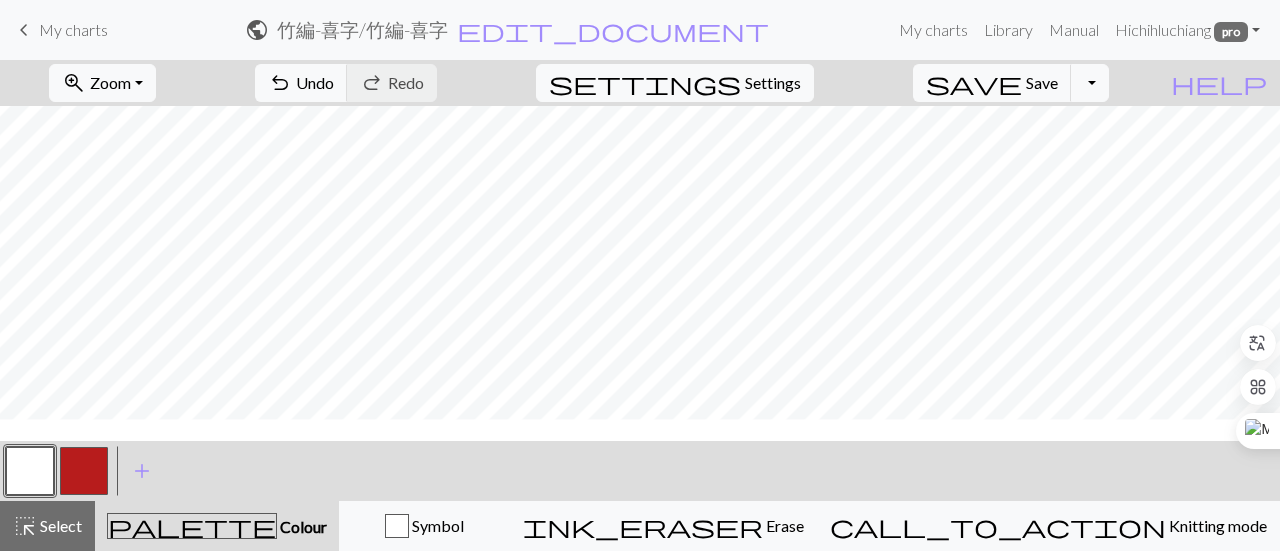 scroll, scrollTop: 289, scrollLeft: 0, axis: vertical 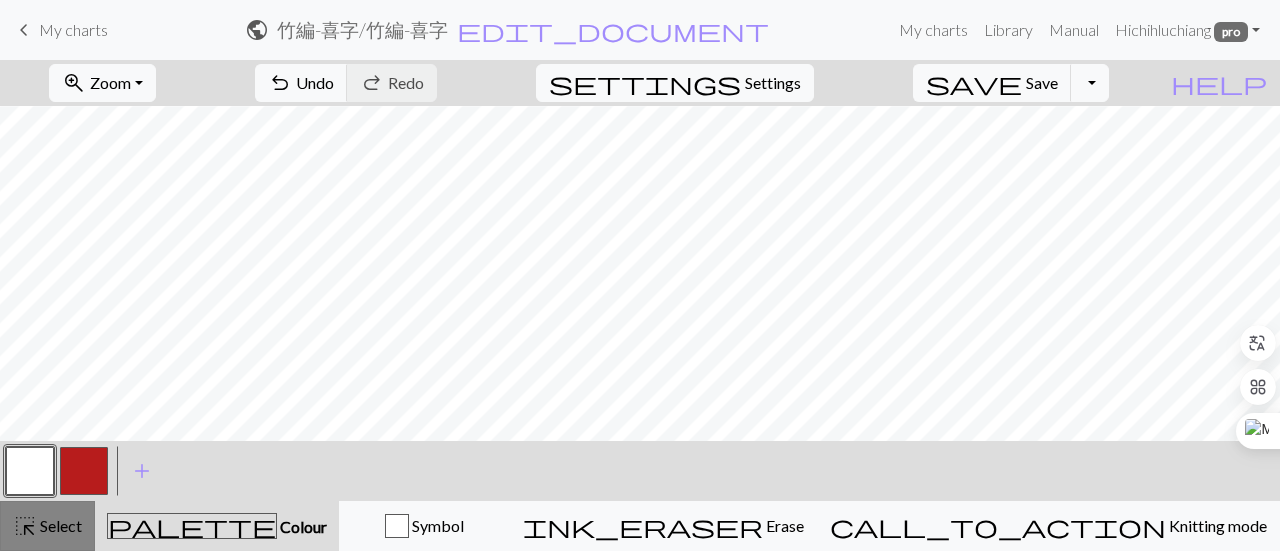 click on "Select" at bounding box center (59, 525) 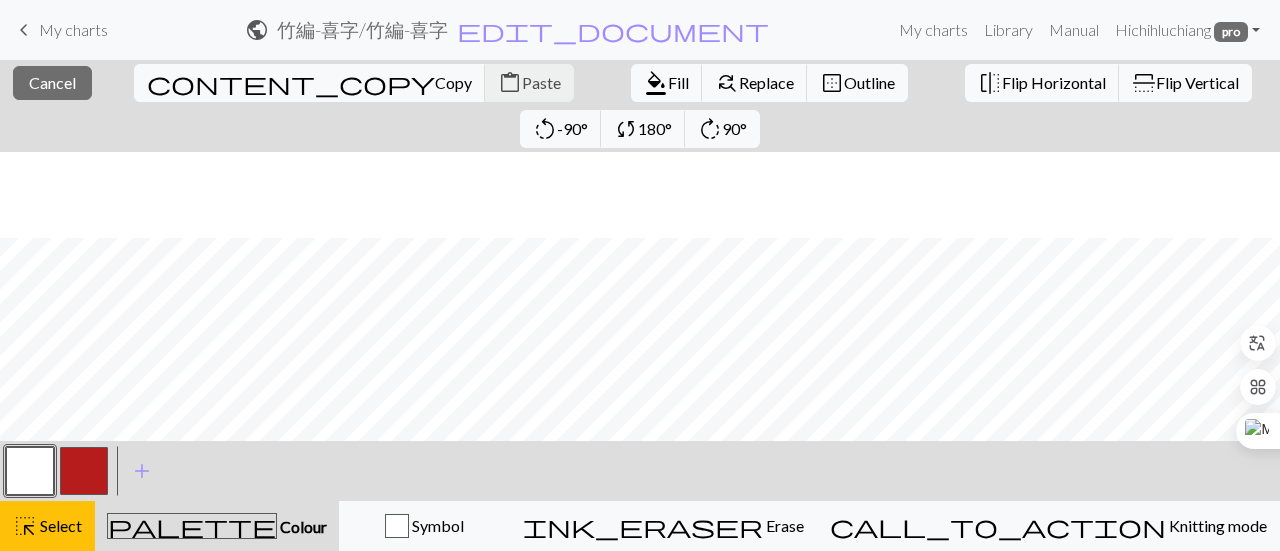 scroll, scrollTop: 300, scrollLeft: 0, axis: vertical 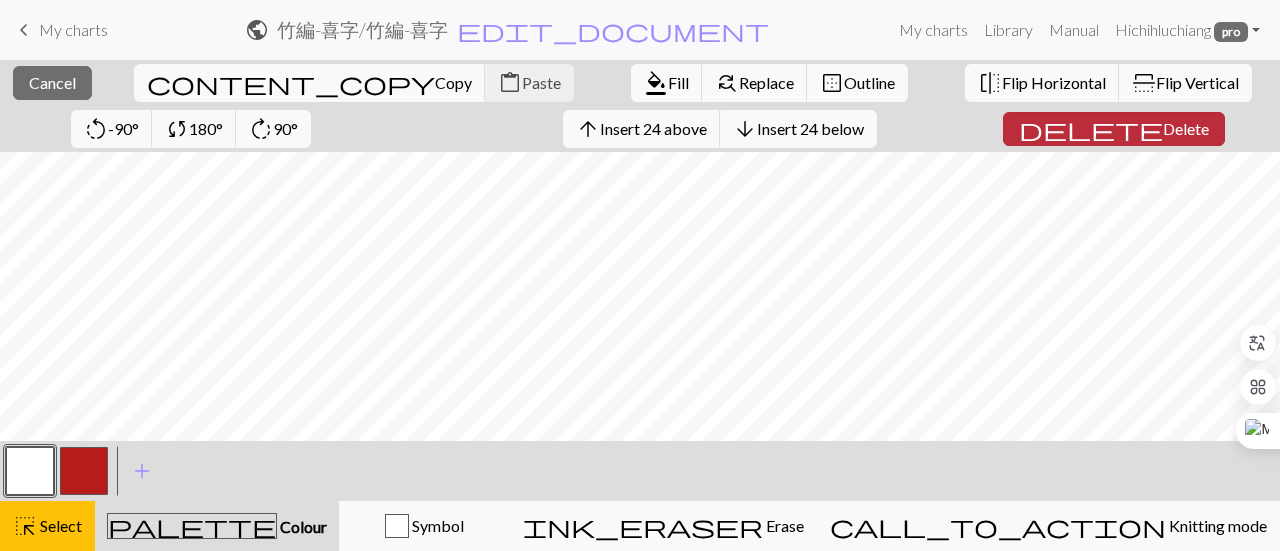 click on "delete  Delete" at bounding box center [1114, 129] 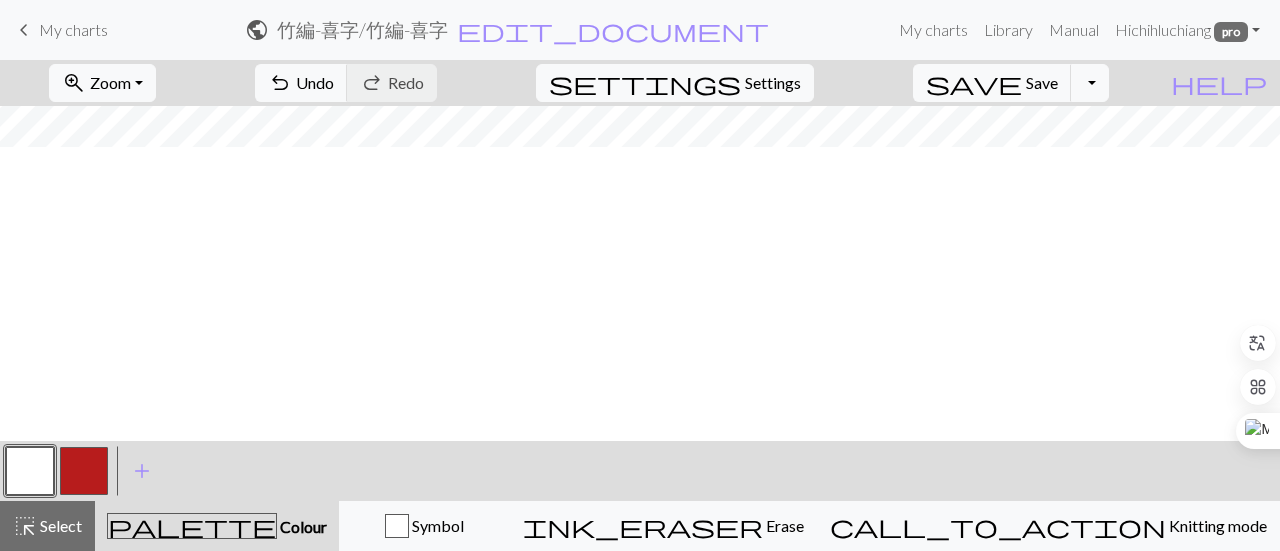 scroll, scrollTop: 0, scrollLeft: 0, axis: both 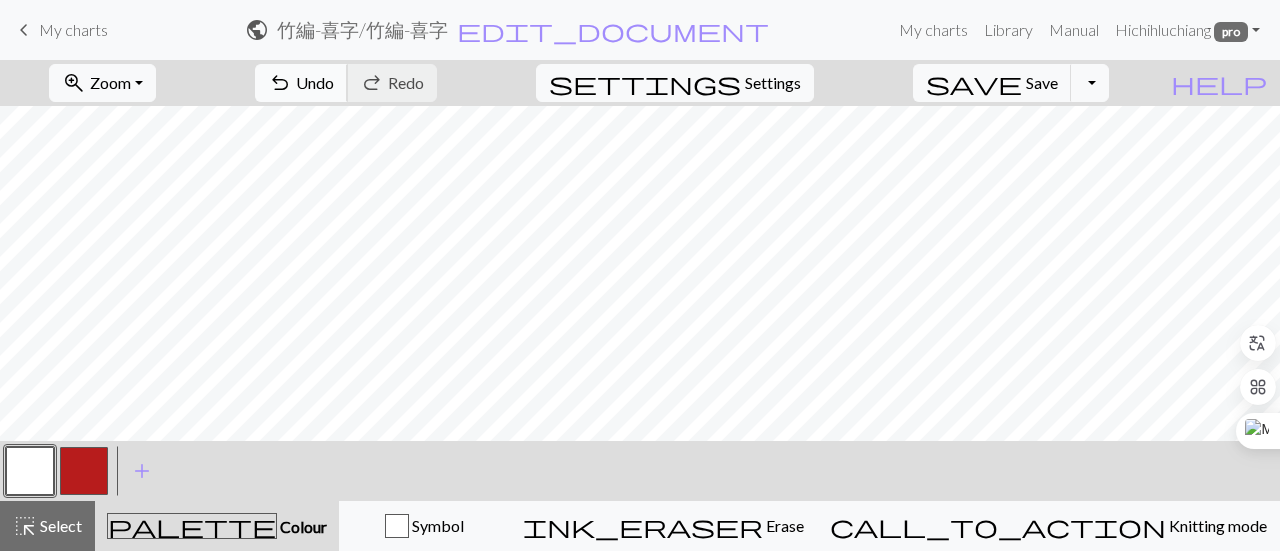 click on "Undo" at bounding box center [315, 82] 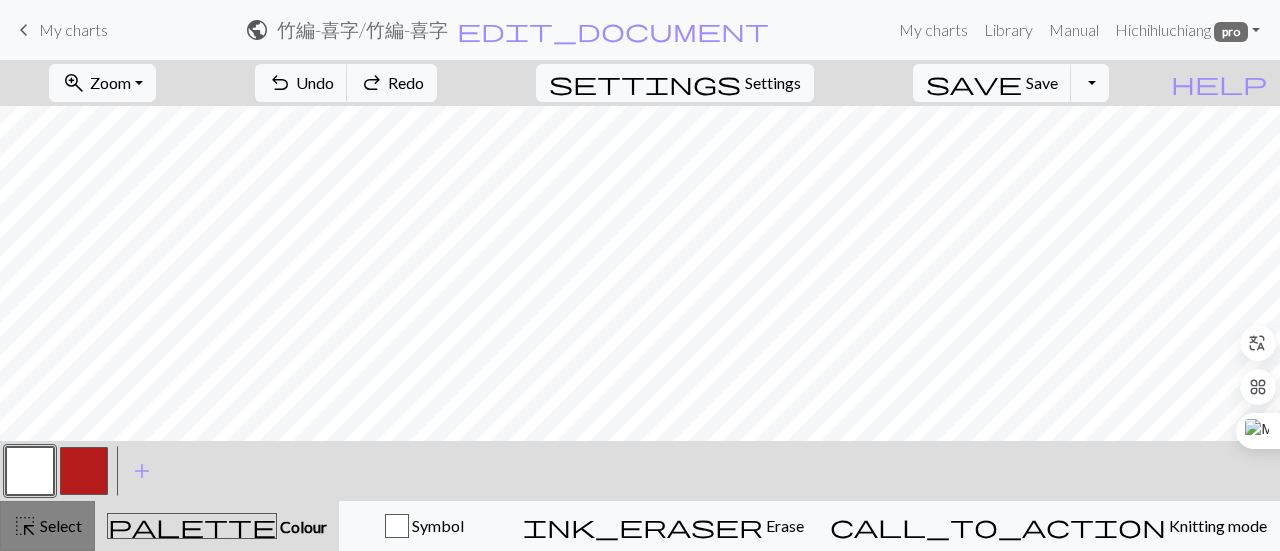 click on "Select" at bounding box center (59, 525) 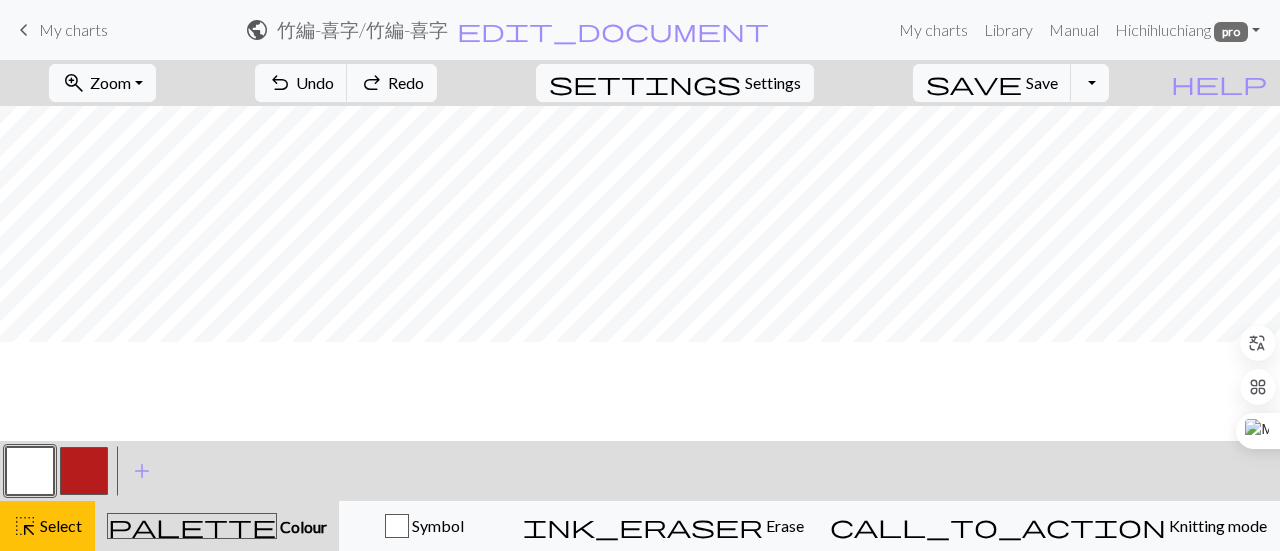 scroll, scrollTop: 0, scrollLeft: 0, axis: both 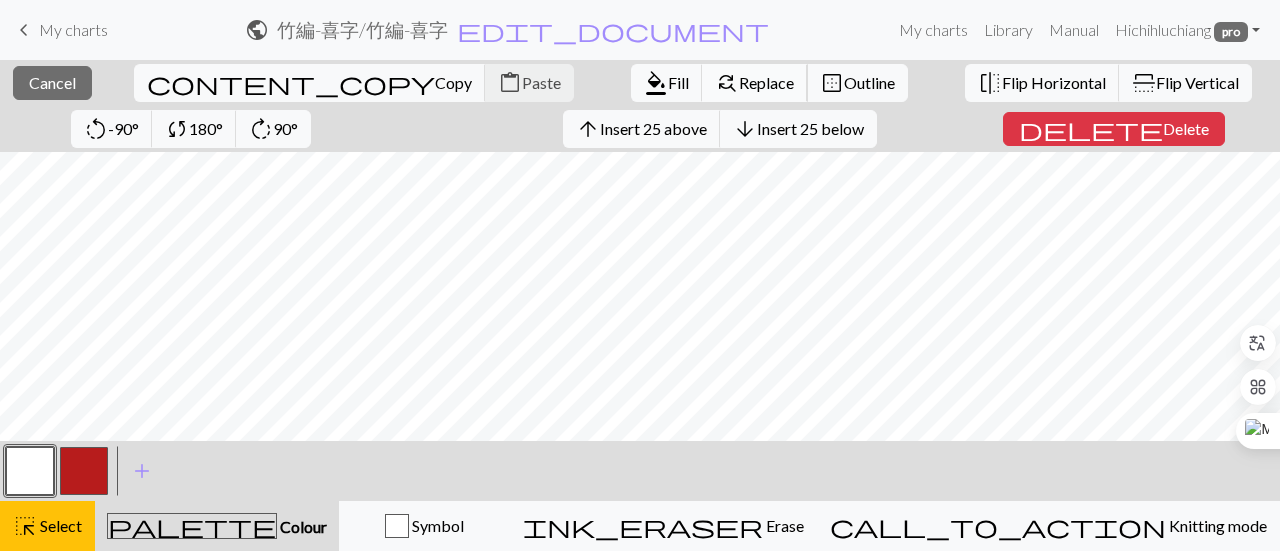 click on "Replace" at bounding box center (766, 82) 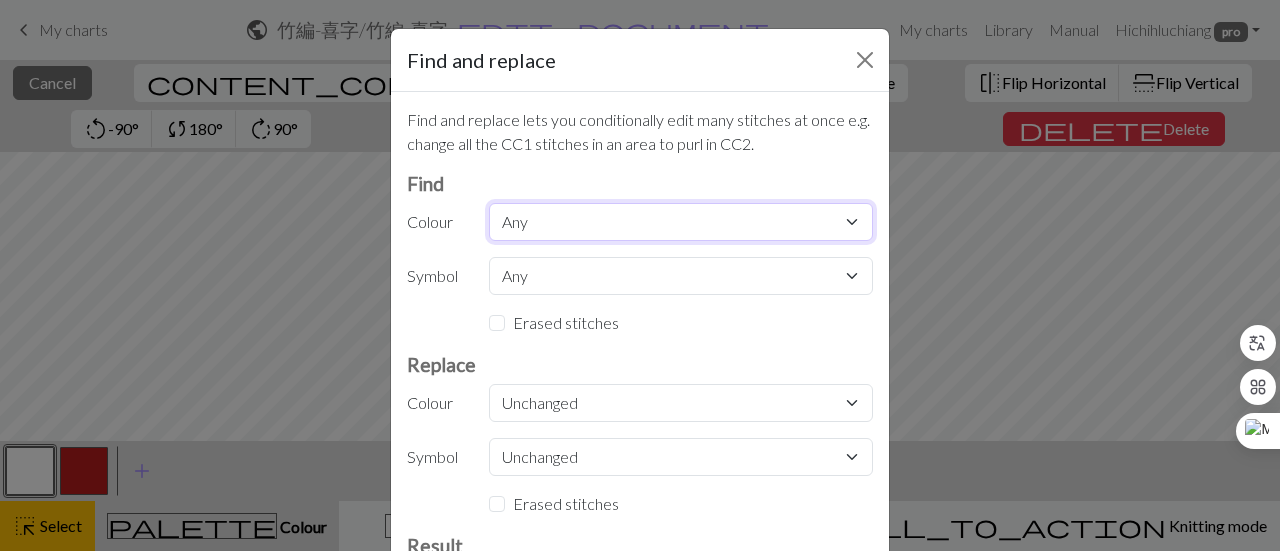 click on "Any MC CC1" at bounding box center [681, 222] 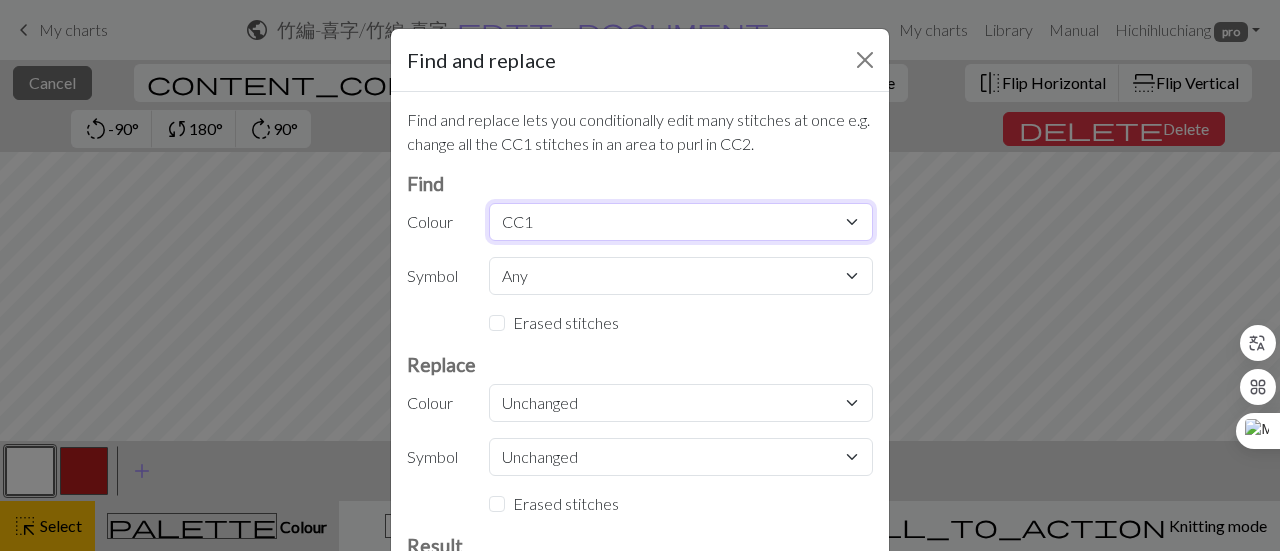 click on "Any MC CC1" at bounding box center [681, 222] 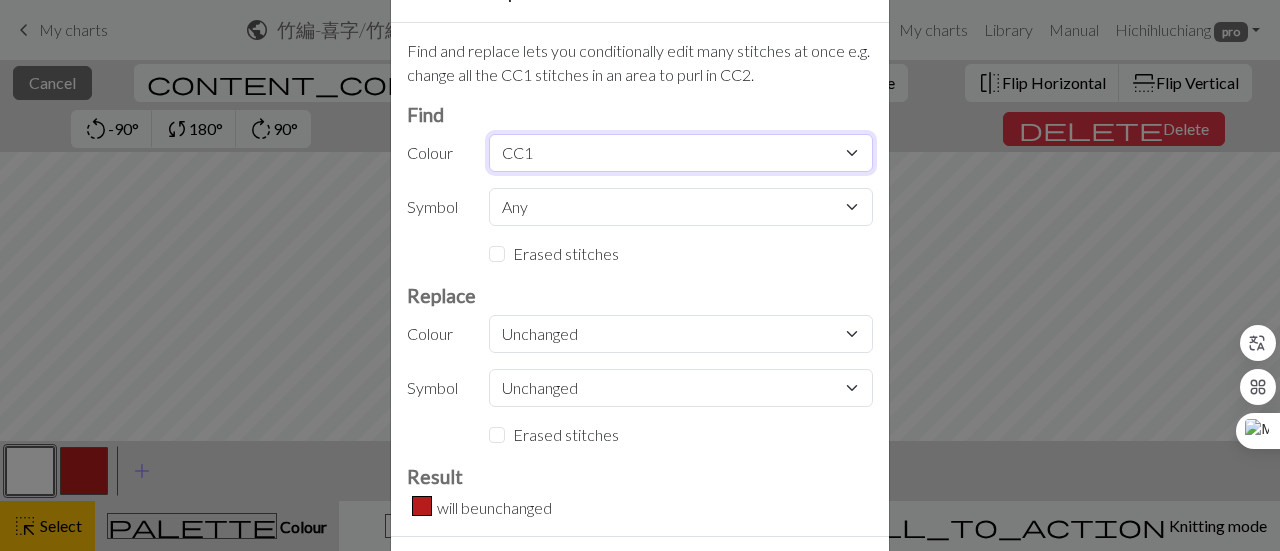 scroll, scrollTop: 100, scrollLeft: 0, axis: vertical 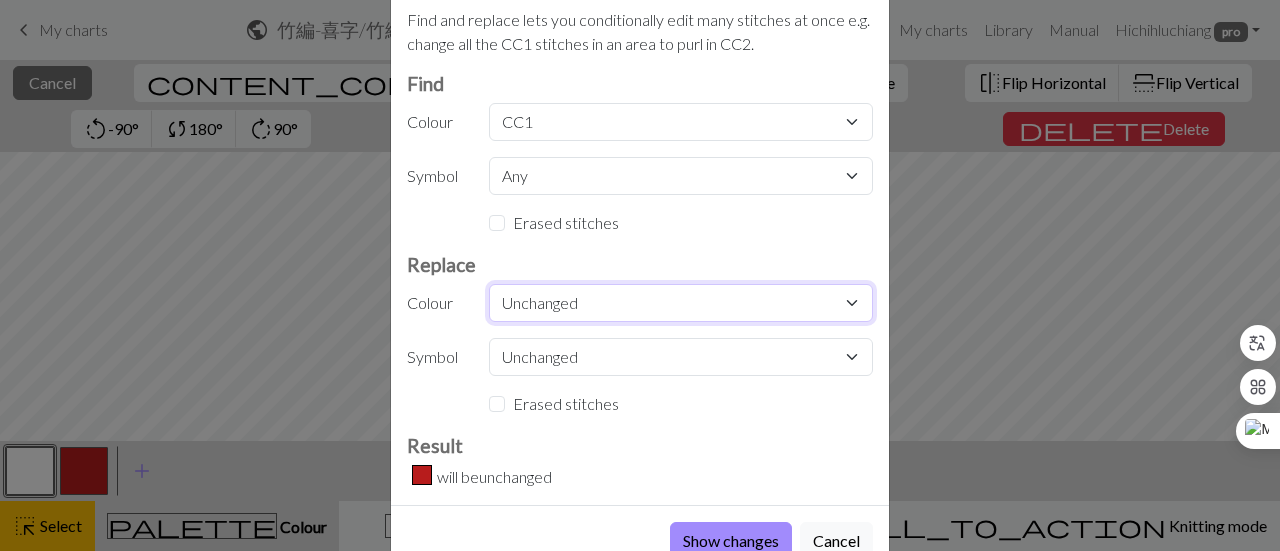 drag, startPoint x: 595, startPoint y: 301, endPoint x: 590, endPoint y: 311, distance: 11.18034 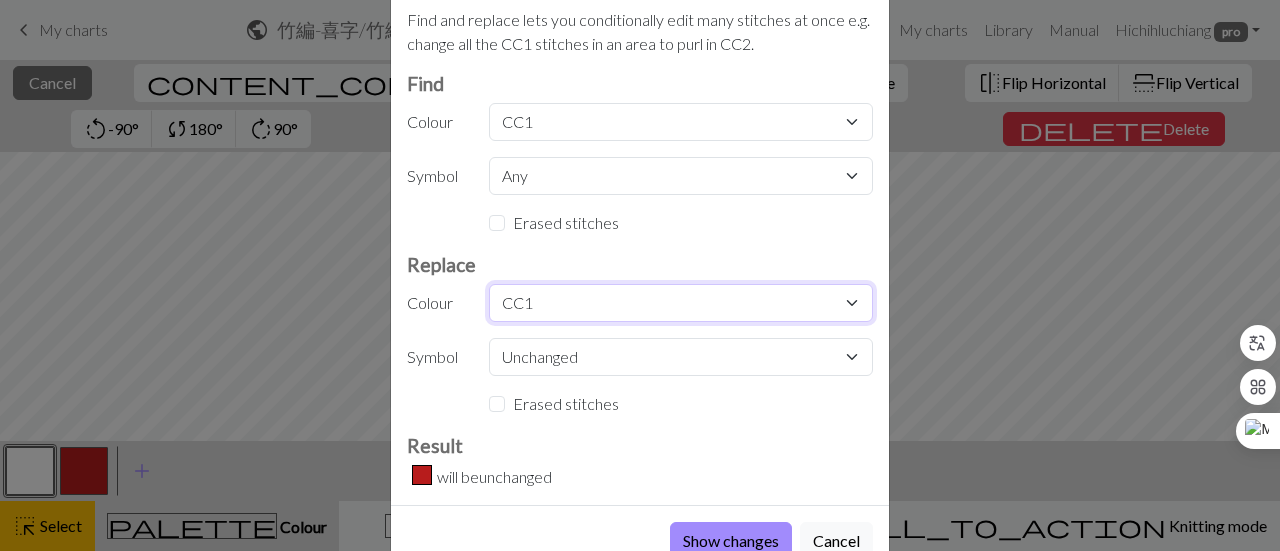 click on "Unchanged MC CC1" at bounding box center (681, 303) 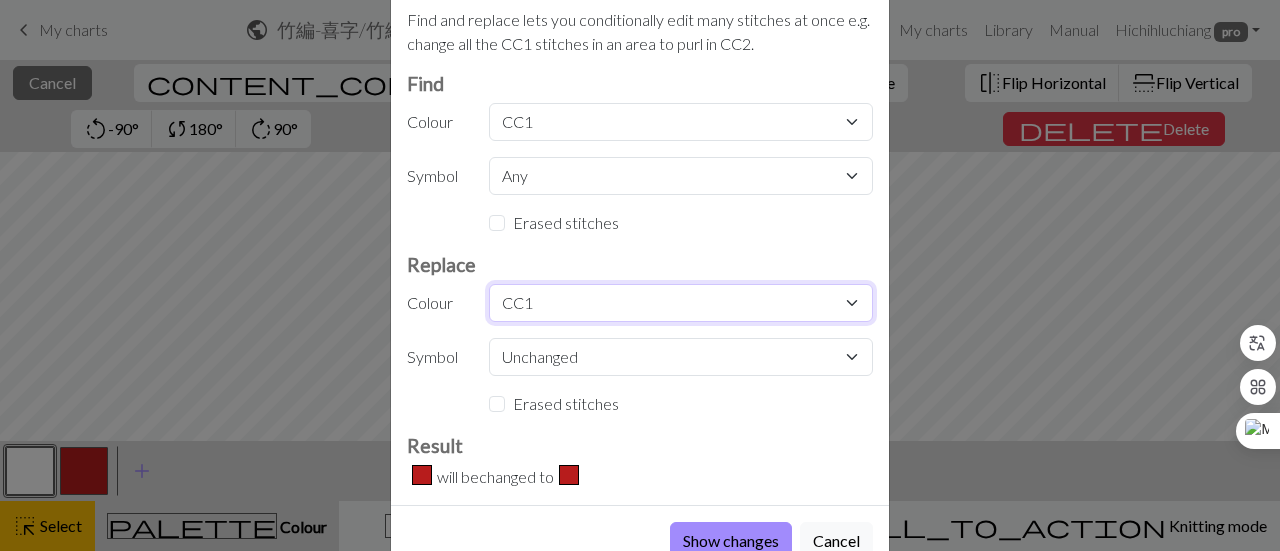 click on "Unchanged MC CC1" at bounding box center (681, 303) 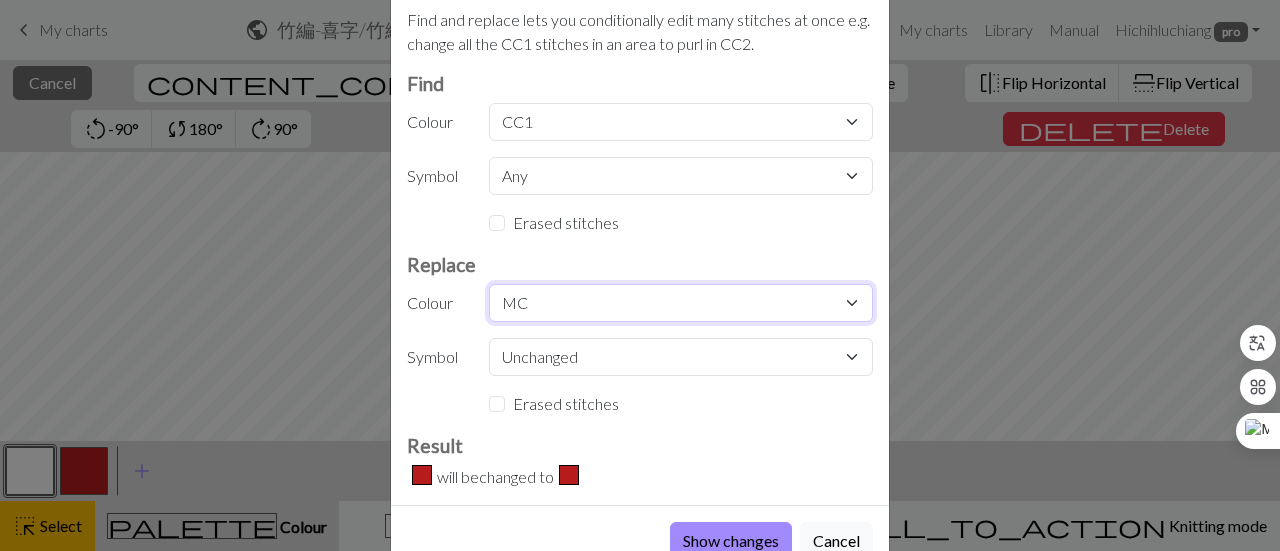 click on "Unchanged MC CC1" at bounding box center [681, 303] 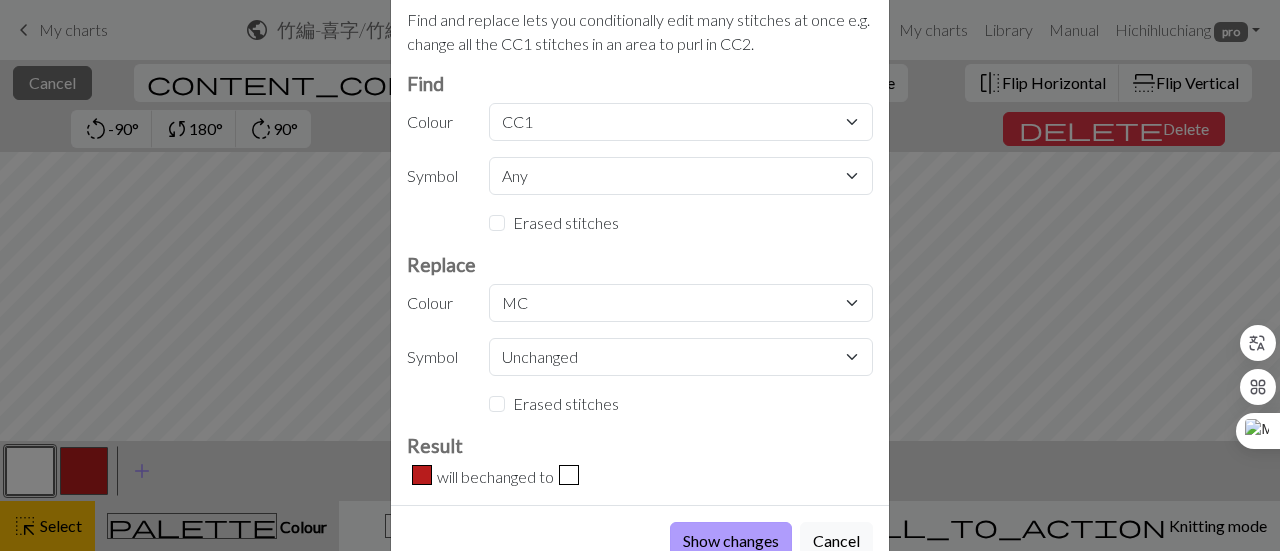 click on "Show changes" at bounding box center (731, 541) 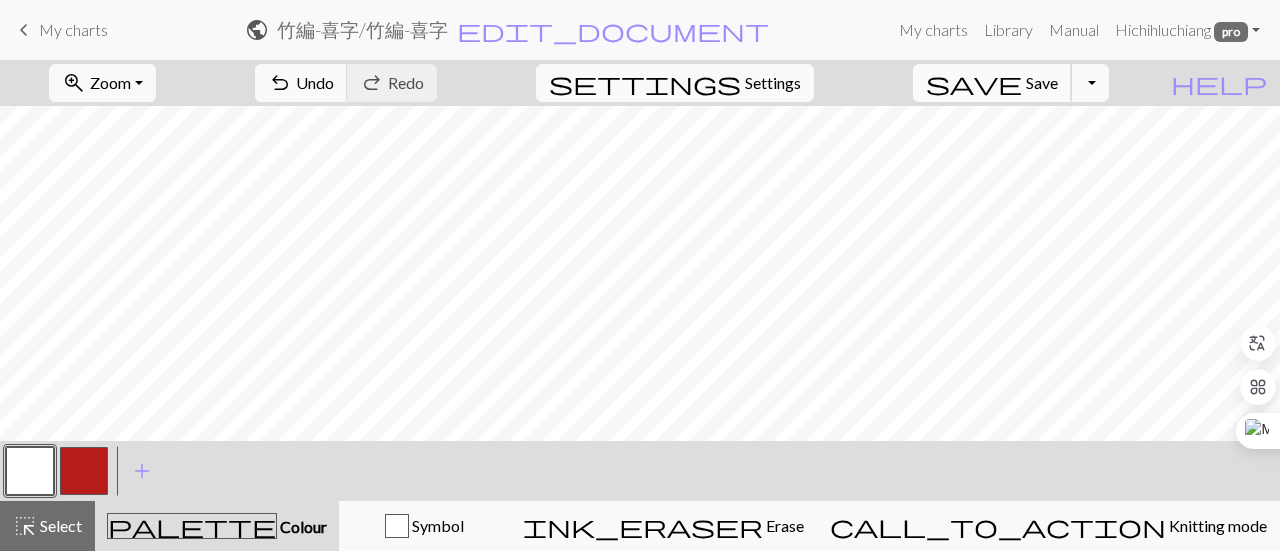 click on "Save" at bounding box center [1042, 82] 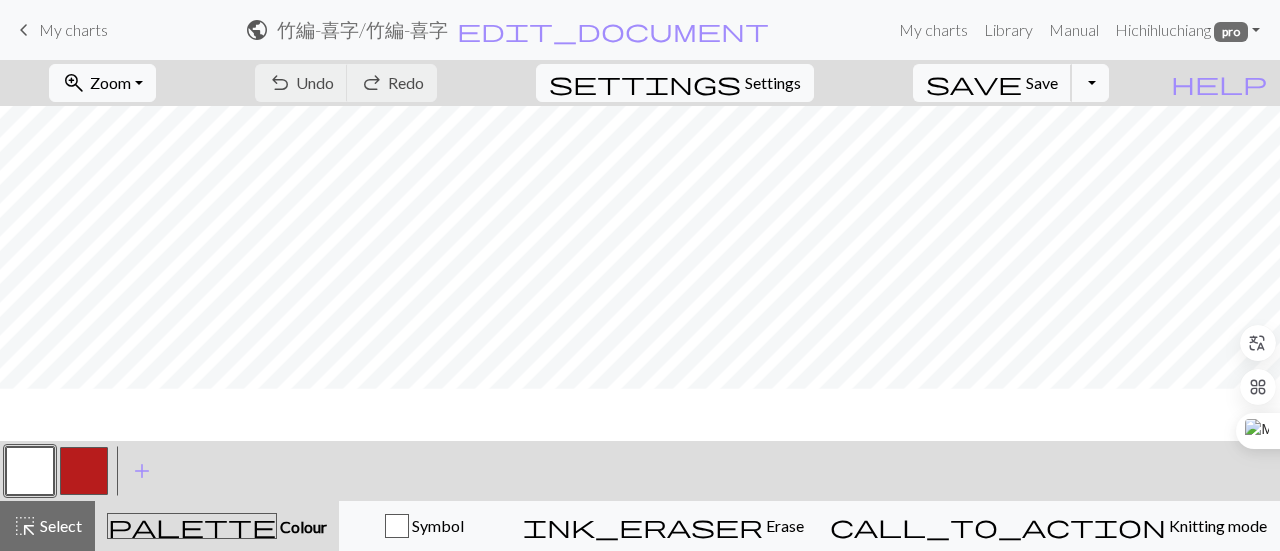 scroll, scrollTop: 400, scrollLeft: 0, axis: vertical 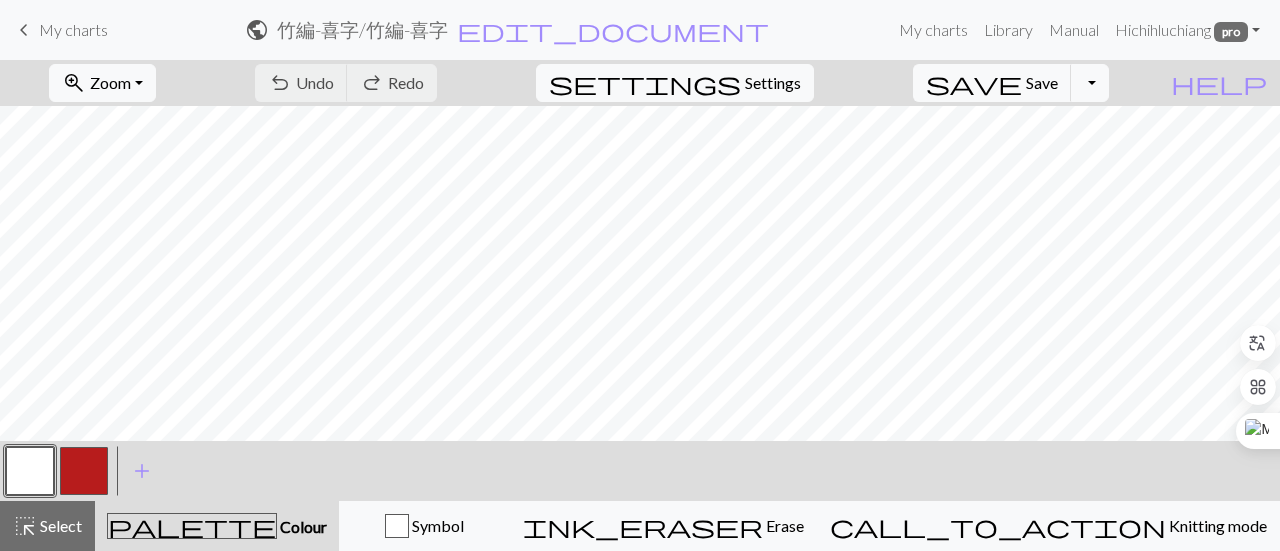 click at bounding box center [84, 471] 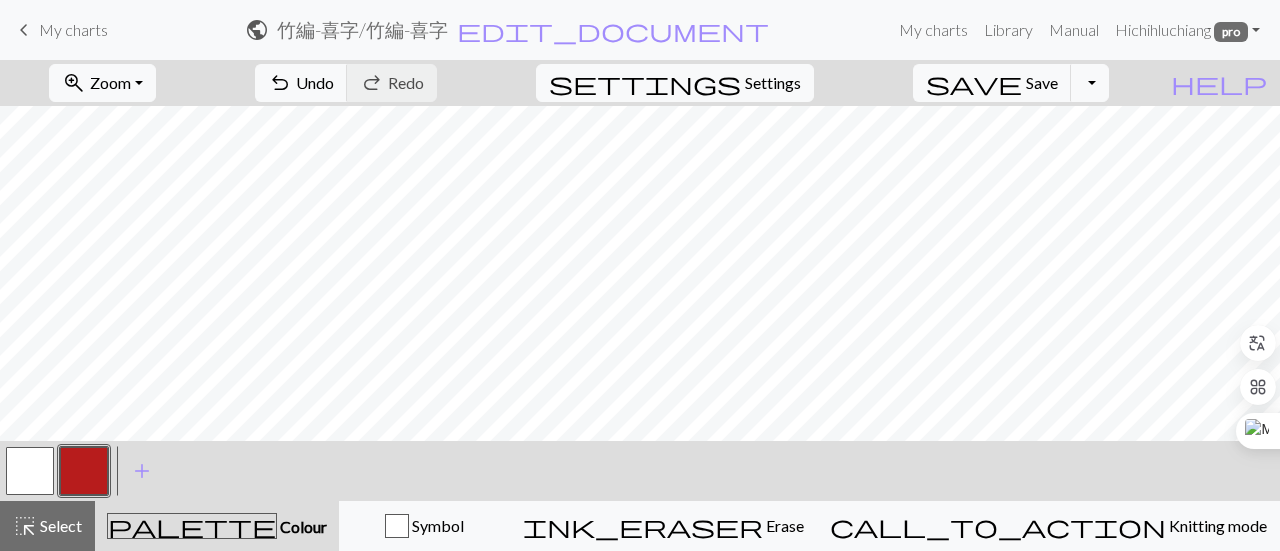 click at bounding box center [30, 471] 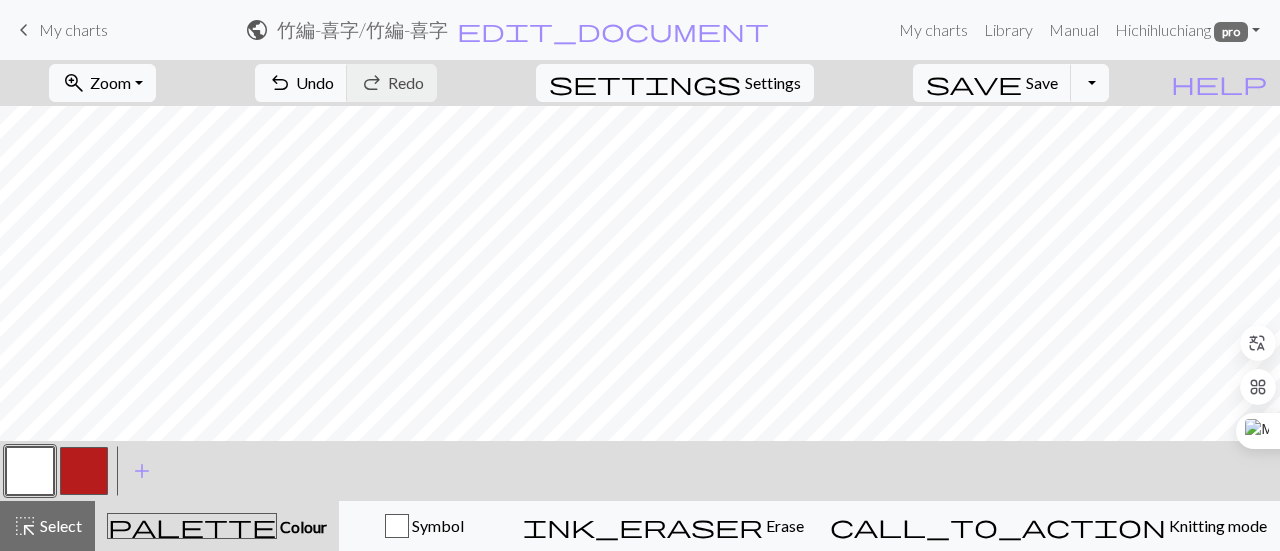 click at bounding box center (84, 471) 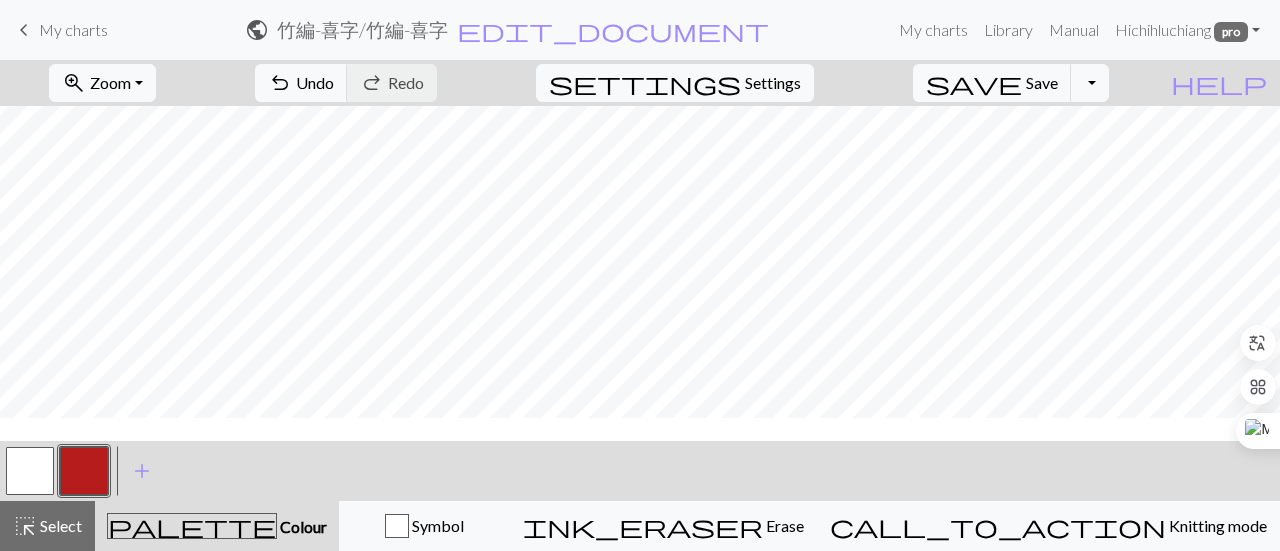 scroll, scrollTop: 400, scrollLeft: 0, axis: vertical 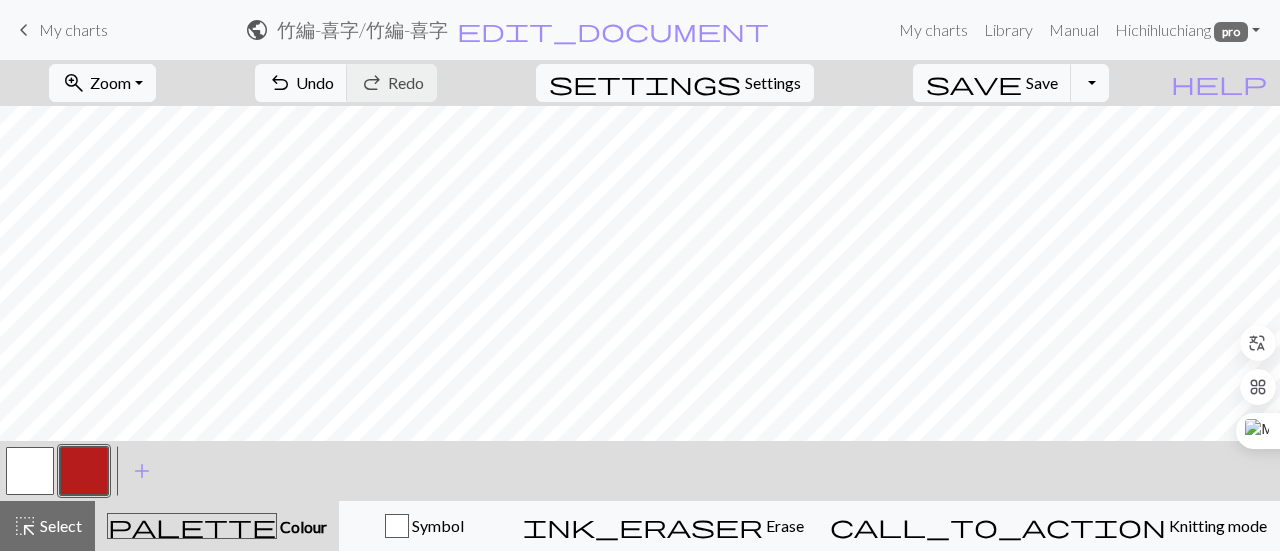 drag, startPoint x: 27, startPoint y: 473, endPoint x: 145, endPoint y: 442, distance: 122.0041 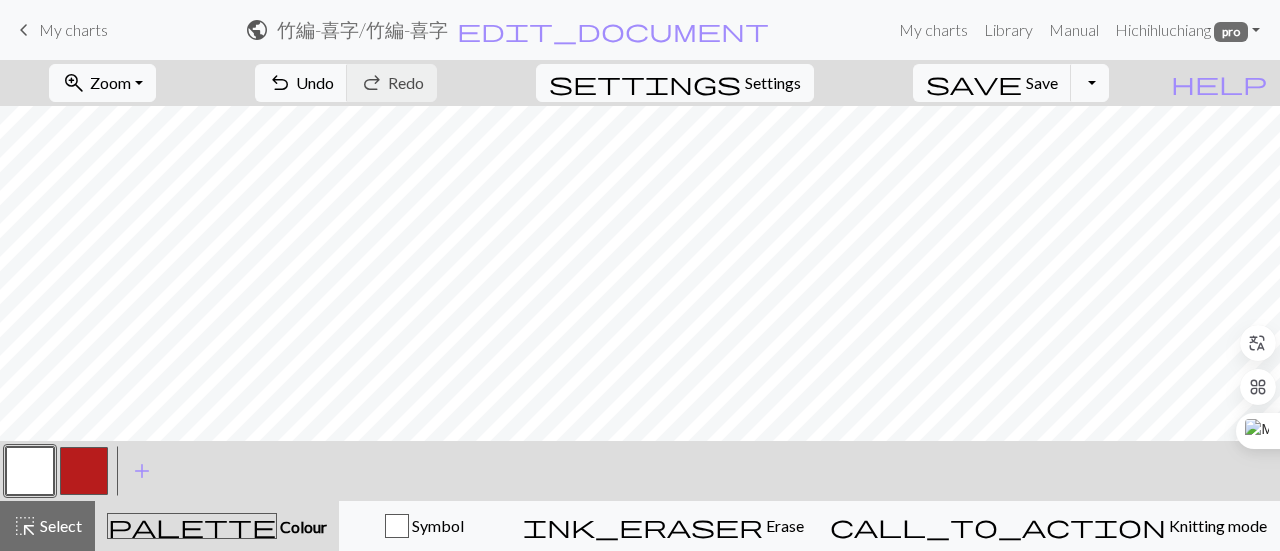 click at bounding box center (84, 471) 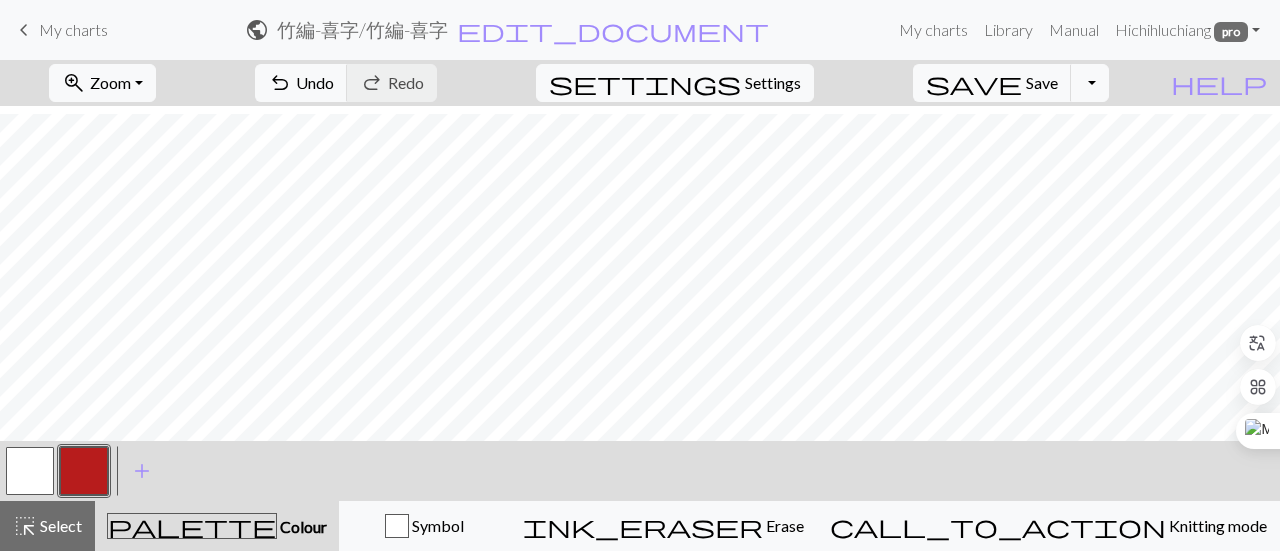 scroll, scrollTop: 400, scrollLeft: 0, axis: vertical 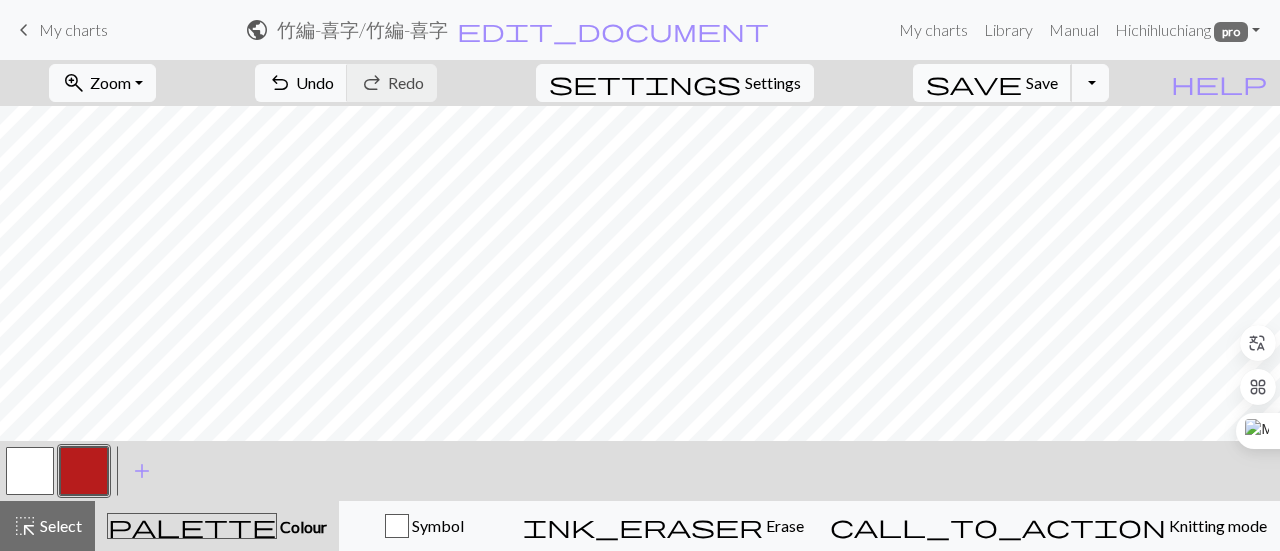 click on "Save" at bounding box center [1042, 82] 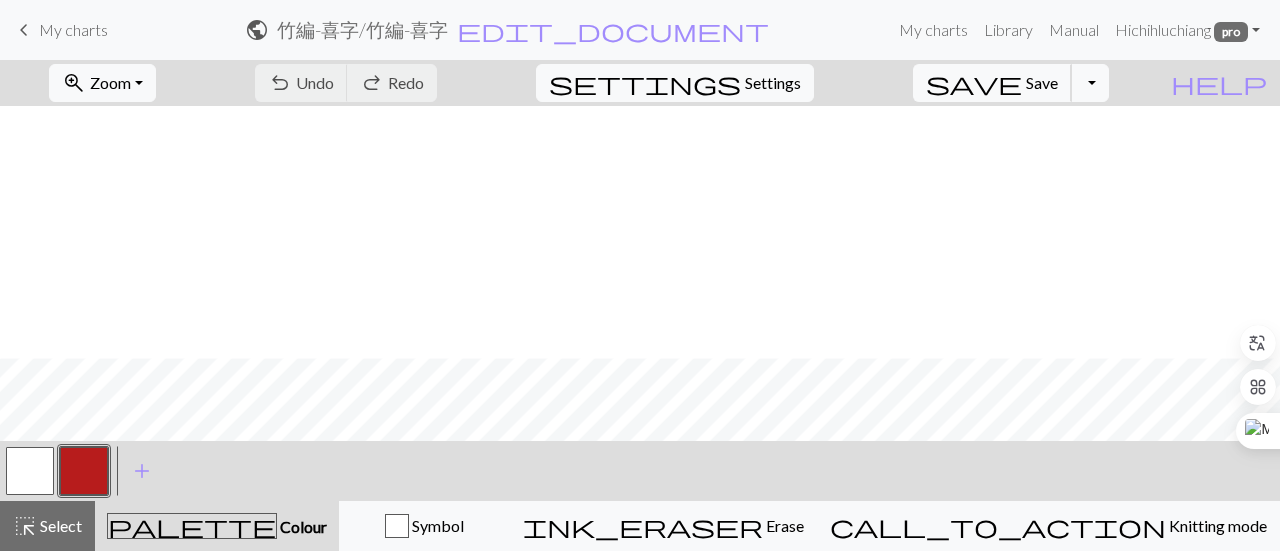 scroll, scrollTop: 789, scrollLeft: 0, axis: vertical 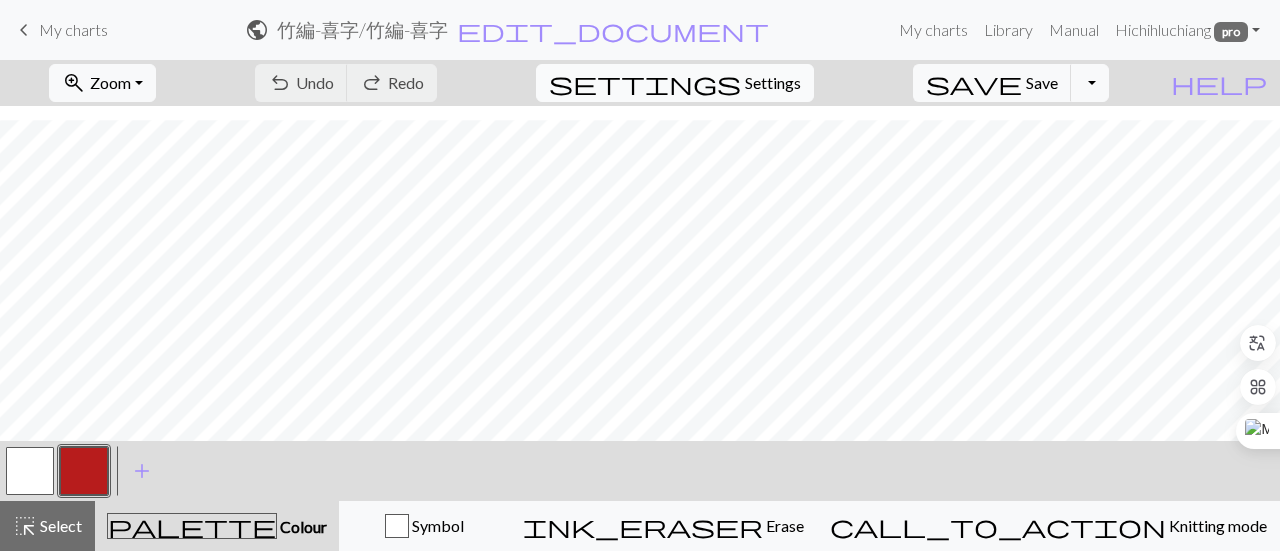 click on "Settings" at bounding box center (773, 83) 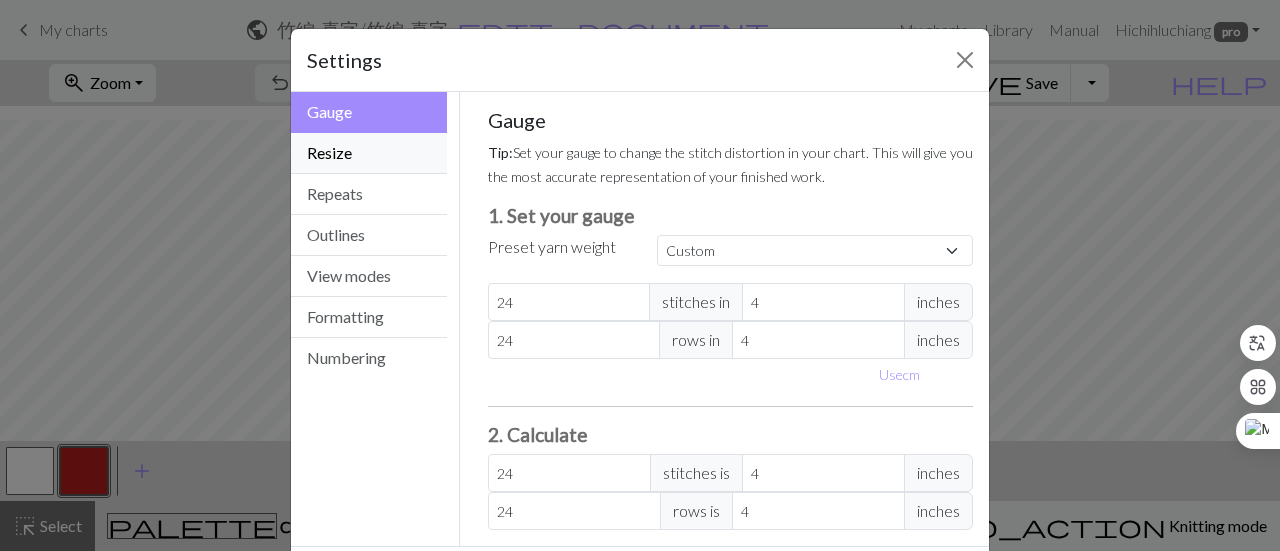 click on "Resize" at bounding box center [369, 153] 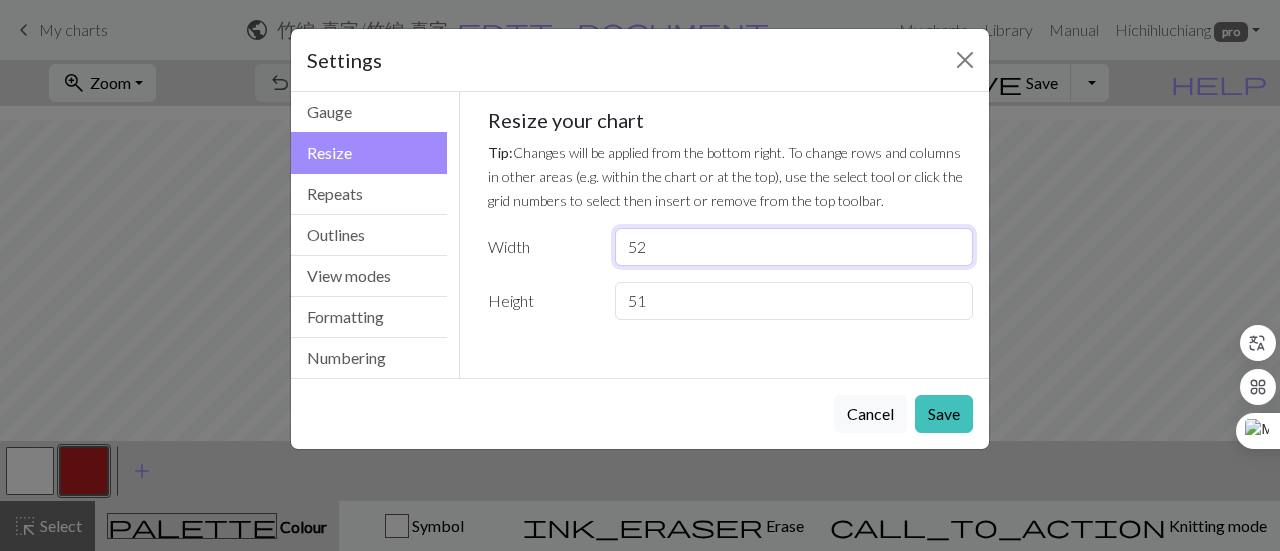 click on "52" at bounding box center [794, 247] 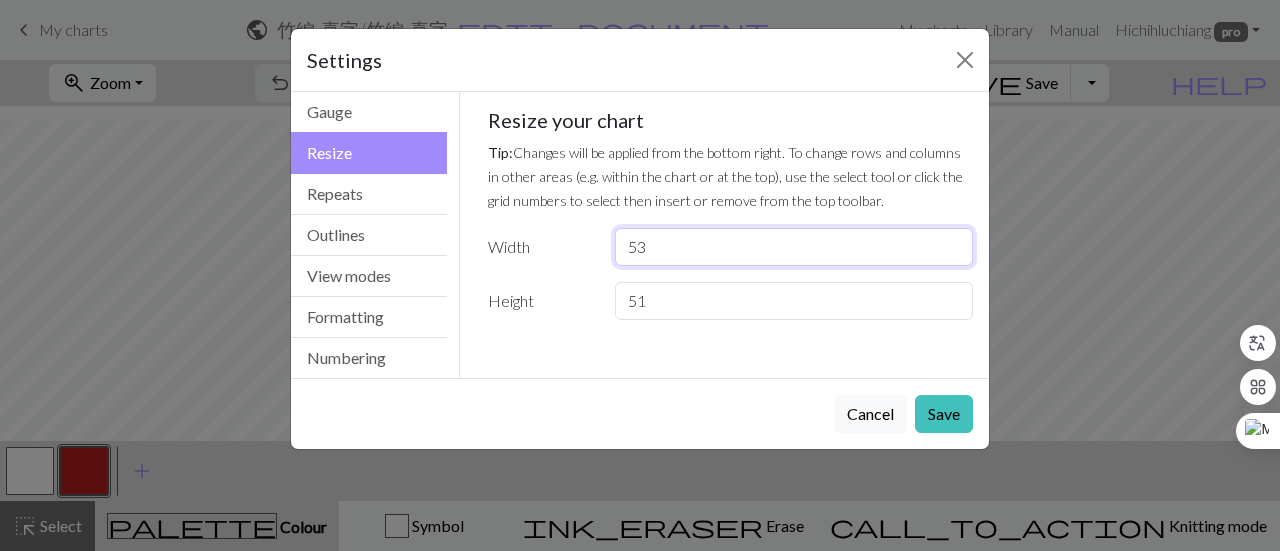 click on "53" at bounding box center (794, 247) 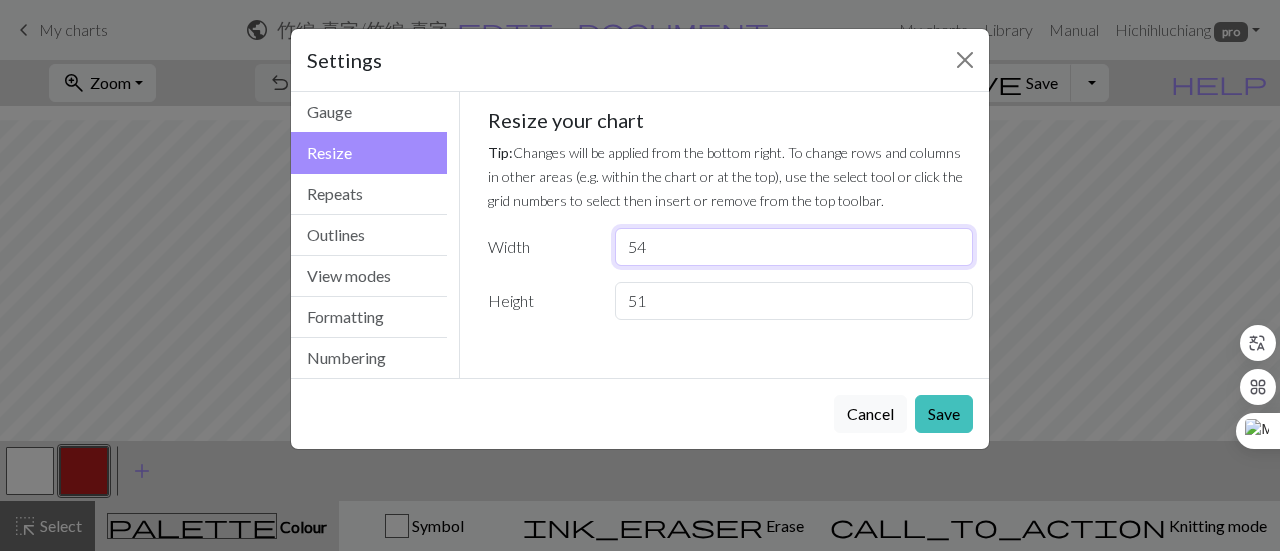 click on "54" at bounding box center (794, 247) 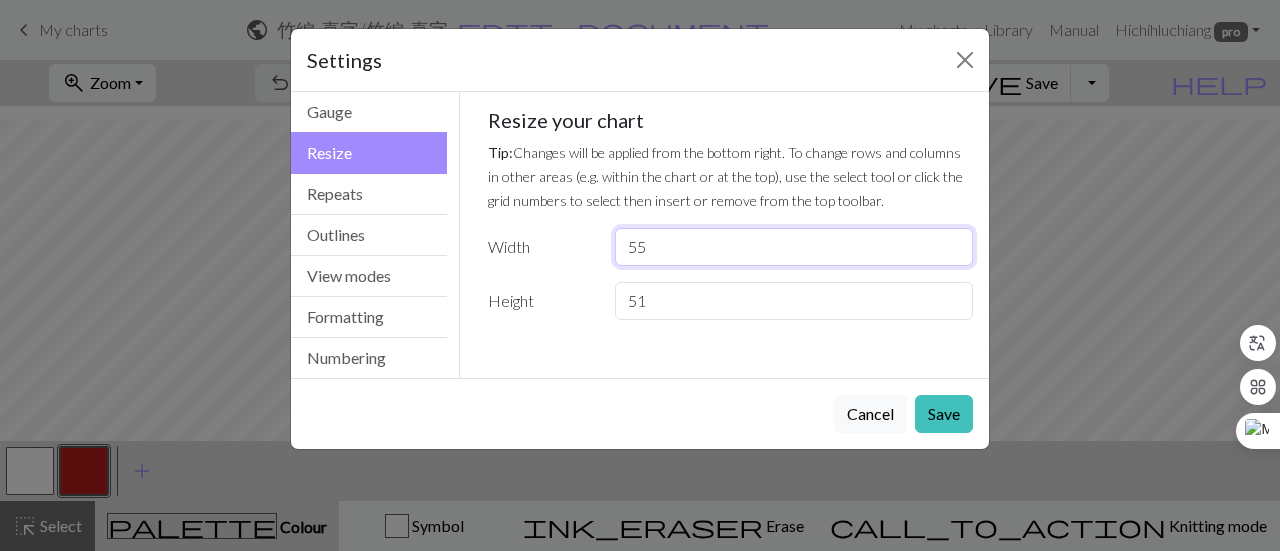click on "55" at bounding box center (794, 247) 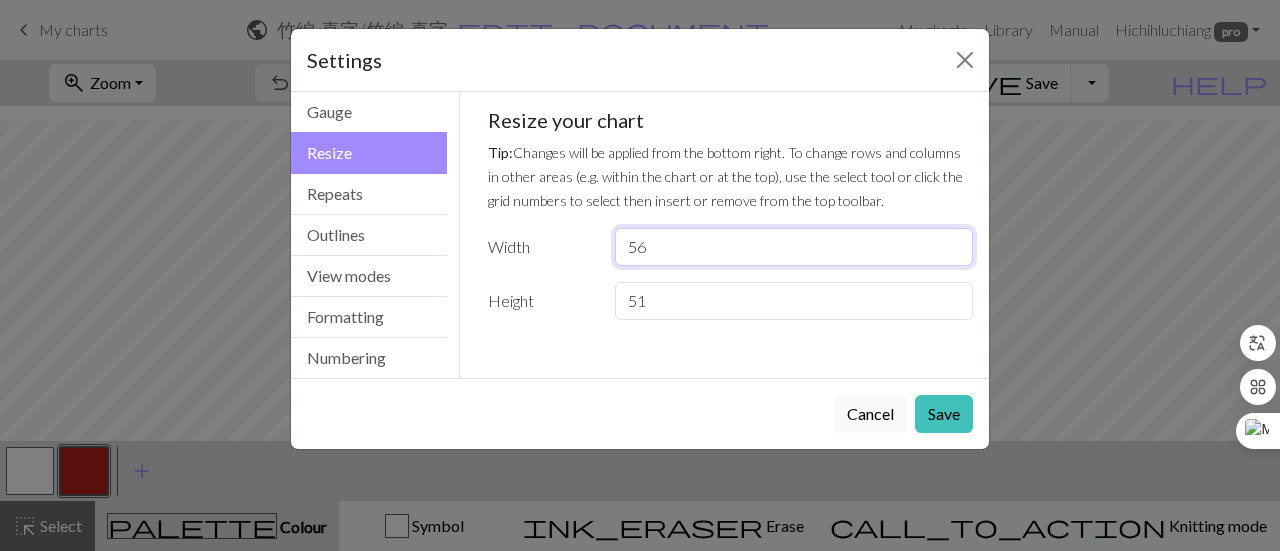 click on "56" at bounding box center (794, 247) 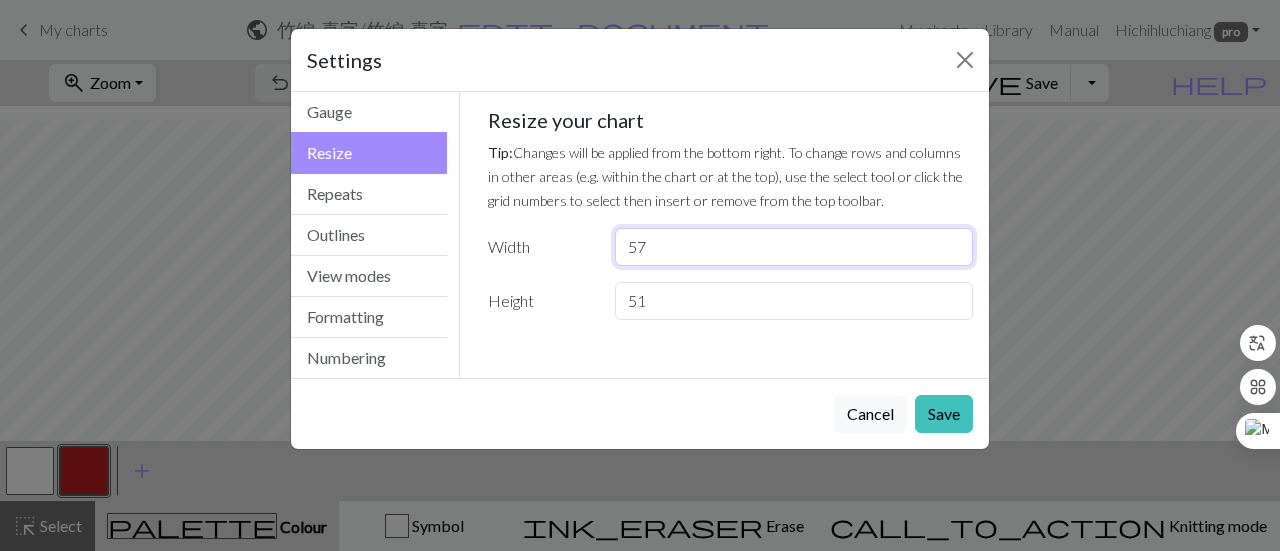 type on "57" 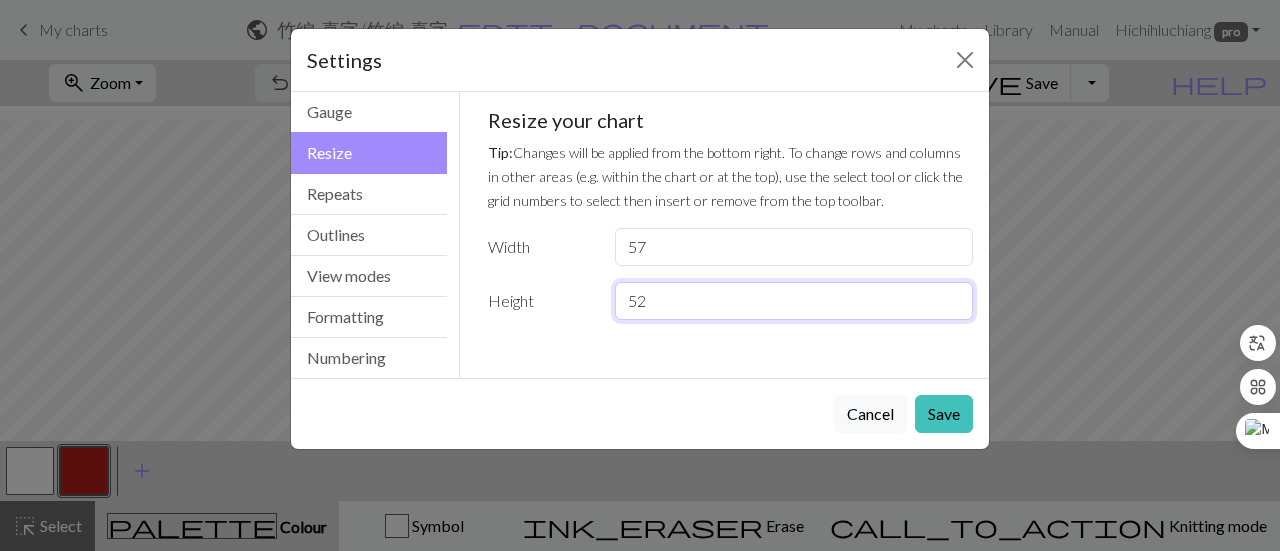 click on "52" at bounding box center (794, 301) 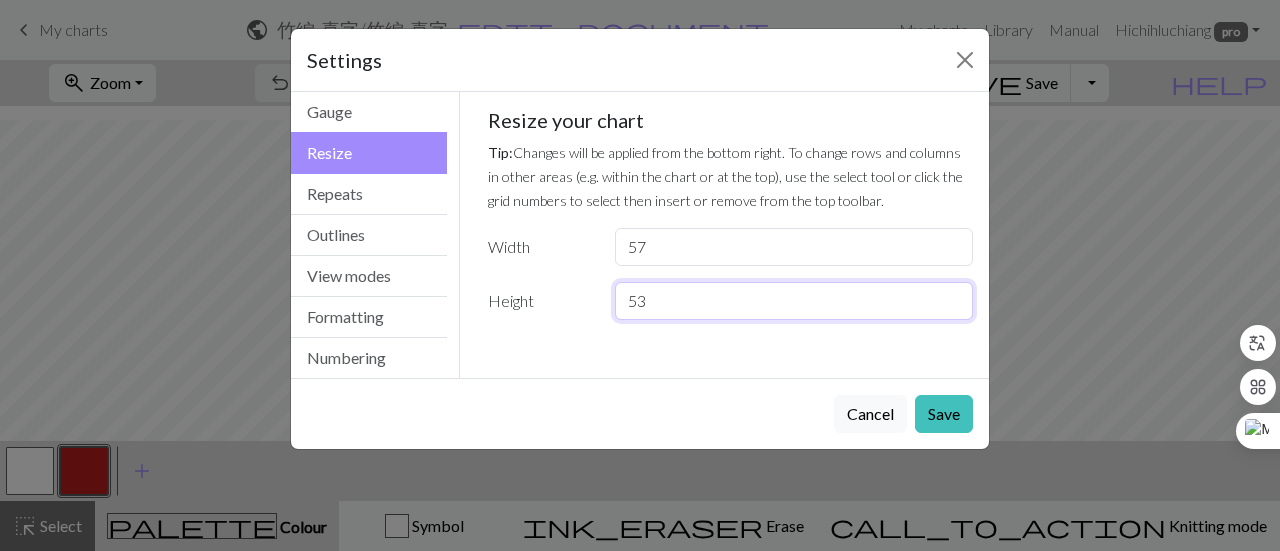 click on "53" at bounding box center (794, 301) 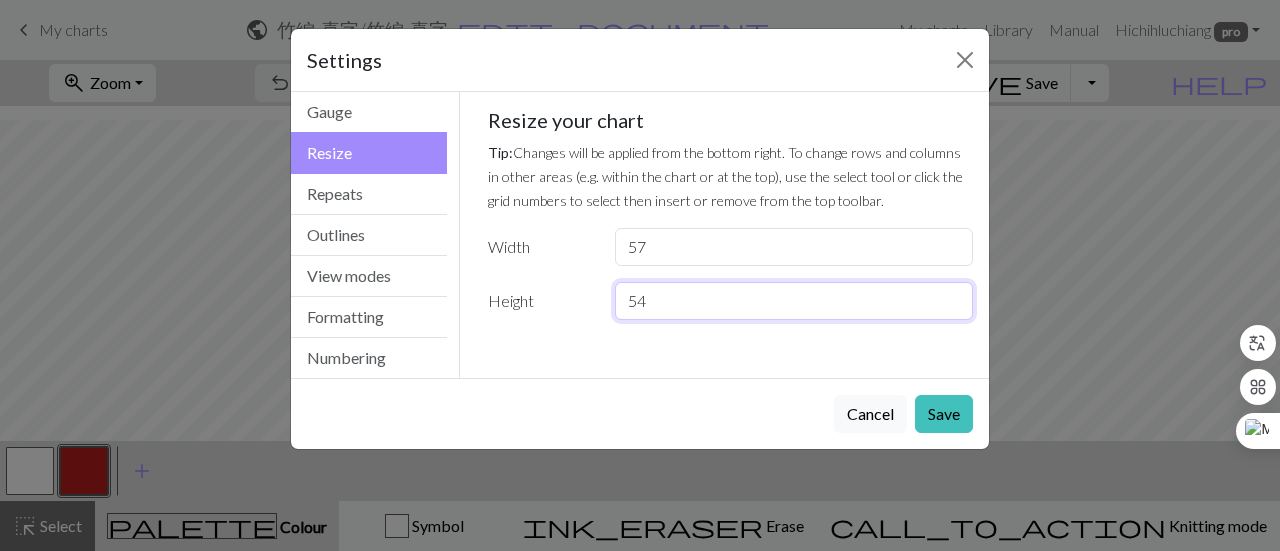 click on "54" at bounding box center (794, 301) 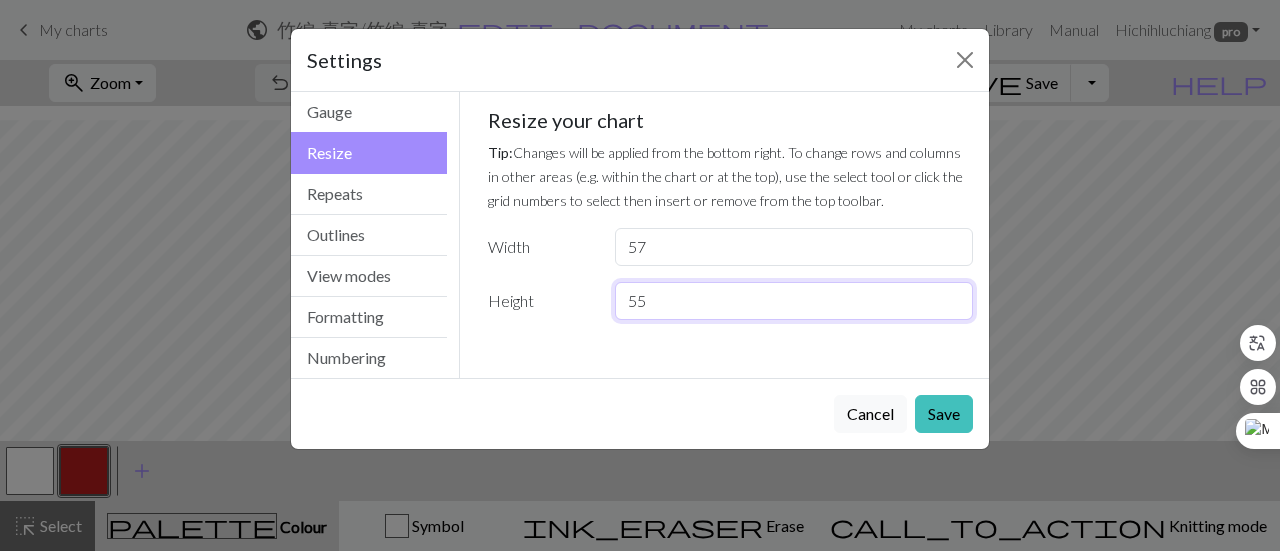 click on "55" at bounding box center [794, 301] 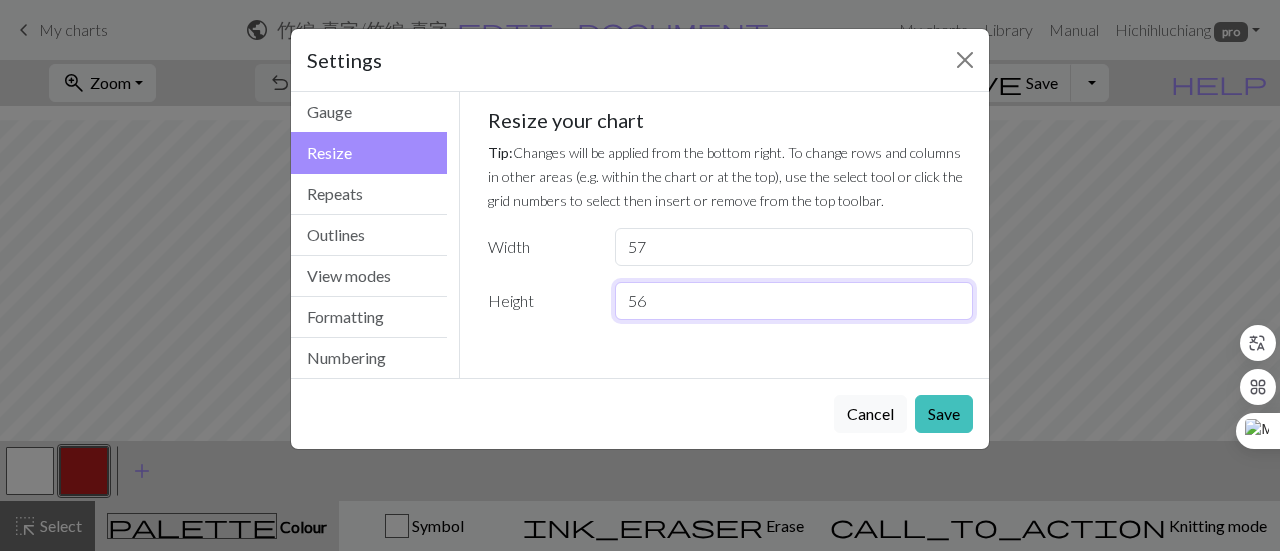 click on "56" at bounding box center [794, 301] 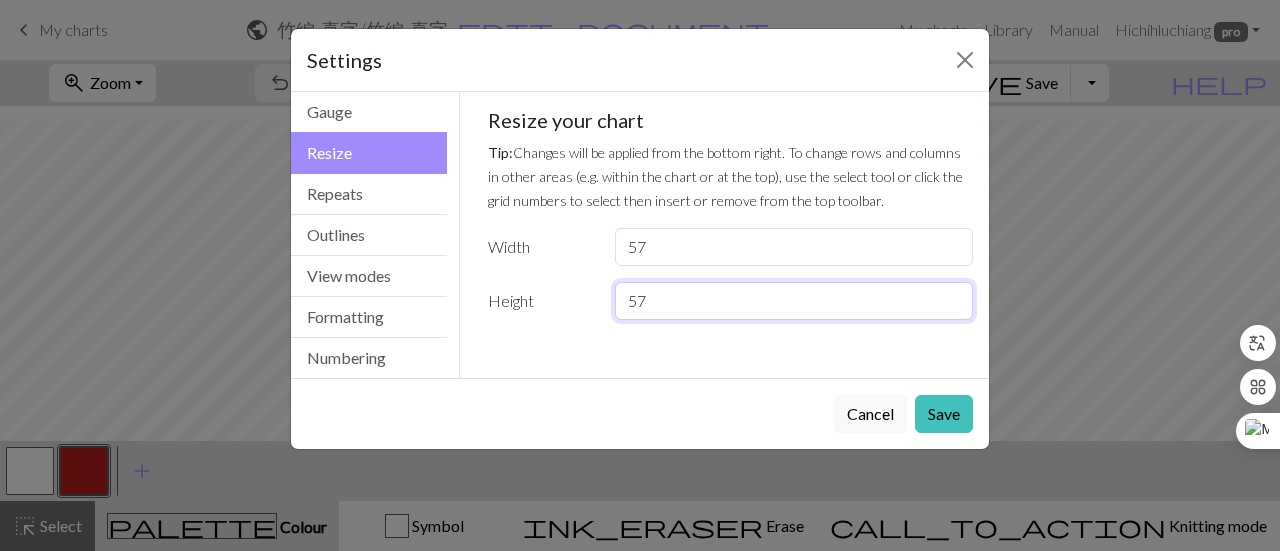 type on "57" 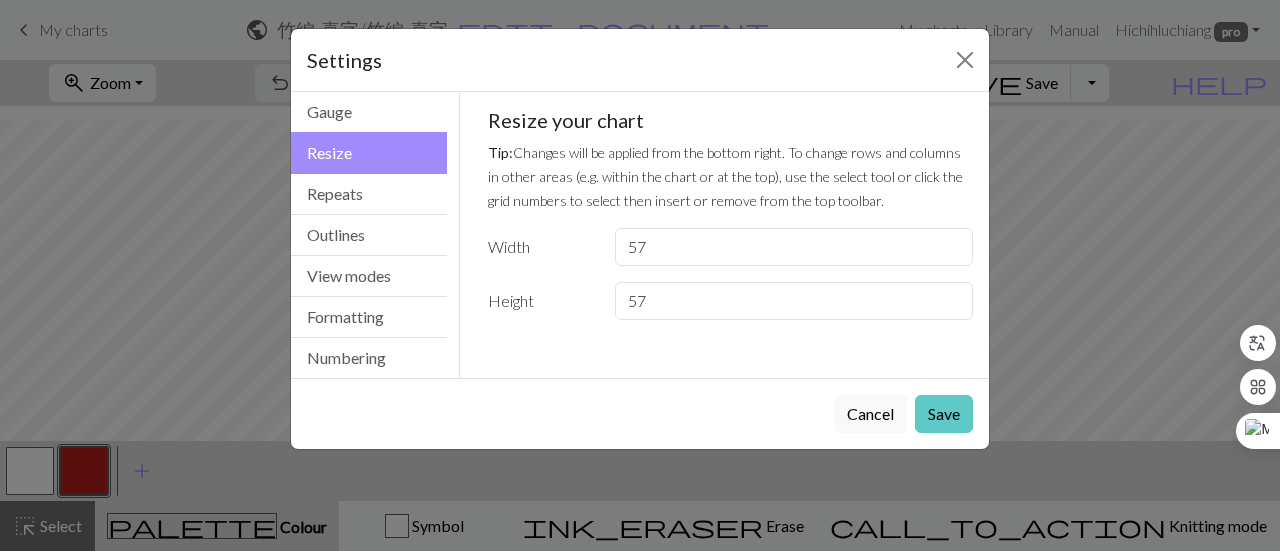 click on "Save" at bounding box center (944, 414) 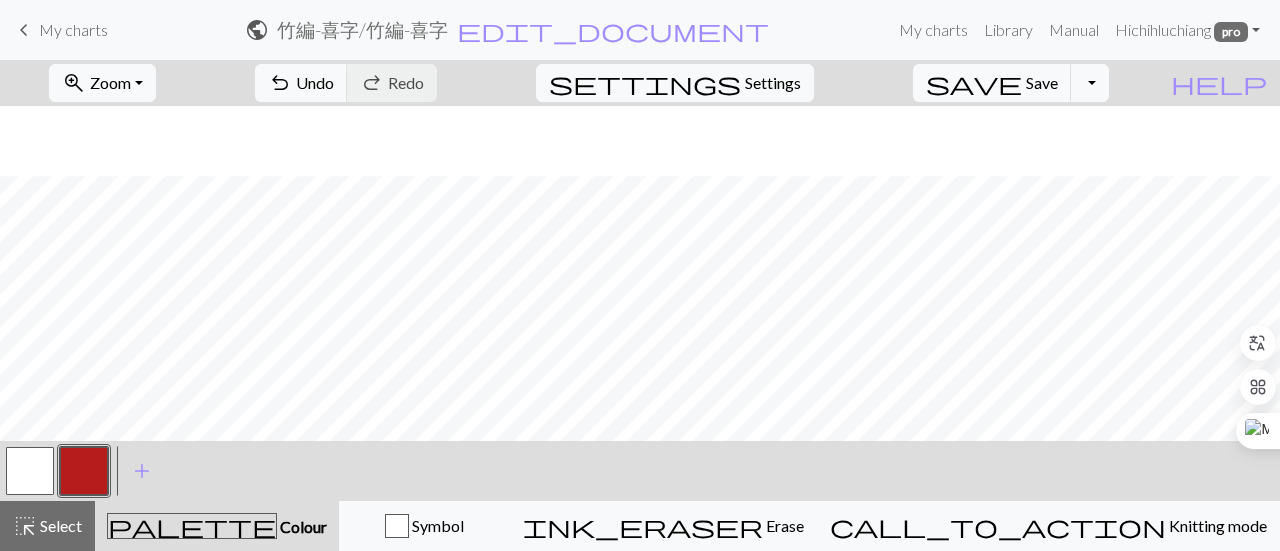 scroll, scrollTop: 909, scrollLeft: 0, axis: vertical 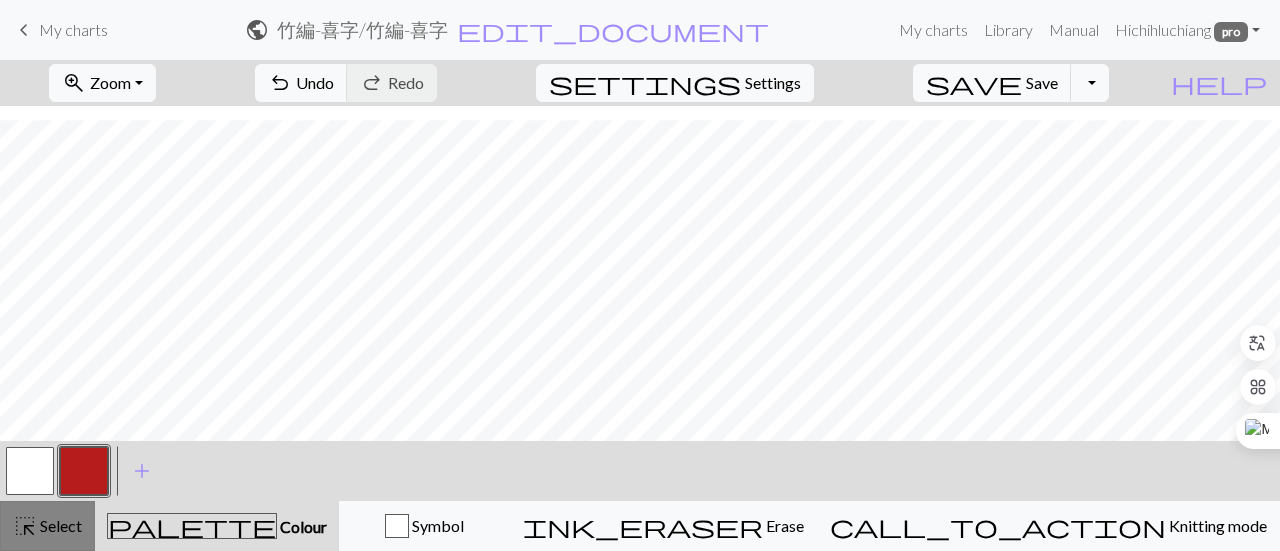 click on "Select" at bounding box center (59, 525) 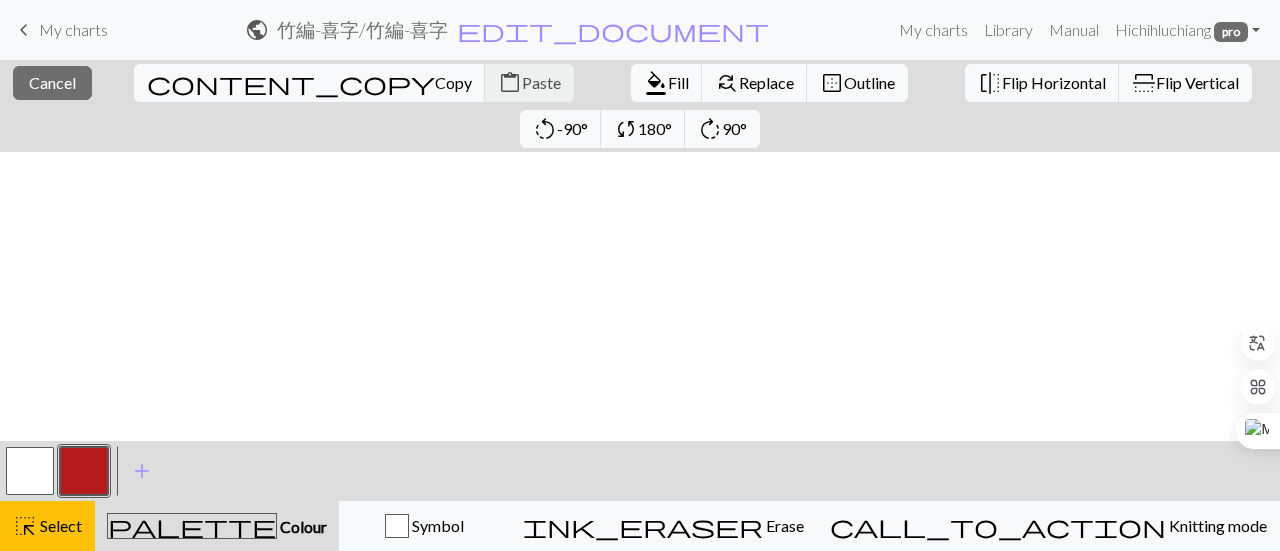 scroll, scrollTop: 400, scrollLeft: 0, axis: vertical 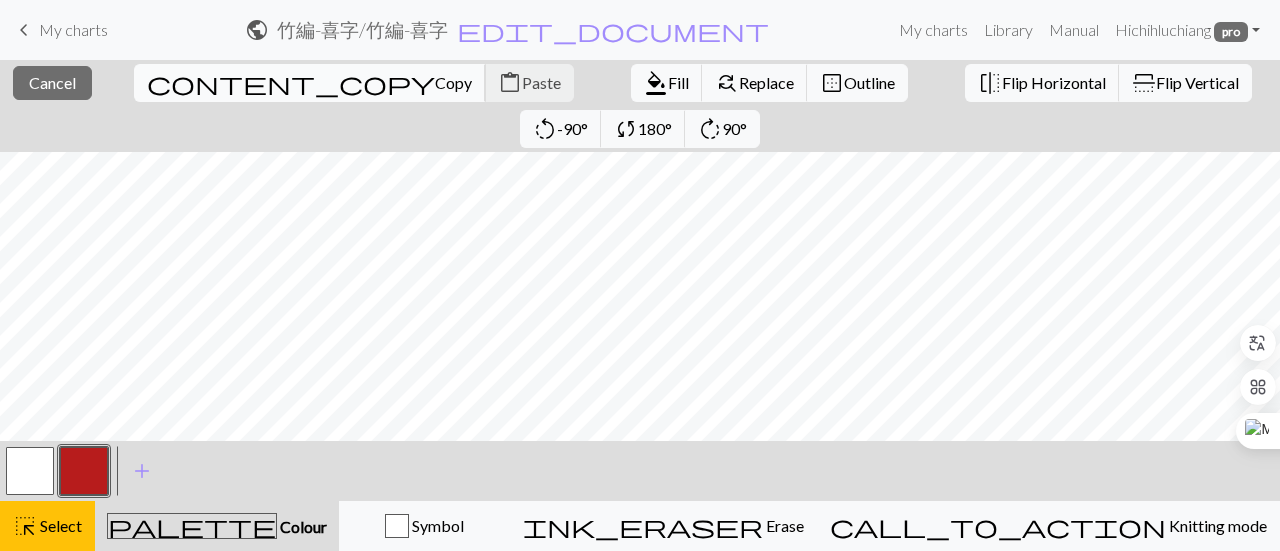 click on "content_copy  Copy" at bounding box center [310, 83] 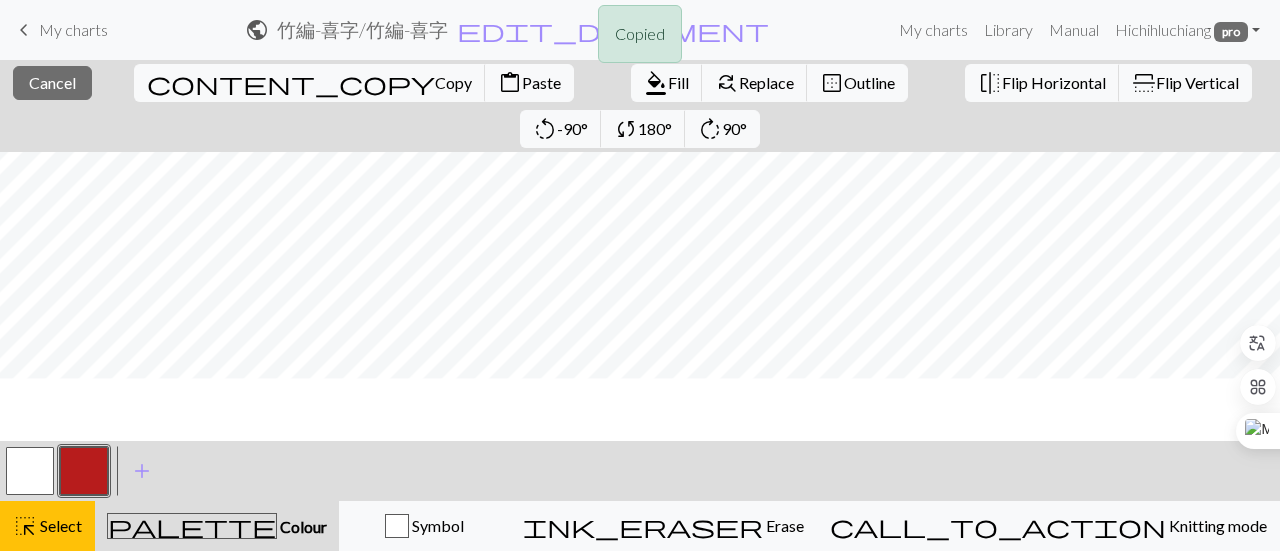 scroll, scrollTop: 100, scrollLeft: 0, axis: vertical 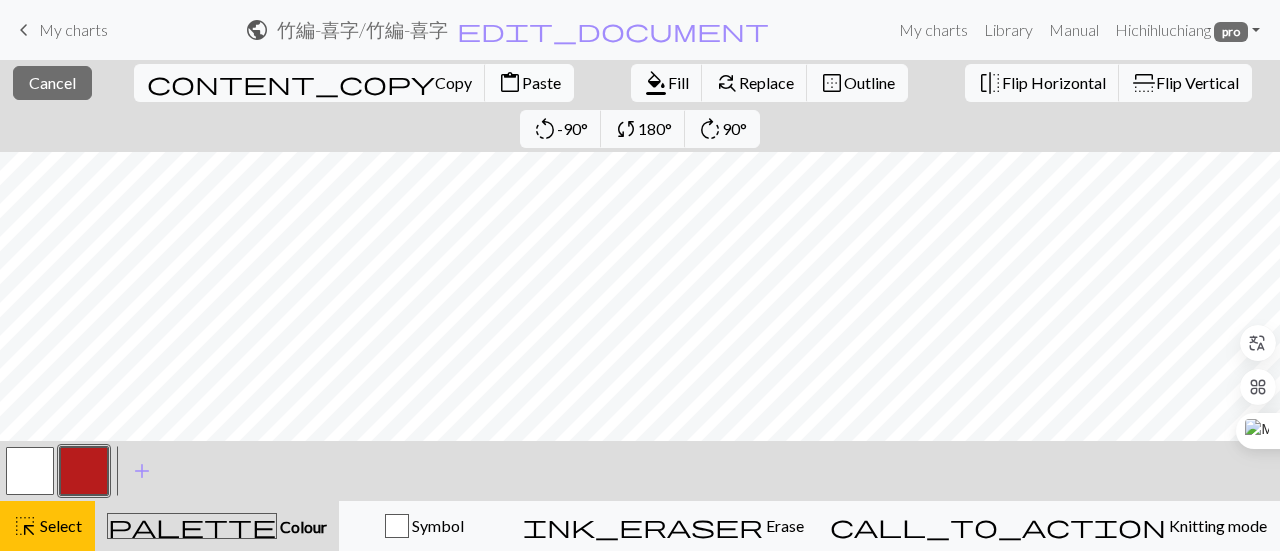 click on "content_paste  Paste" at bounding box center (529, 83) 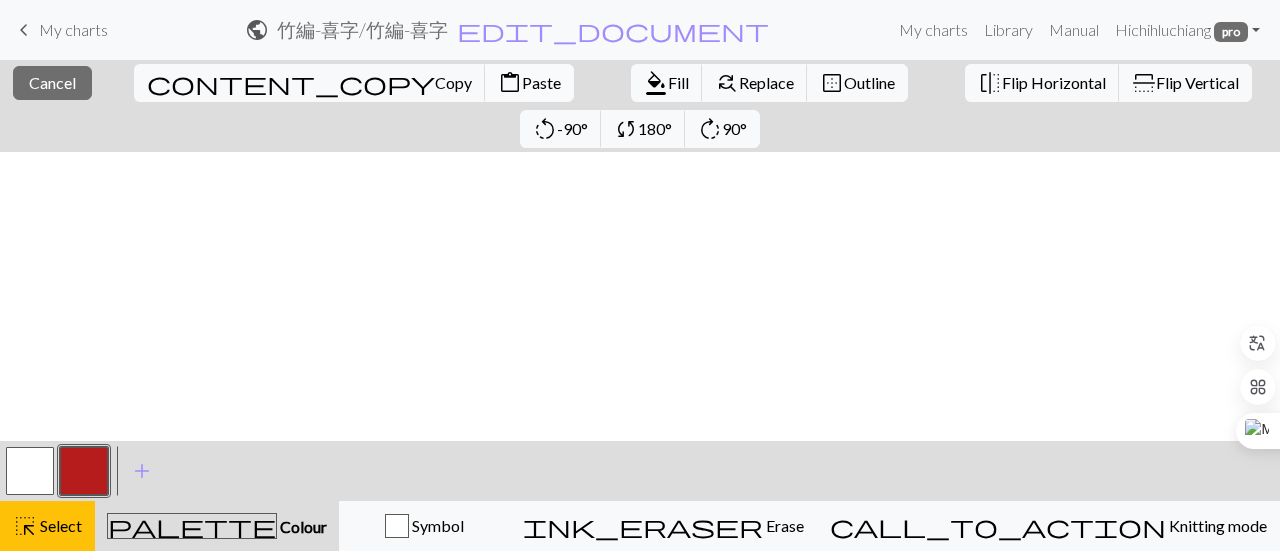 scroll, scrollTop: 909, scrollLeft: 0, axis: vertical 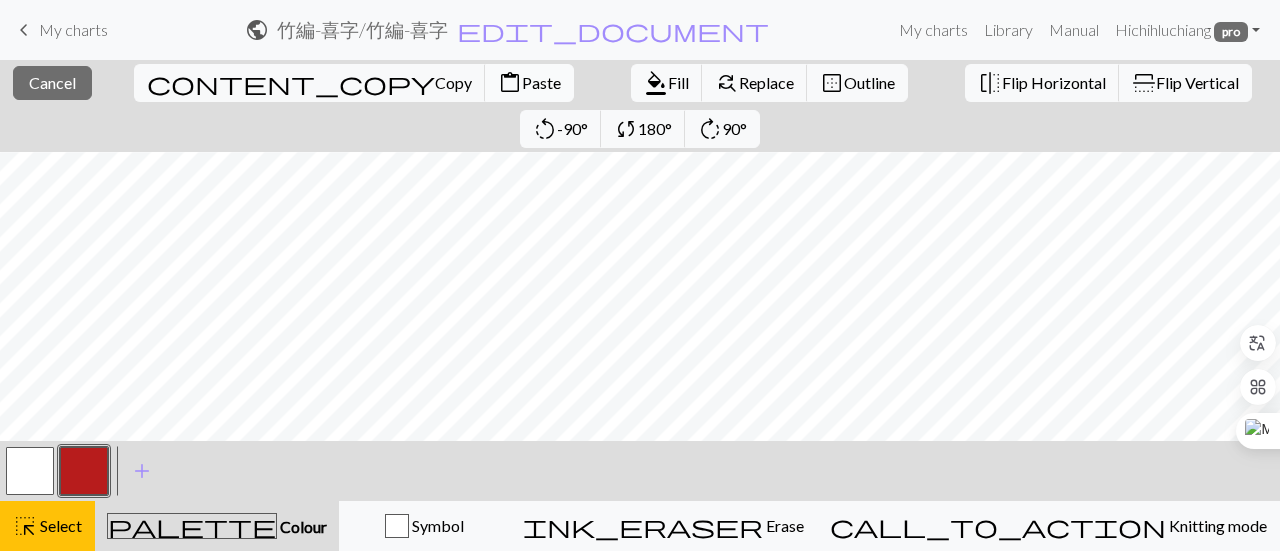 click on "Paste" at bounding box center (541, 82) 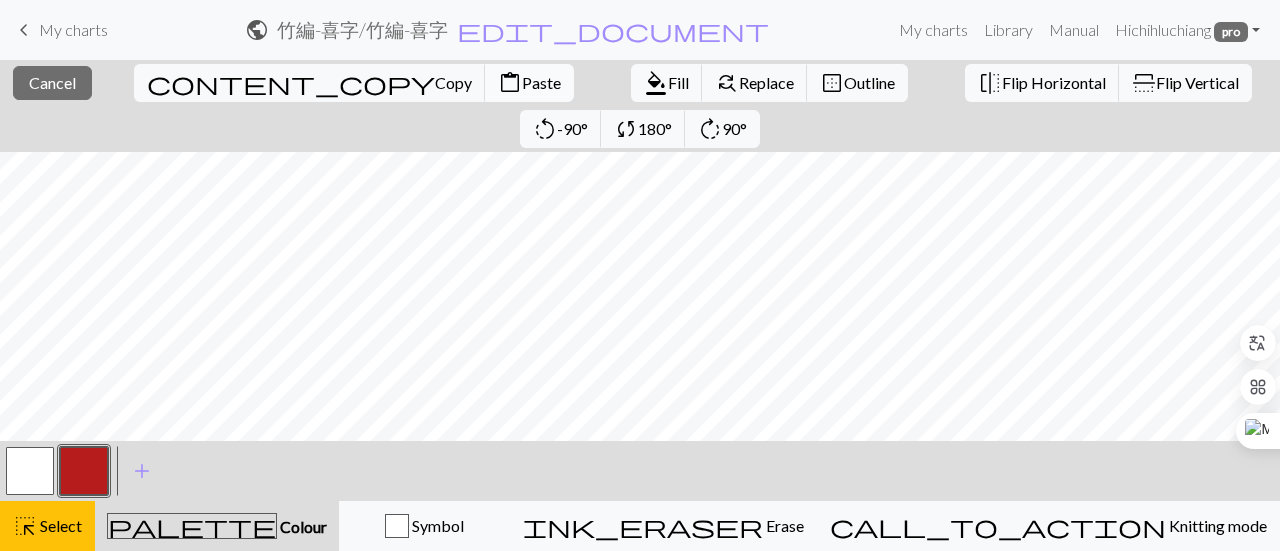 scroll, scrollTop: 0, scrollLeft: 0, axis: both 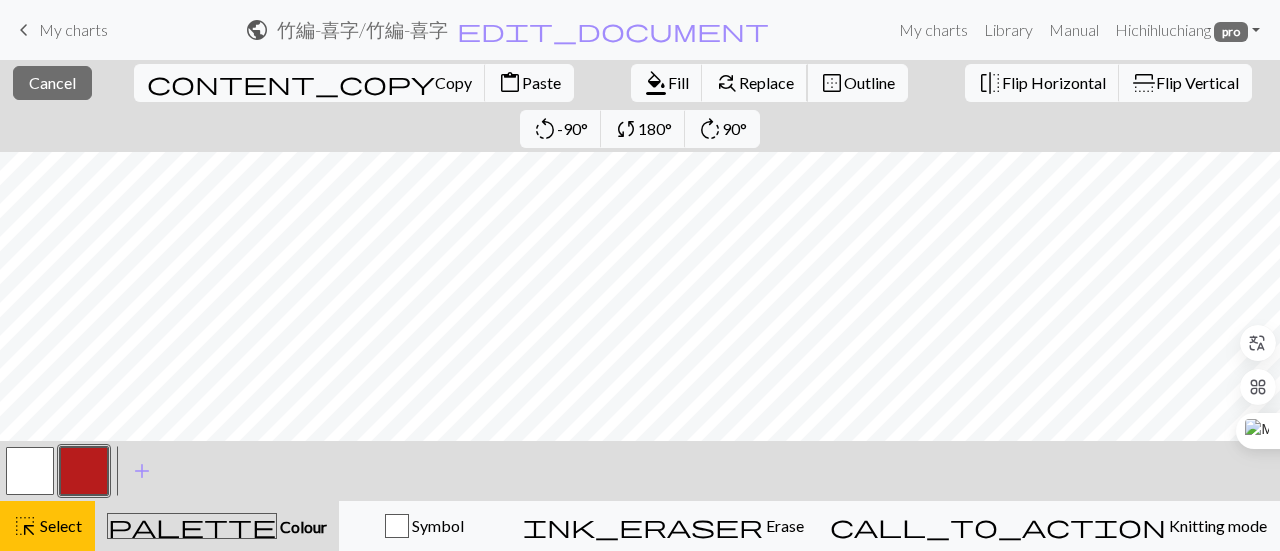click on "Replace" at bounding box center [766, 82] 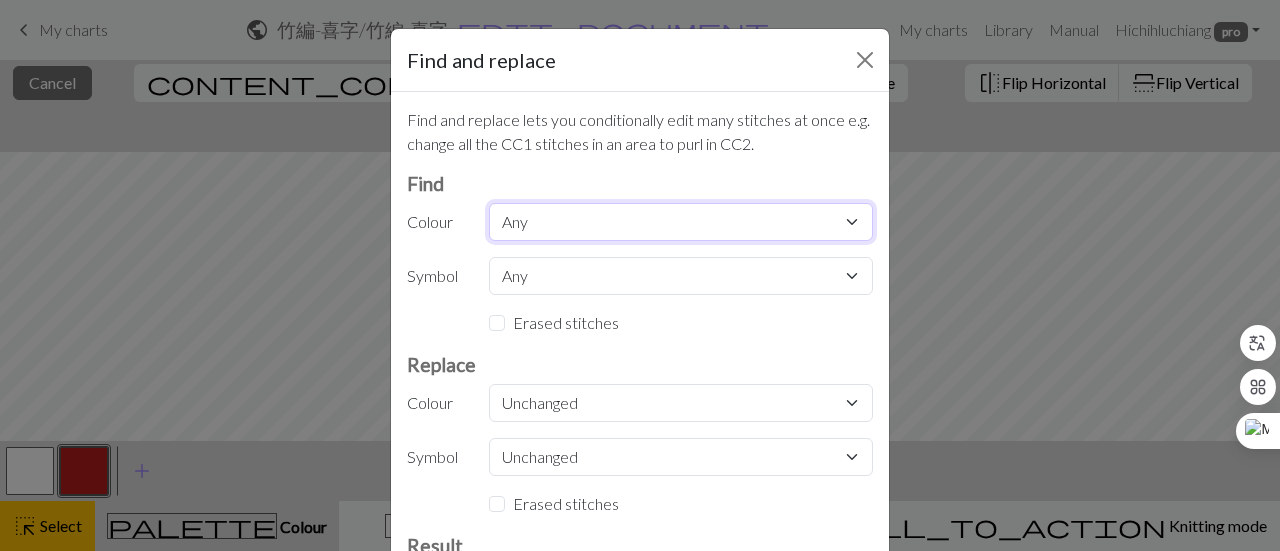 click on "Any MC CC1" at bounding box center [681, 222] 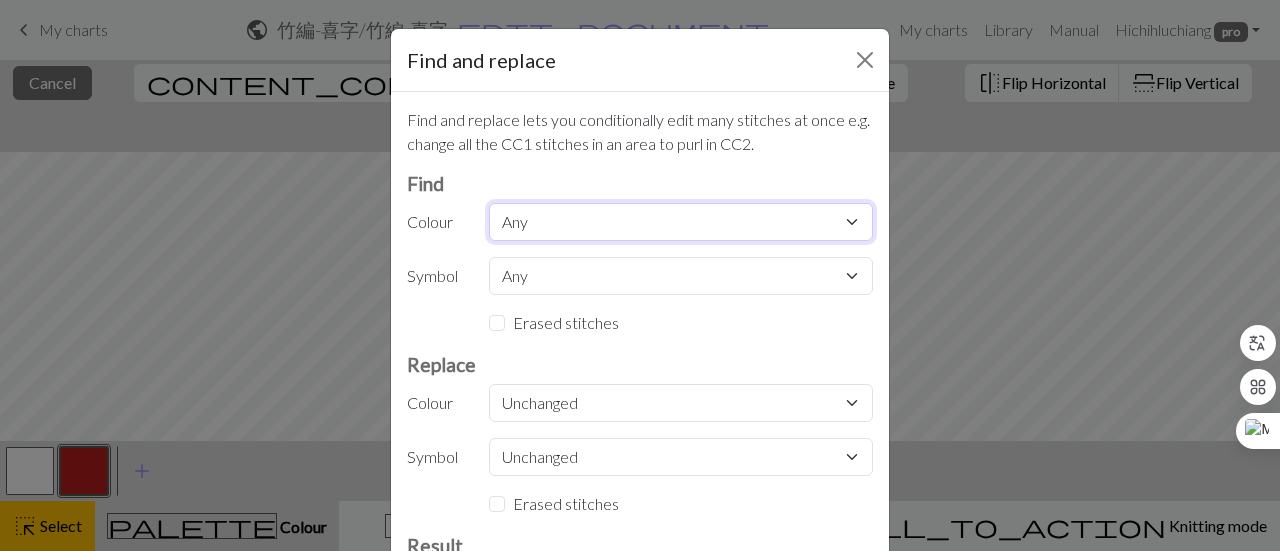select on "1" 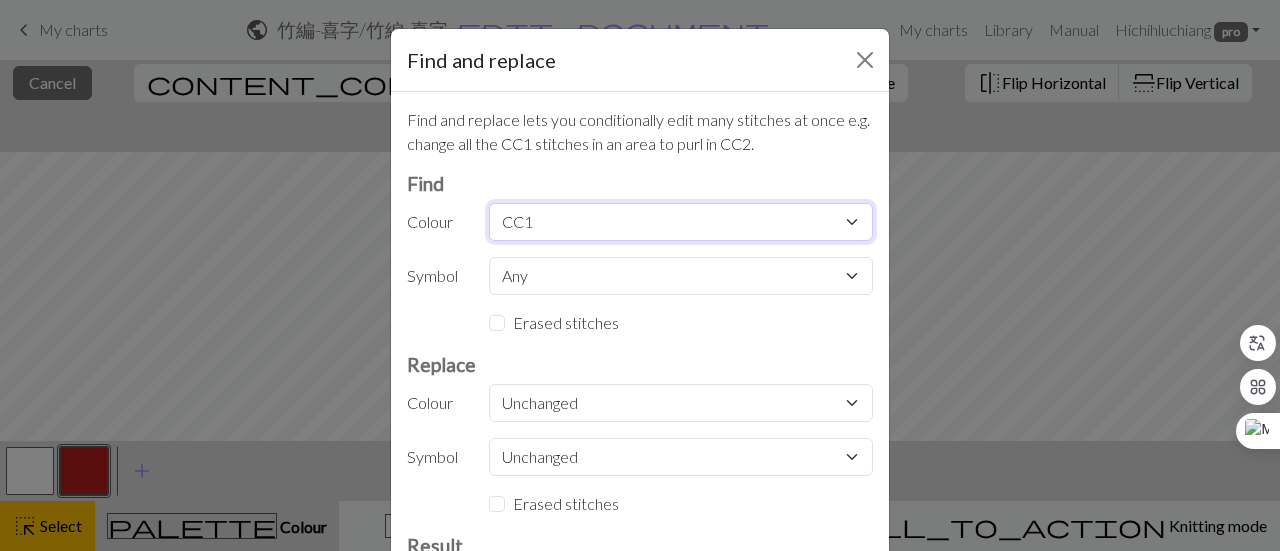 click on "Any MC CC1" at bounding box center [681, 222] 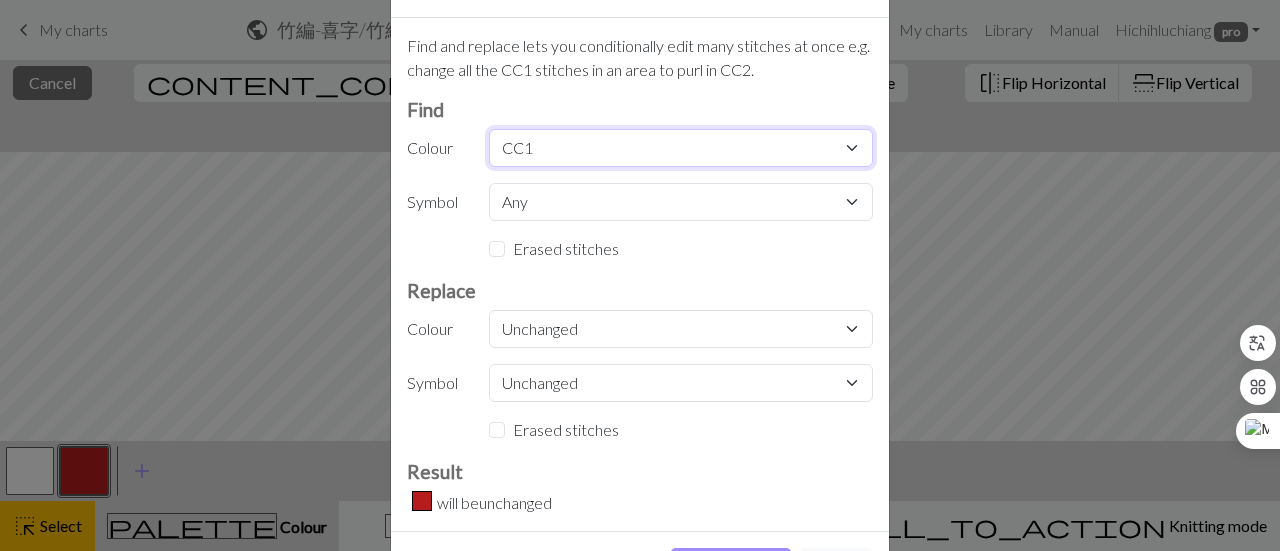 scroll, scrollTop: 100, scrollLeft: 0, axis: vertical 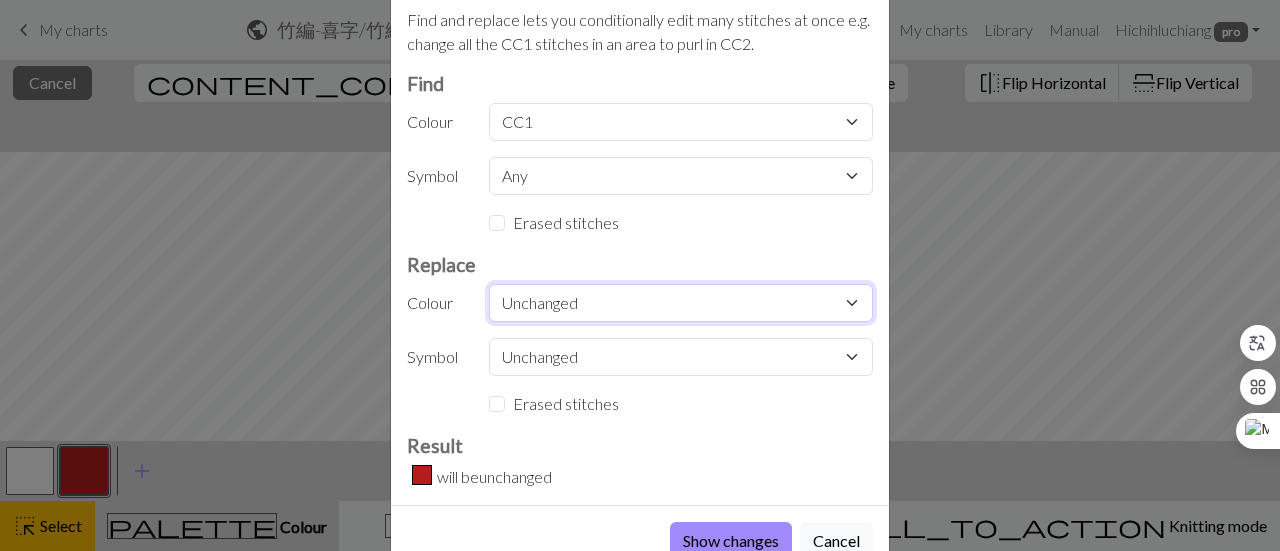 drag, startPoint x: 596, startPoint y: 297, endPoint x: 589, endPoint y: 311, distance: 15.652476 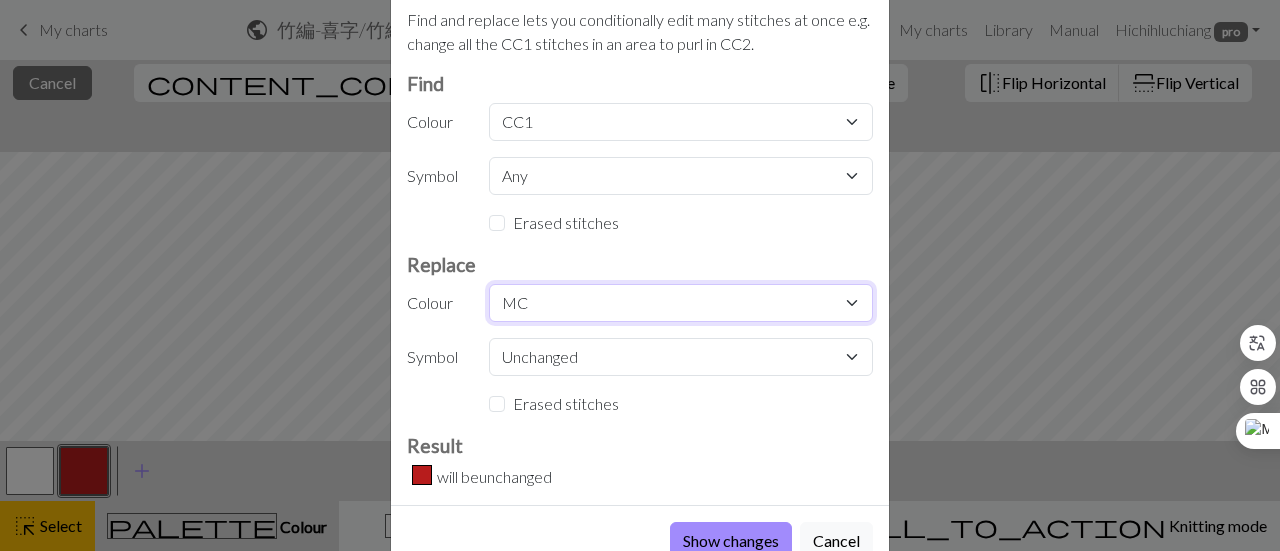 click on "Unchanged MC CC1" at bounding box center [681, 303] 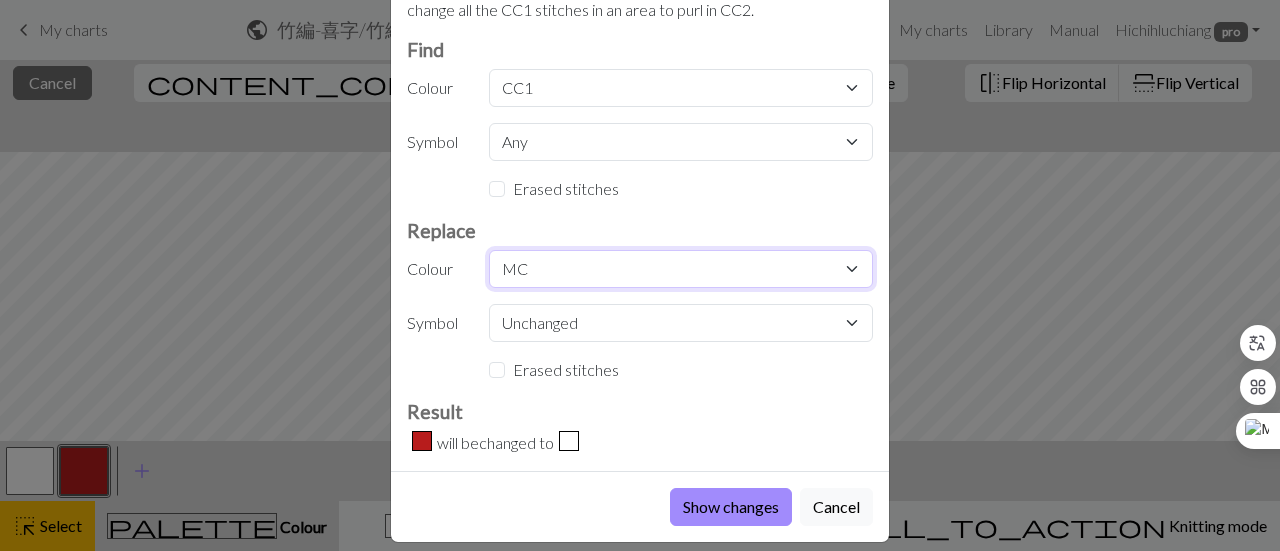 scroll, scrollTop: 152, scrollLeft: 0, axis: vertical 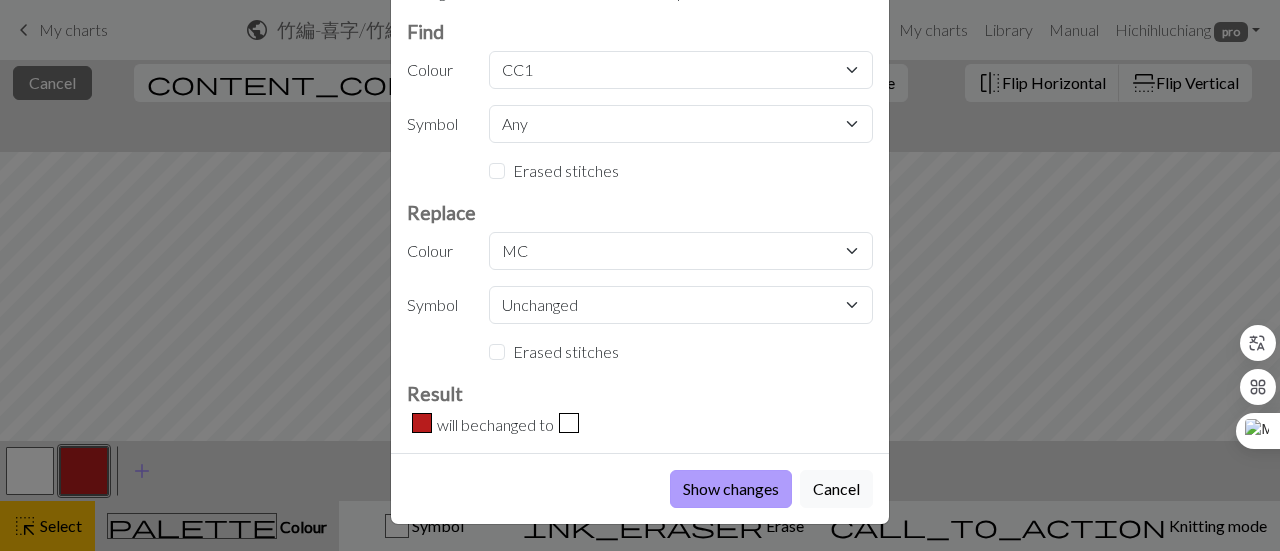 click on "Show changes" at bounding box center [731, 489] 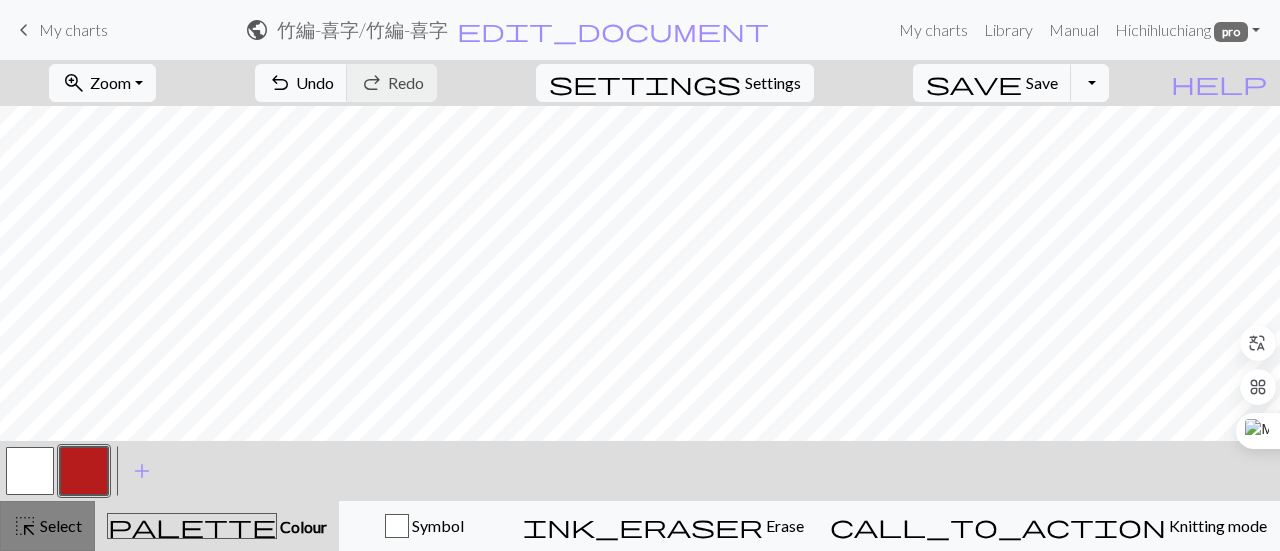 click on "Select" at bounding box center (59, 525) 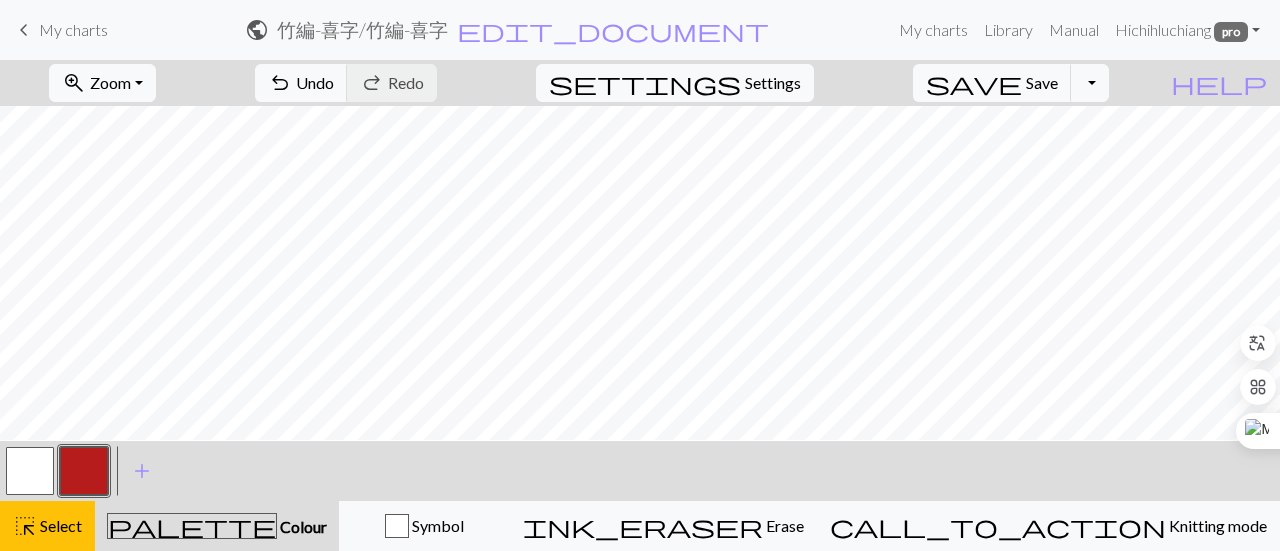 scroll, scrollTop: 0, scrollLeft: 0, axis: both 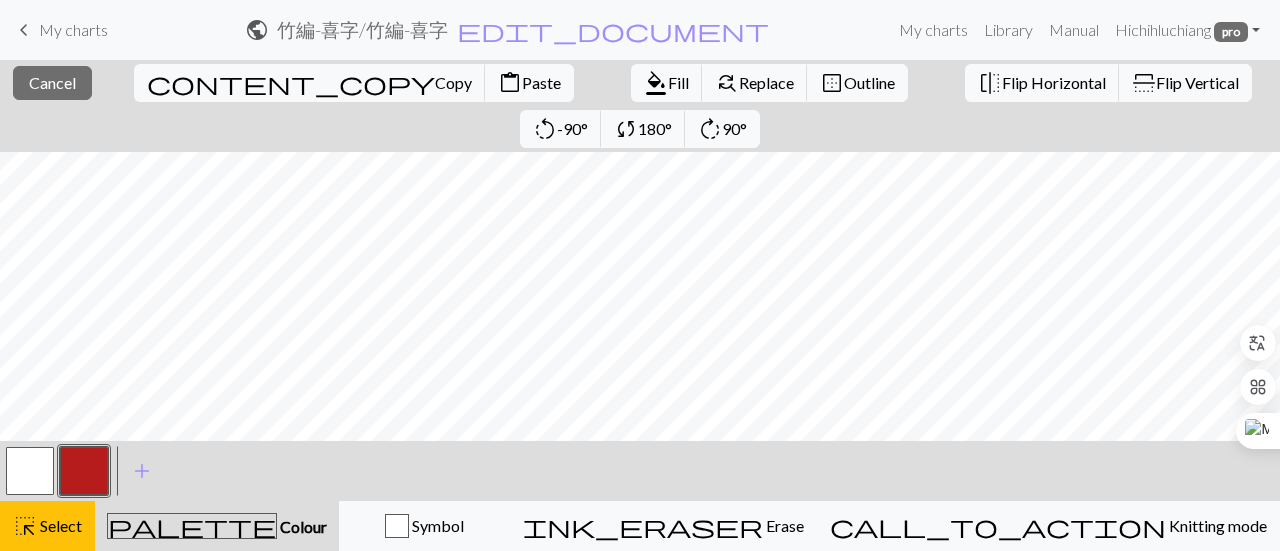 click at bounding box center [30, 471] 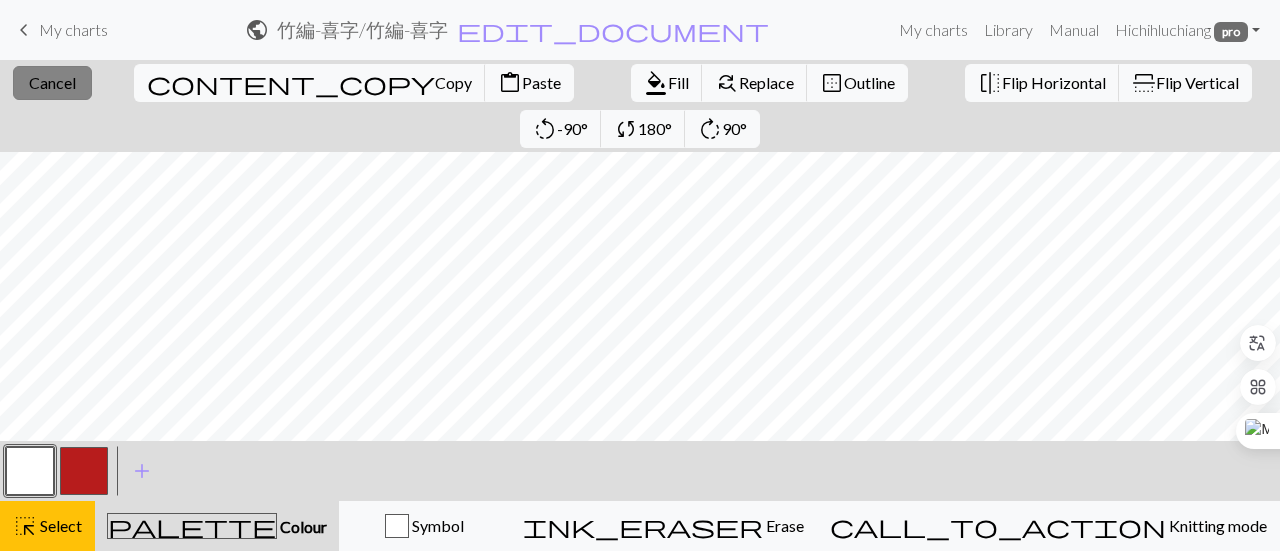click on "Cancel" at bounding box center (52, 82) 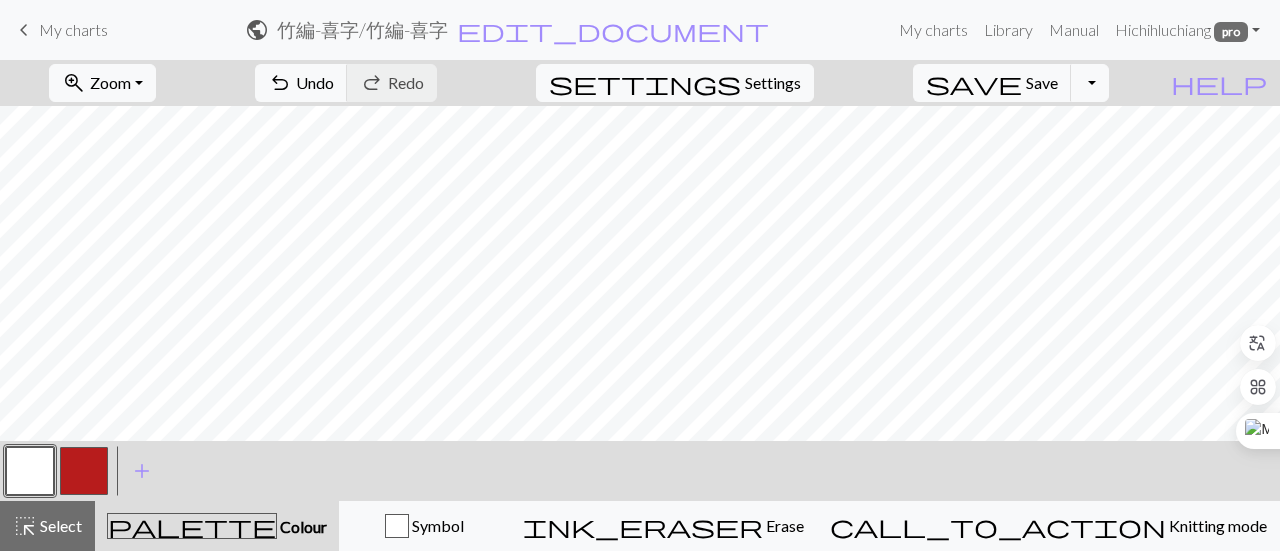 click at bounding box center (84, 471) 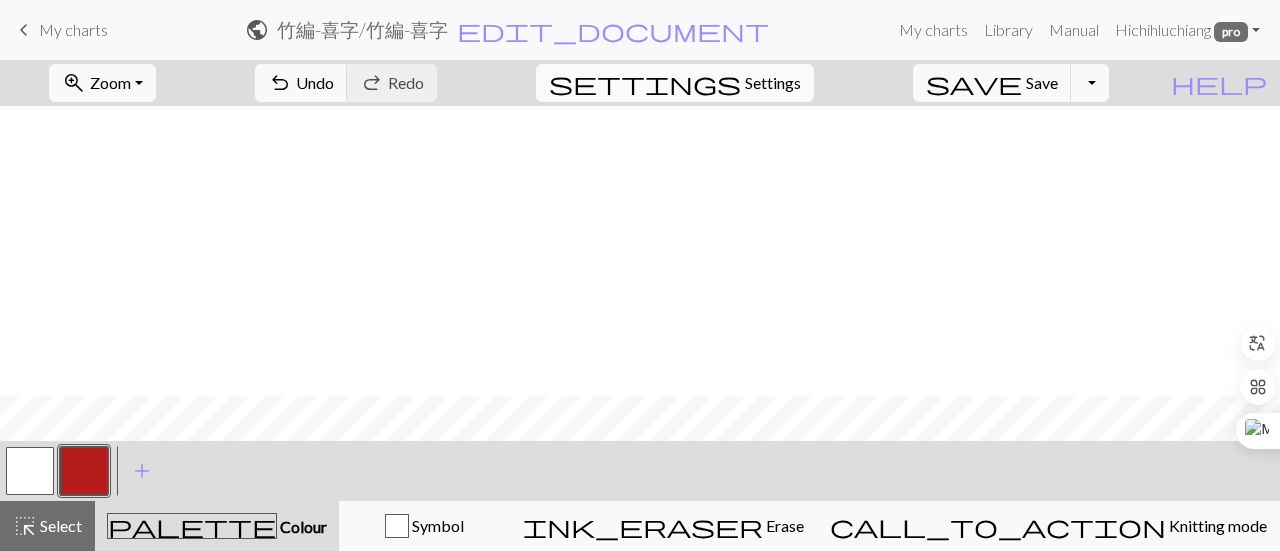 scroll, scrollTop: 909, scrollLeft: 0, axis: vertical 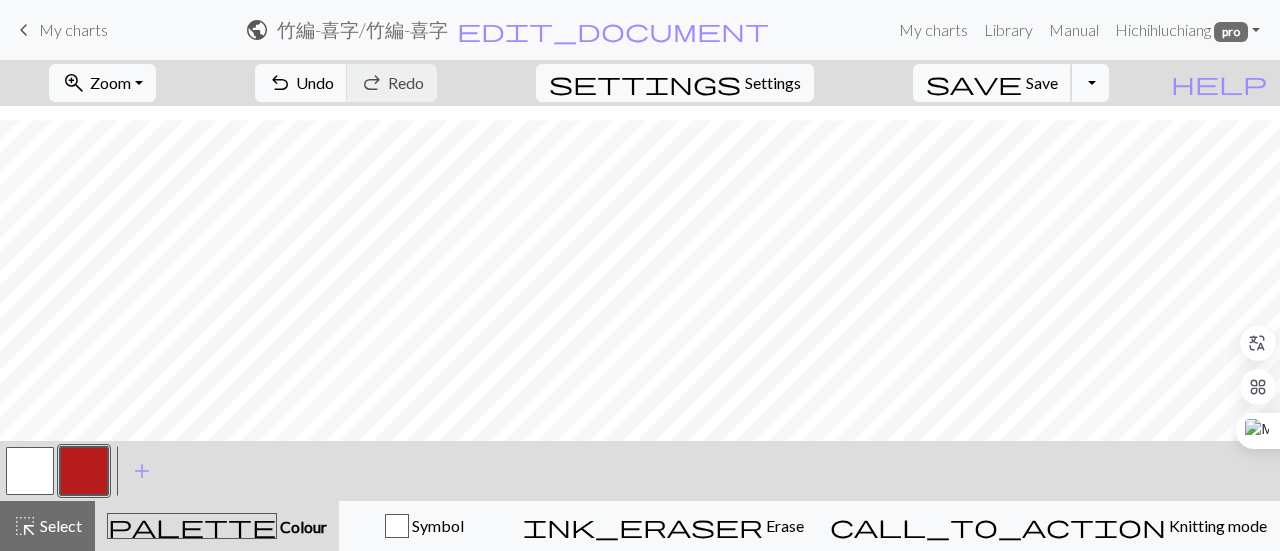 click on "save Save Save" at bounding box center [992, 83] 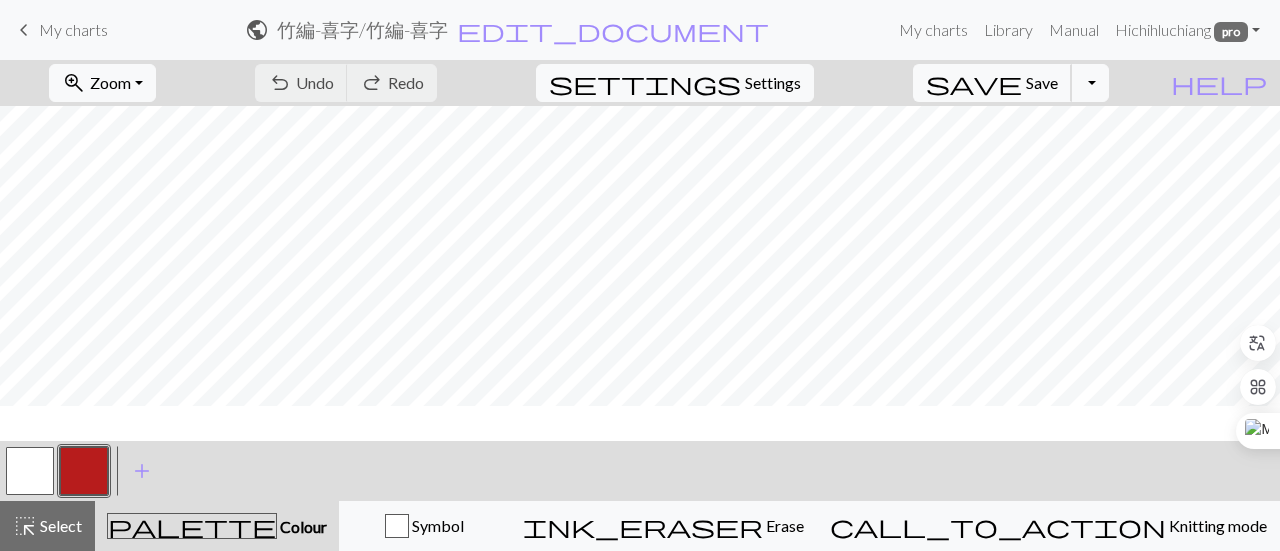 scroll, scrollTop: 0, scrollLeft: 0, axis: both 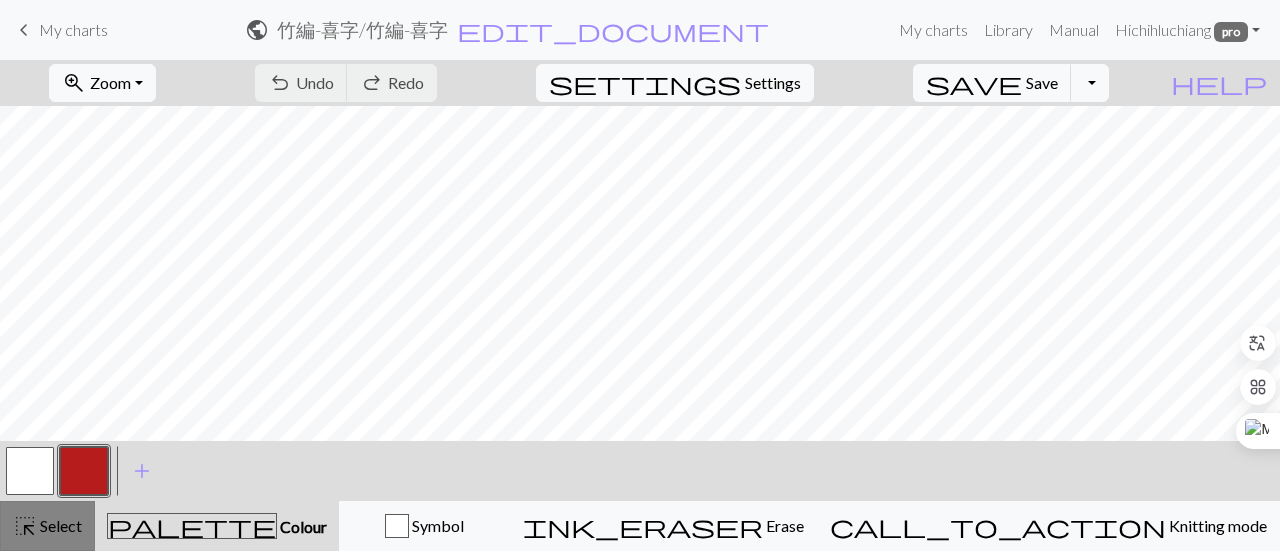 click on "highlight_alt" at bounding box center [25, 526] 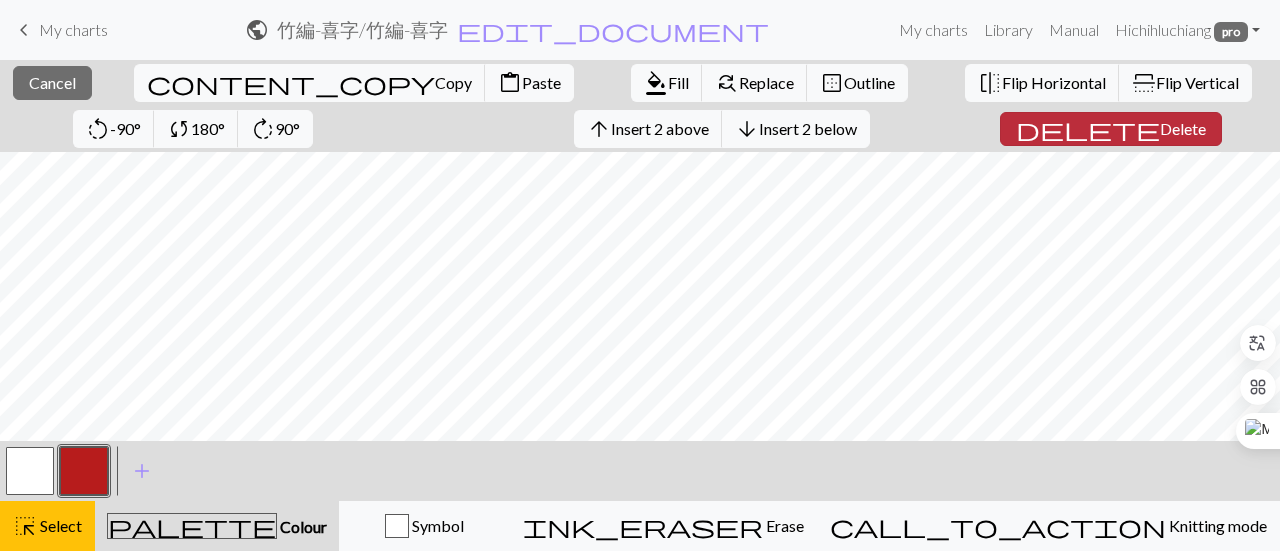 click on "Delete" at bounding box center [1183, 128] 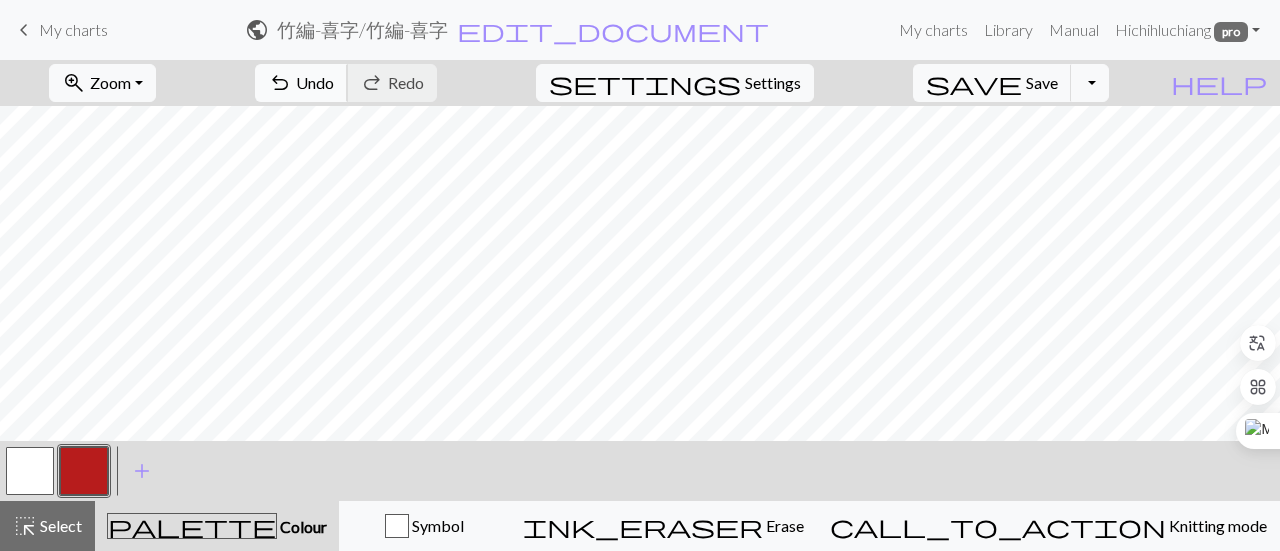 click on "Undo" at bounding box center (315, 82) 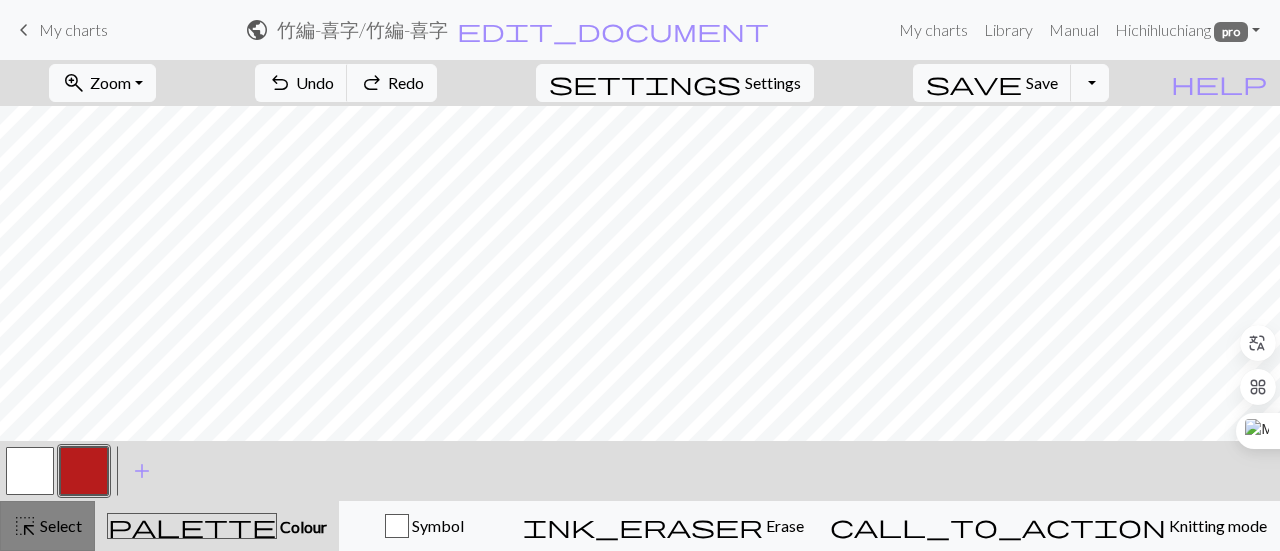 click on "highlight_alt   Select   Select" at bounding box center [47, 526] 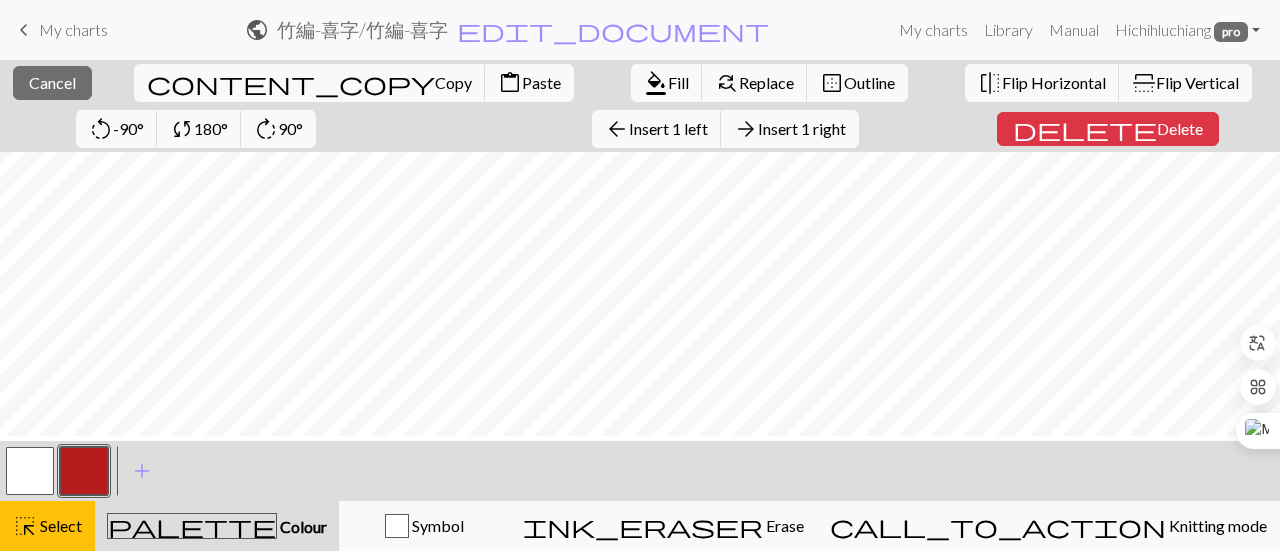 scroll, scrollTop: 414, scrollLeft: 0, axis: vertical 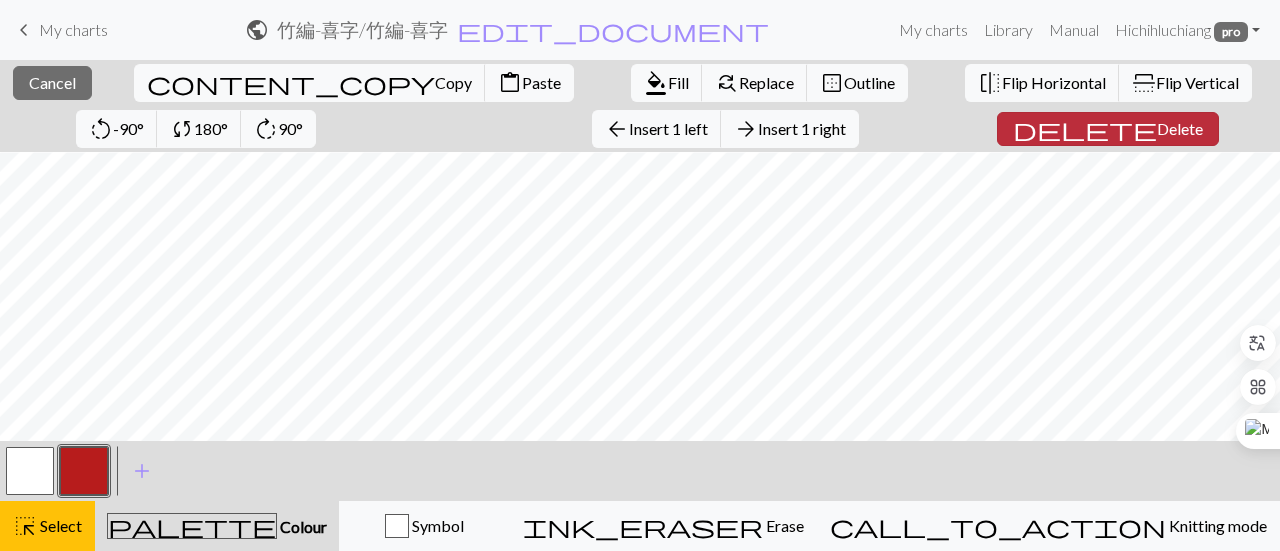 click on "Delete" at bounding box center [1180, 128] 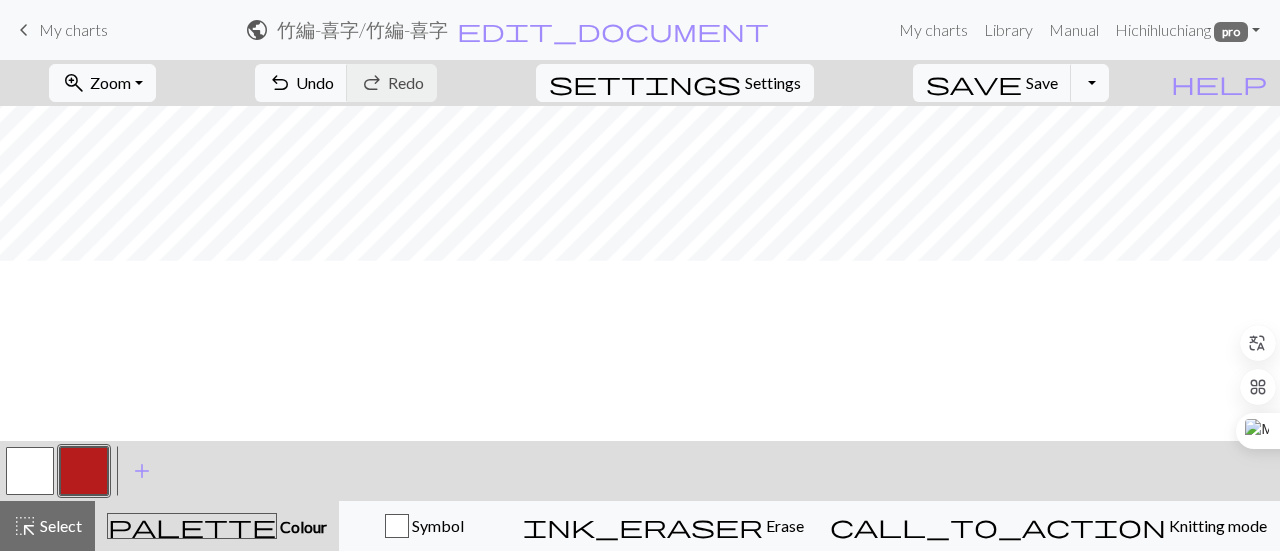scroll, scrollTop: 0, scrollLeft: 0, axis: both 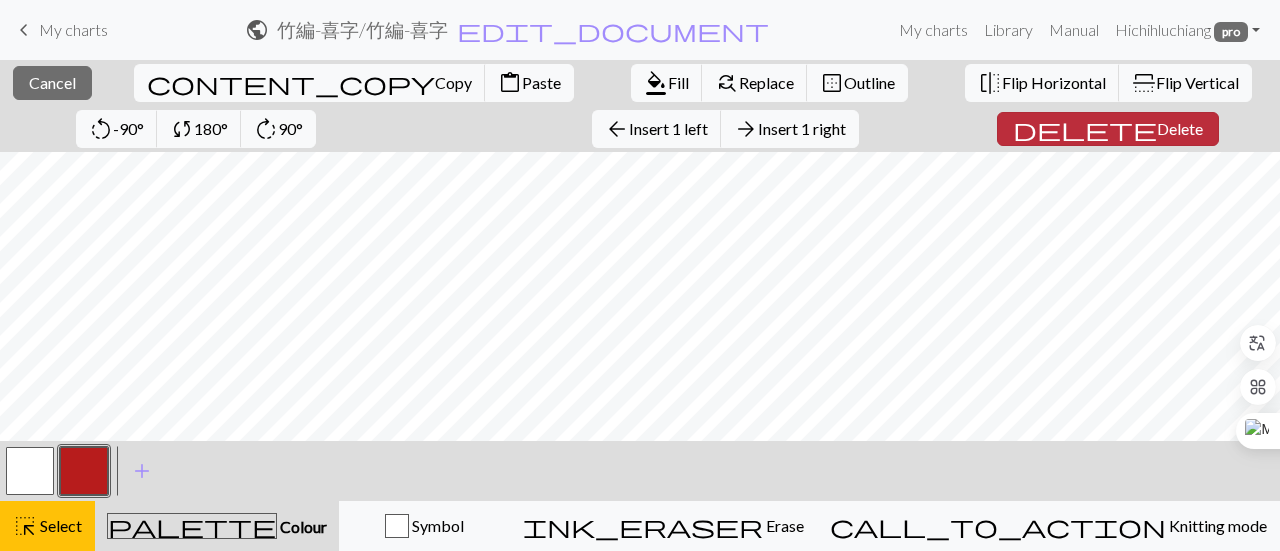 click on "Delete" at bounding box center [1180, 128] 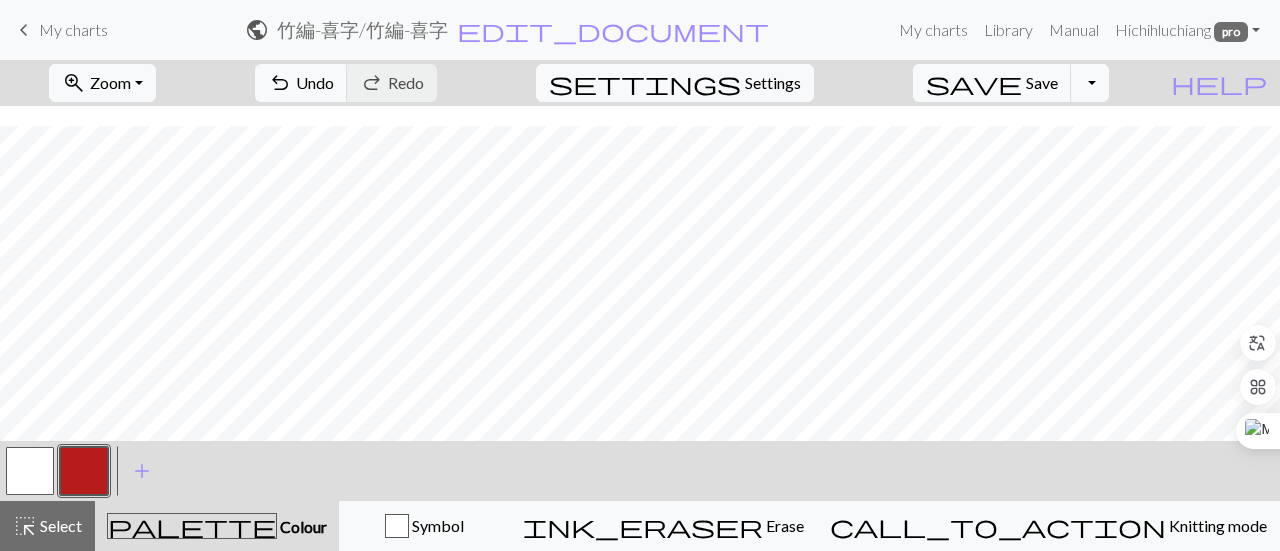 scroll, scrollTop: 600, scrollLeft: 0, axis: vertical 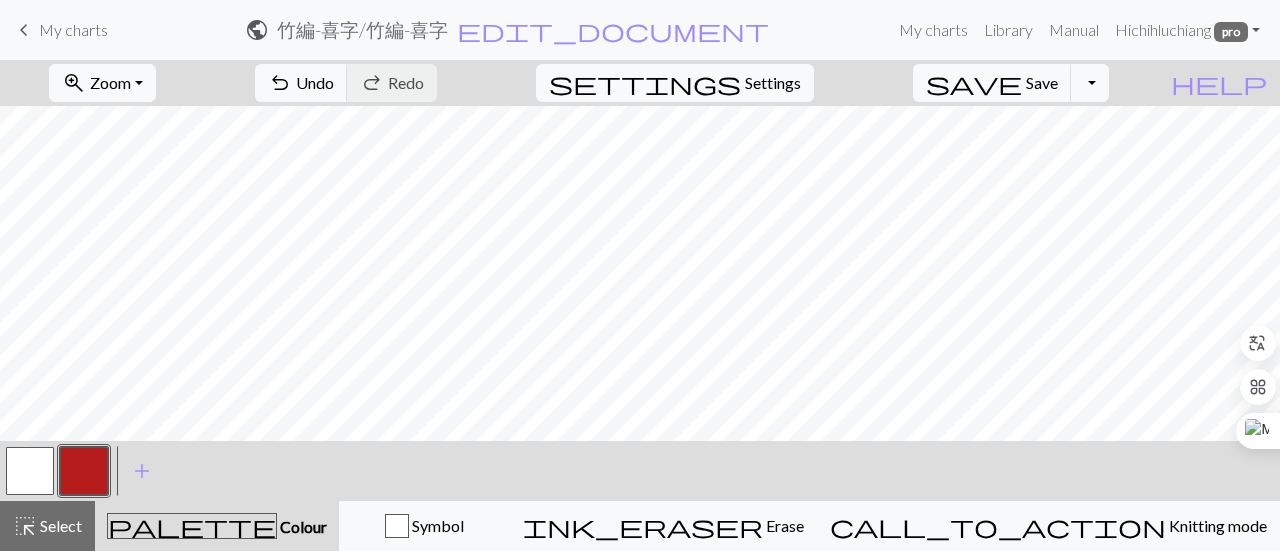 click at bounding box center [84, 471] 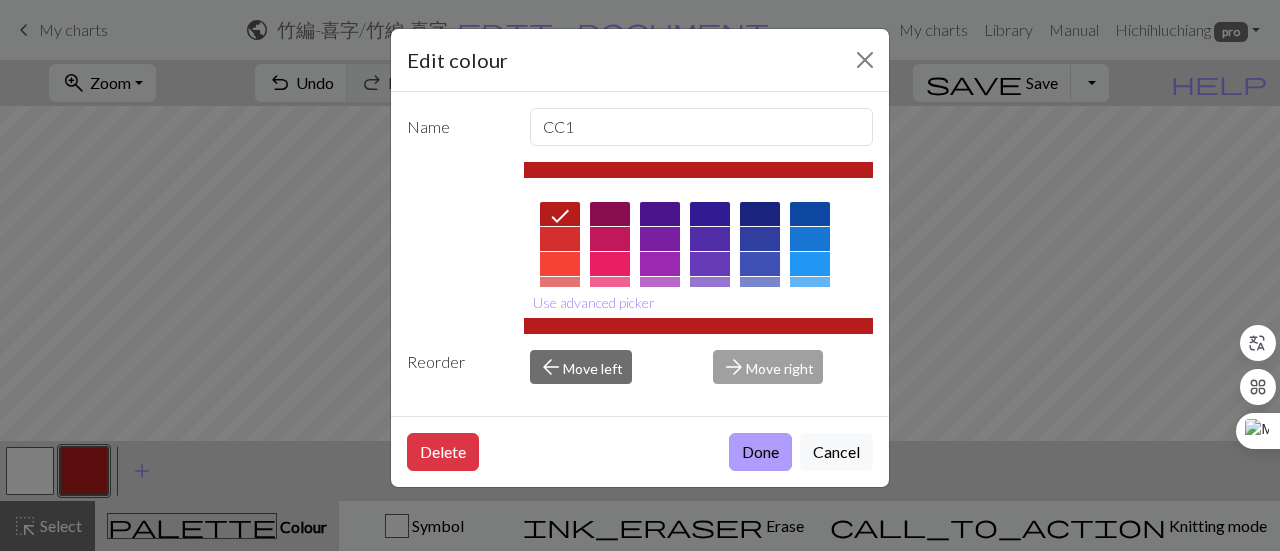 click on "Done" at bounding box center (760, 452) 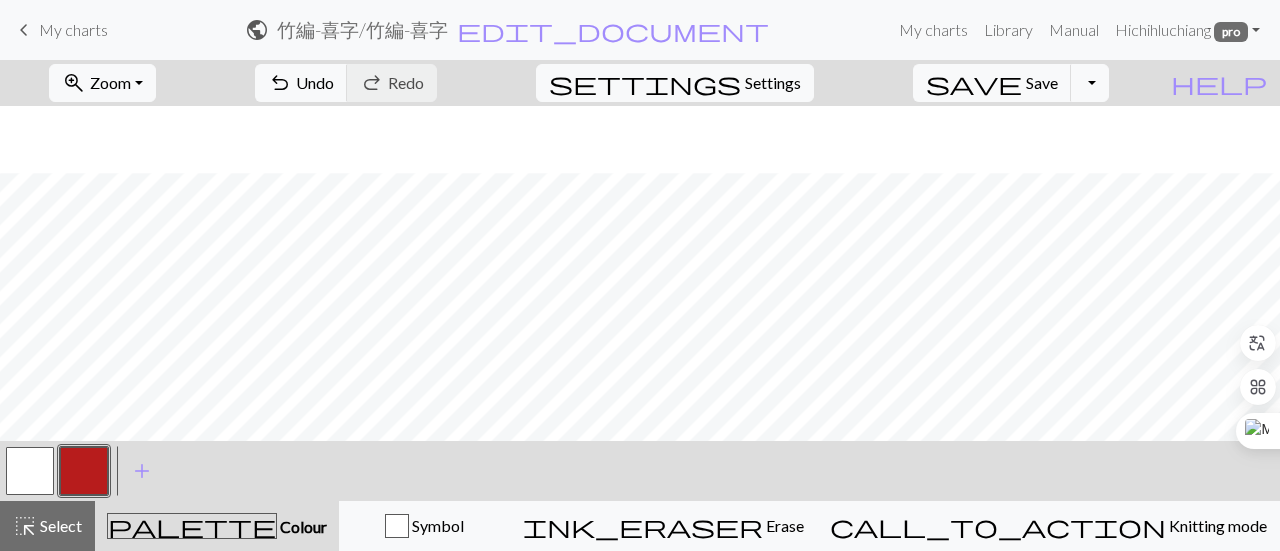 scroll, scrollTop: 600, scrollLeft: 0, axis: vertical 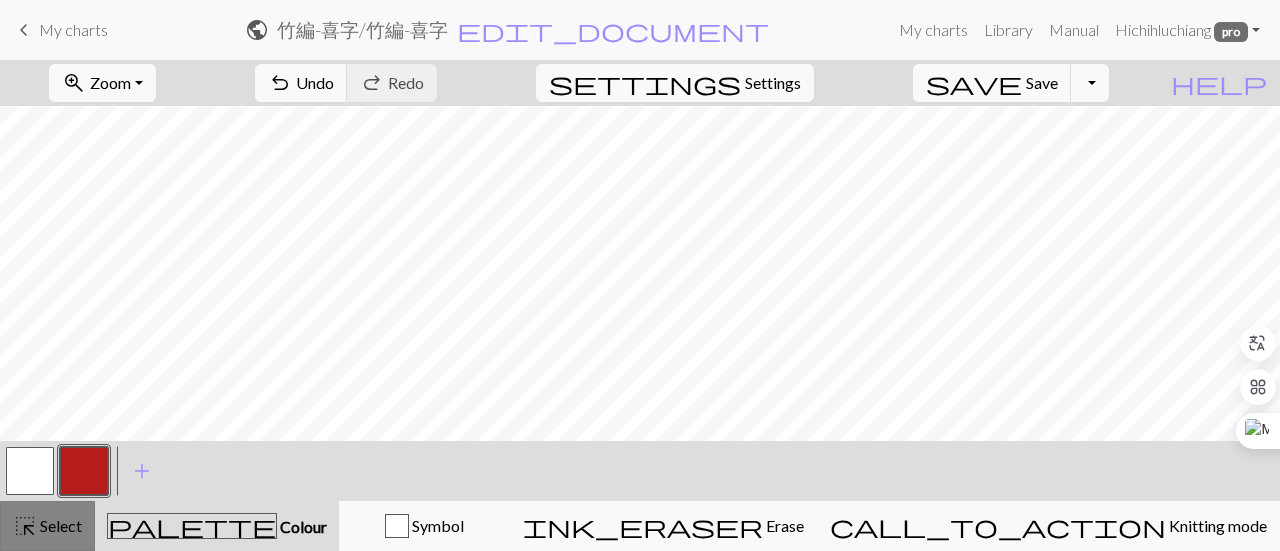 click on "highlight_alt   Select   Select" at bounding box center [47, 526] 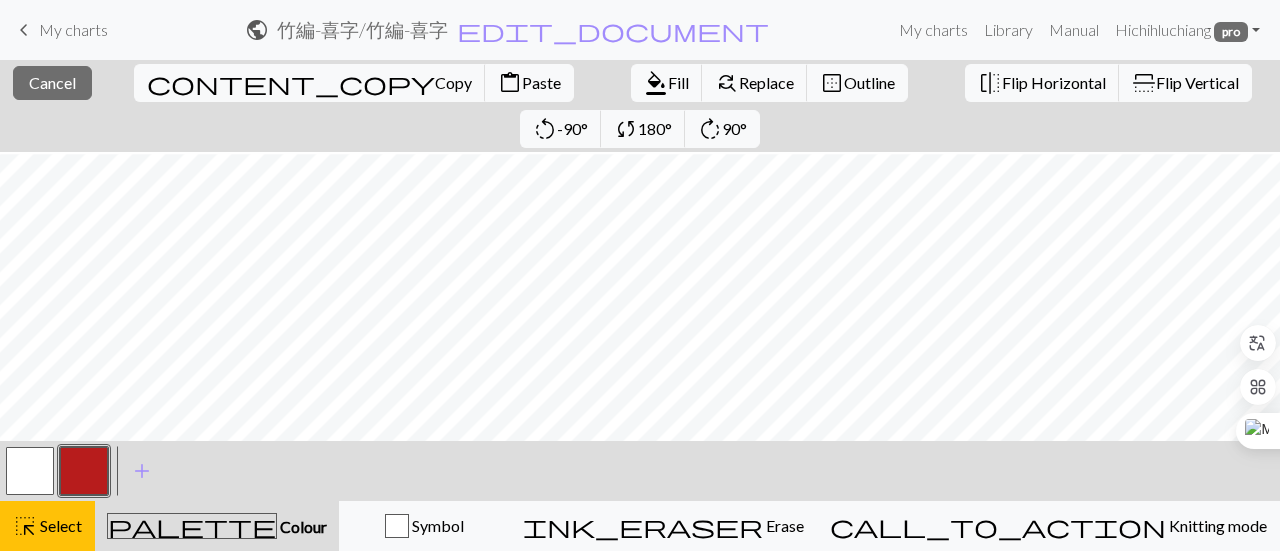 scroll, scrollTop: 869, scrollLeft: 0, axis: vertical 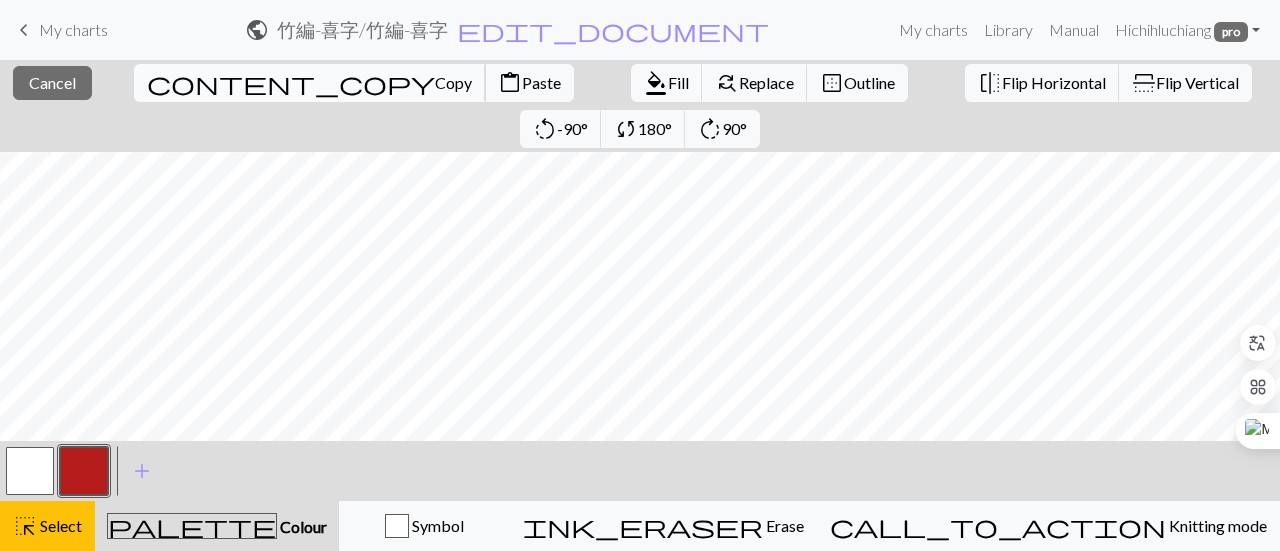 click on "content_copy  Copy" at bounding box center (310, 83) 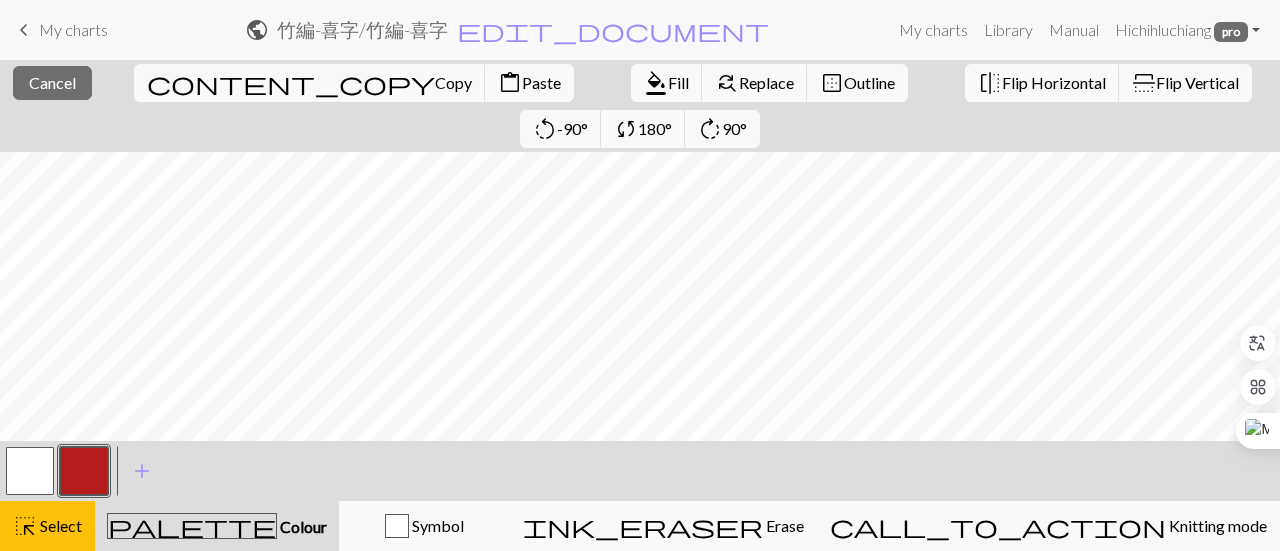 scroll, scrollTop: 469, scrollLeft: 0, axis: vertical 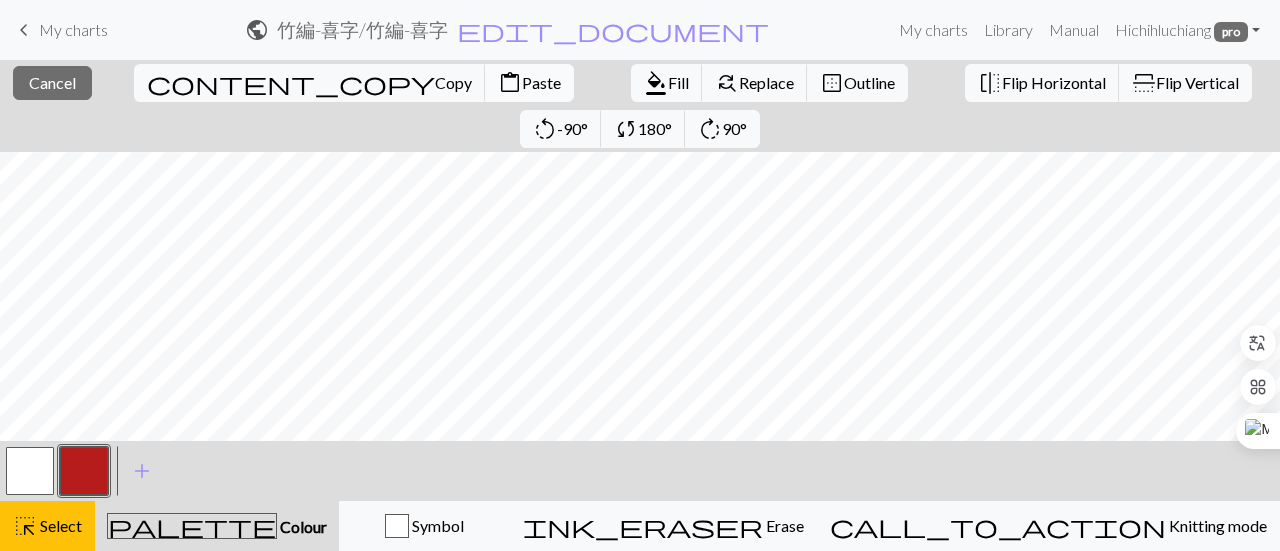 click on "content_paste  Paste" at bounding box center [529, 83] 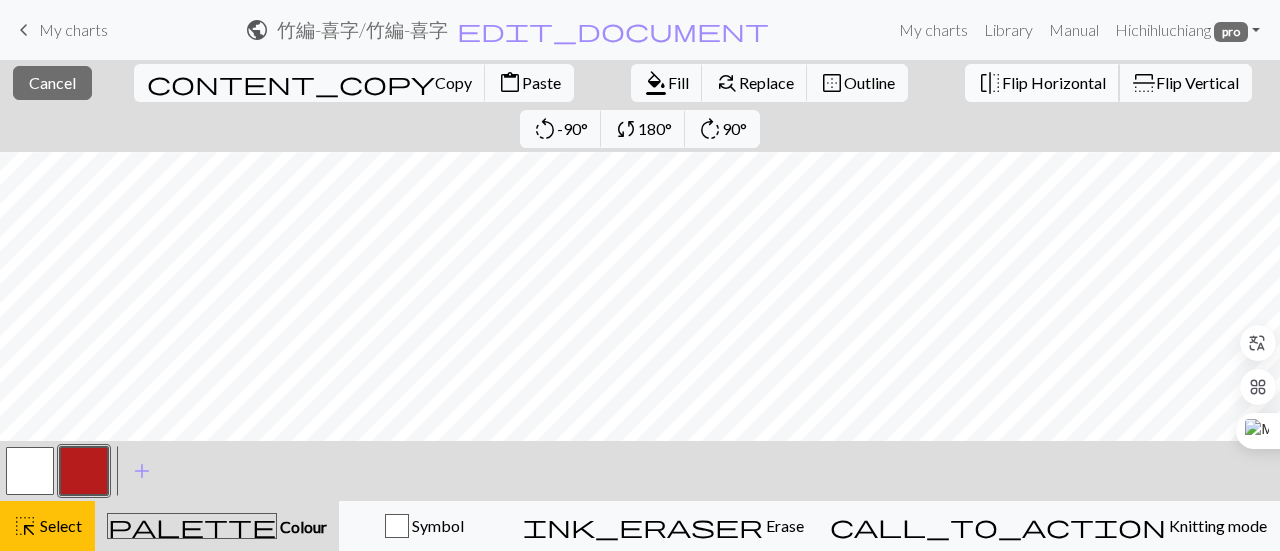 click on "Flip Horizontal" at bounding box center (1054, 82) 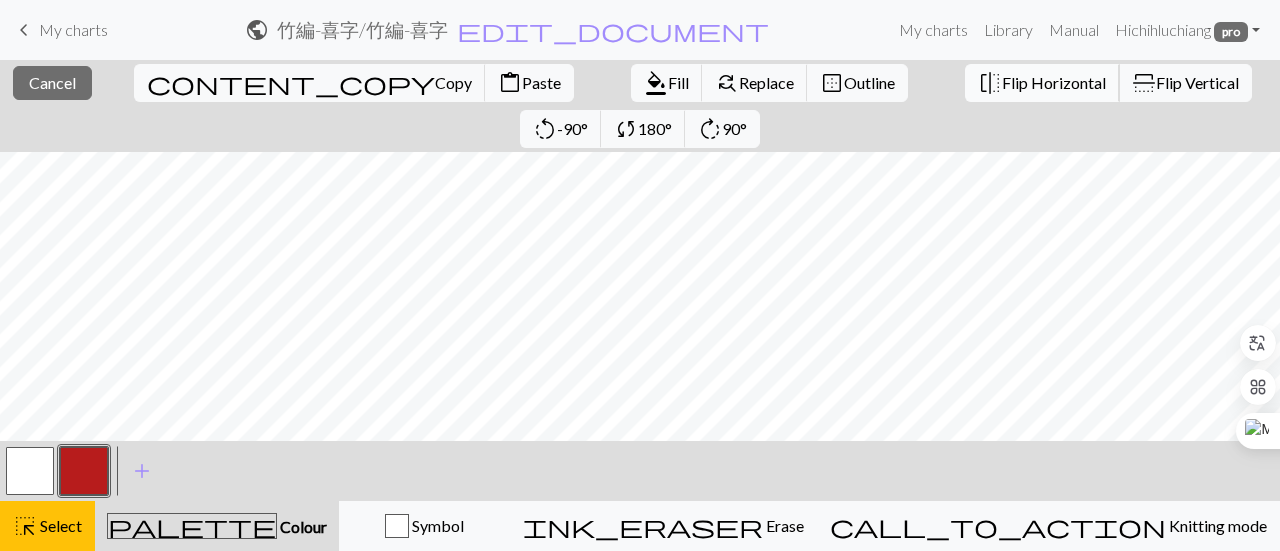 scroll, scrollTop: 369, scrollLeft: 0, axis: vertical 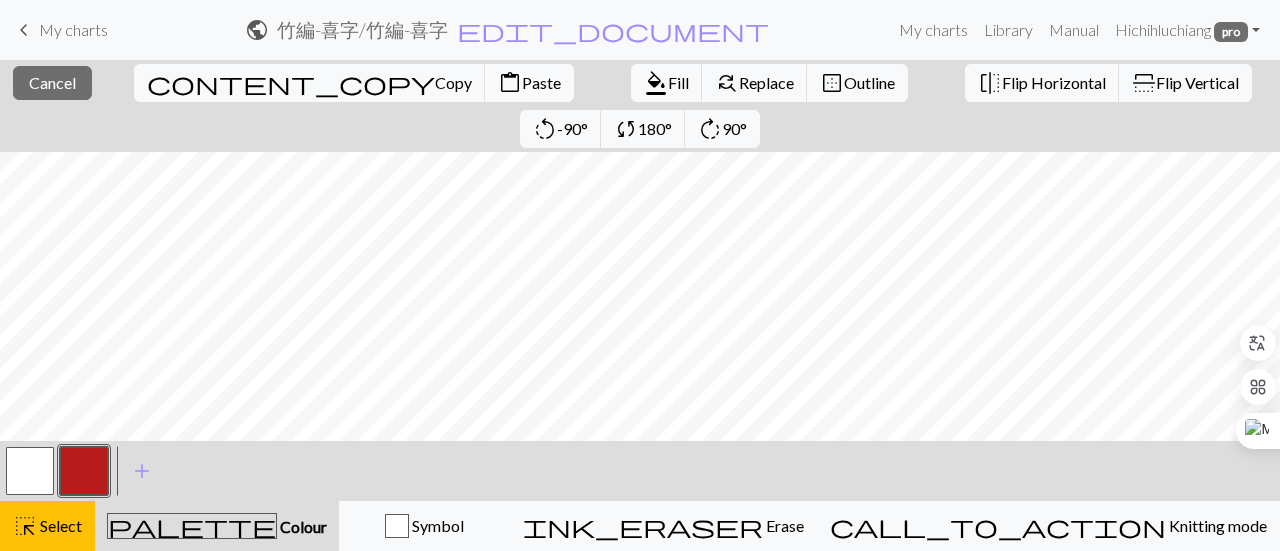 click on "content_paste  Paste" at bounding box center (529, 83) 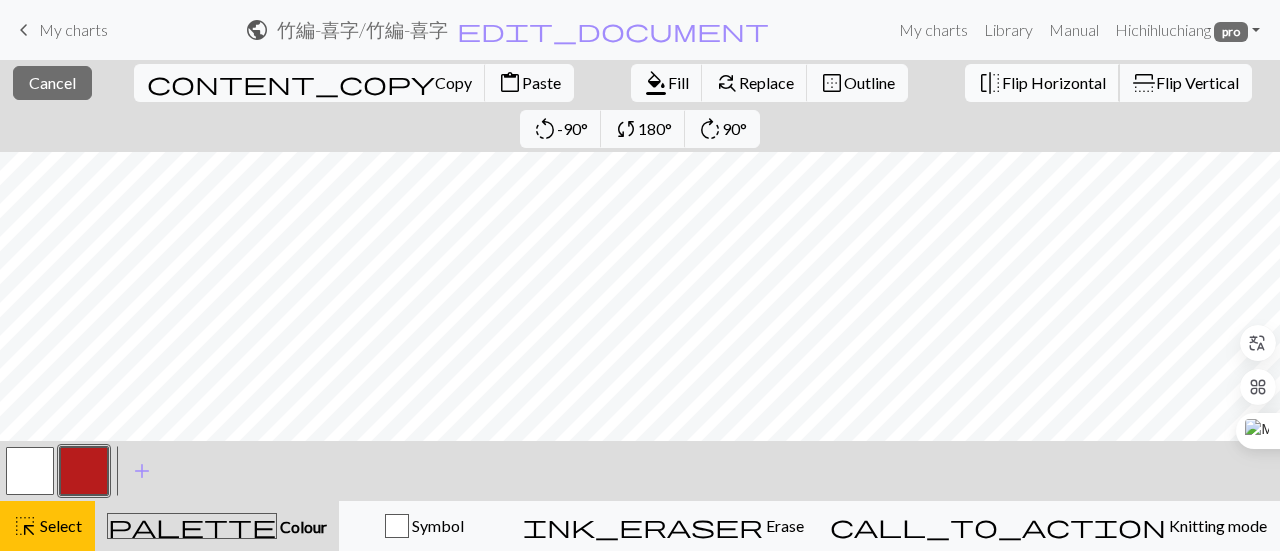 drag, startPoint x: 782, startPoint y: 83, endPoint x: 814, endPoint y: 83, distance: 32 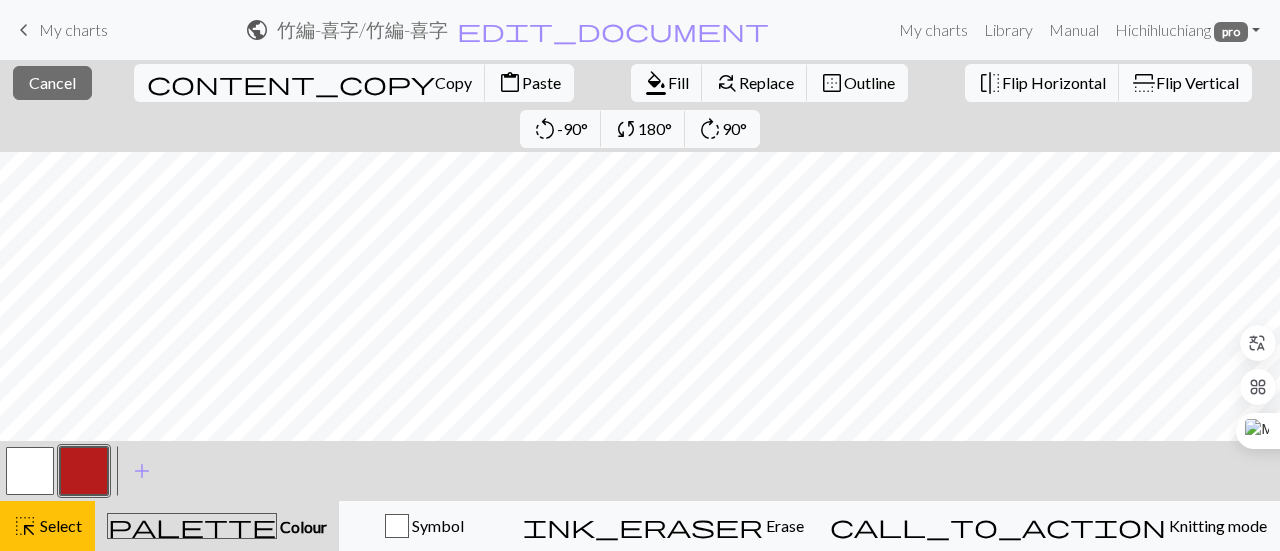 click on "Flip Vertical" at bounding box center [1197, 82] 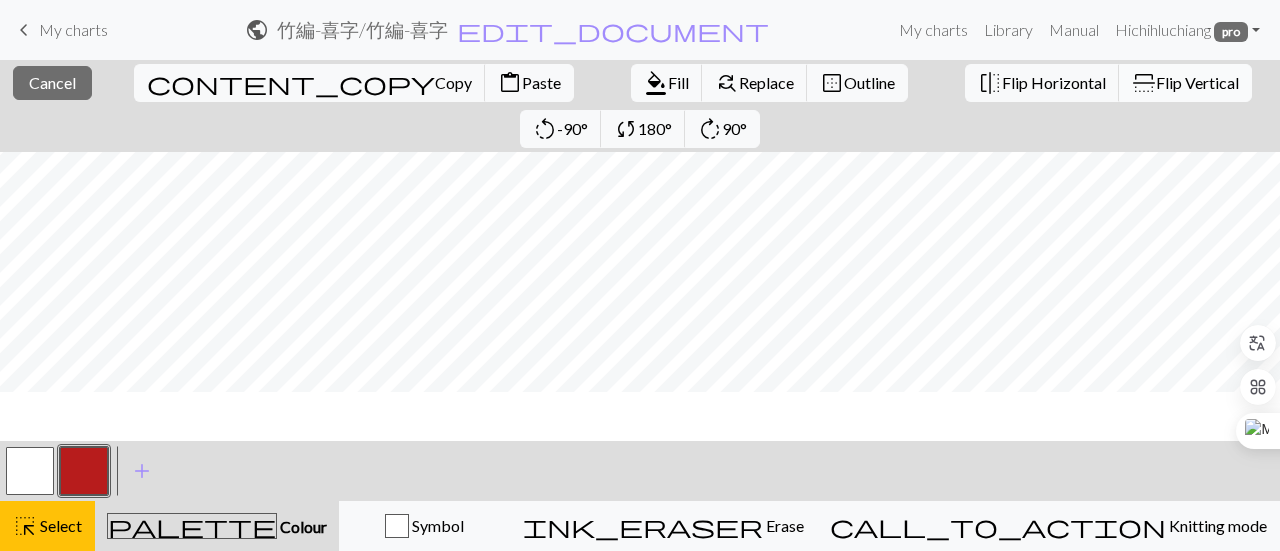 scroll, scrollTop: 400, scrollLeft: 0, axis: vertical 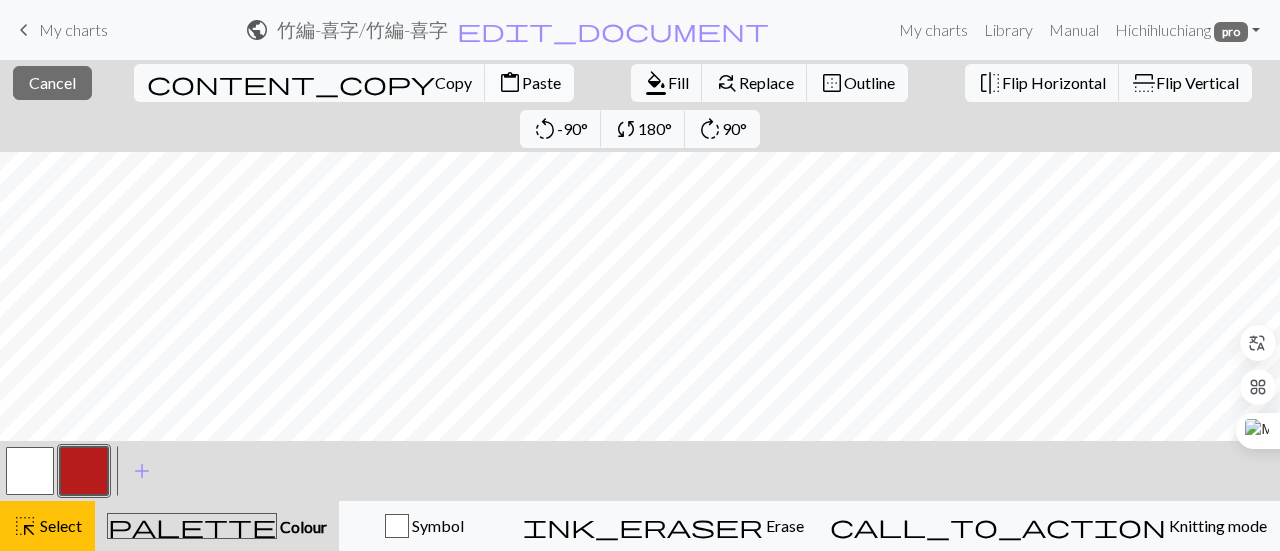 click on "content_paste" at bounding box center [510, 83] 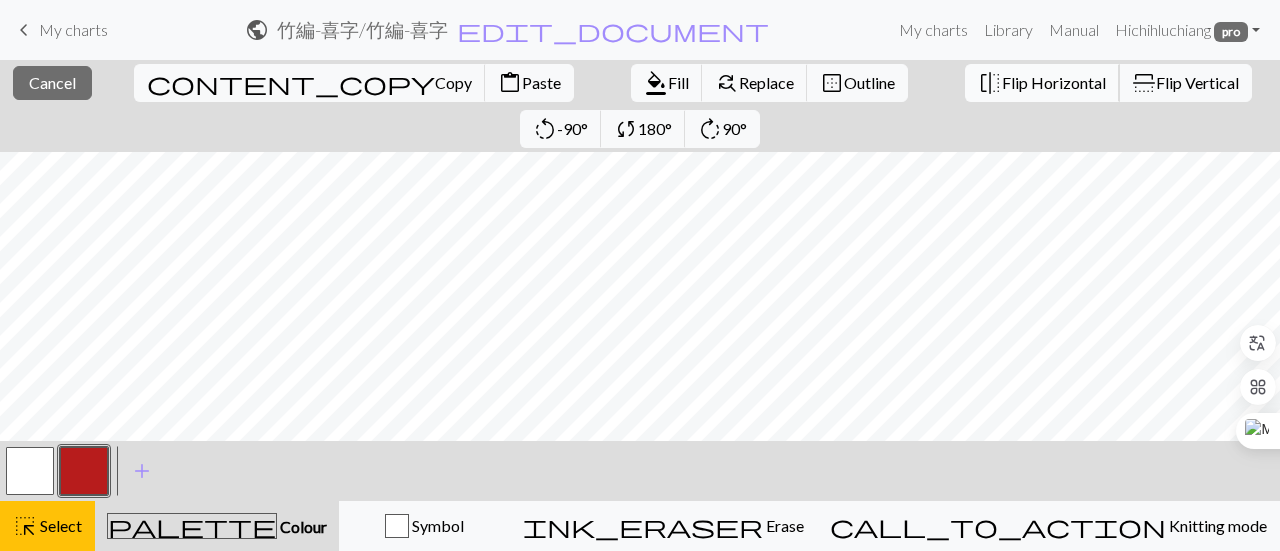click on "Flip Horizontal" at bounding box center [1054, 82] 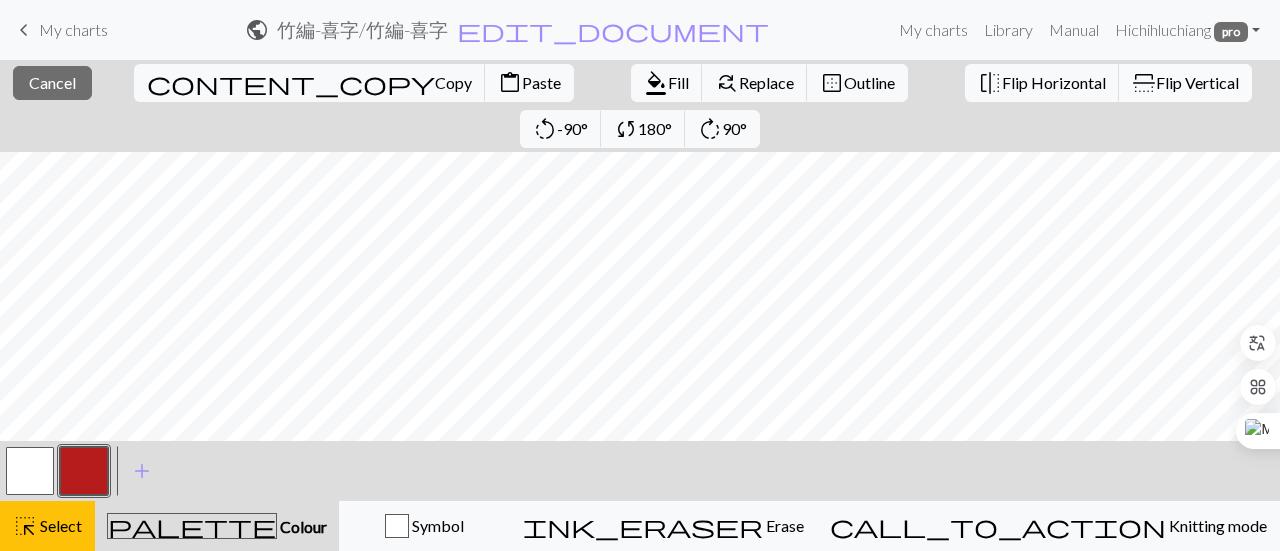 click on "Flip Vertical" at bounding box center [1197, 82] 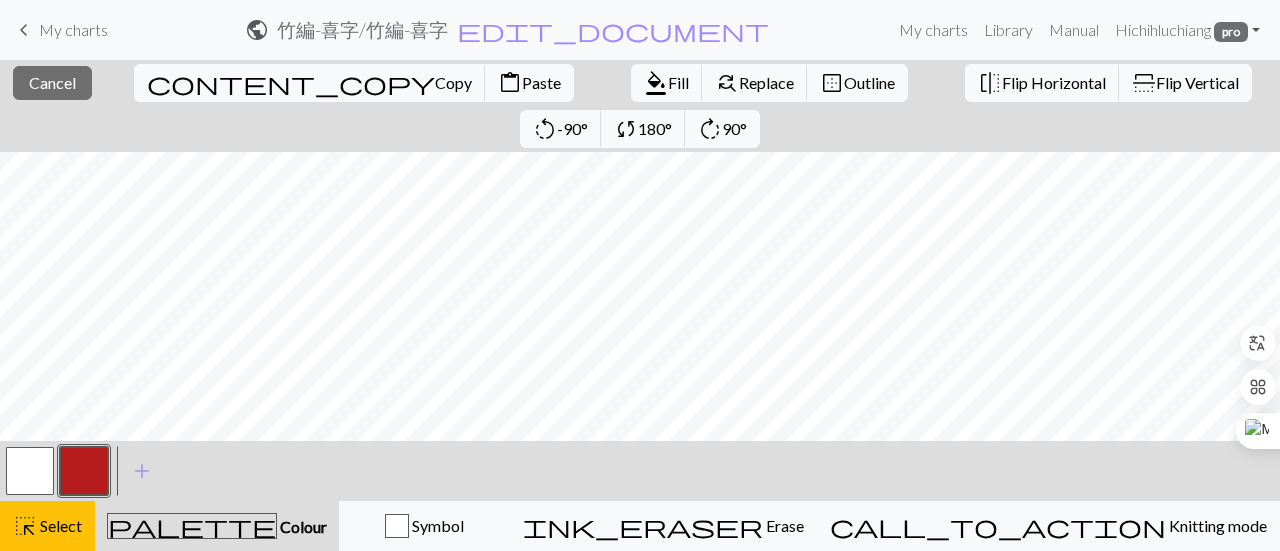 scroll, scrollTop: 400, scrollLeft: 0, axis: vertical 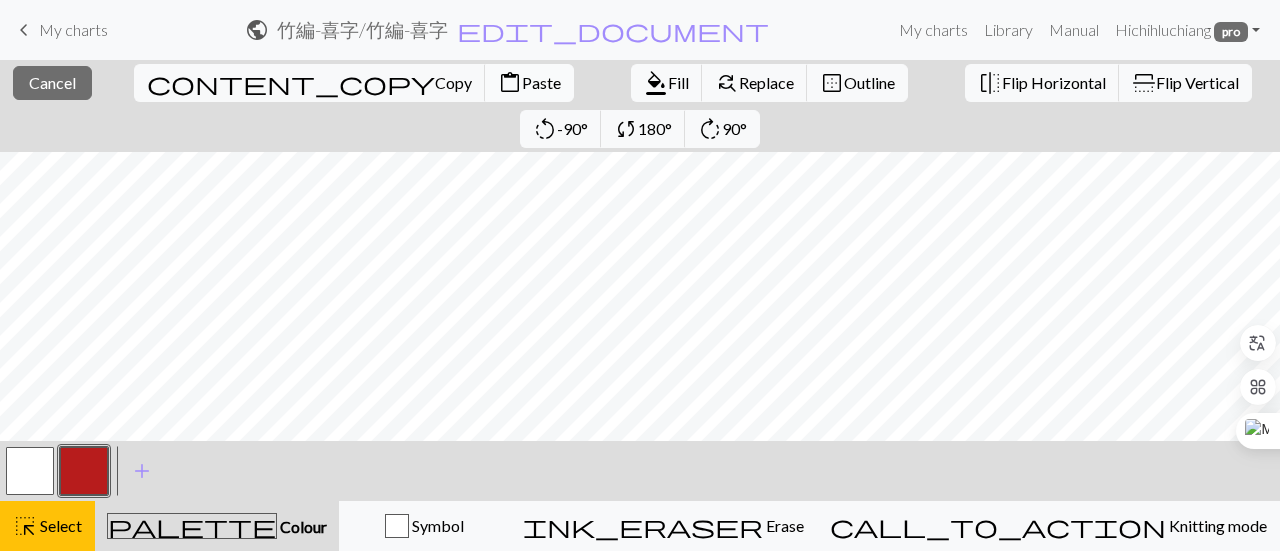 click on "content_paste  Paste" at bounding box center (529, 83) 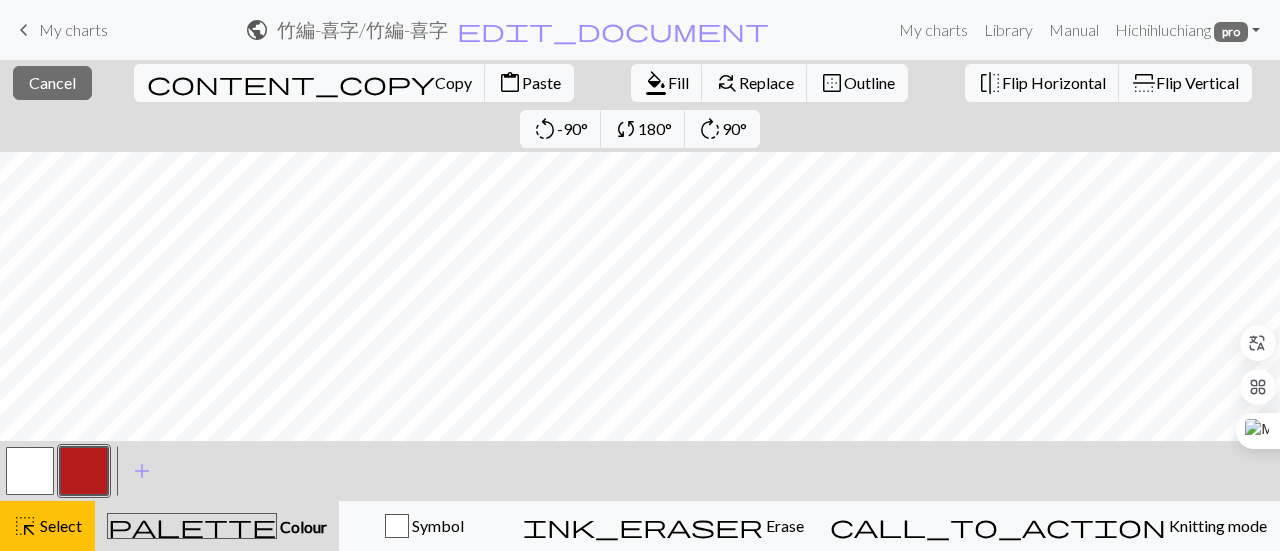 click on "Flip Vertical" at bounding box center [1197, 82] 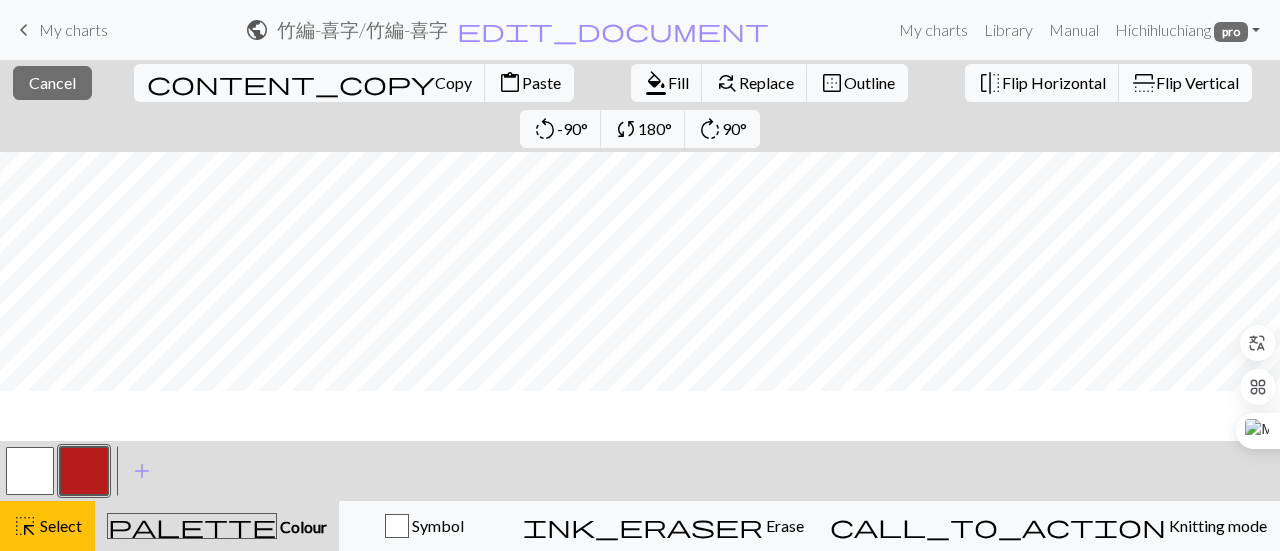 scroll, scrollTop: 469, scrollLeft: 0, axis: vertical 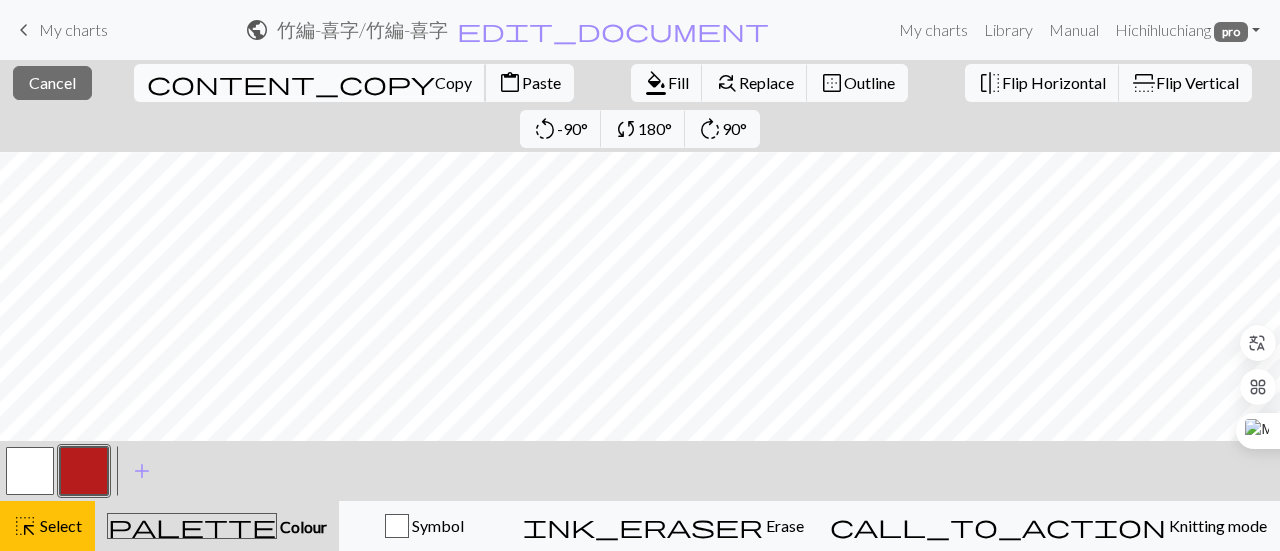 click on "Copy" at bounding box center (453, 82) 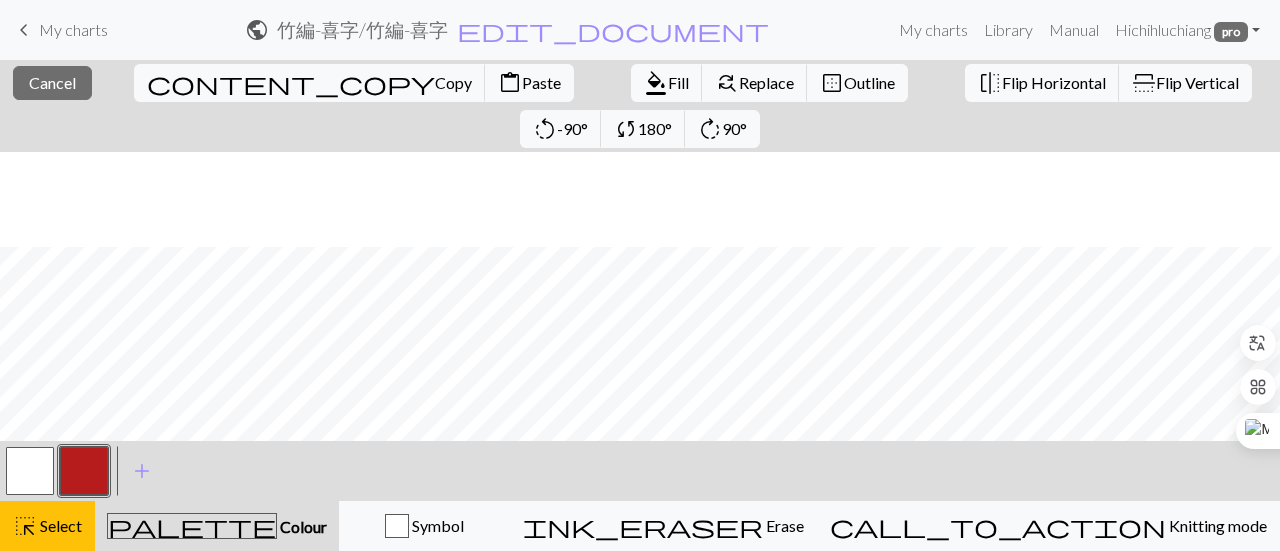 scroll, scrollTop: 469, scrollLeft: 0, axis: vertical 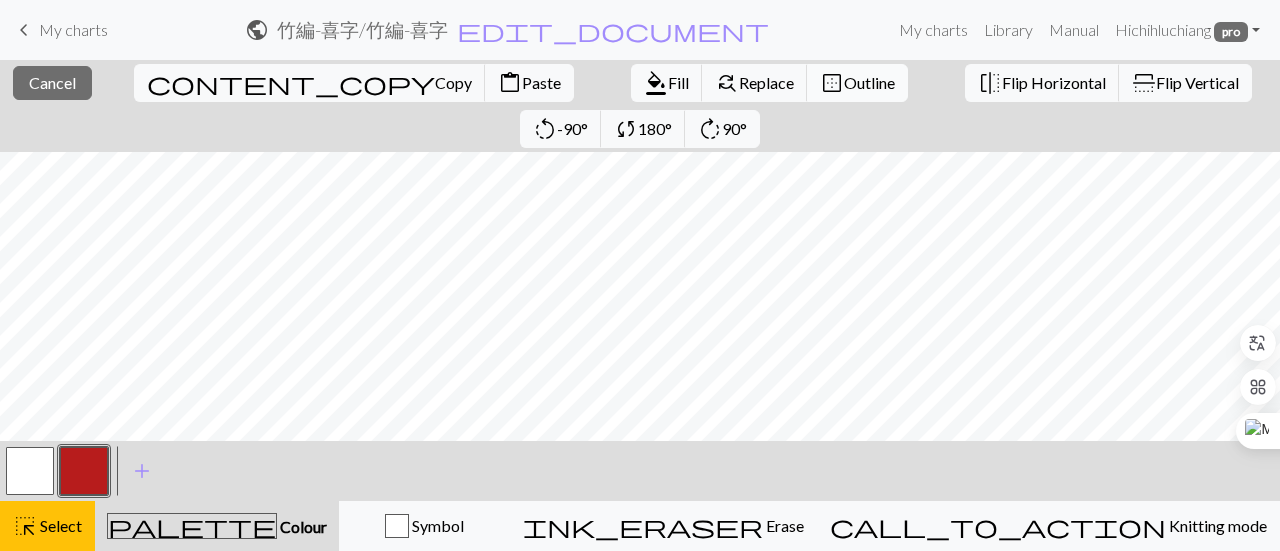 drag, startPoint x: 249, startPoint y: 83, endPoint x: 540, endPoint y: 96, distance: 291.29022 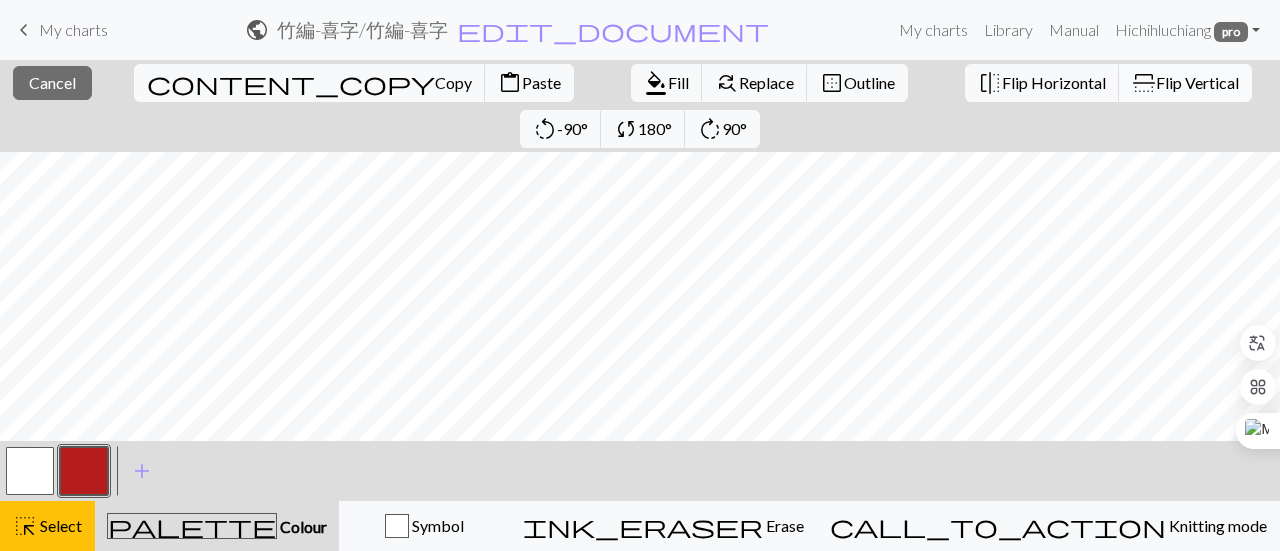 click on "Flip Vertical" at bounding box center (1197, 82) 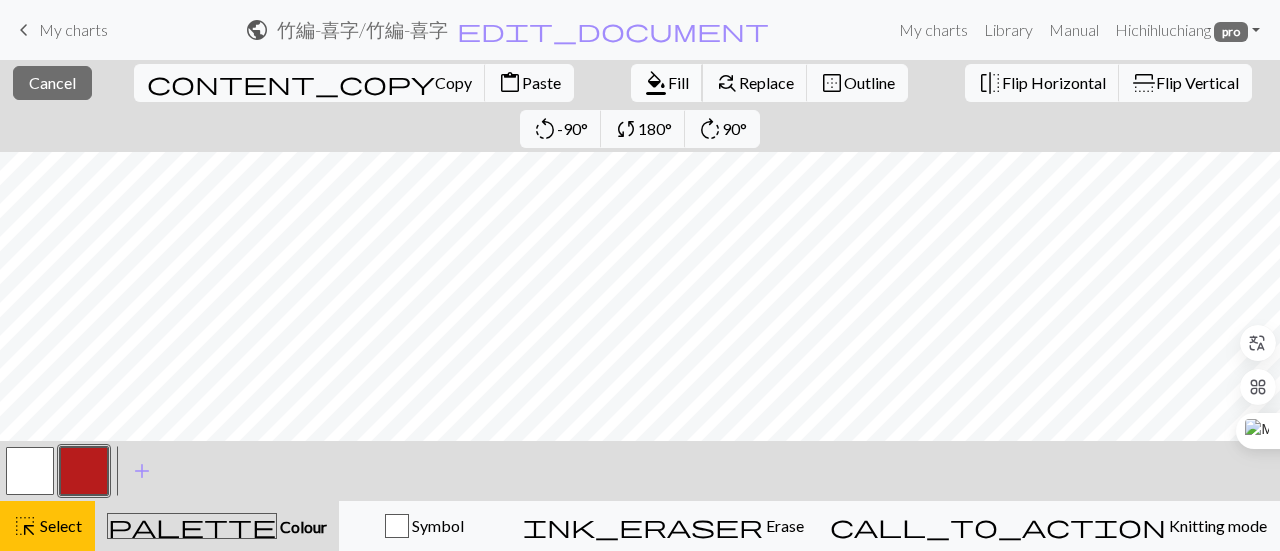 click on "content_paste  Paste" at bounding box center (529, 83) 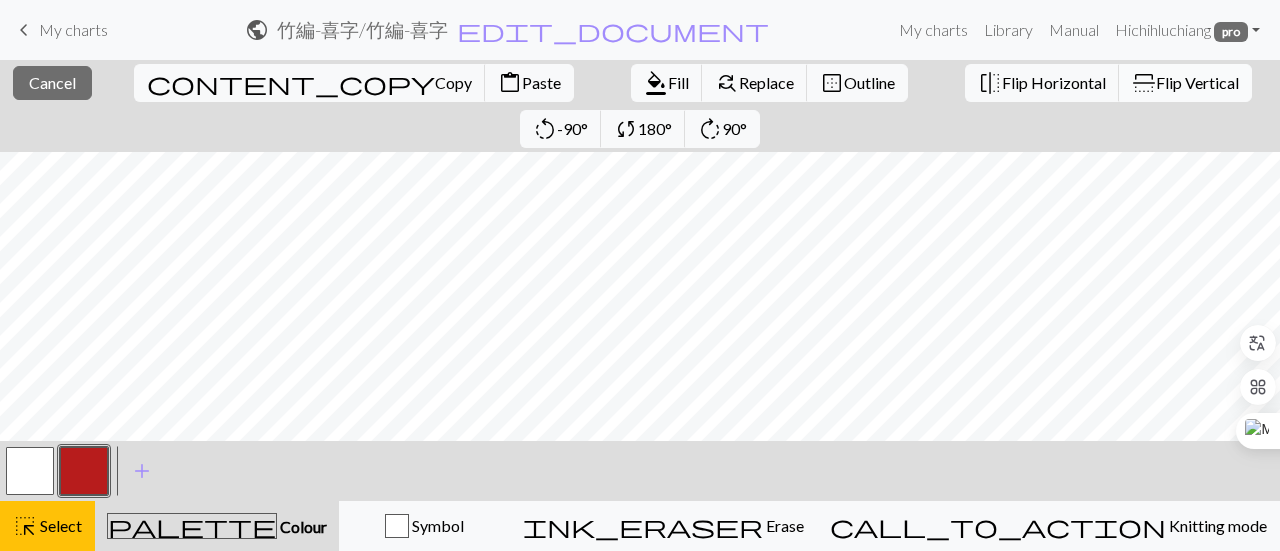 click on "Flip Vertical" at bounding box center (1197, 82) 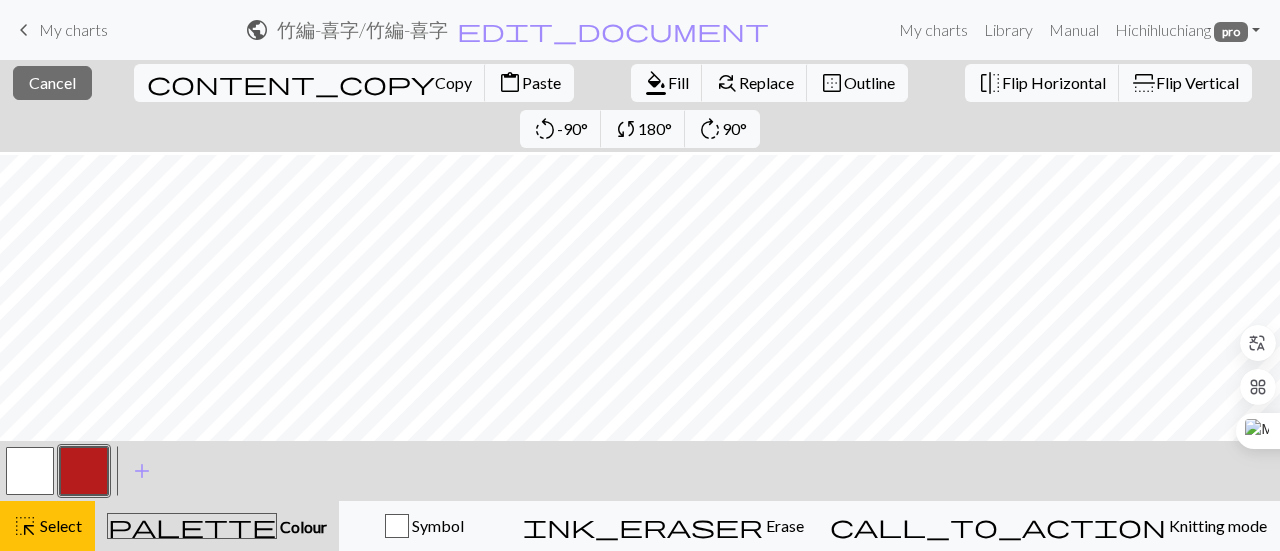 scroll, scrollTop: 200, scrollLeft: 0, axis: vertical 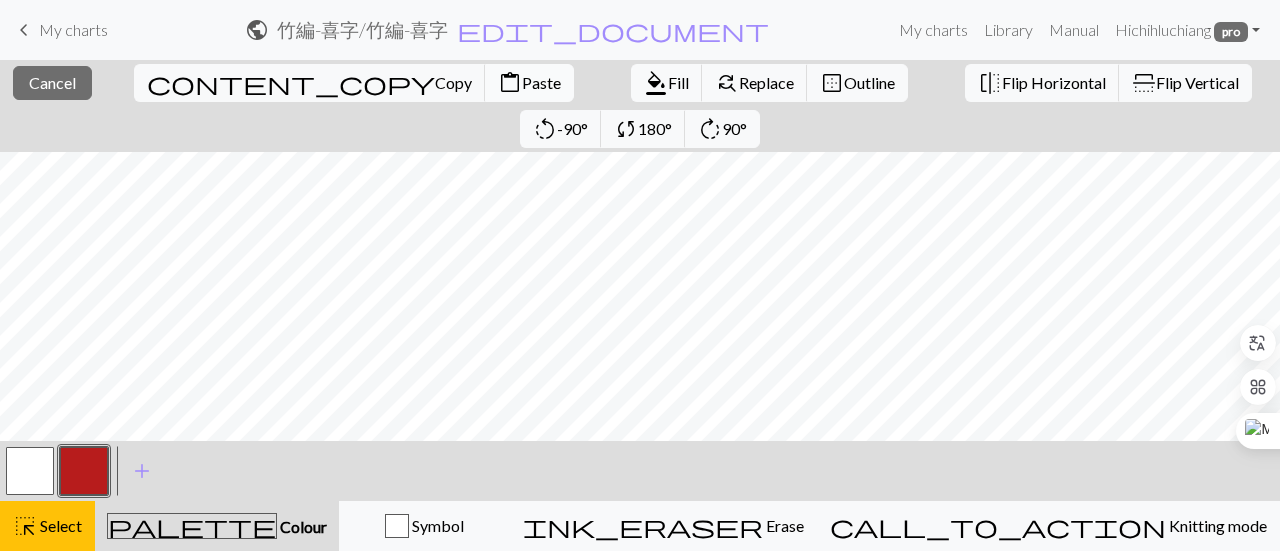 drag, startPoint x: 268, startPoint y: 88, endPoint x: 392, endPoint y: 99, distance: 124.486946 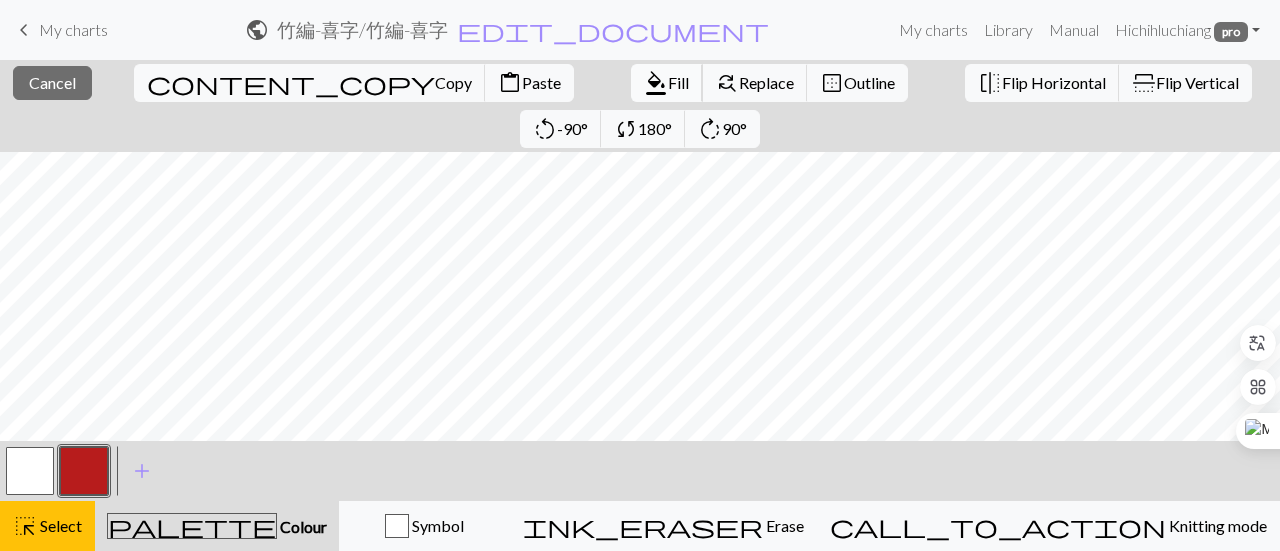 click on "Paste" at bounding box center (541, 82) 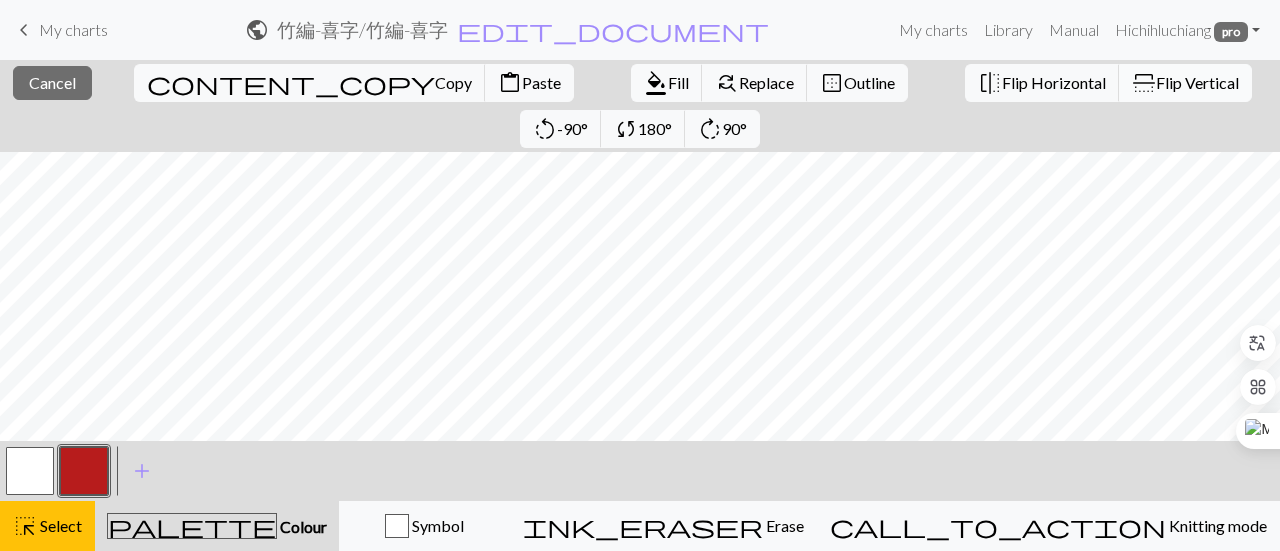 click on "Flip Vertical" at bounding box center (1197, 82) 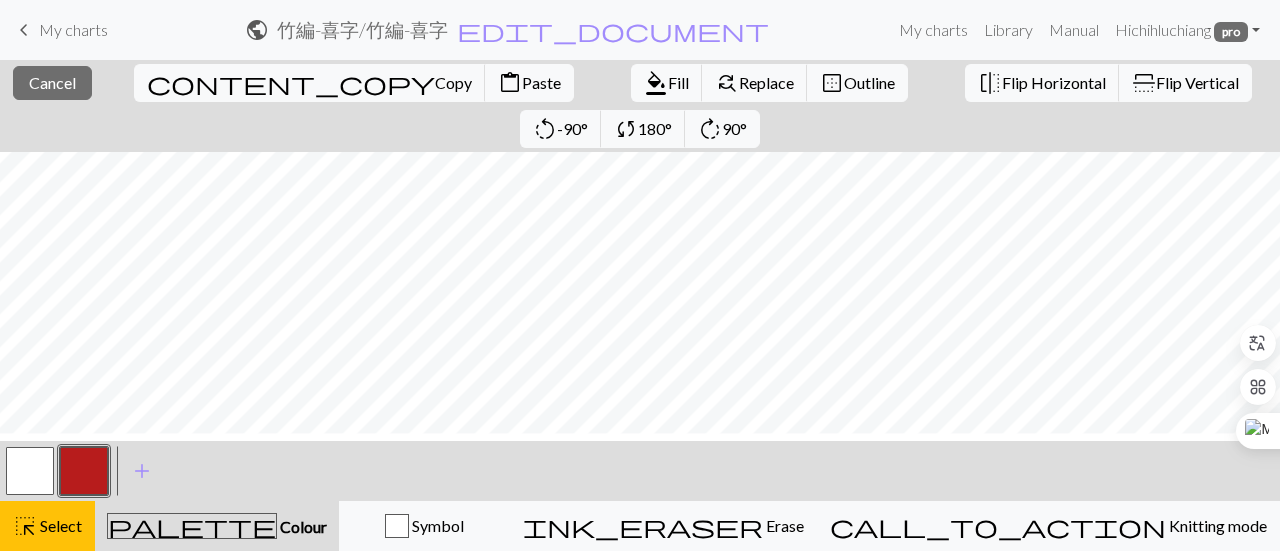 scroll, scrollTop: 100, scrollLeft: 0, axis: vertical 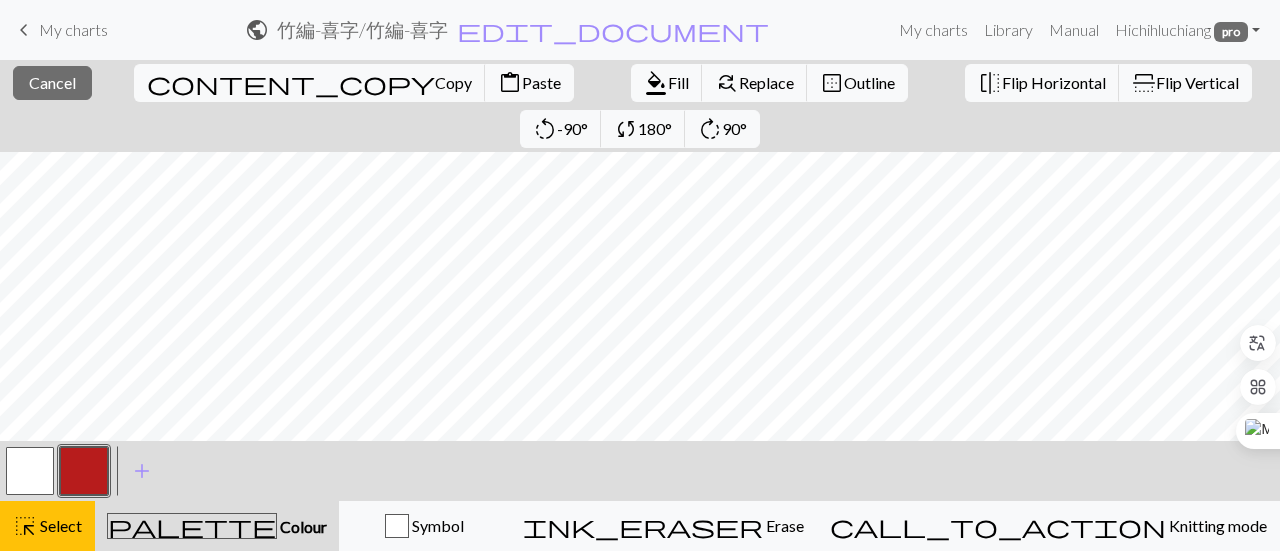 drag, startPoint x: 279, startPoint y: 76, endPoint x: 305, endPoint y: 77, distance: 26.019224 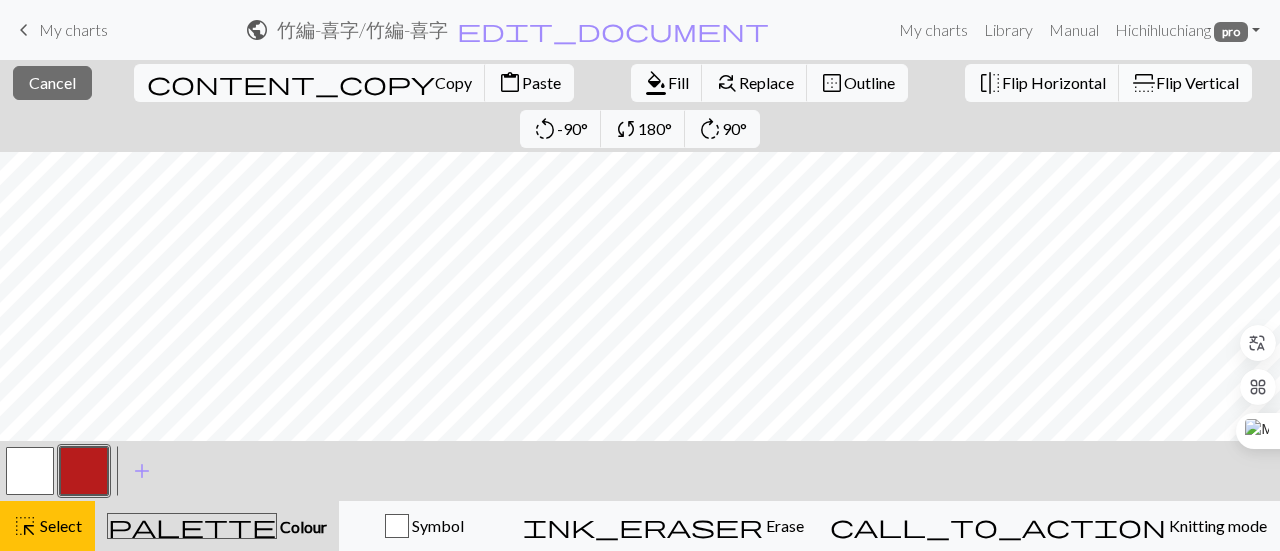 click on "Flip Vertical" at bounding box center (1197, 82) 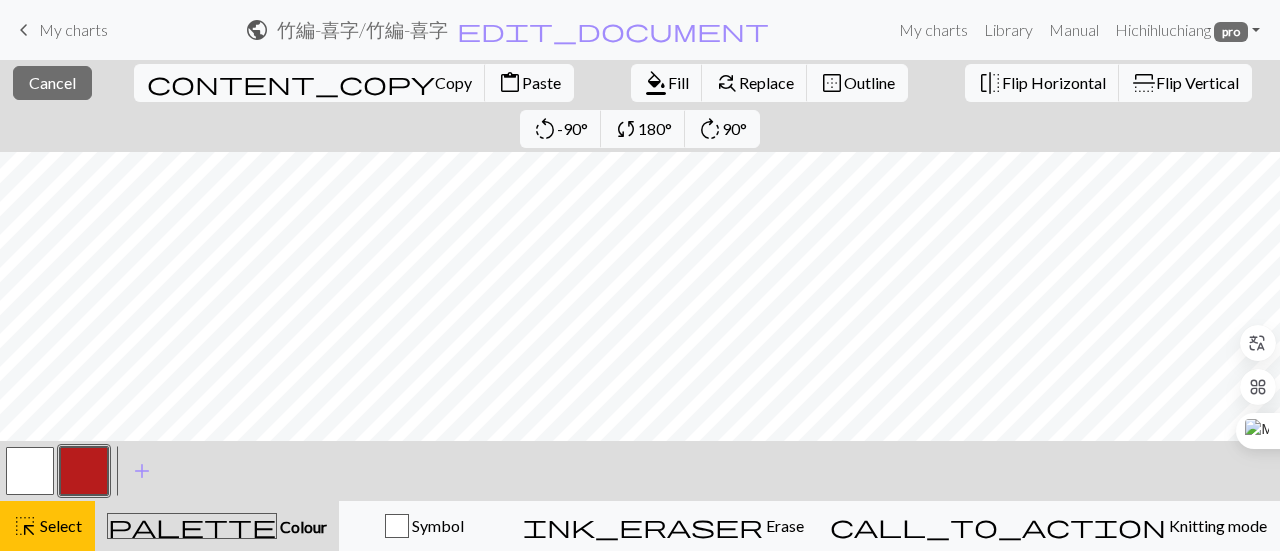 scroll, scrollTop: 0, scrollLeft: 0, axis: both 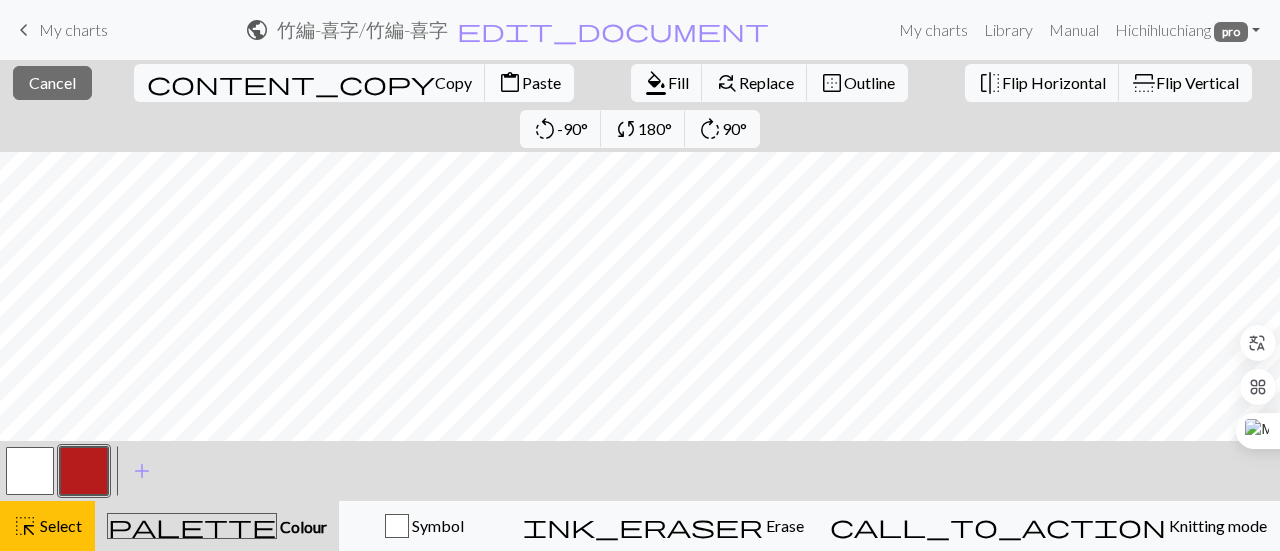 drag, startPoint x: 246, startPoint y: 87, endPoint x: 300, endPoint y: 85, distance: 54.037025 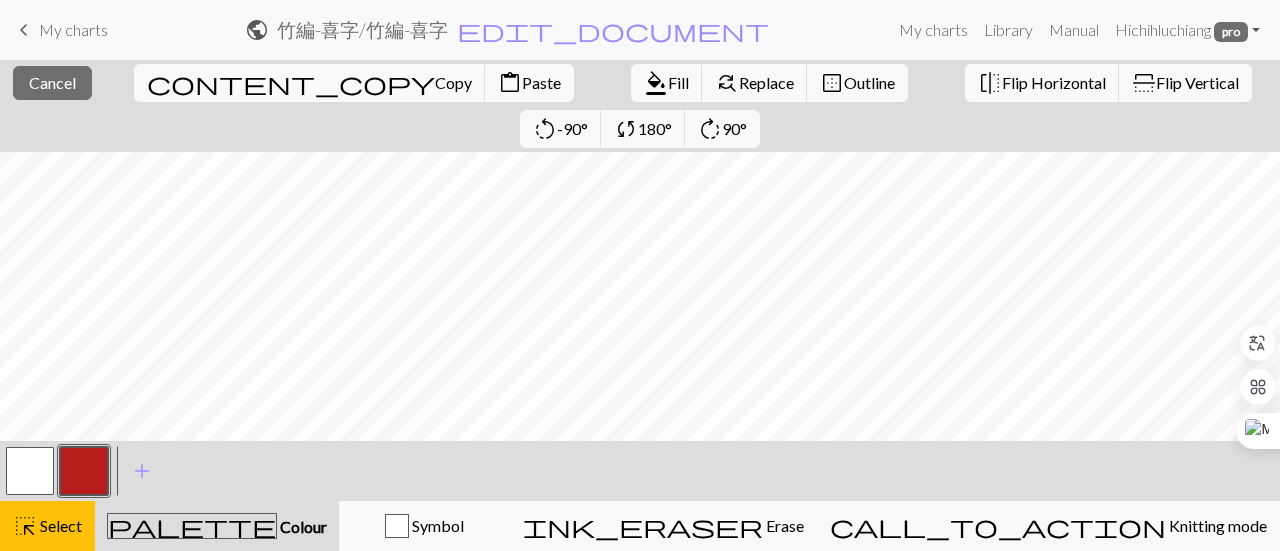 click on "Paste" at bounding box center (541, 82) 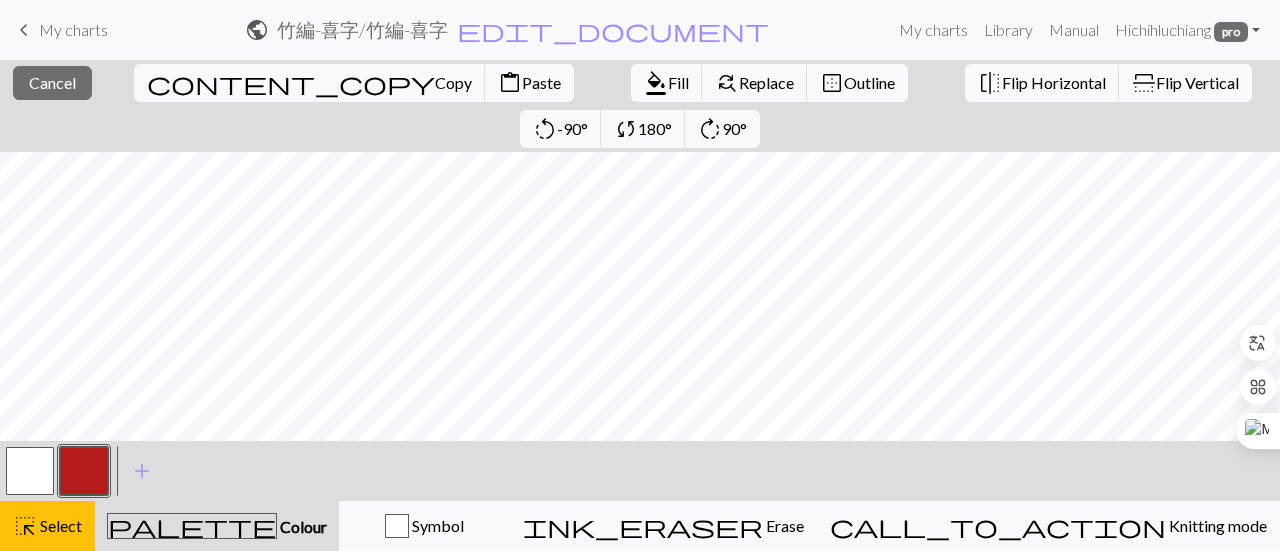 drag, startPoint x: 885, startPoint y: 78, endPoint x: 881, endPoint y: 93, distance: 15.524175 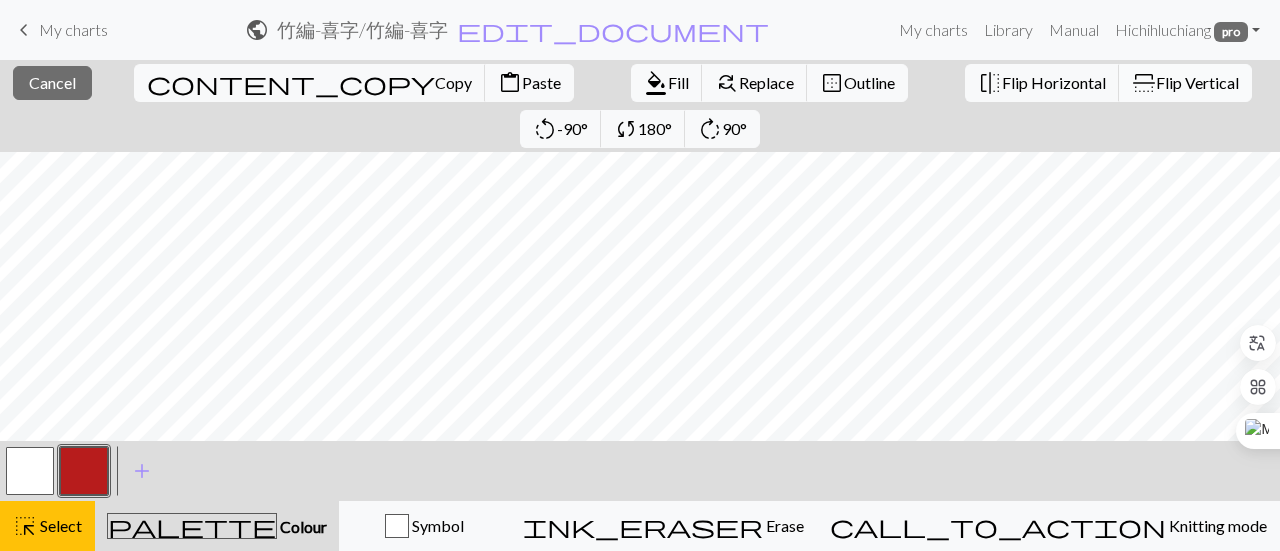 scroll, scrollTop: 0, scrollLeft: 0, axis: both 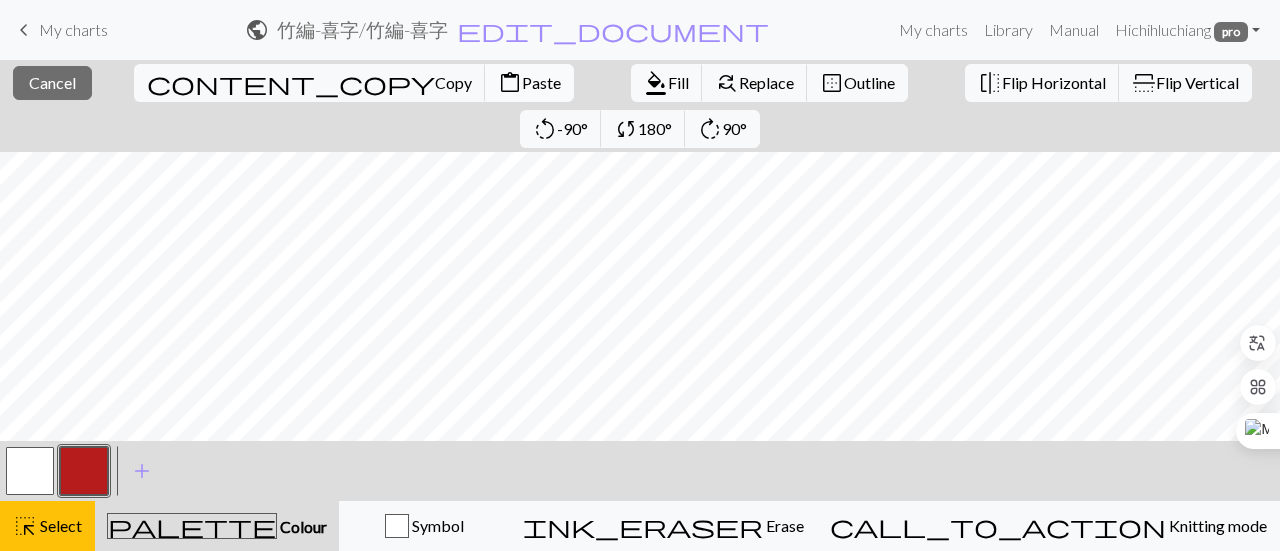click on "content_paste  Paste" at bounding box center (529, 83) 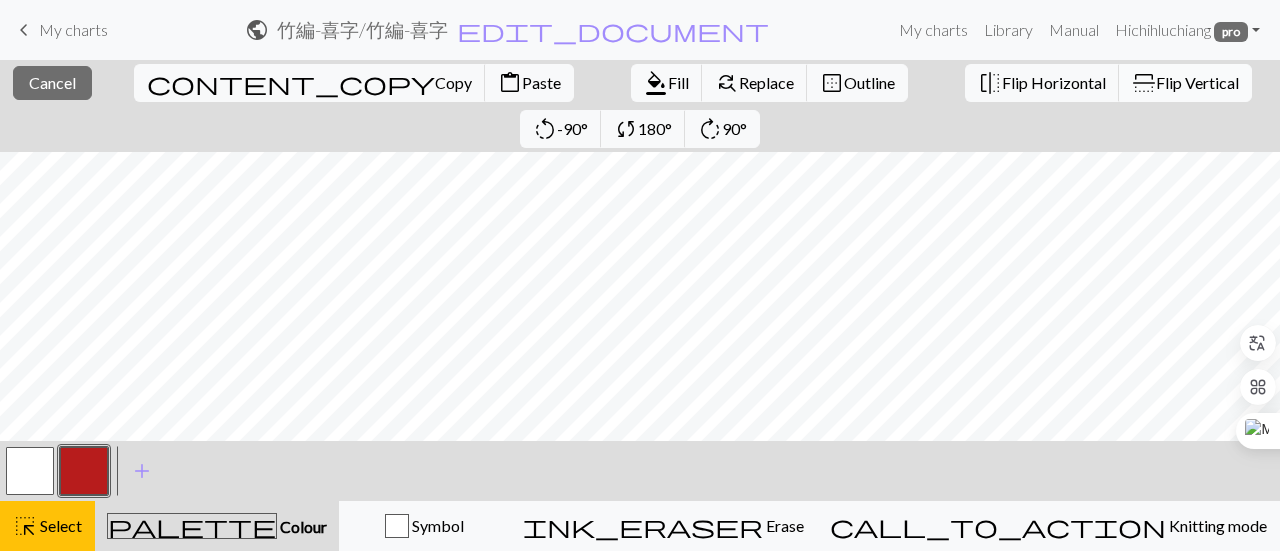 click on "Flip Vertical" at bounding box center (1197, 82) 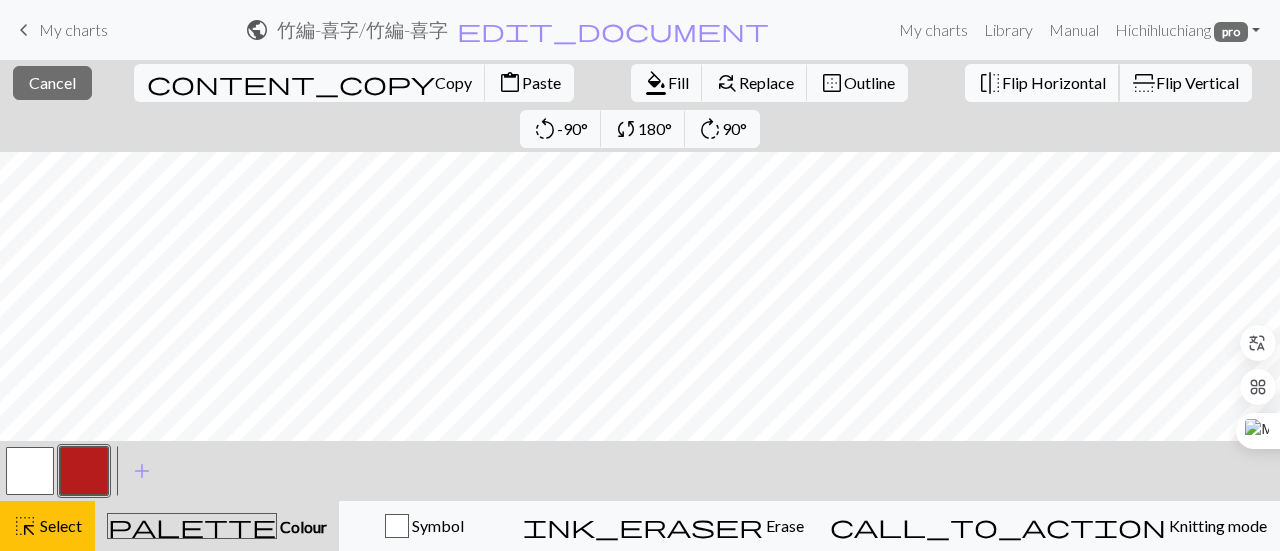 click on "Flip Horizontal" at bounding box center [1054, 82] 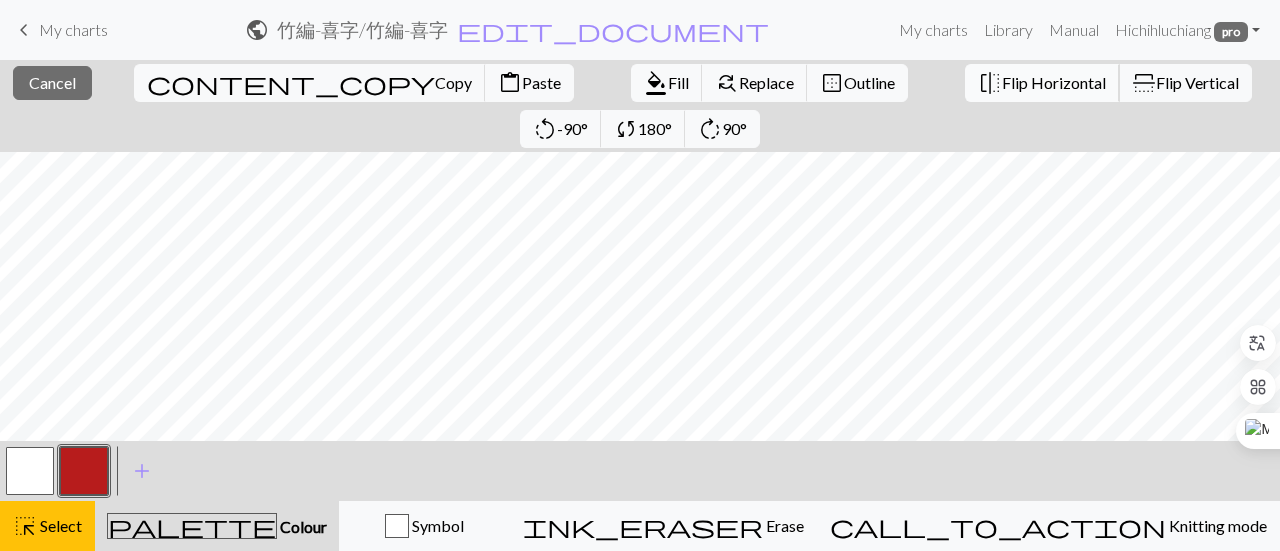 scroll, scrollTop: 300, scrollLeft: 0, axis: vertical 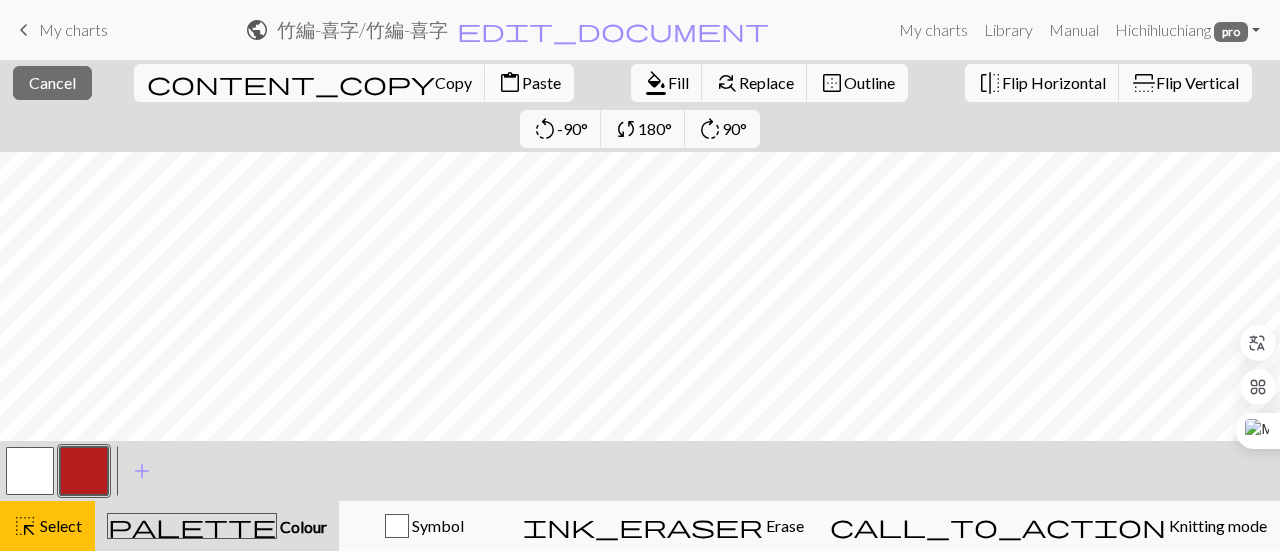 click on "content_paste  Paste" at bounding box center [529, 83] 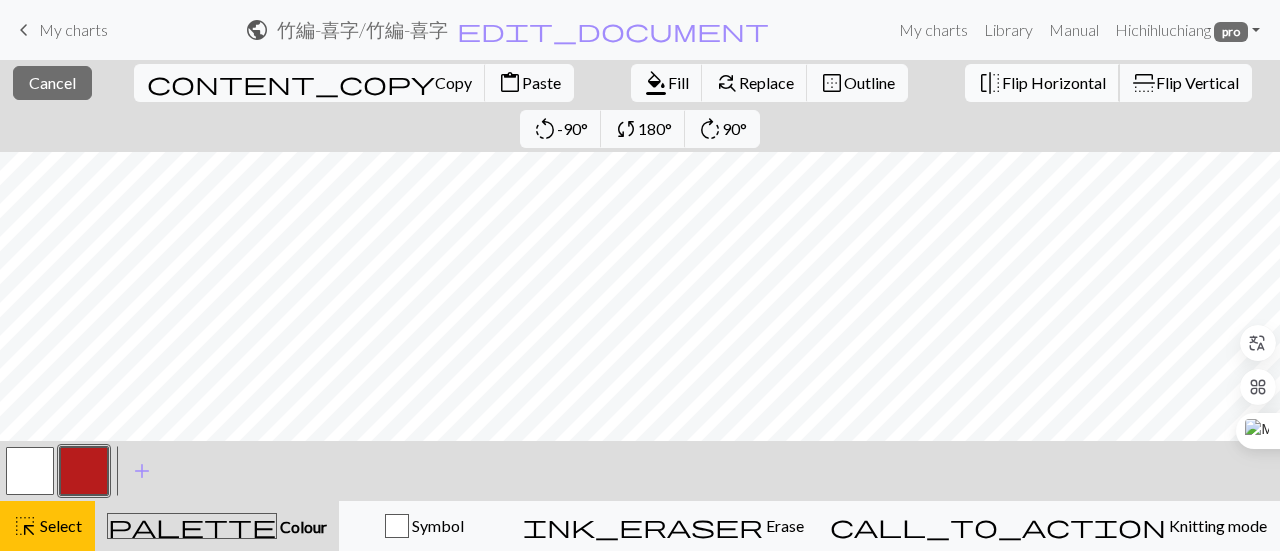 drag, startPoint x: 761, startPoint y: 89, endPoint x: 872, endPoint y: 84, distance: 111.11256 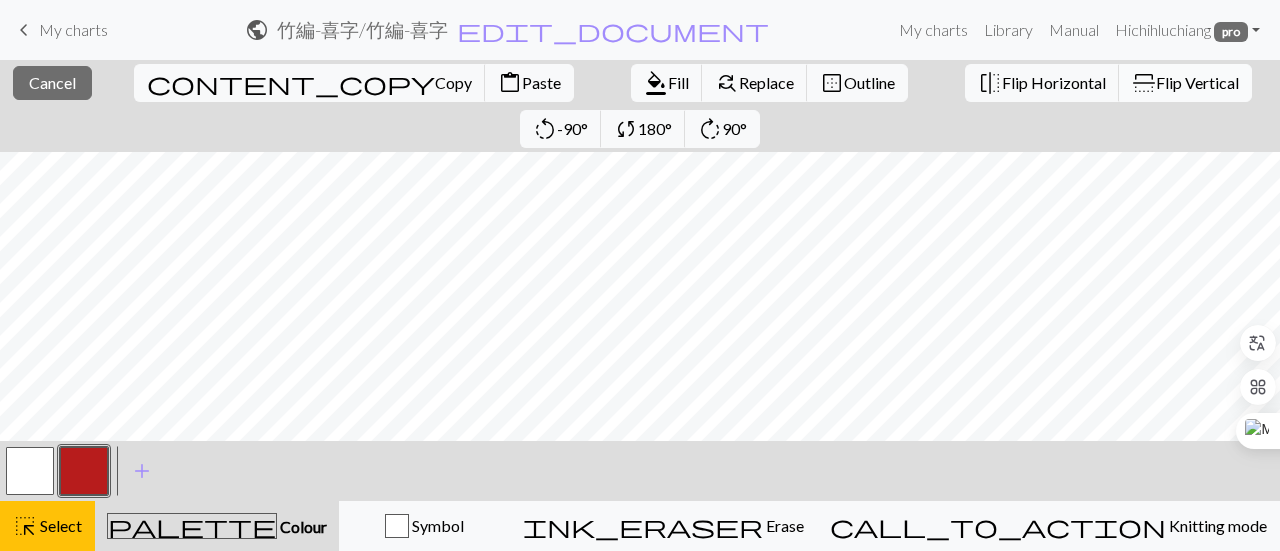click on "Flip Horizontal" at bounding box center (1054, 82) 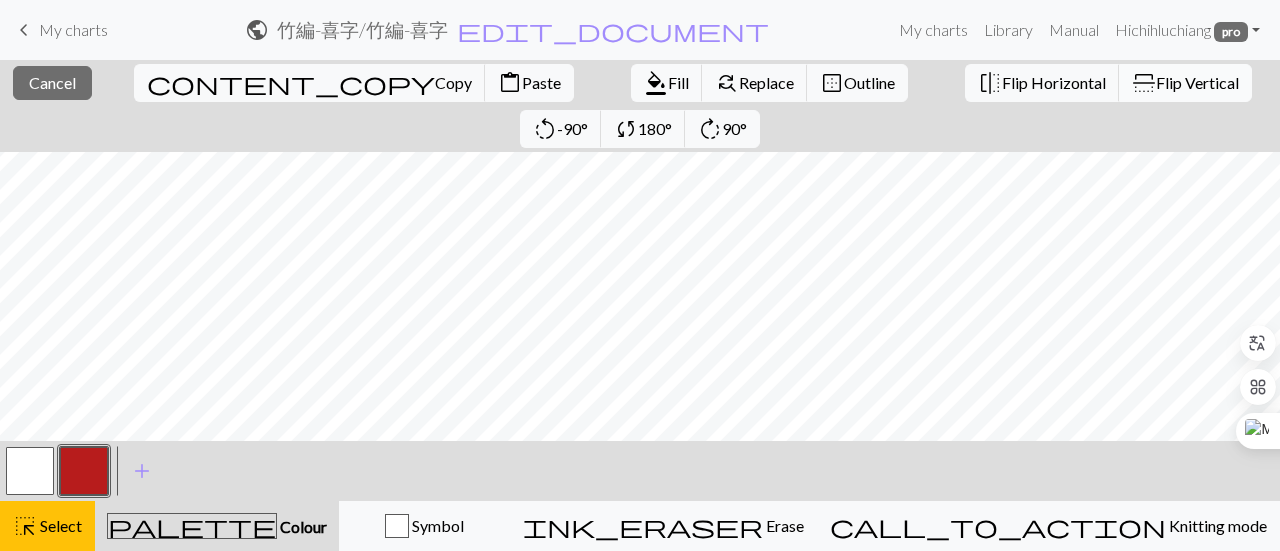 scroll, scrollTop: 200, scrollLeft: 0, axis: vertical 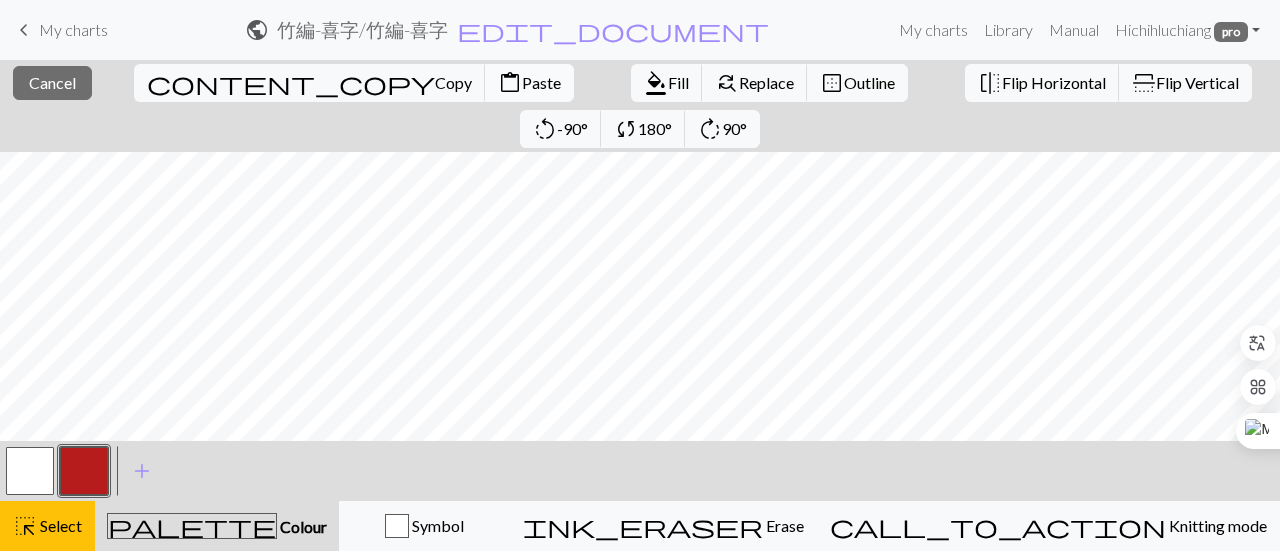 drag, startPoint x: 263, startPoint y: 87, endPoint x: 554, endPoint y: 85, distance: 291.00687 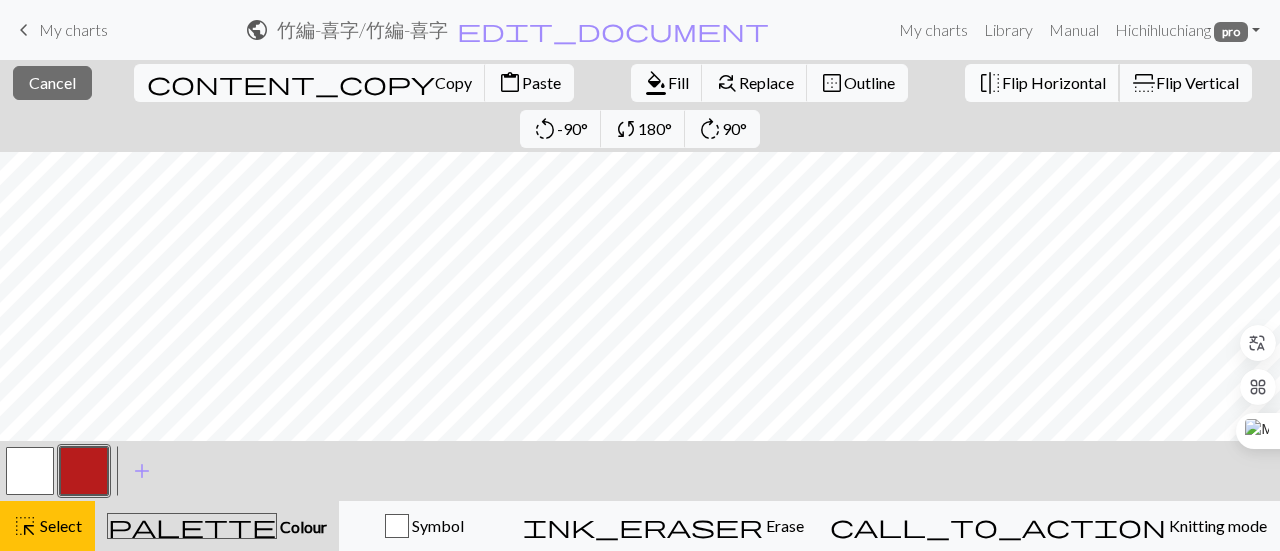 click on "Flip Horizontal" at bounding box center (1054, 82) 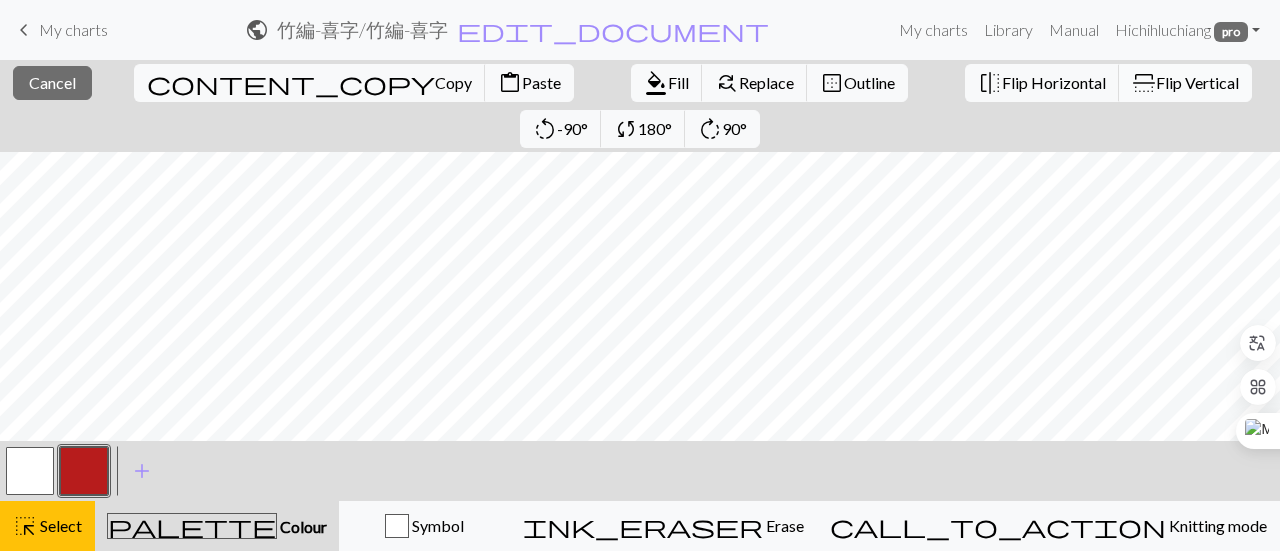 click on "flip  Flip Vertical" at bounding box center (1185, 83) 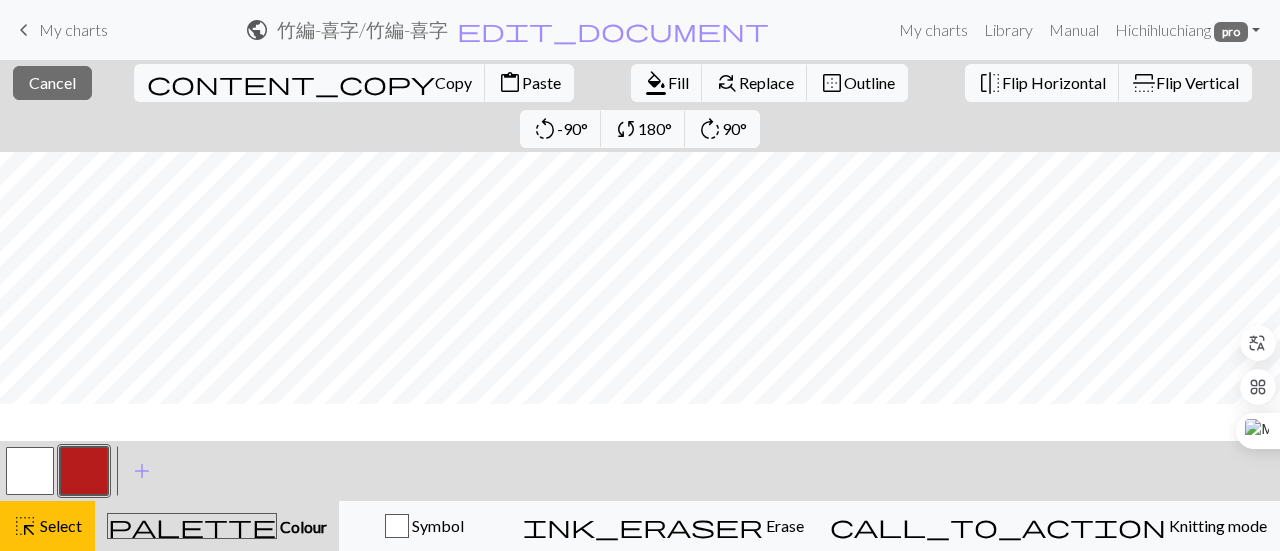 scroll, scrollTop: 100, scrollLeft: 0, axis: vertical 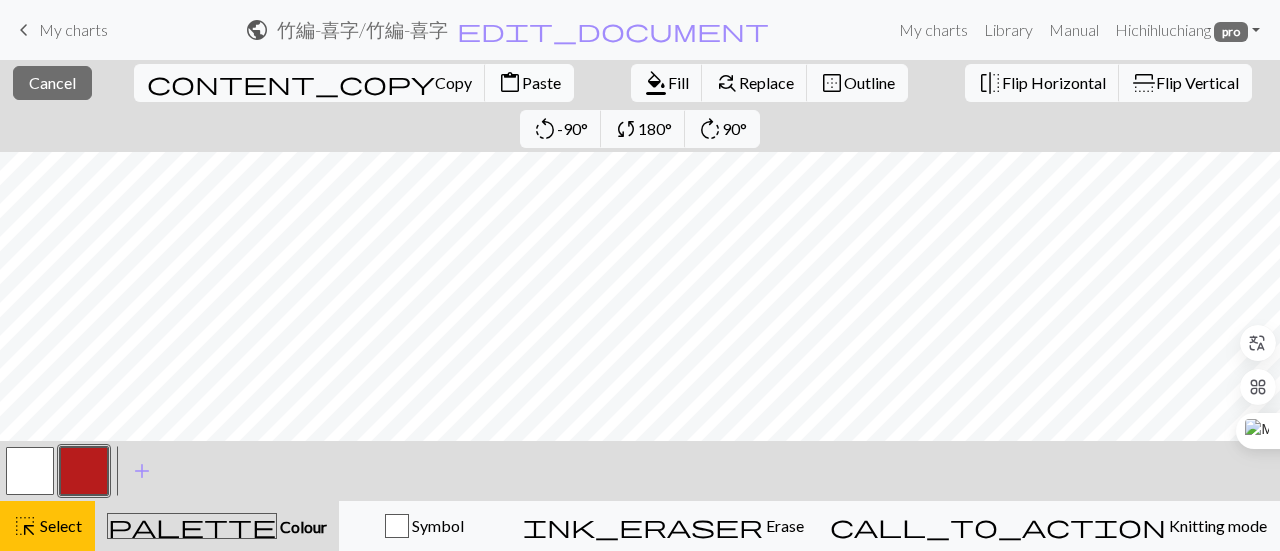 click on "Paste" at bounding box center [541, 82] 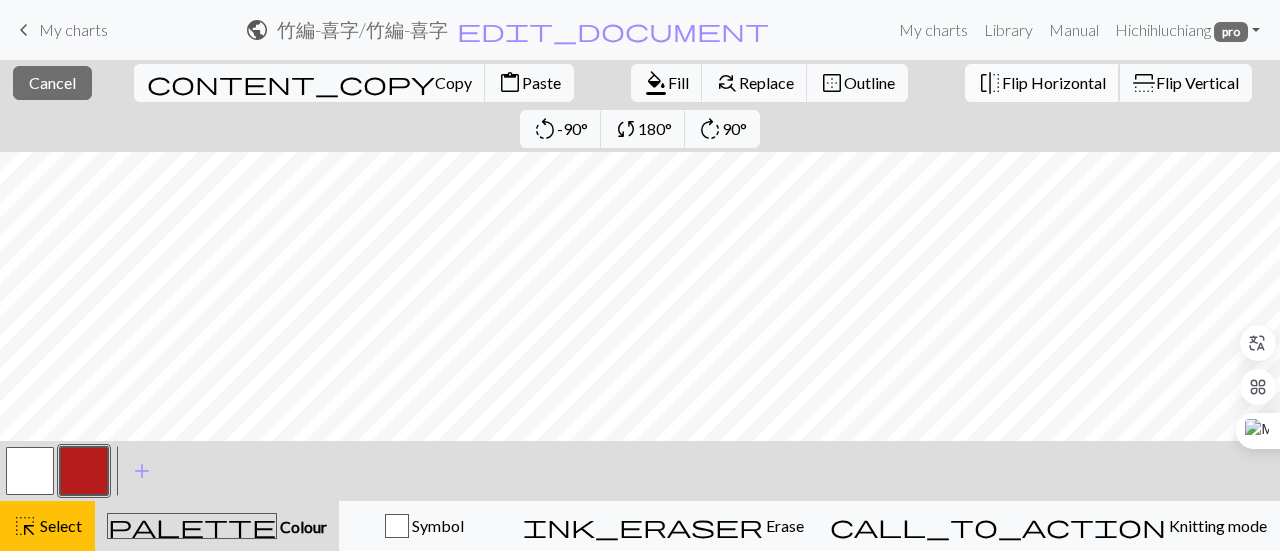 click on "Flip Horizontal" at bounding box center (1054, 82) 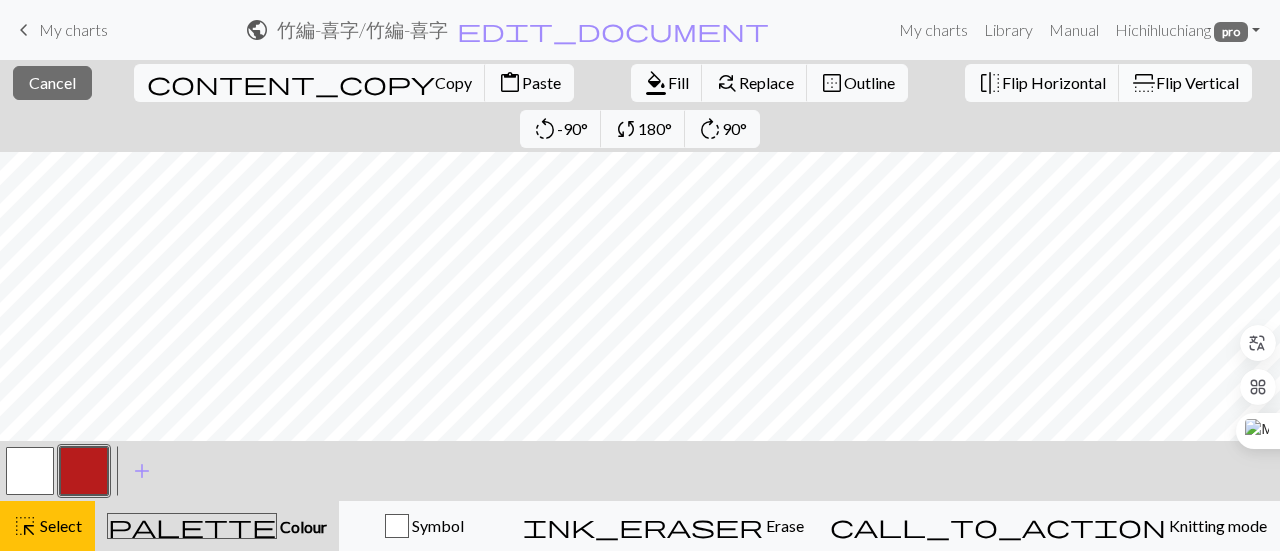 click on "Flip Vertical" at bounding box center [1197, 82] 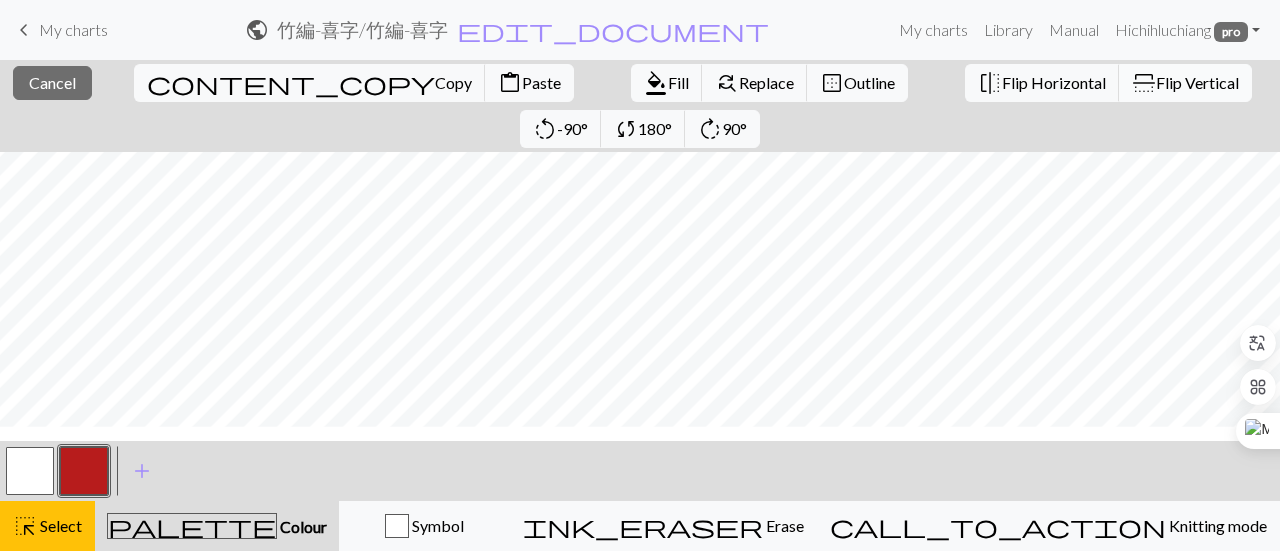 scroll, scrollTop: 0, scrollLeft: 0, axis: both 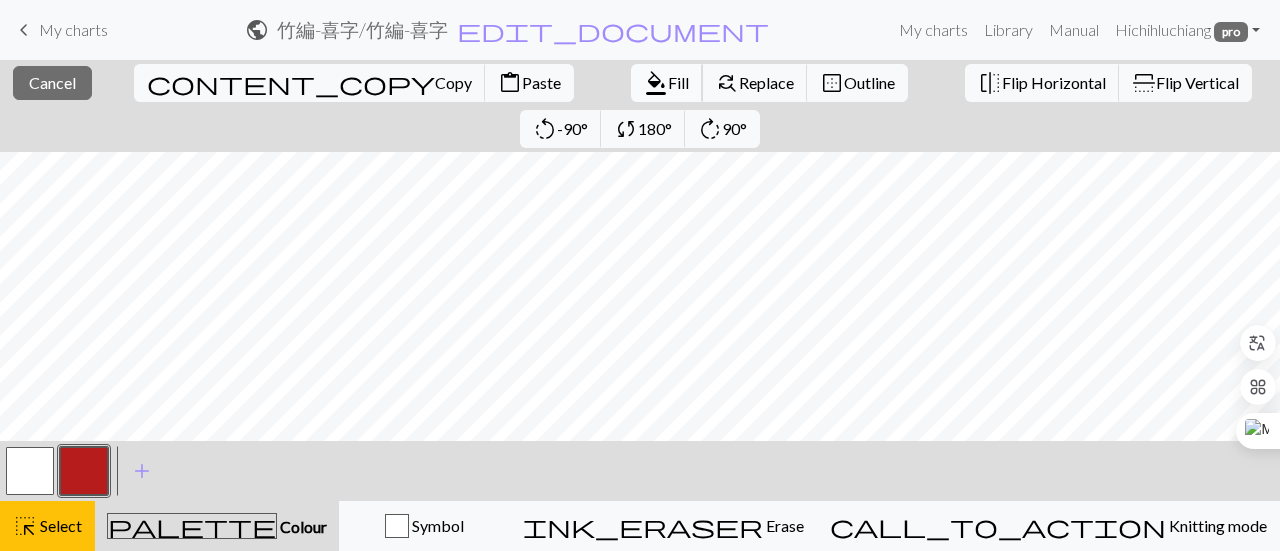 click on "Paste" at bounding box center [541, 82] 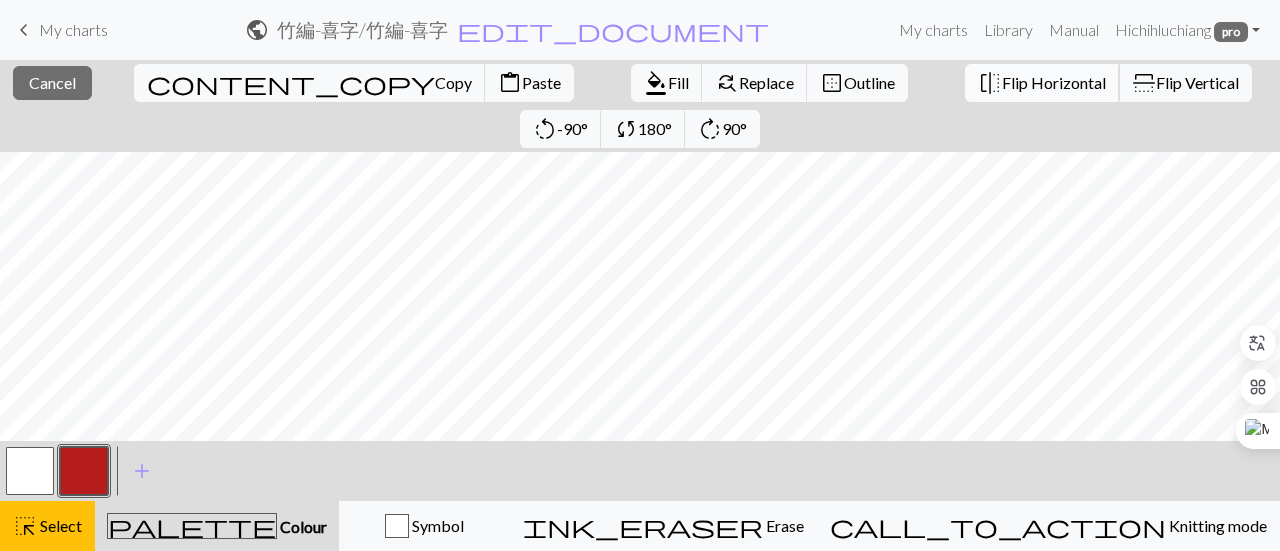 click on "Flip Horizontal" at bounding box center [1054, 82] 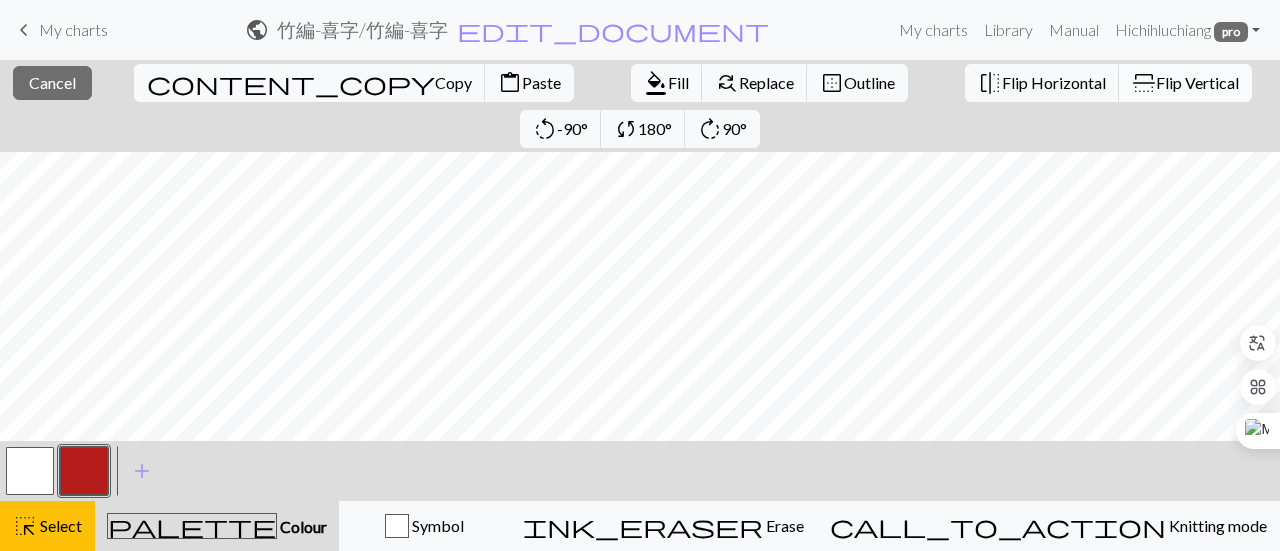click on "Flip Vertical" at bounding box center (1197, 82) 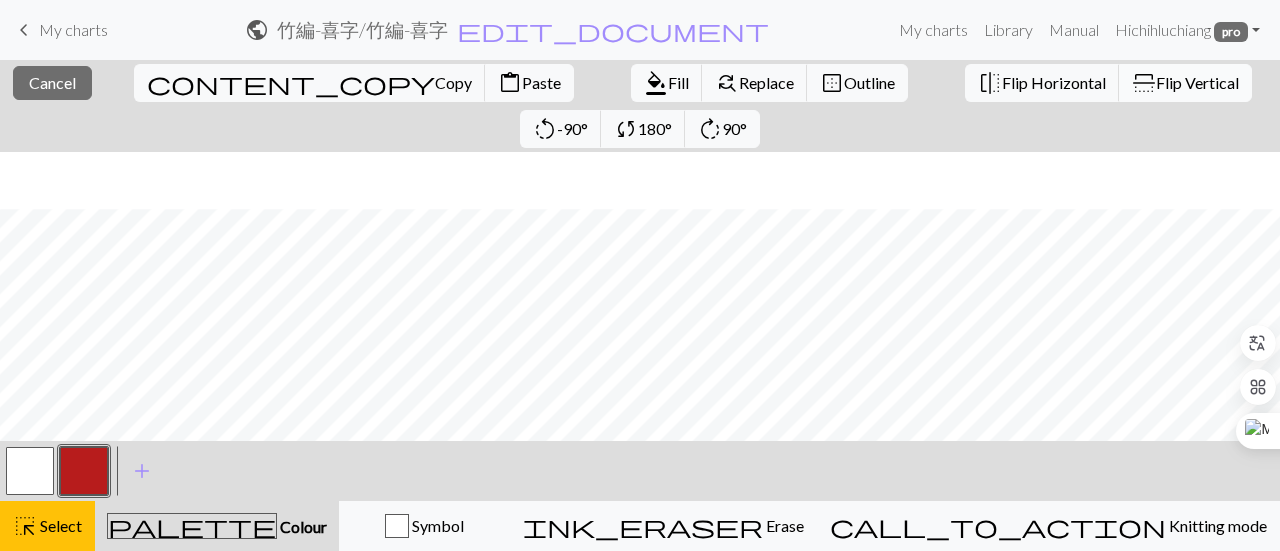scroll, scrollTop: 869, scrollLeft: 0, axis: vertical 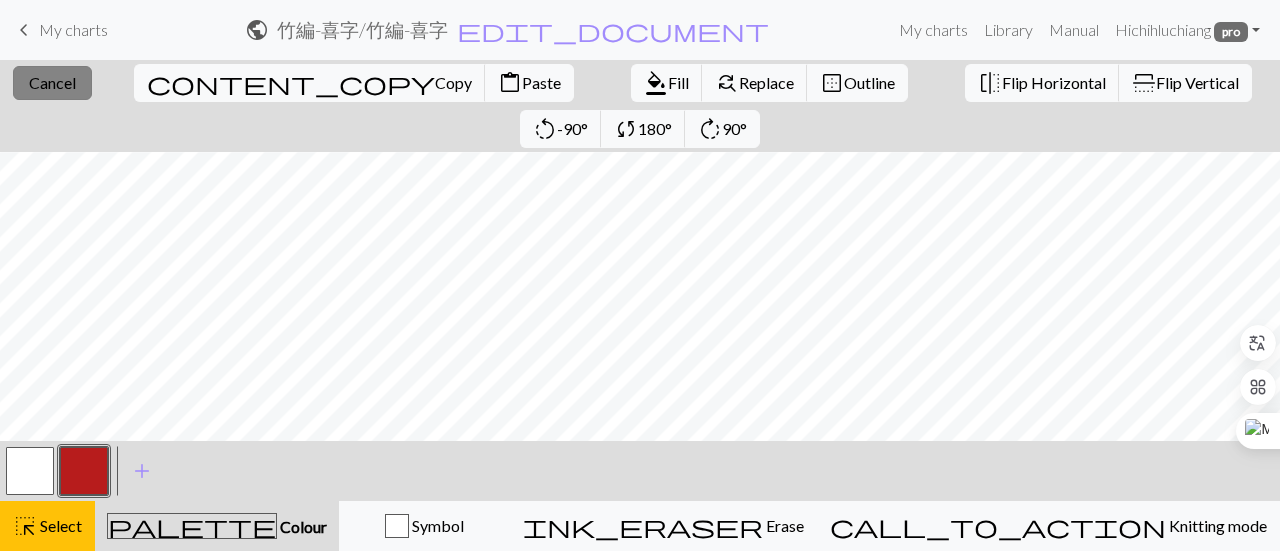 click on "Cancel" at bounding box center (52, 82) 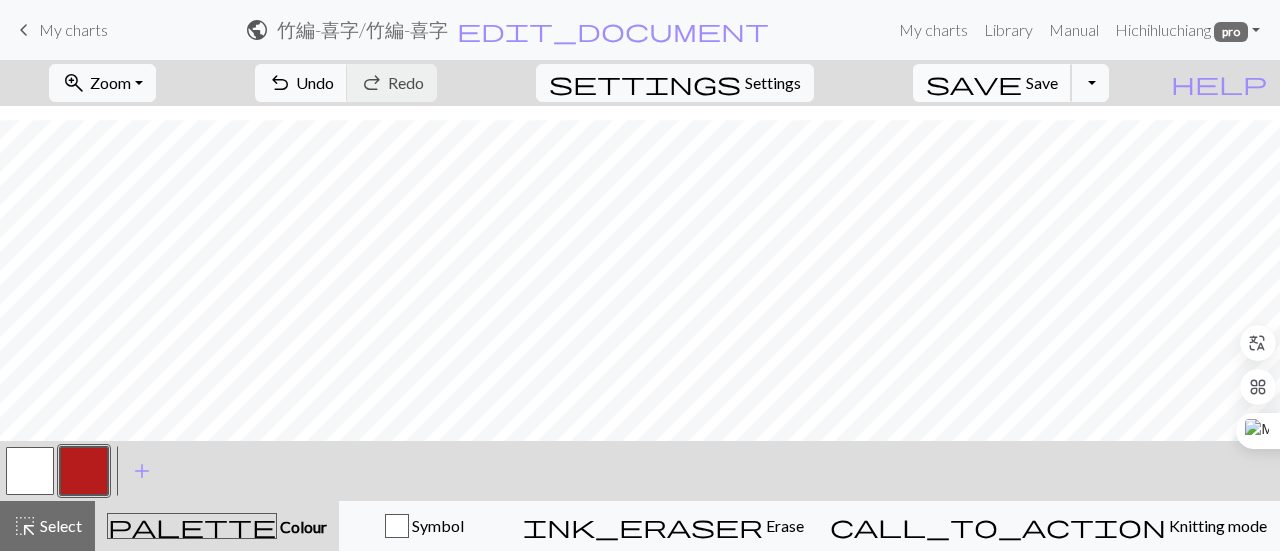click on "Save" at bounding box center (1042, 82) 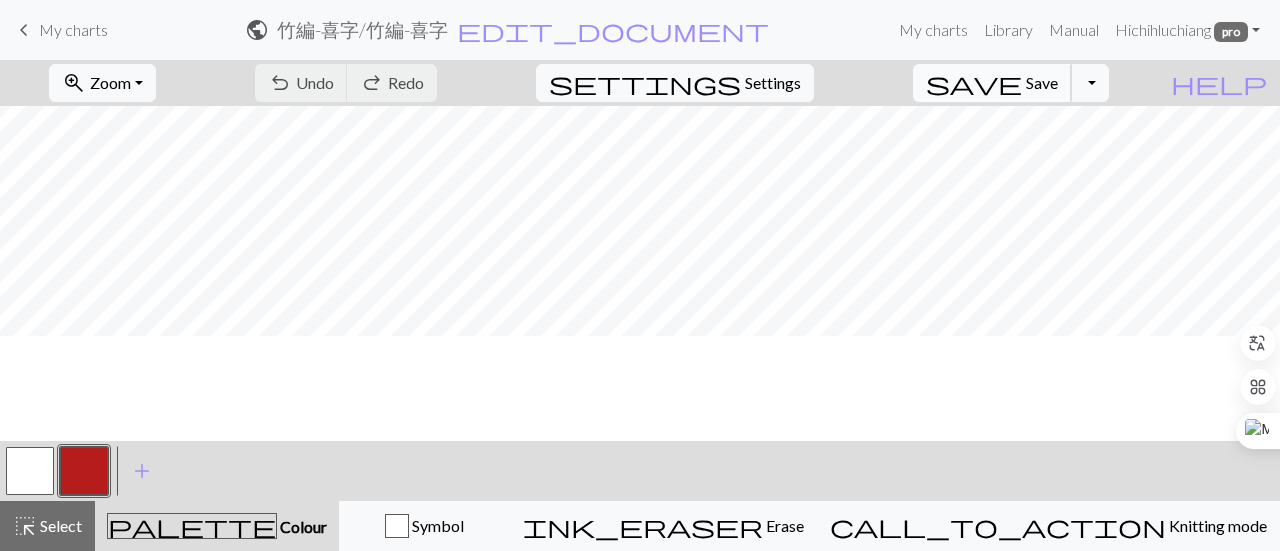 scroll, scrollTop: 869, scrollLeft: 0, axis: vertical 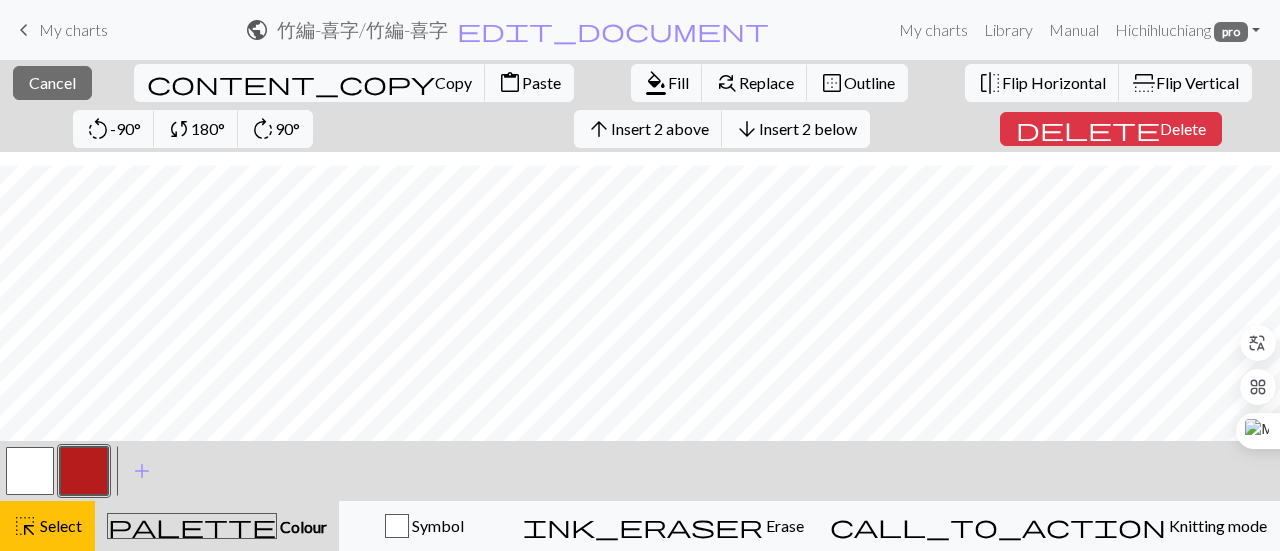 click on "Insert 2 below" at bounding box center [808, 128] 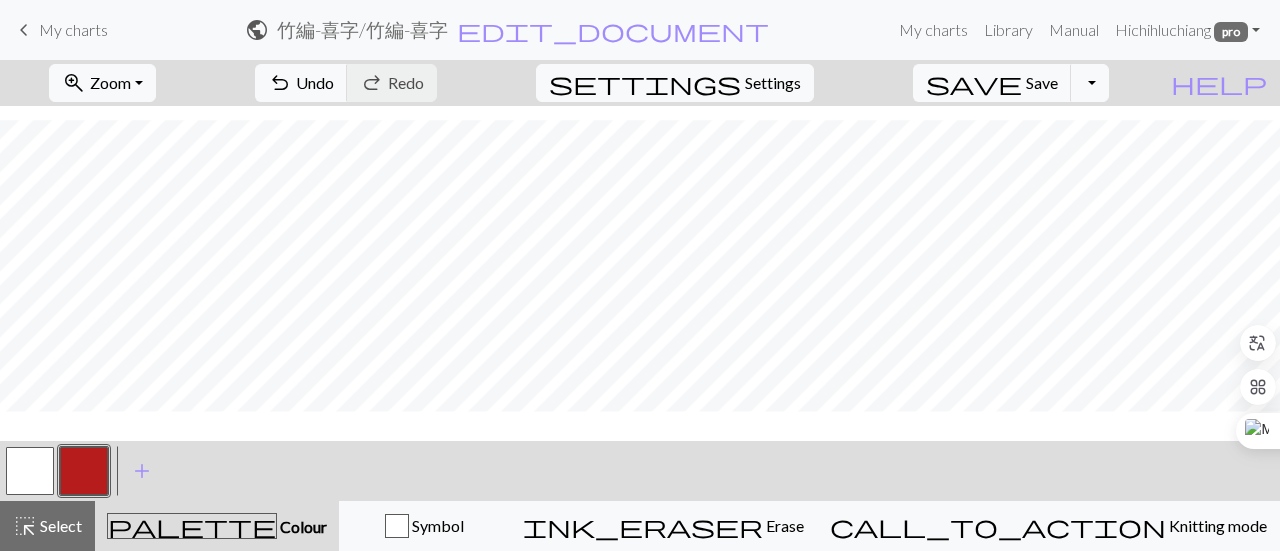 scroll, scrollTop: 909, scrollLeft: 0, axis: vertical 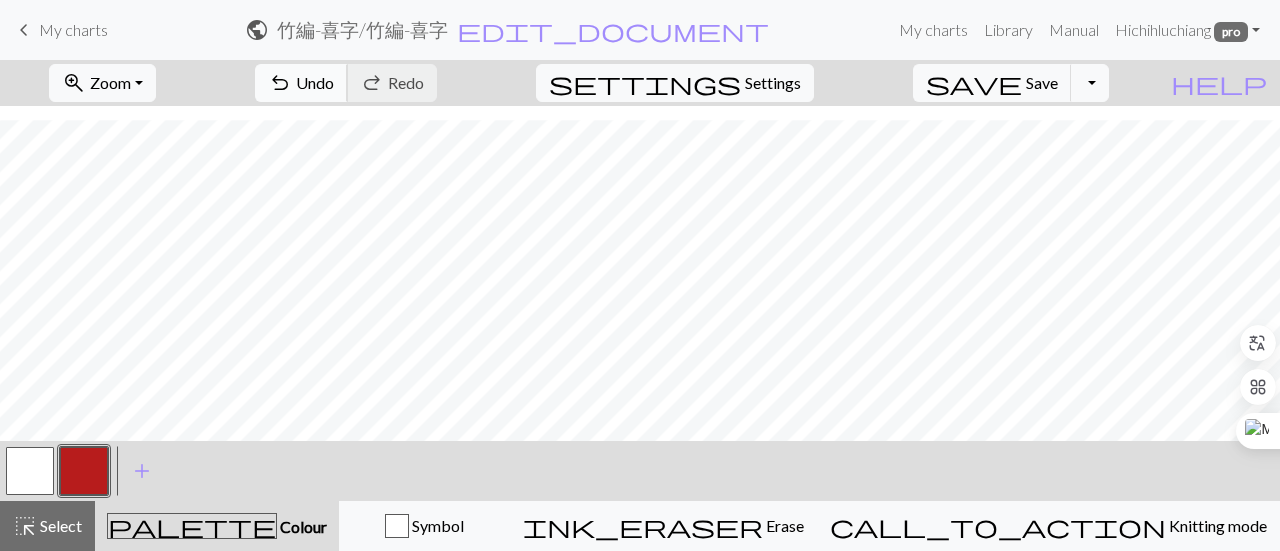 click on "undo" at bounding box center (280, 83) 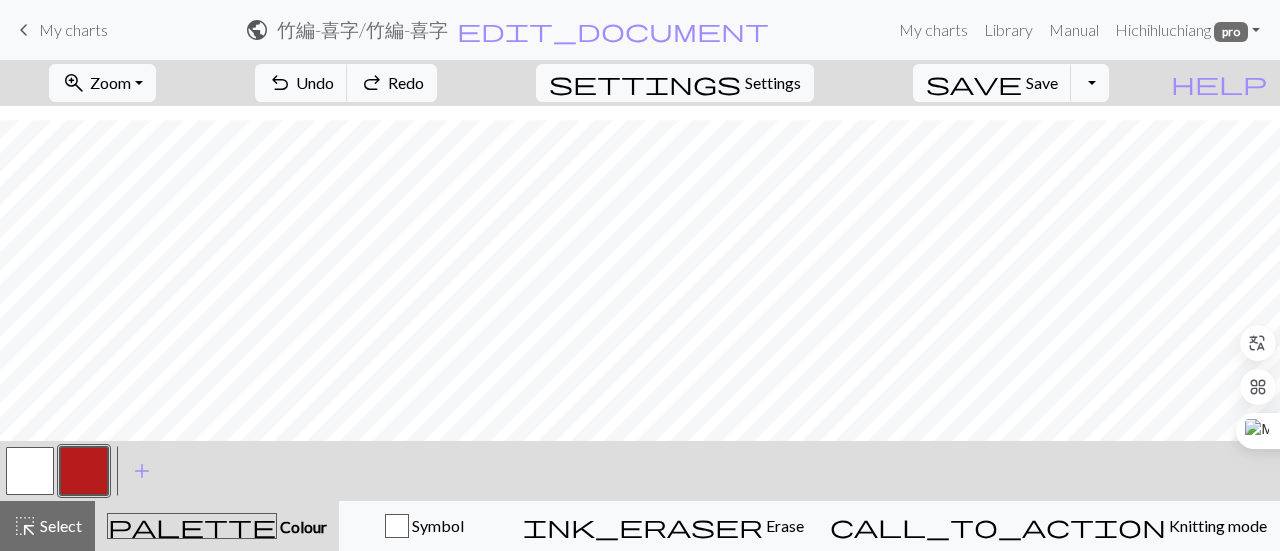 drag, startPoint x: 19, startPoint y: 522, endPoint x: 60, endPoint y: 429, distance: 101.636604 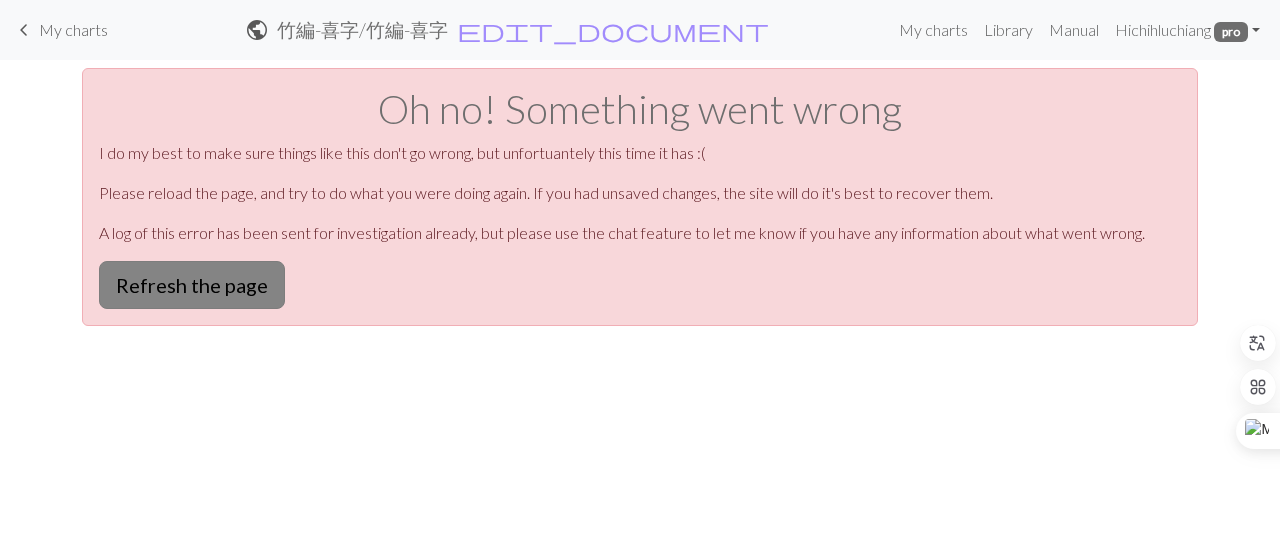 click on "Refresh the page" at bounding box center (192, 285) 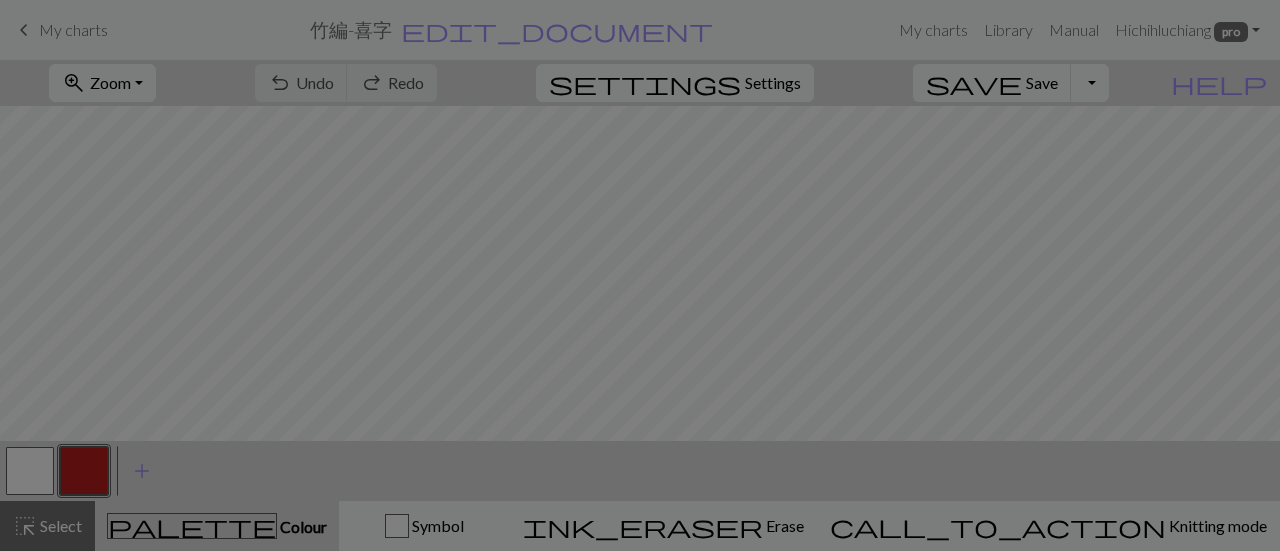 scroll, scrollTop: 0, scrollLeft: 0, axis: both 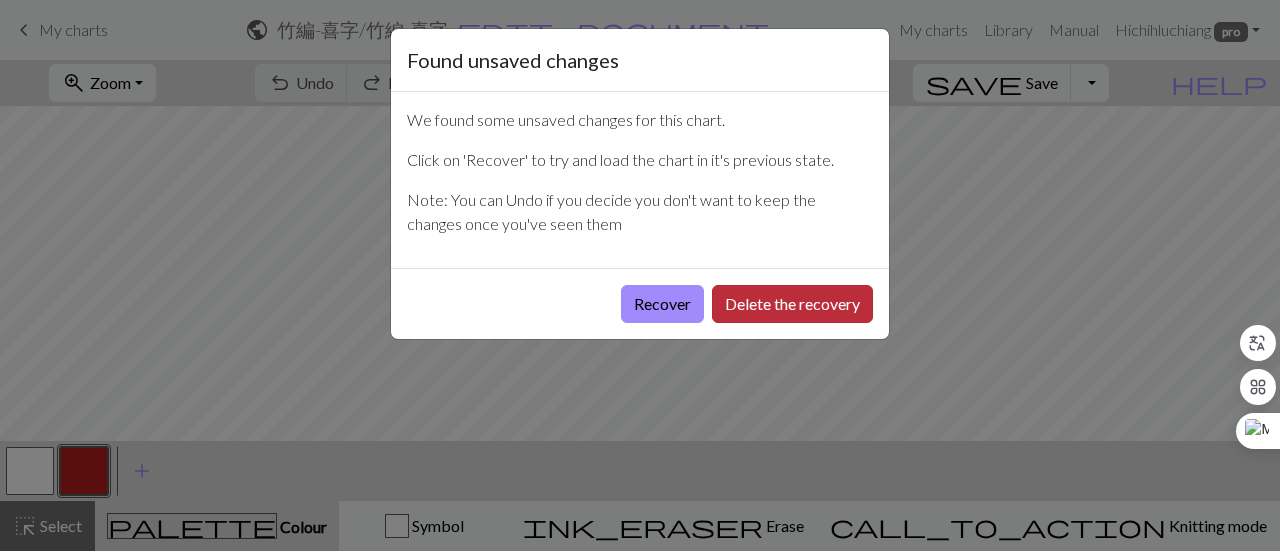 click on "Delete the recovery" at bounding box center [792, 304] 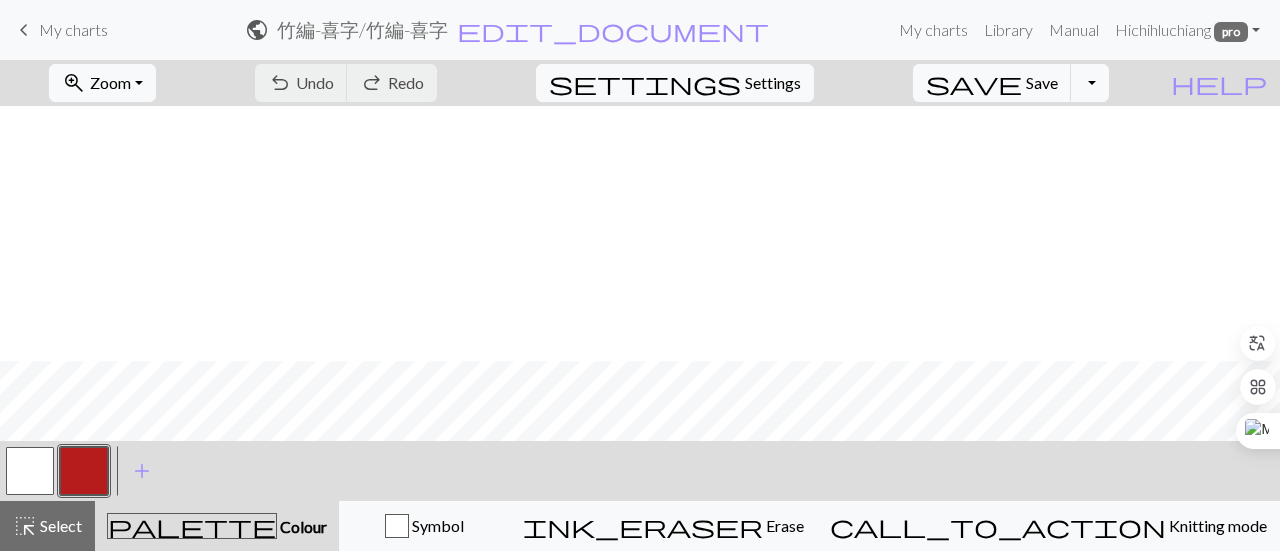 scroll, scrollTop: 869, scrollLeft: 0, axis: vertical 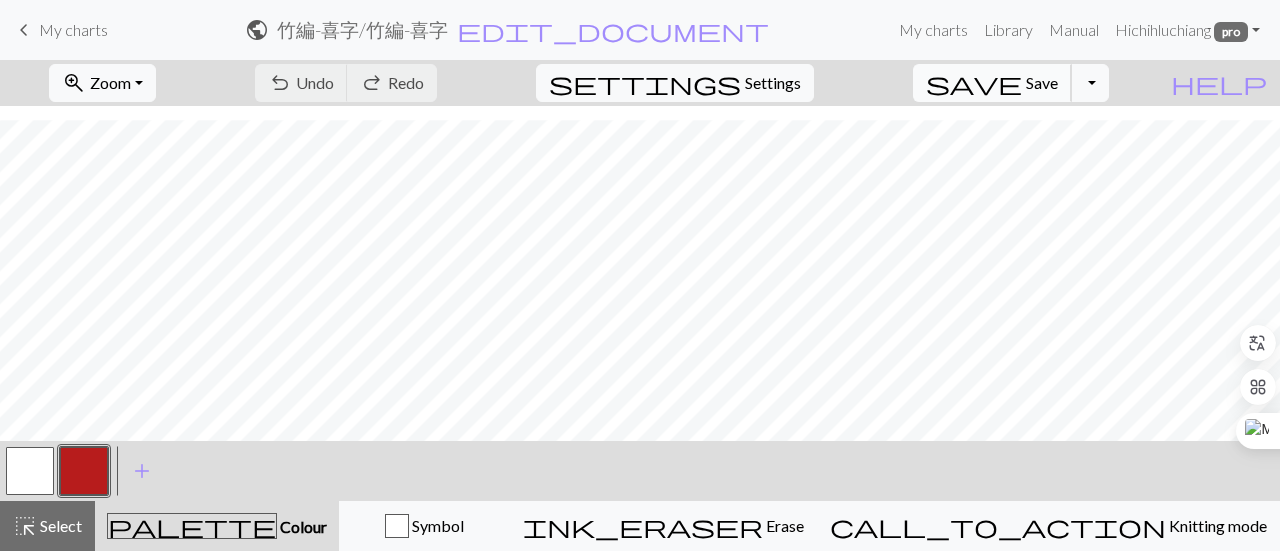 click on "Save" at bounding box center [1042, 82] 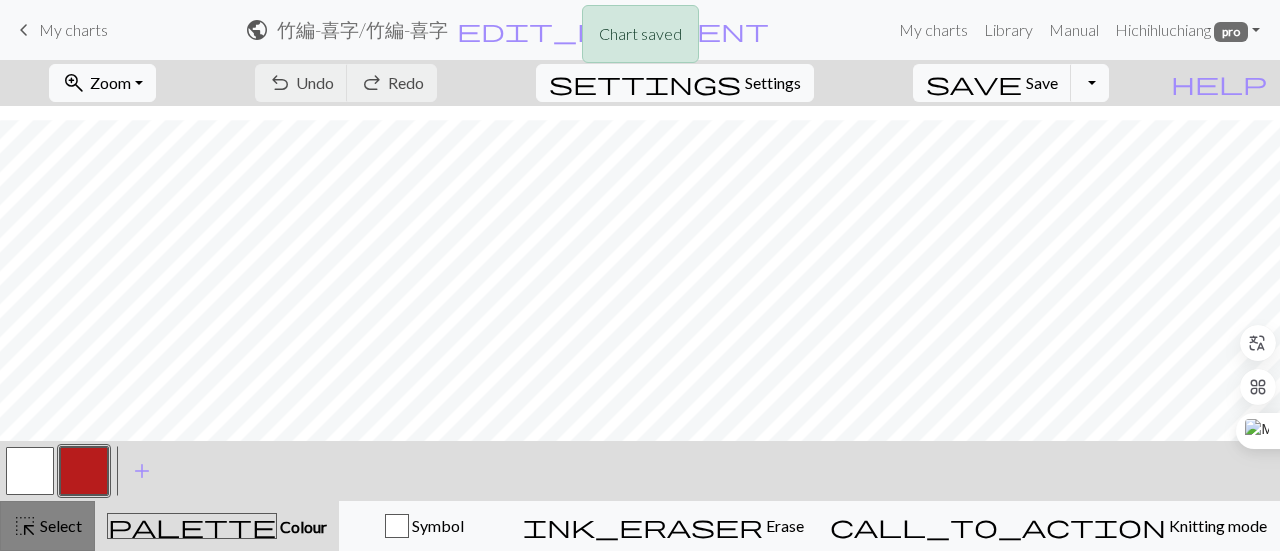 click on "highlight_alt" at bounding box center [25, 526] 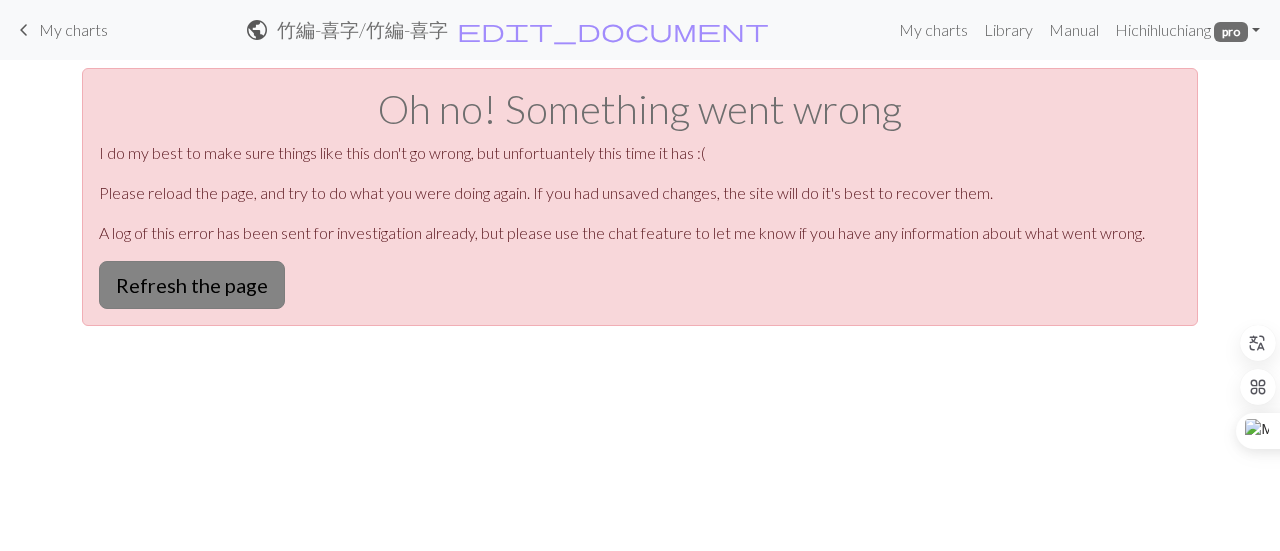 click on "Refresh the page" at bounding box center (192, 285) 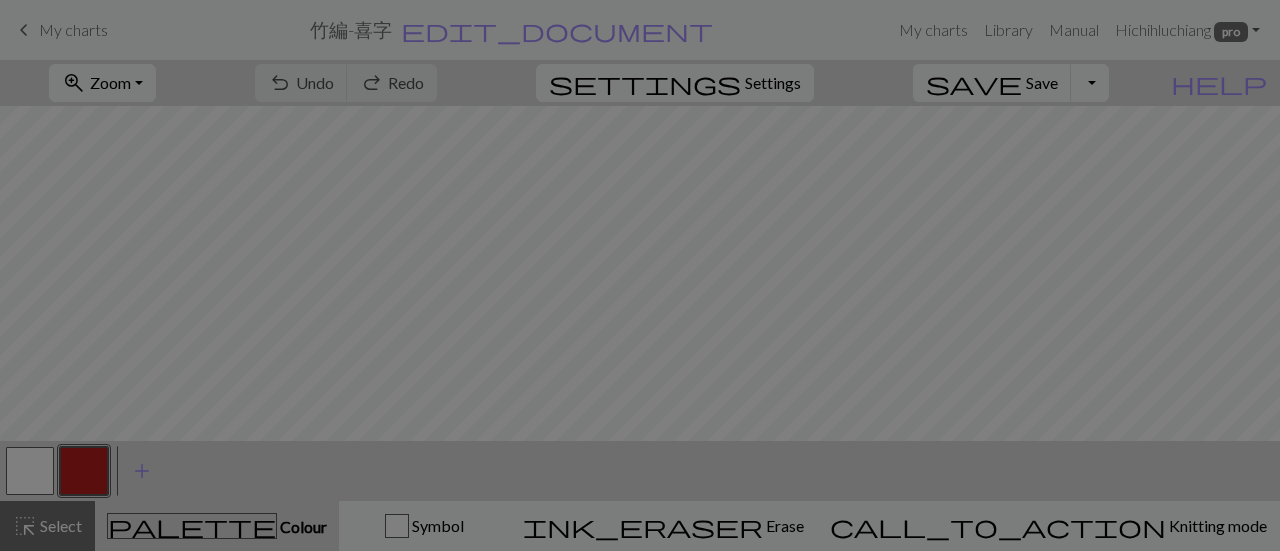 scroll, scrollTop: 0, scrollLeft: 0, axis: both 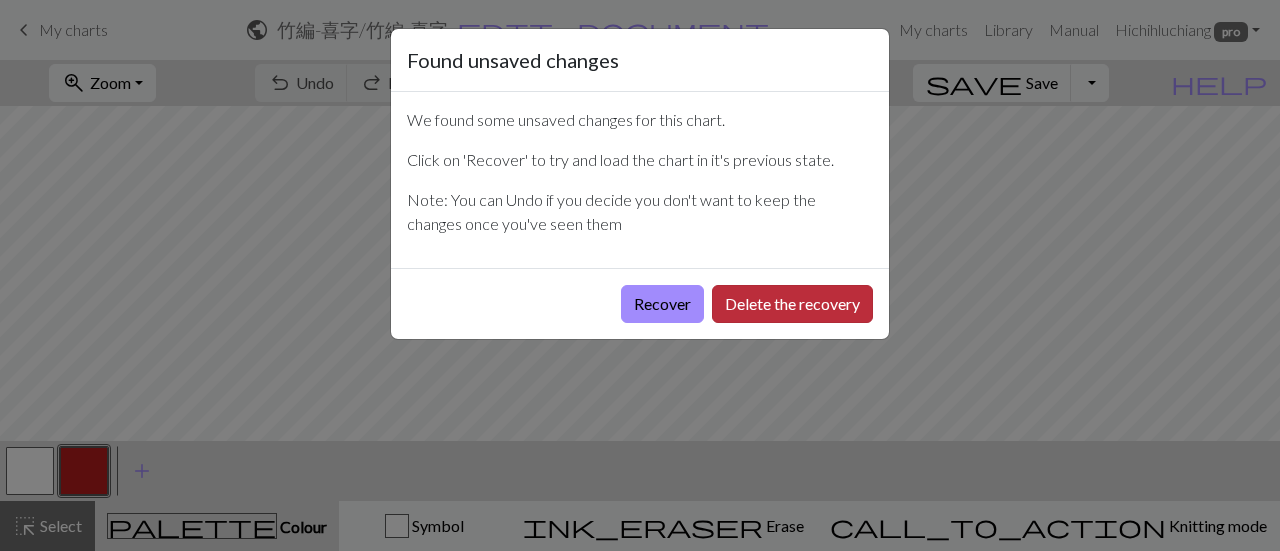 click on "Delete the recovery" at bounding box center [792, 304] 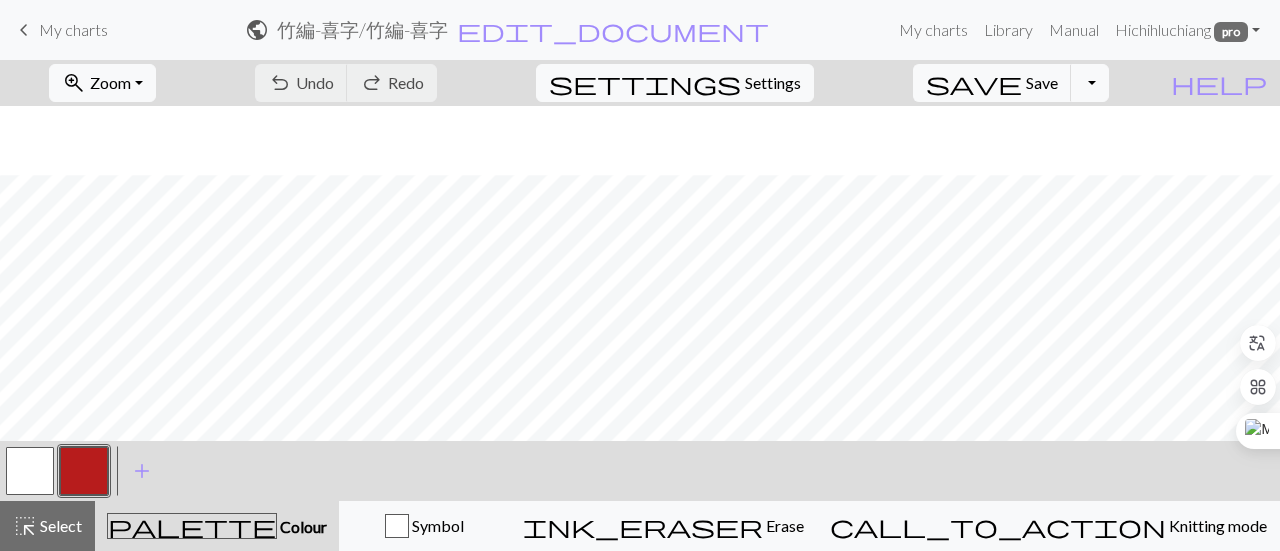 scroll, scrollTop: 869, scrollLeft: 0, axis: vertical 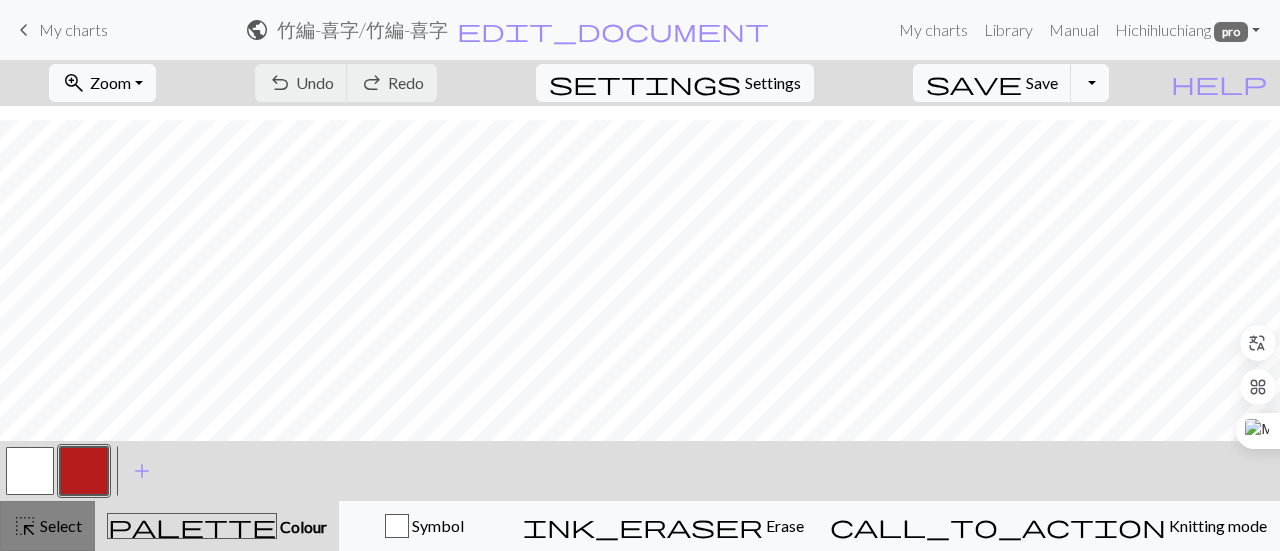 click on "highlight_alt   Select   Select" at bounding box center (47, 526) 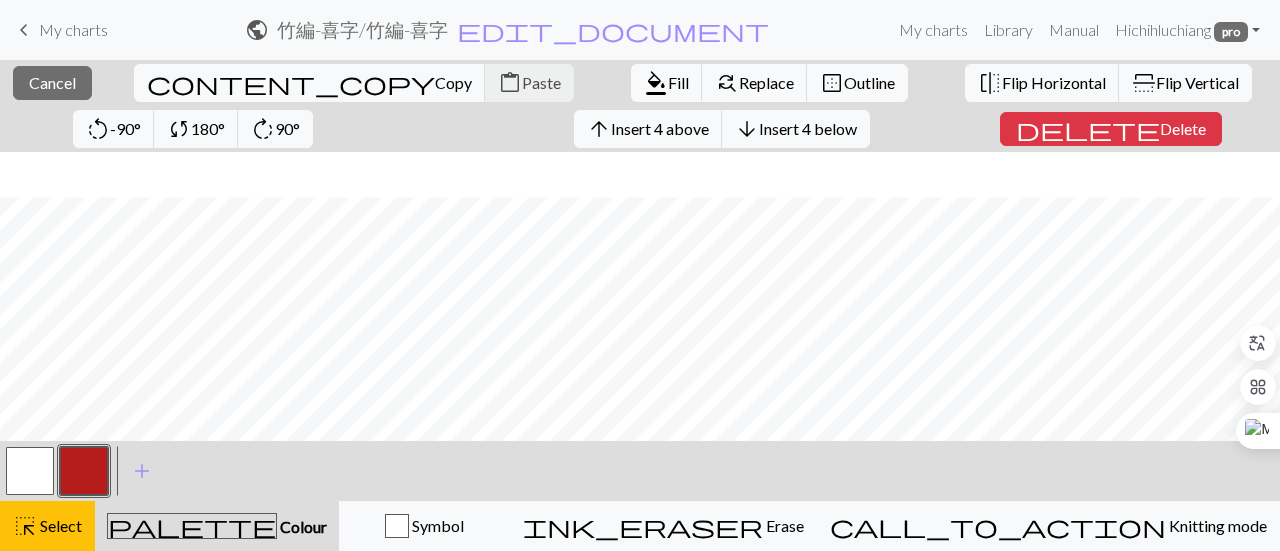scroll, scrollTop: 914, scrollLeft: 0, axis: vertical 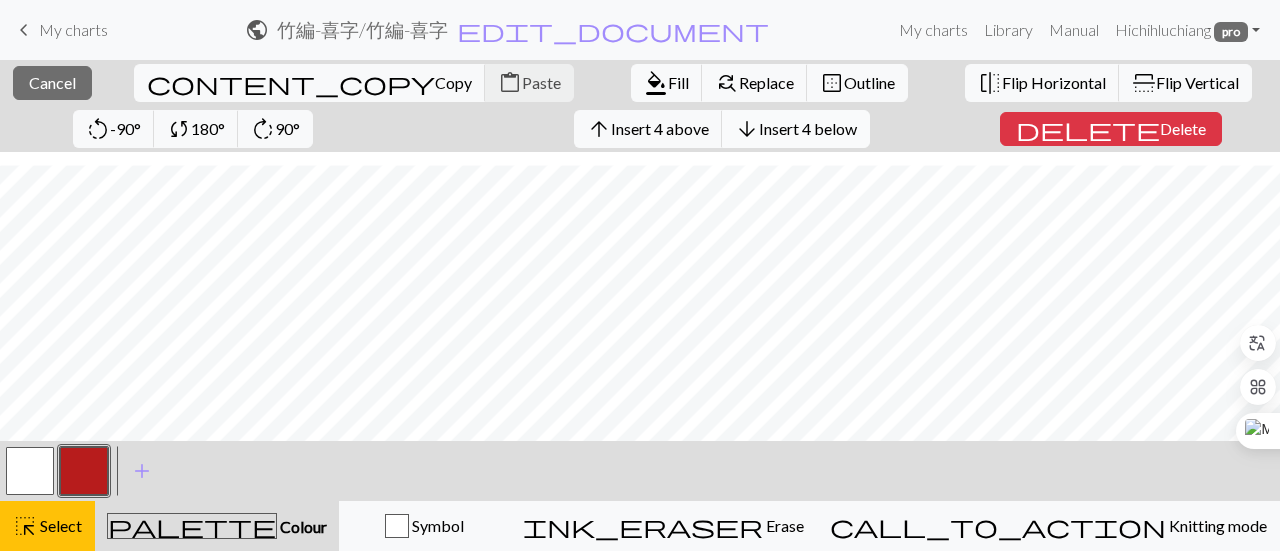 click on "Insert 4 below" at bounding box center [808, 128] 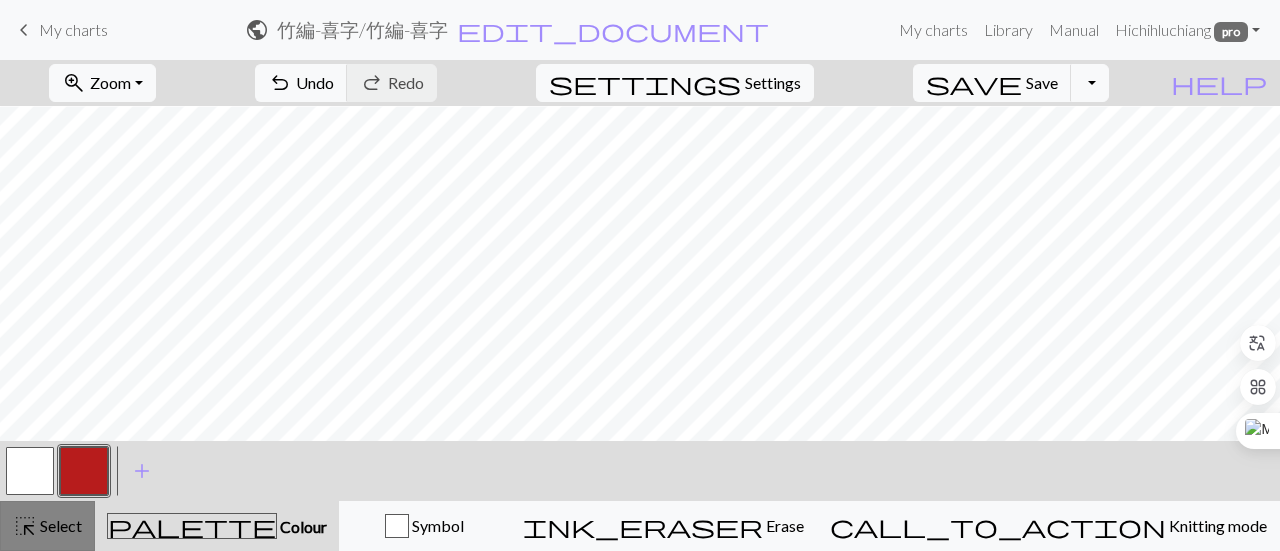 click on "highlight_alt" at bounding box center [25, 526] 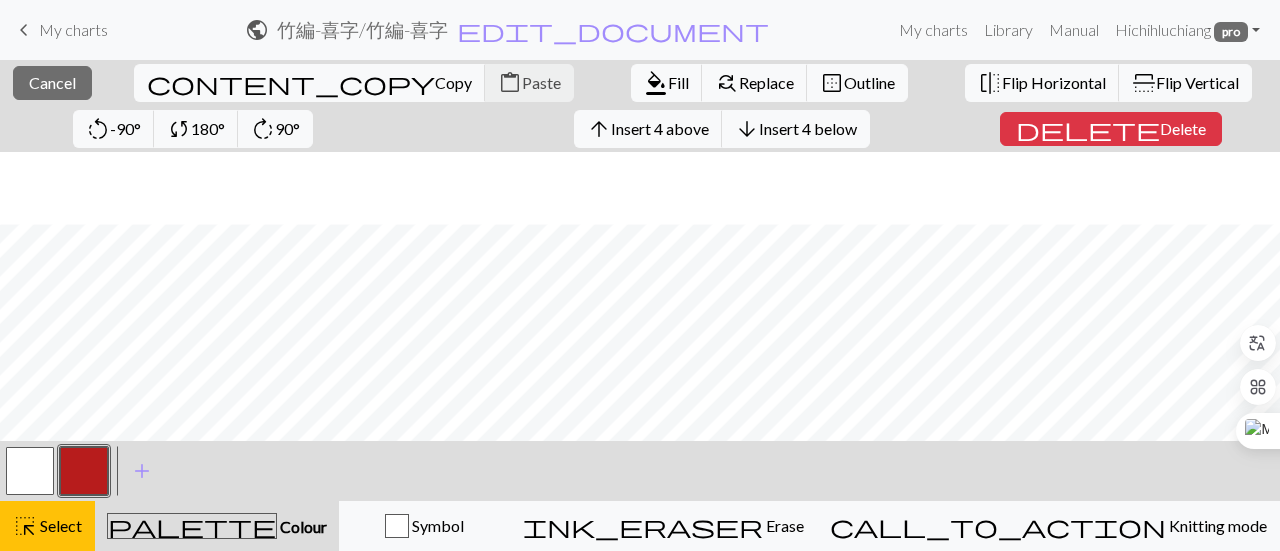 scroll, scrollTop: 994, scrollLeft: 0, axis: vertical 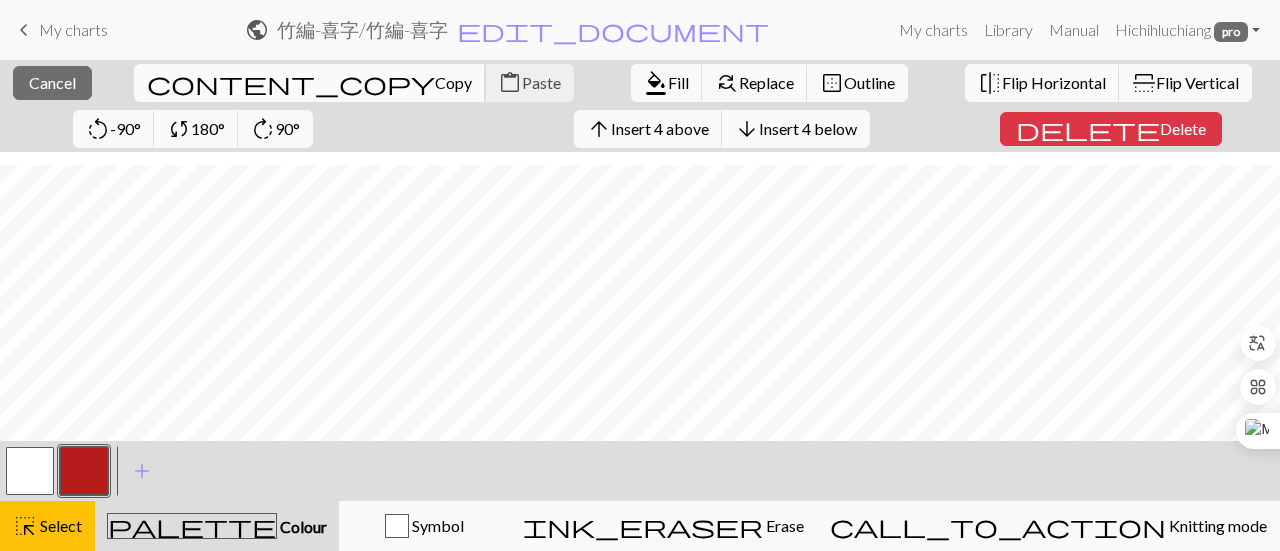 click on "Copy" at bounding box center [453, 82] 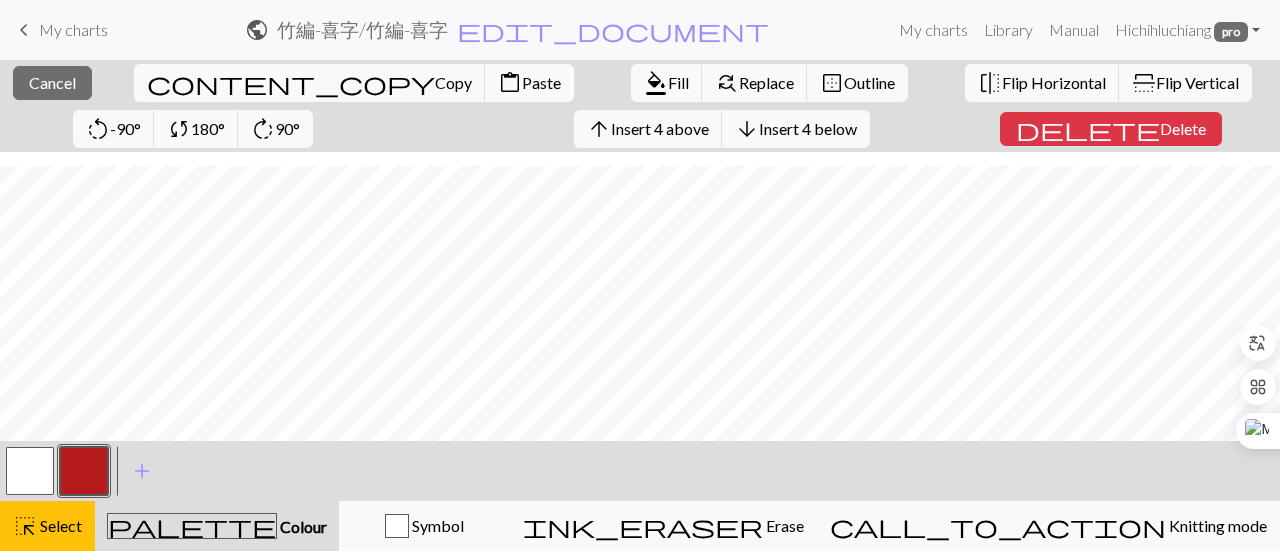 drag, startPoint x: 246, startPoint y: 79, endPoint x: 390, endPoint y: 130, distance: 152.76453 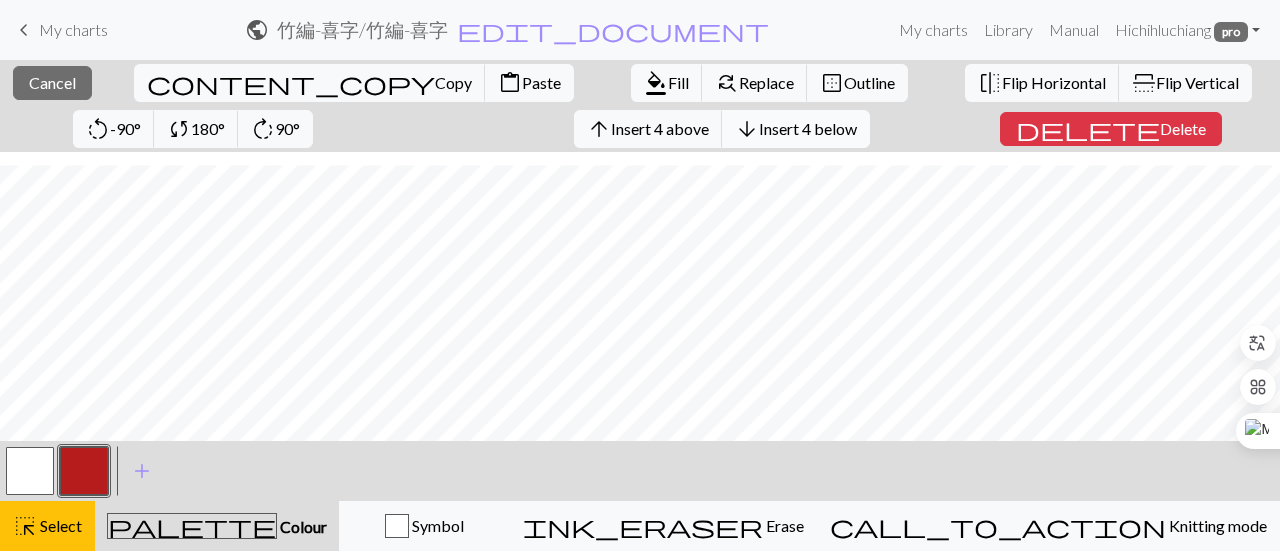 click on "Paste" at bounding box center [541, 82] 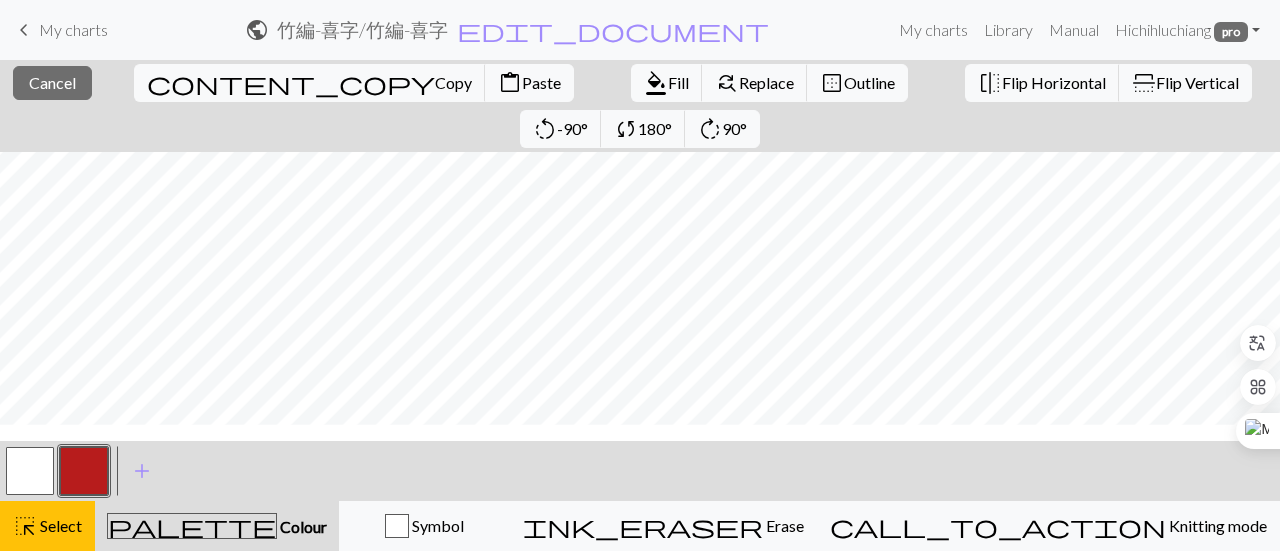 scroll, scrollTop: 0, scrollLeft: 0, axis: both 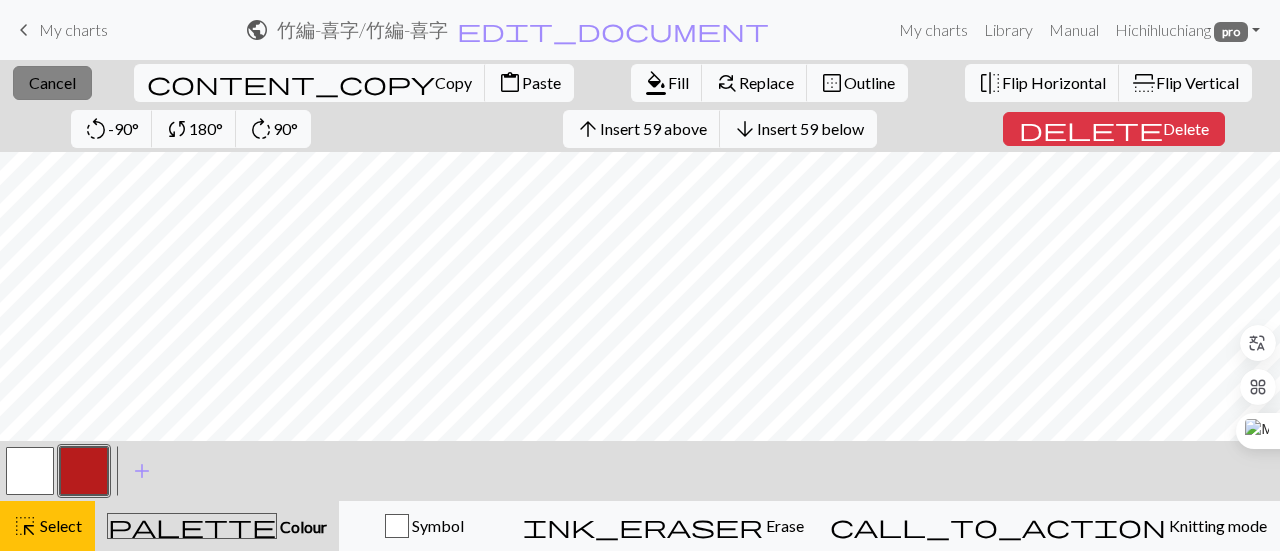 click on "Cancel" at bounding box center [52, 82] 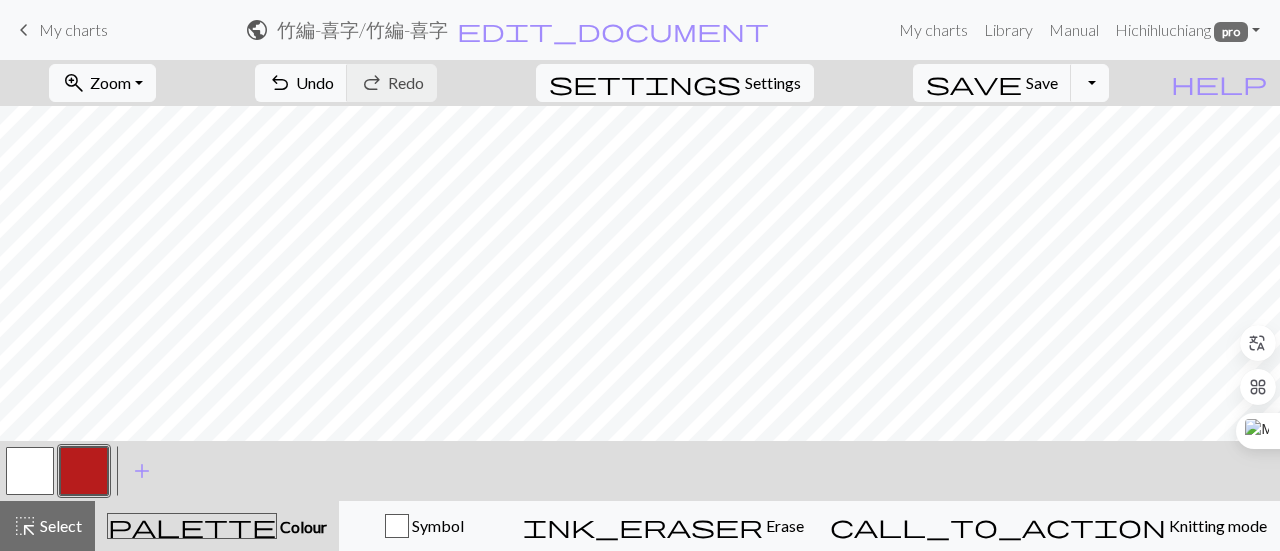 click on "highlight_alt" at bounding box center [25, 526] 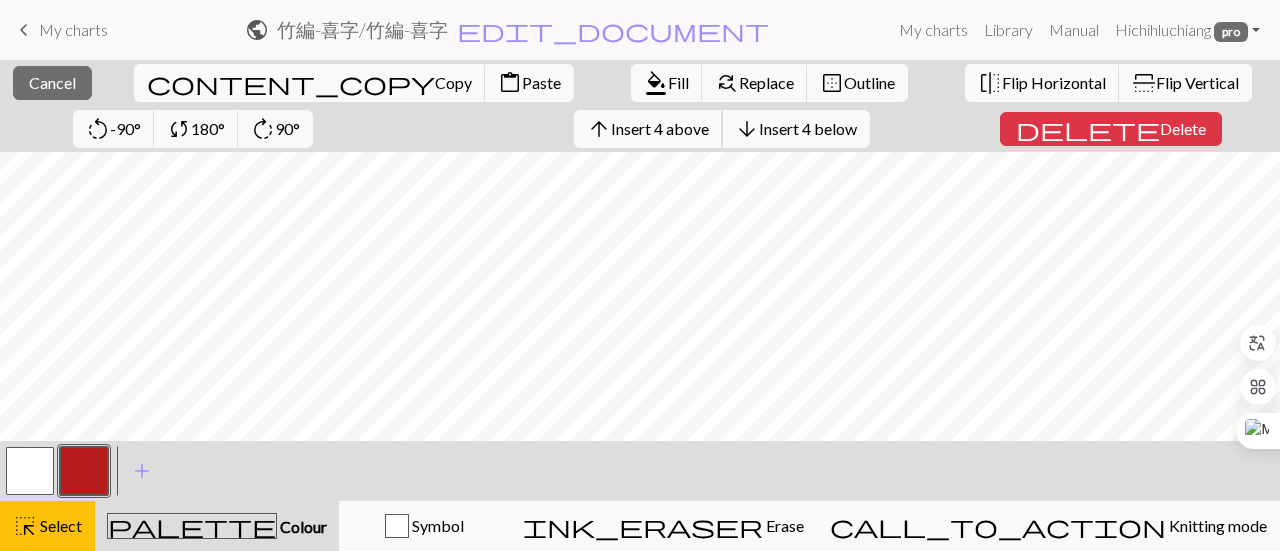 click on "arrow_upward  Insert 4 above" at bounding box center (648, 129) 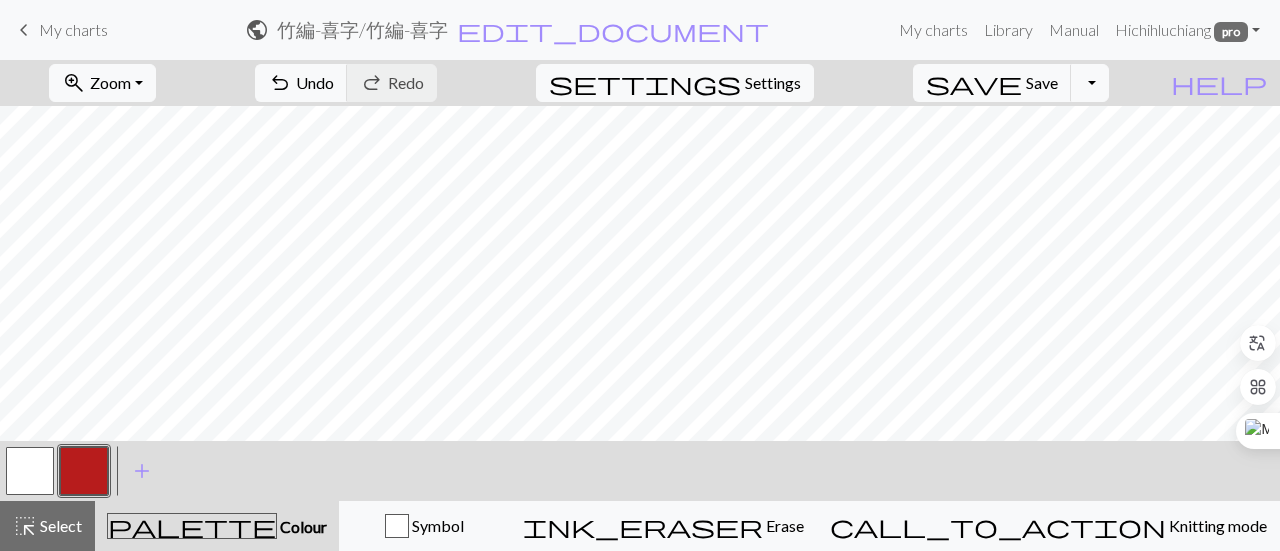 drag, startPoint x: 42, startPoint y: 517, endPoint x: 59, endPoint y: 479, distance: 41.62932 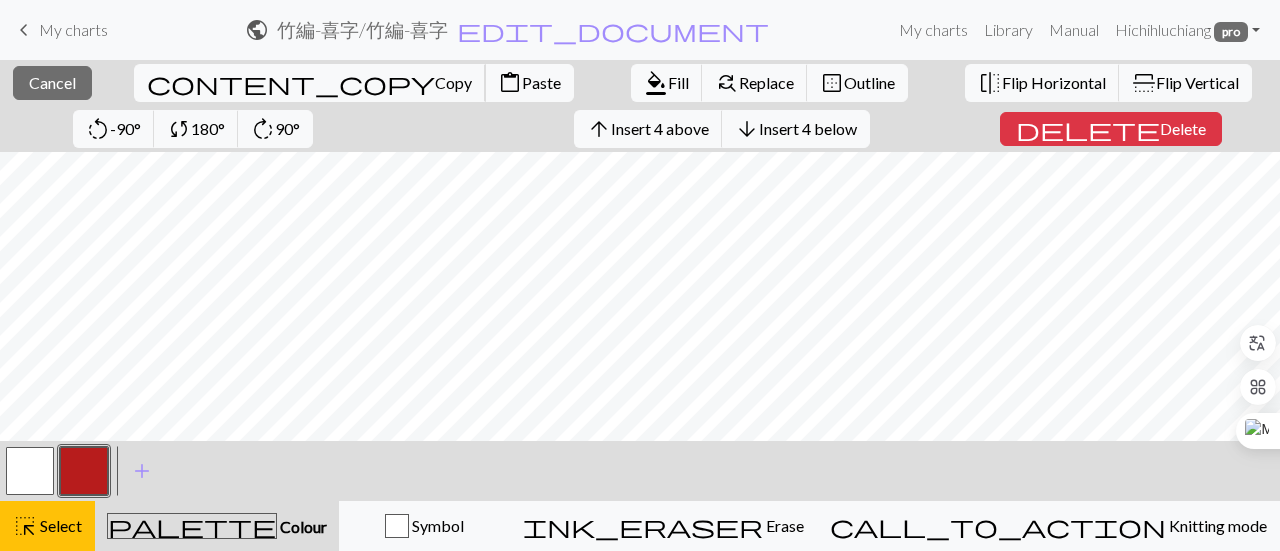 click on "Copy" at bounding box center [453, 82] 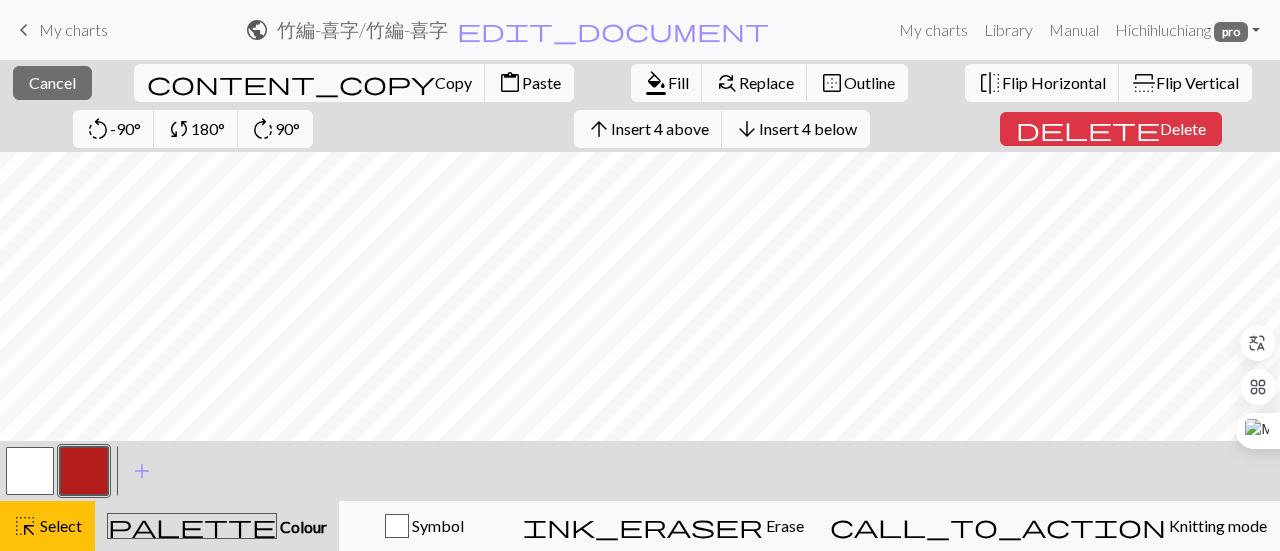 click on "content_copy  Copy content_paste  Paste" at bounding box center [354, 83] 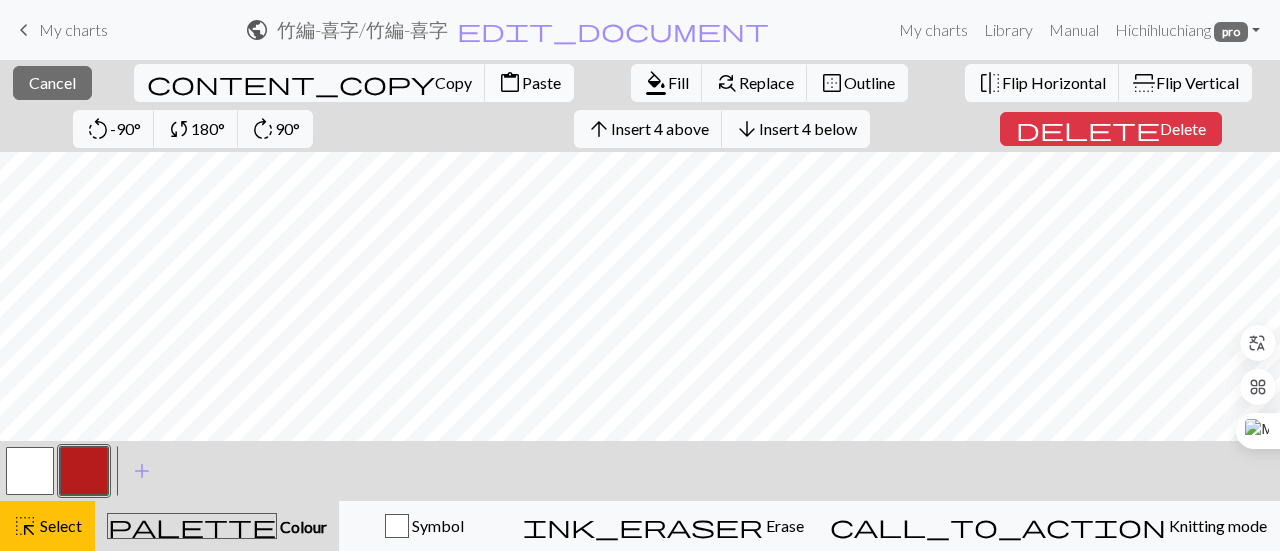 click on "Paste" at bounding box center (541, 82) 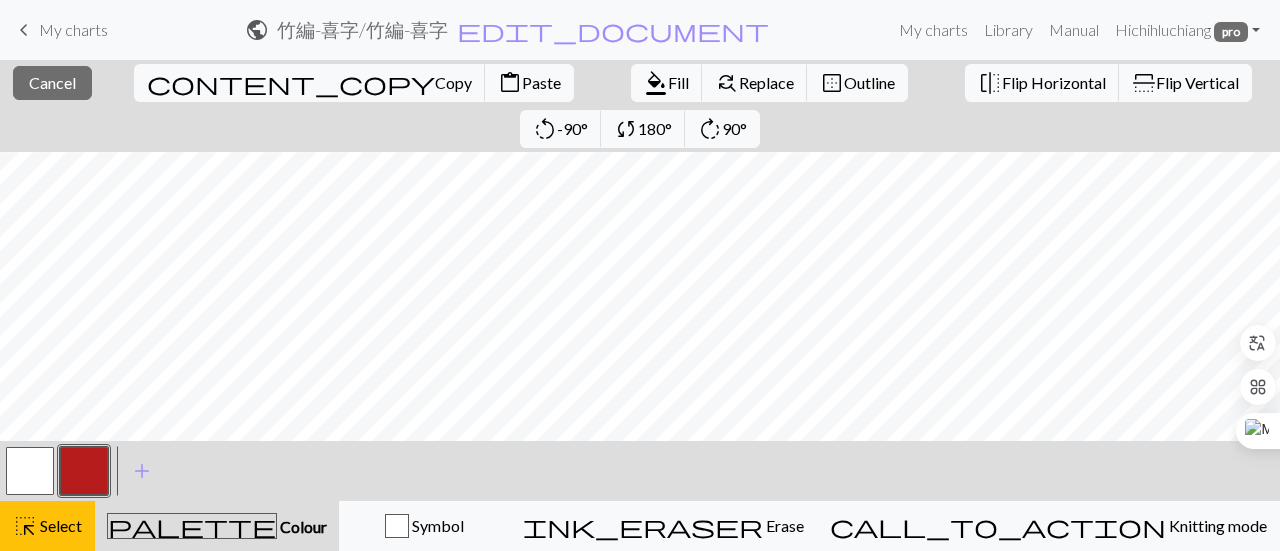 scroll, scrollTop: 0, scrollLeft: 0, axis: both 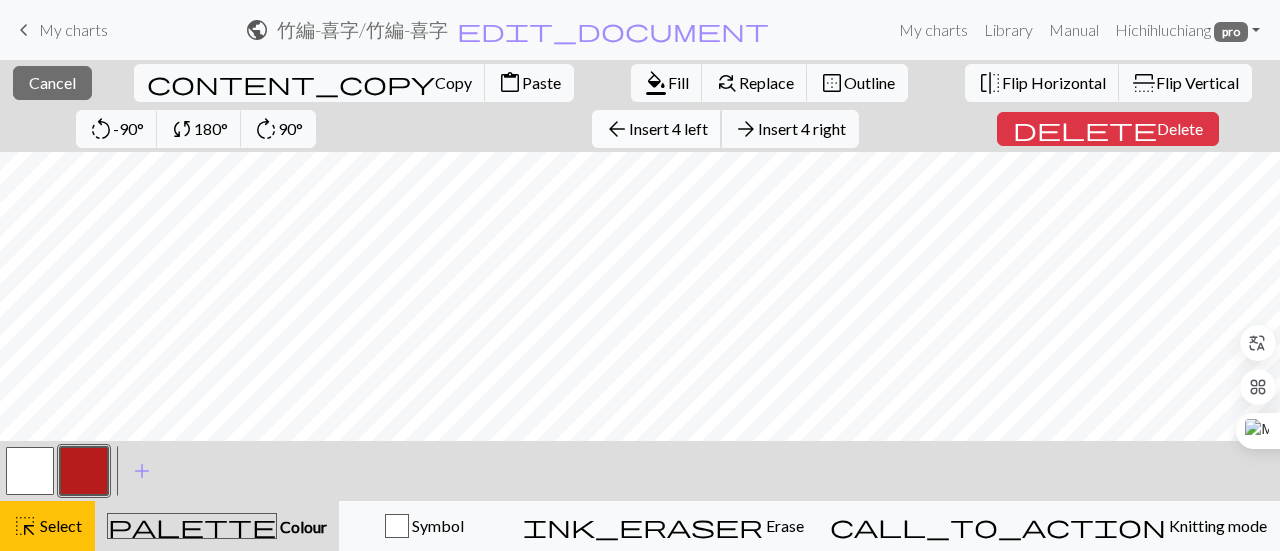 click on "Insert 4 left" at bounding box center [668, 128] 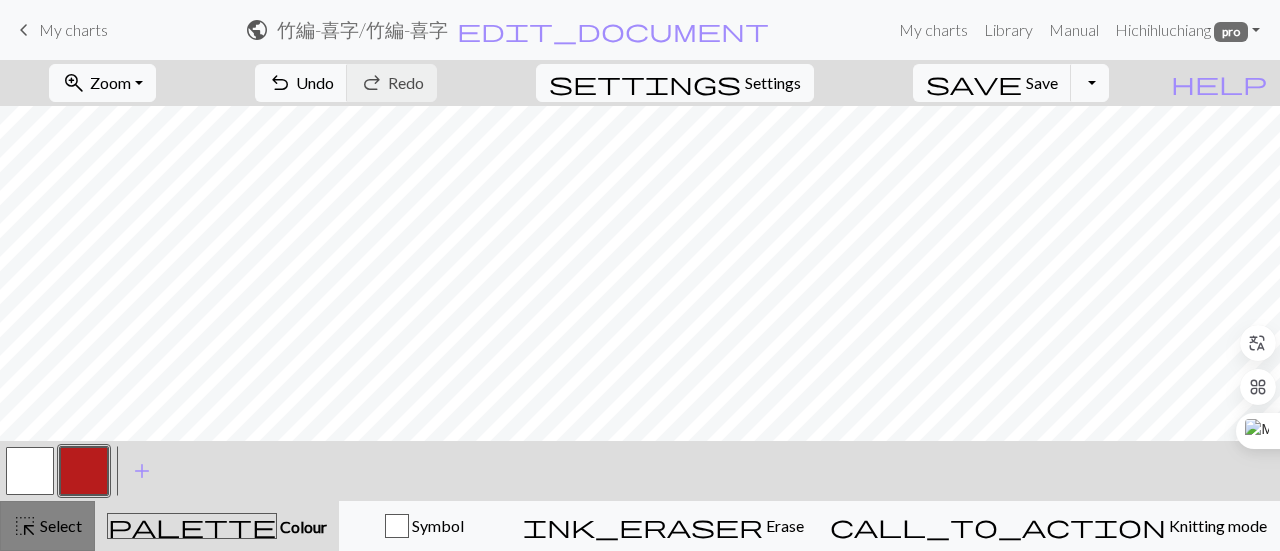 click on "highlight_alt" at bounding box center [25, 526] 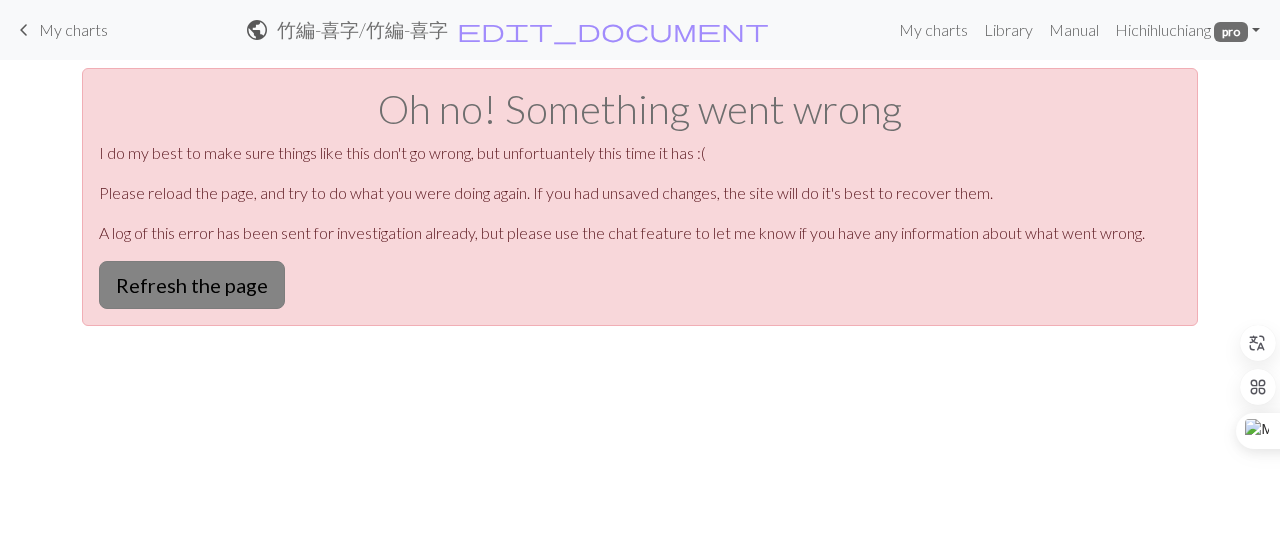 click on "Refresh the page" at bounding box center [192, 285] 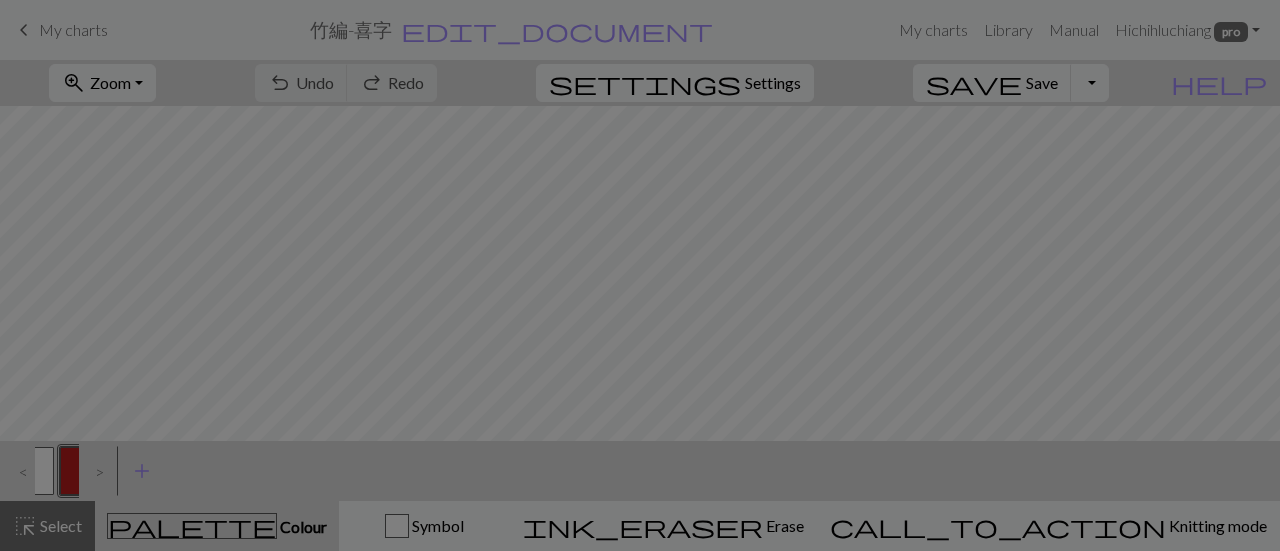 scroll, scrollTop: 0, scrollLeft: 0, axis: both 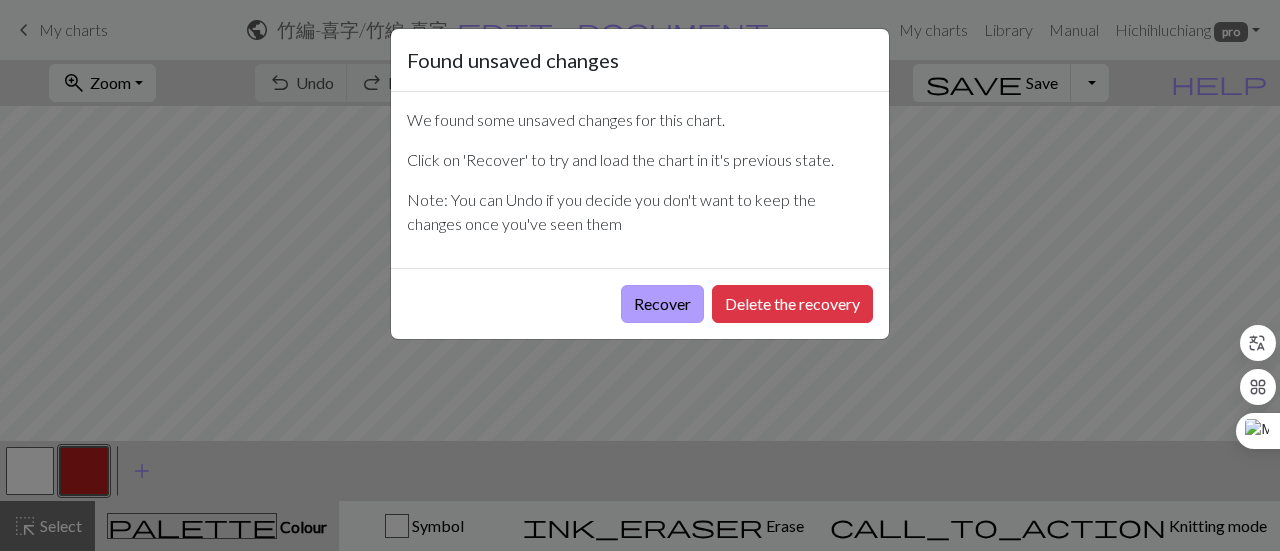 click on "Recover" at bounding box center (662, 304) 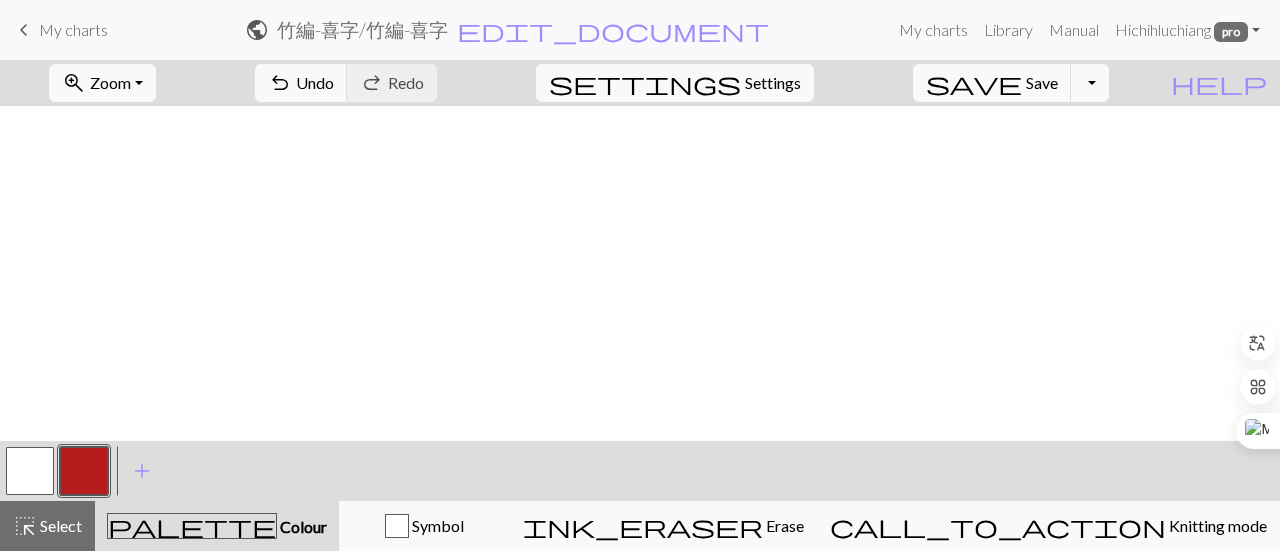 scroll, scrollTop: 600, scrollLeft: 0, axis: vertical 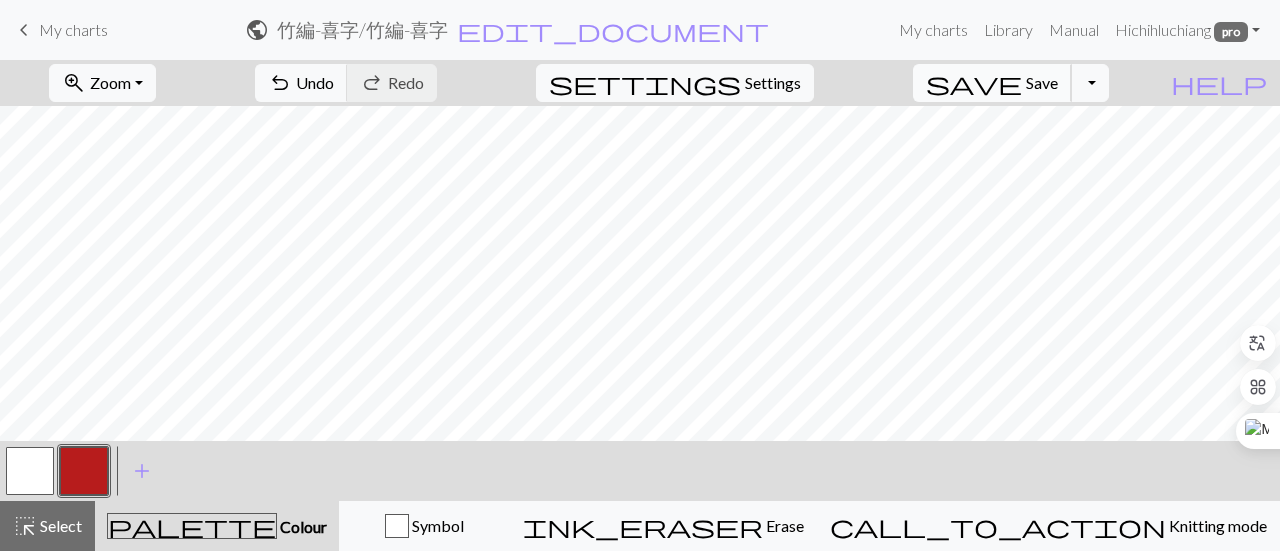 click on "save" at bounding box center [974, 83] 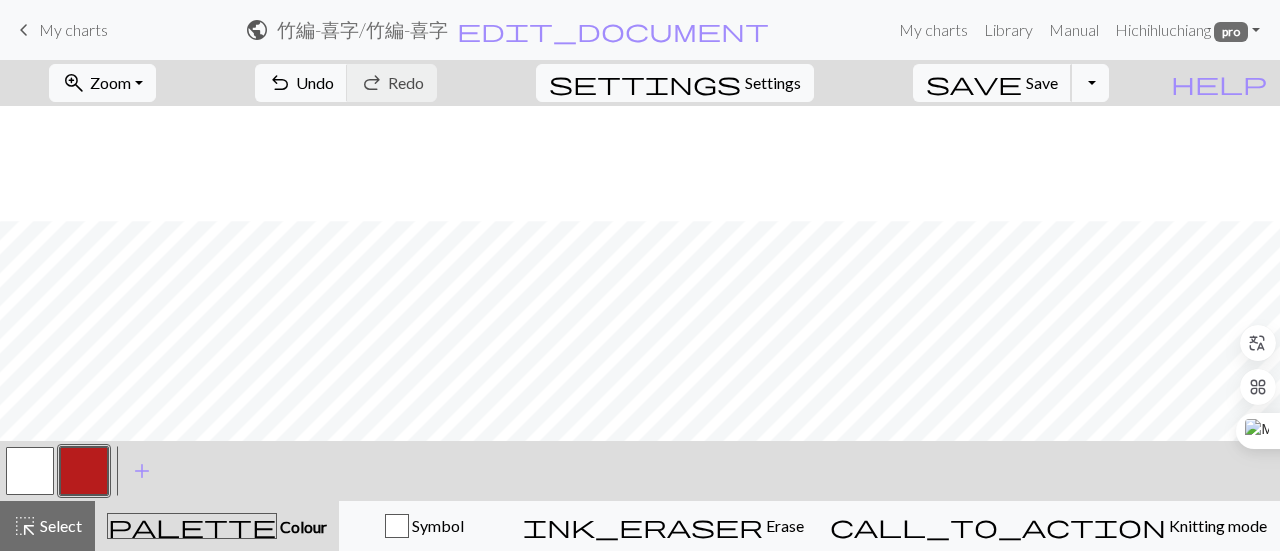 scroll, scrollTop: 1029, scrollLeft: 0, axis: vertical 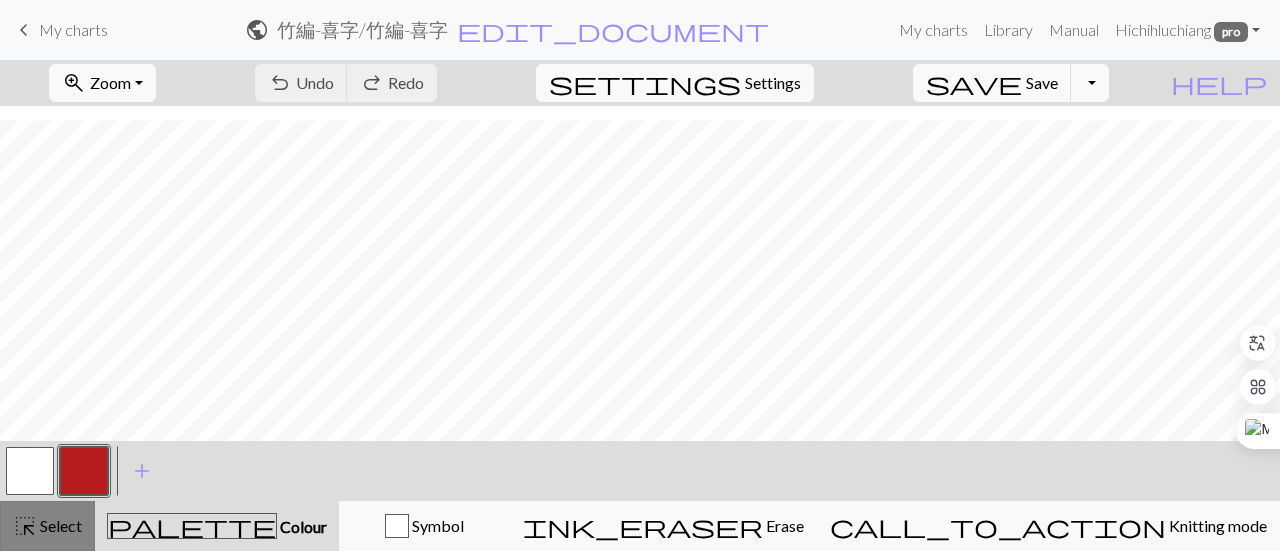 click on "highlight_alt" at bounding box center [25, 526] 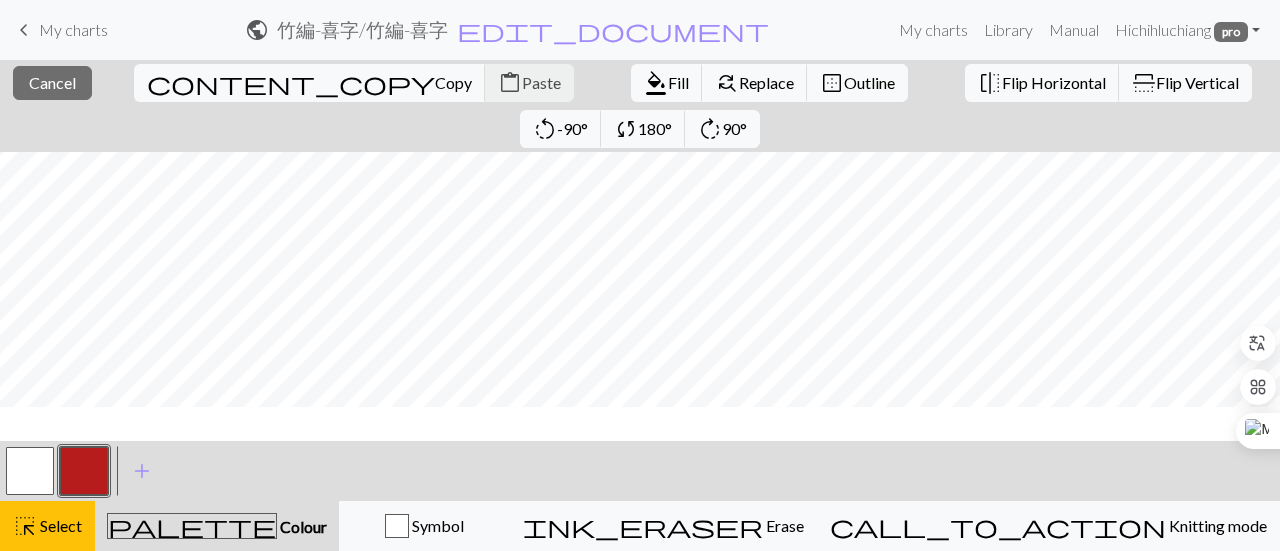 scroll, scrollTop: 0, scrollLeft: 0, axis: both 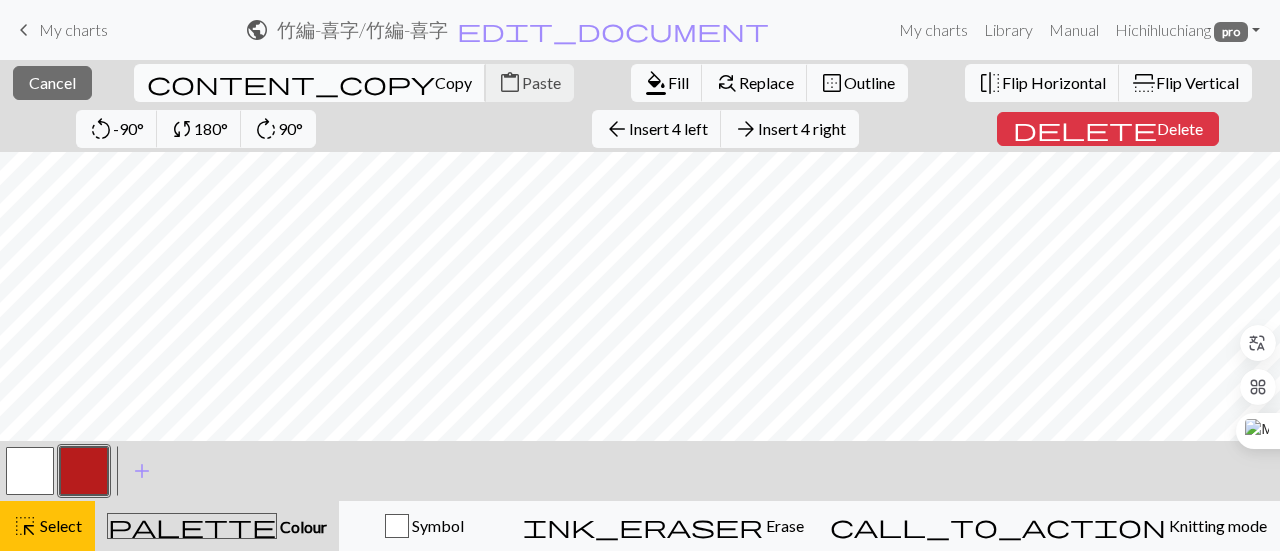 click on "Copy" at bounding box center (453, 82) 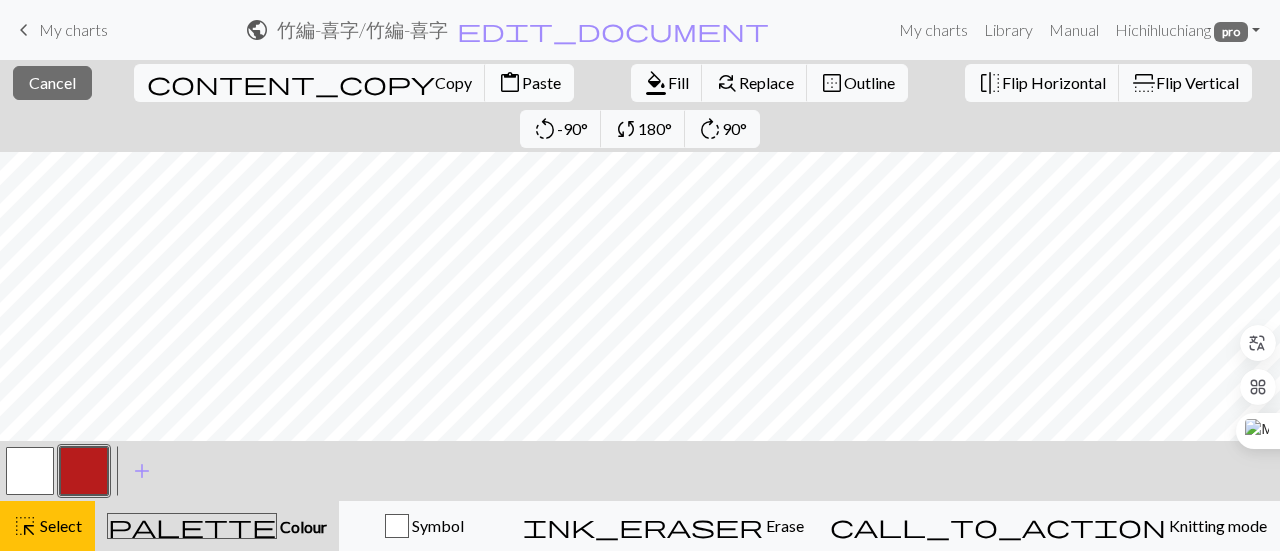 click on "Paste" at bounding box center (541, 82) 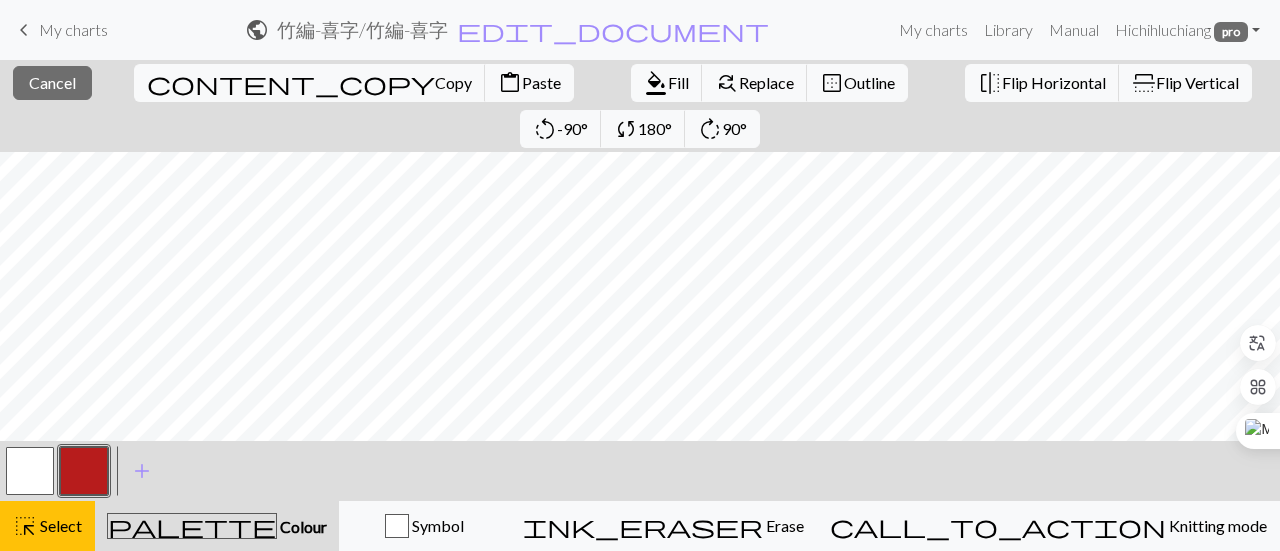 scroll, scrollTop: 0, scrollLeft: 0, axis: both 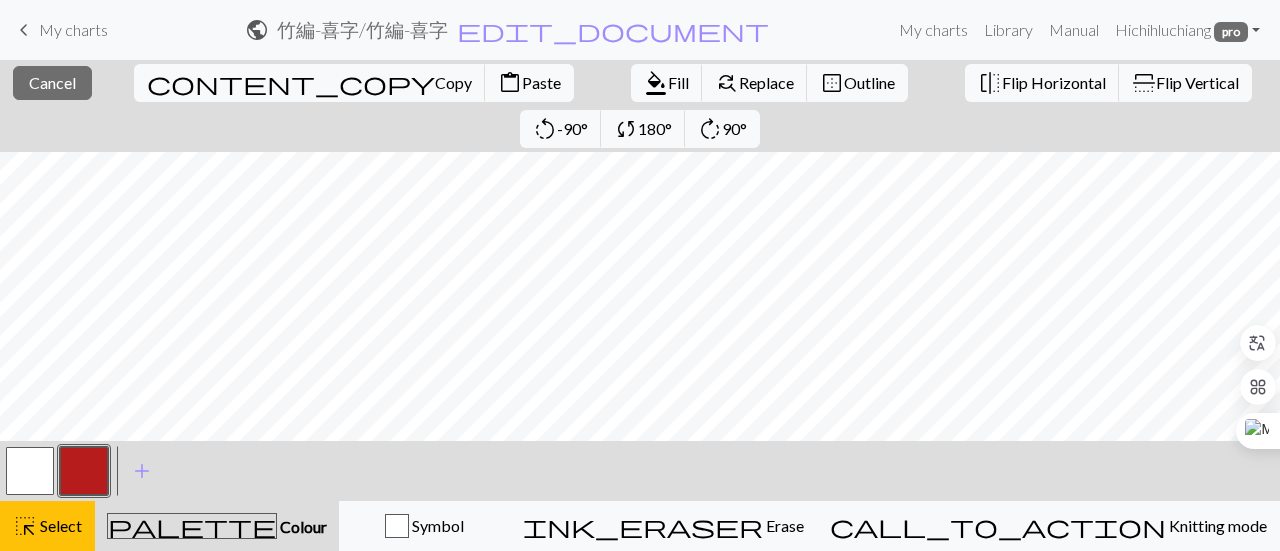 click at bounding box center [84, 471] 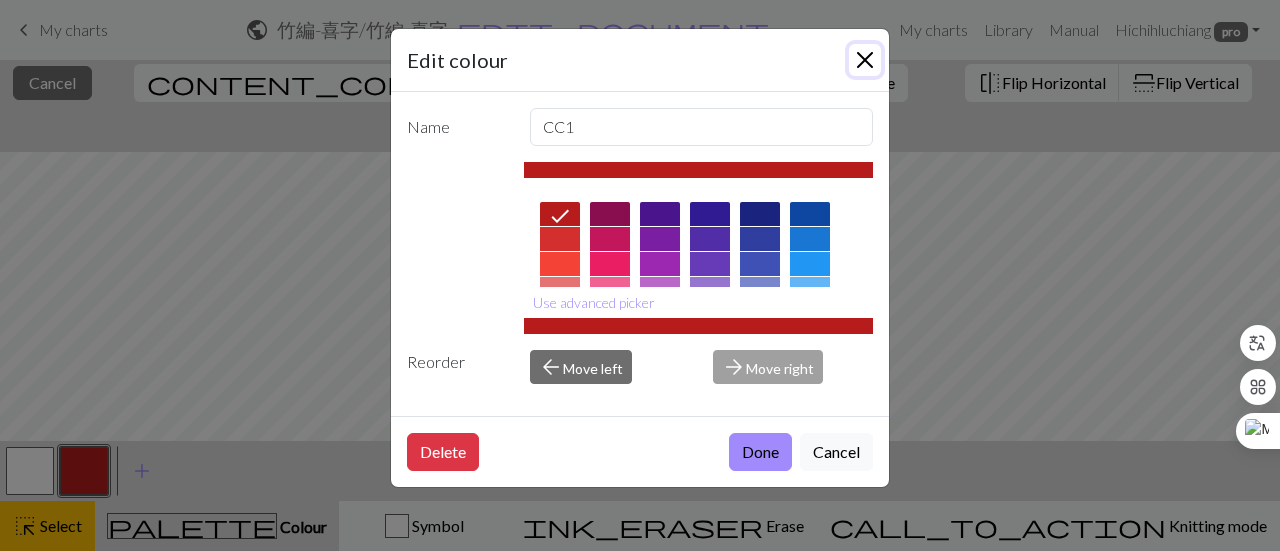 click at bounding box center (865, 60) 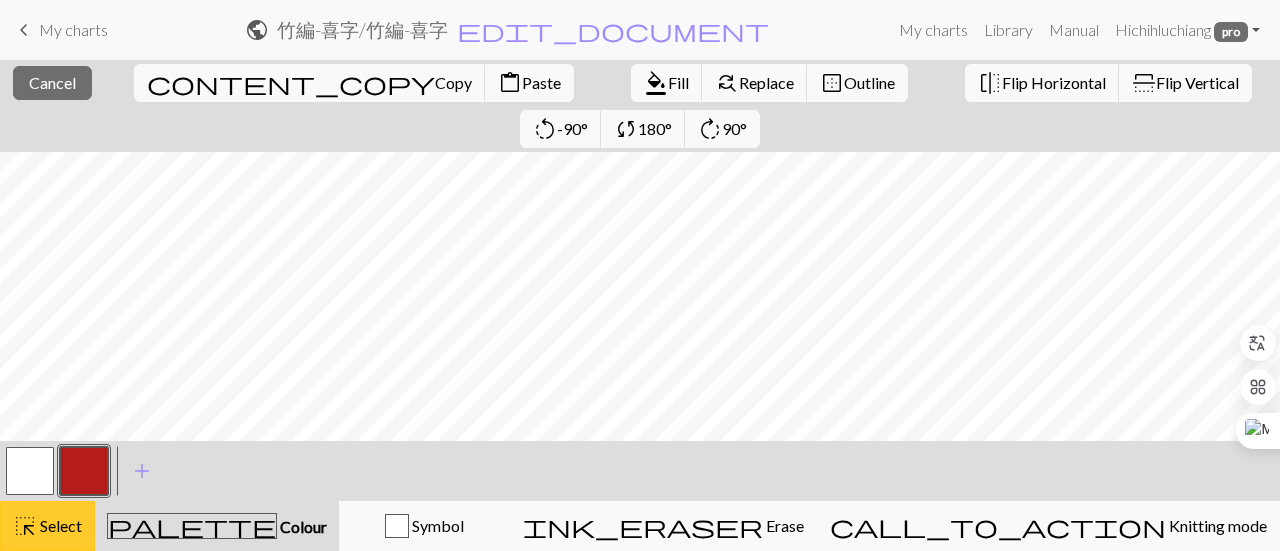 click on "Select" at bounding box center [59, 525] 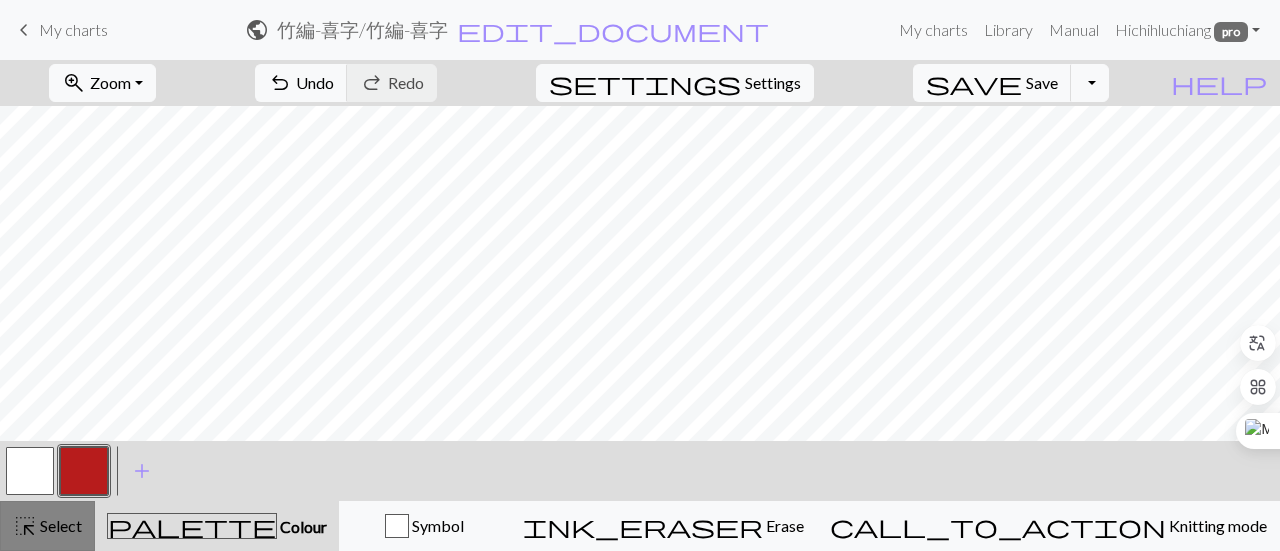 click on "highlight_alt" at bounding box center [25, 526] 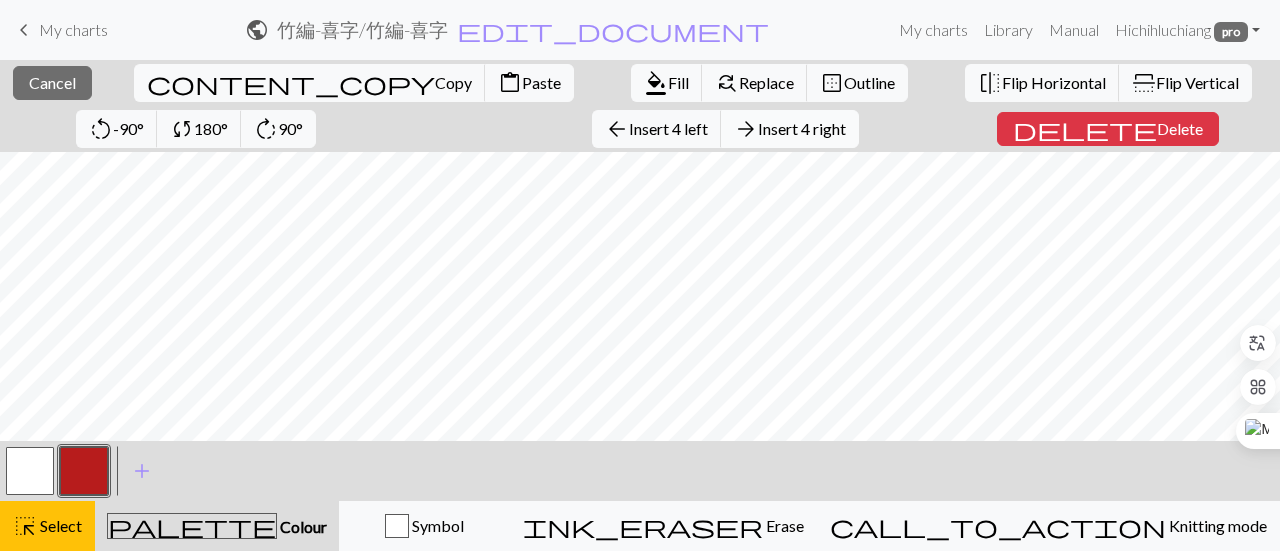 click on "arrow_forward Insert 4 right" at bounding box center (790, 129) 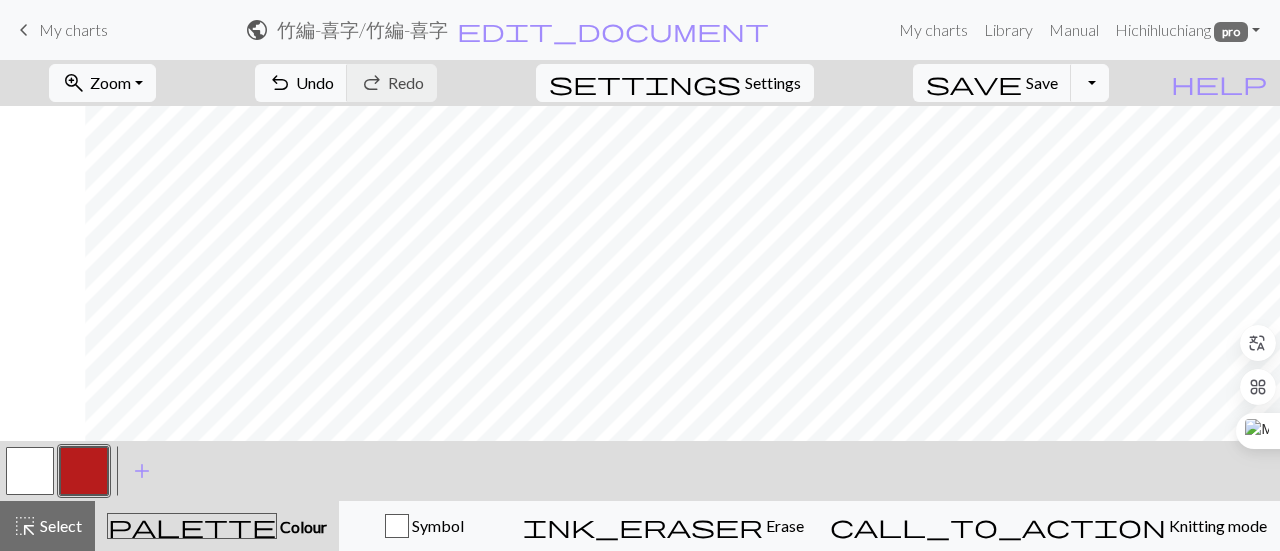 scroll, scrollTop: 0, scrollLeft: 85, axis: horizontal 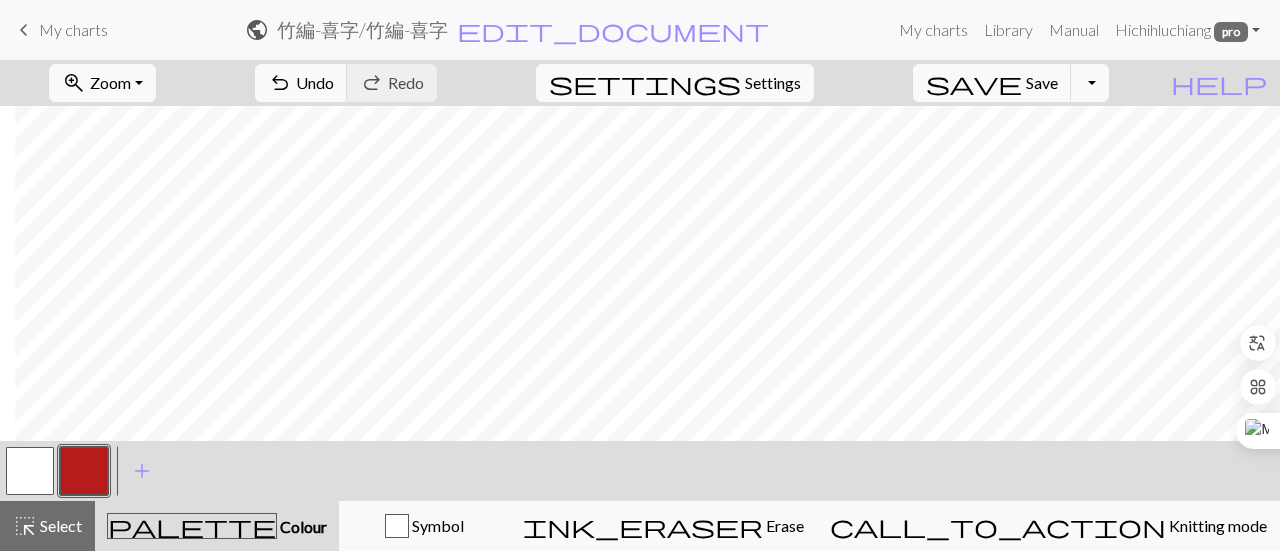 click on "Select" at bounding box center [59, 525] 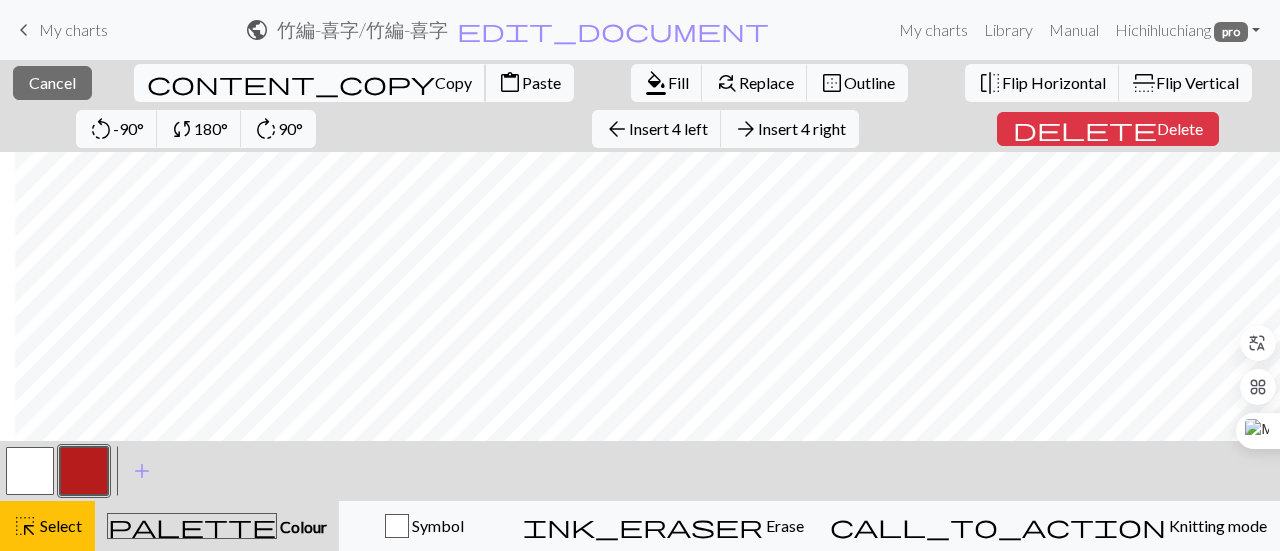 click on "Copy" at bounding box center (453, 82) 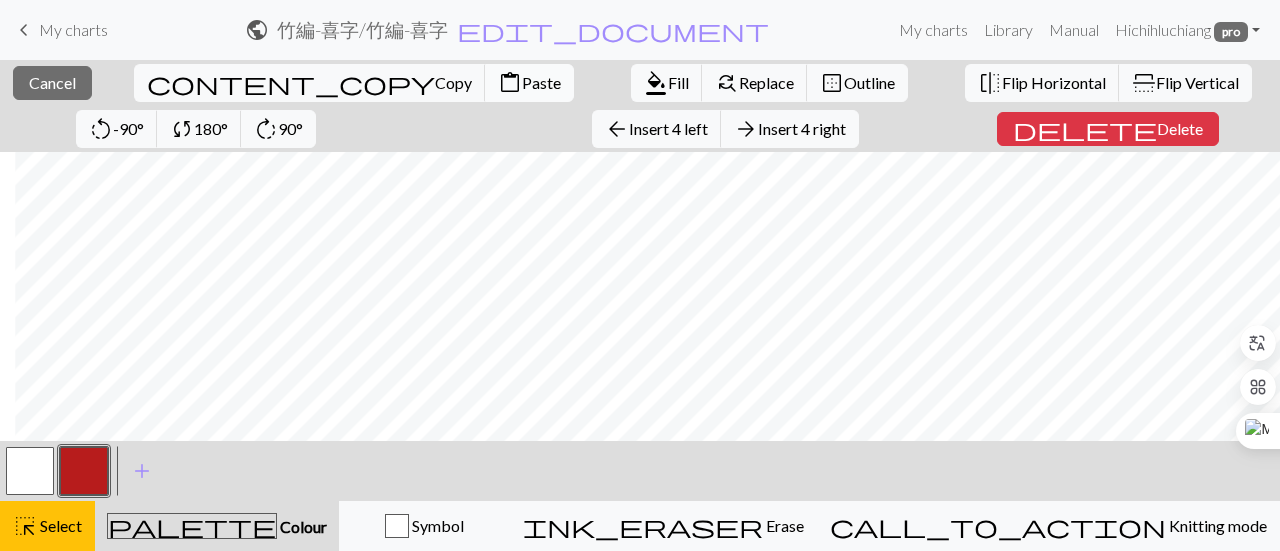 click on "Paste" at bounding box center [541, 82] 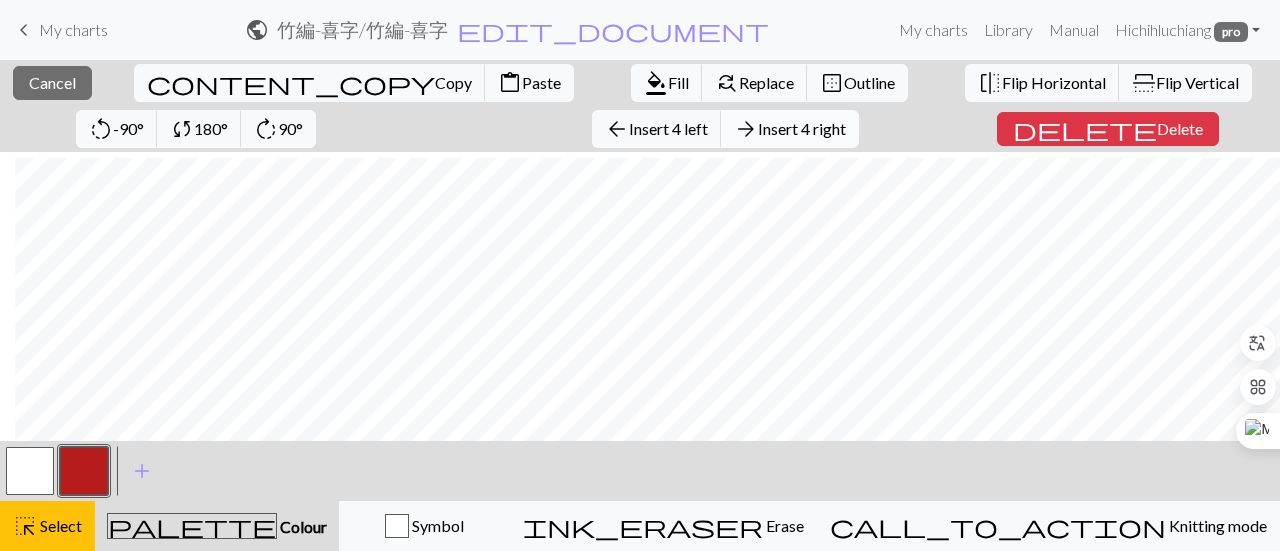 scroll, scrollTop: 600, scrollLeft: 85, axis: both 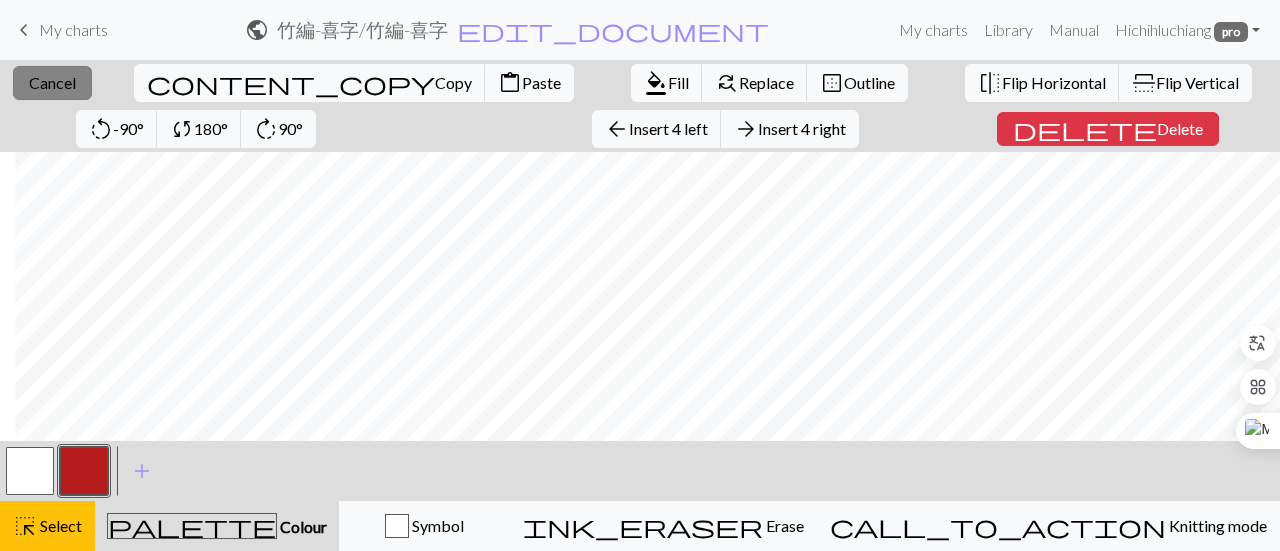 click on "Cancel" at bounding box center (52, 82) 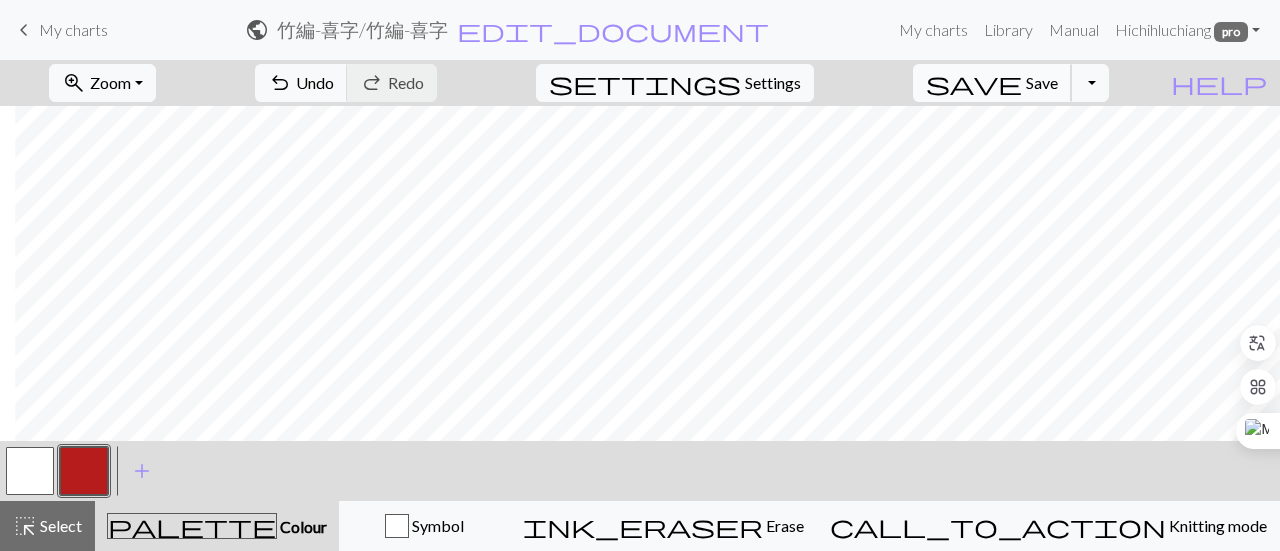 click on "Save" at bounding box center (1042, 82) 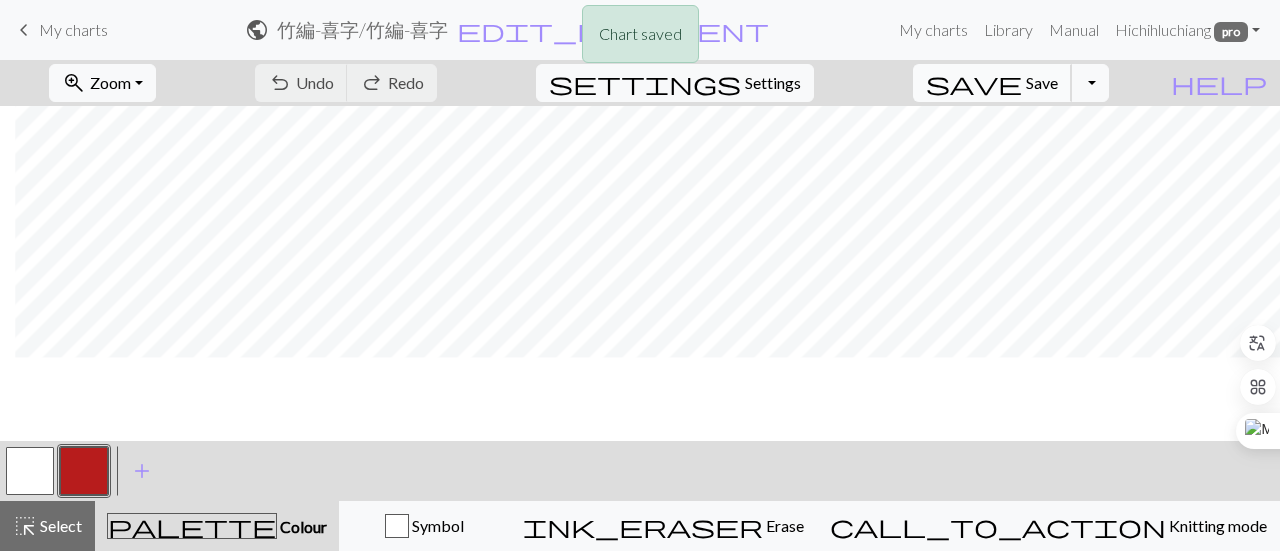 scroll, scrollTop: 0, scrollLeft: 85, axis: horizontal 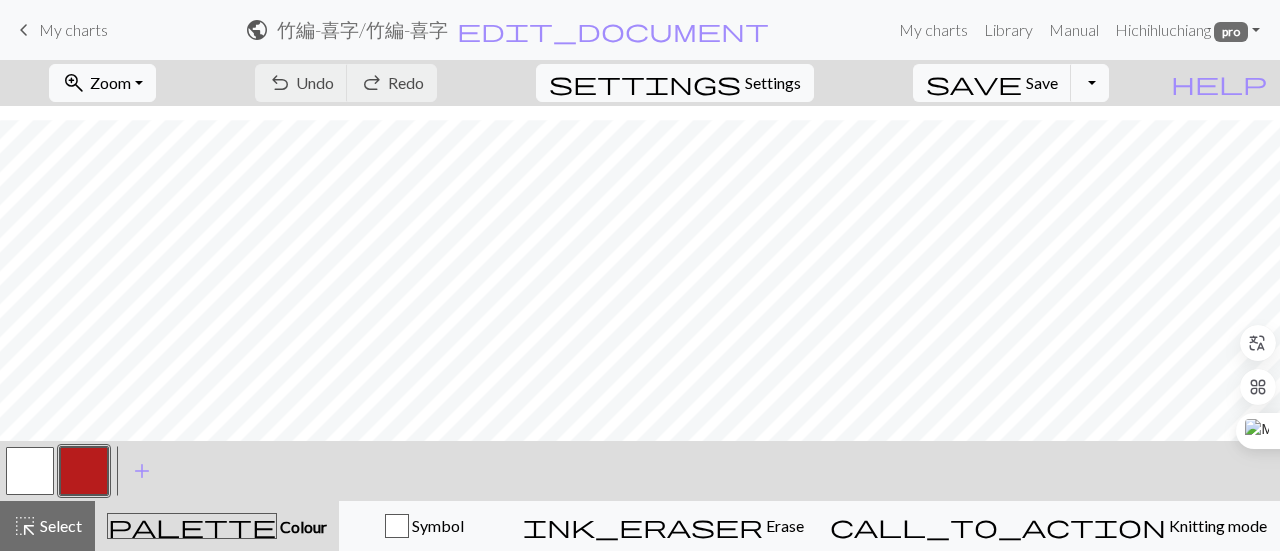 click at bounding box center (84, 471) 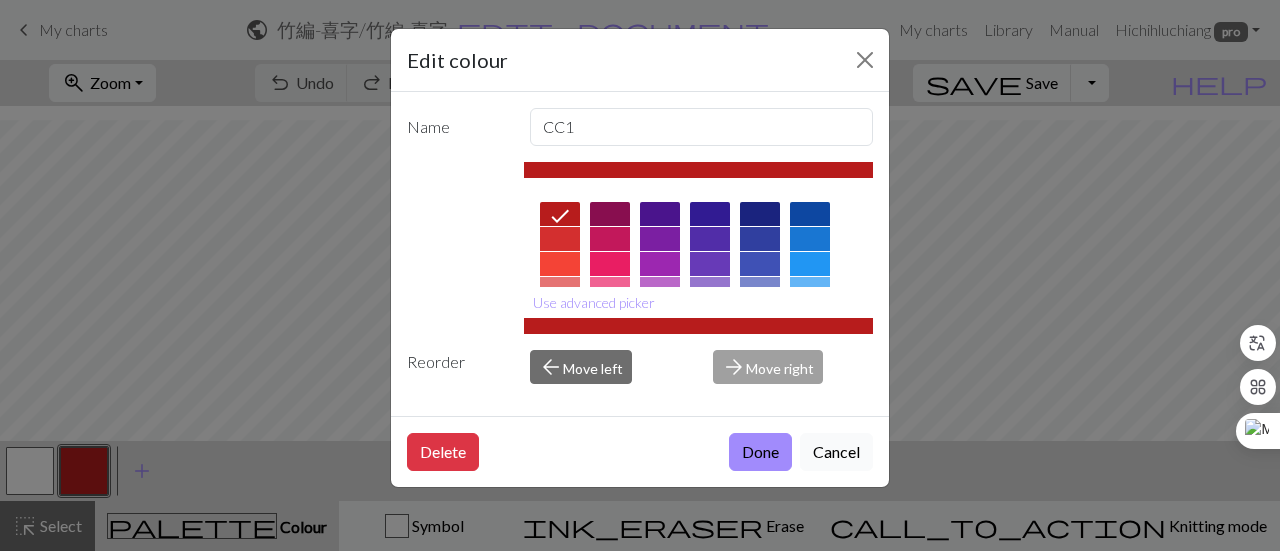click on "Cancel" at bounding box center [836, 452] 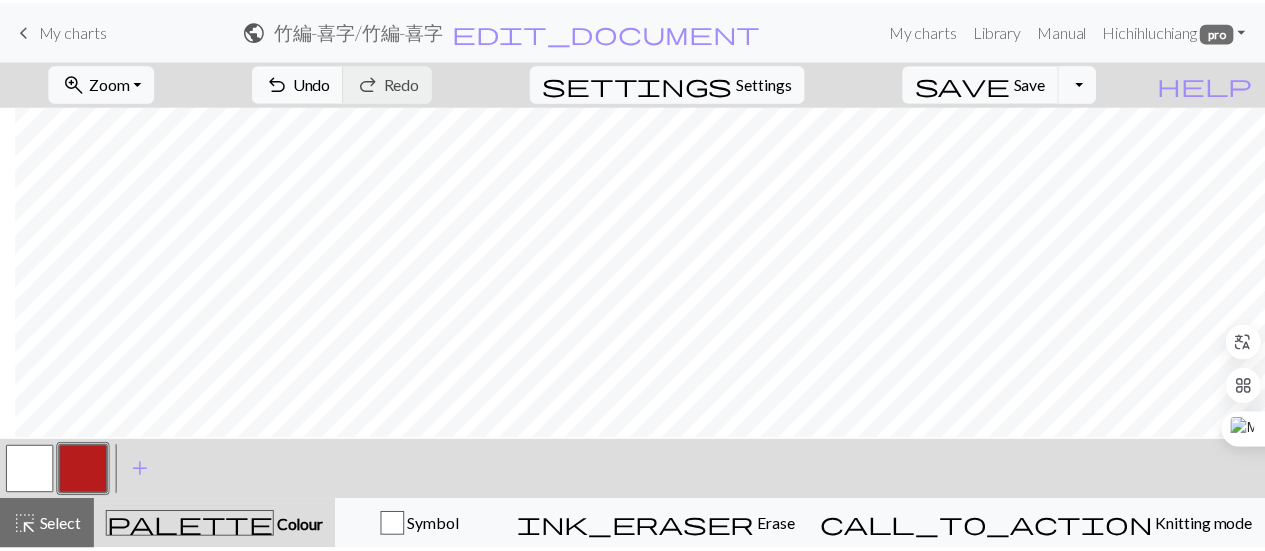 scroll, scrollTop: 629, scrollLeft: 85, axis: both 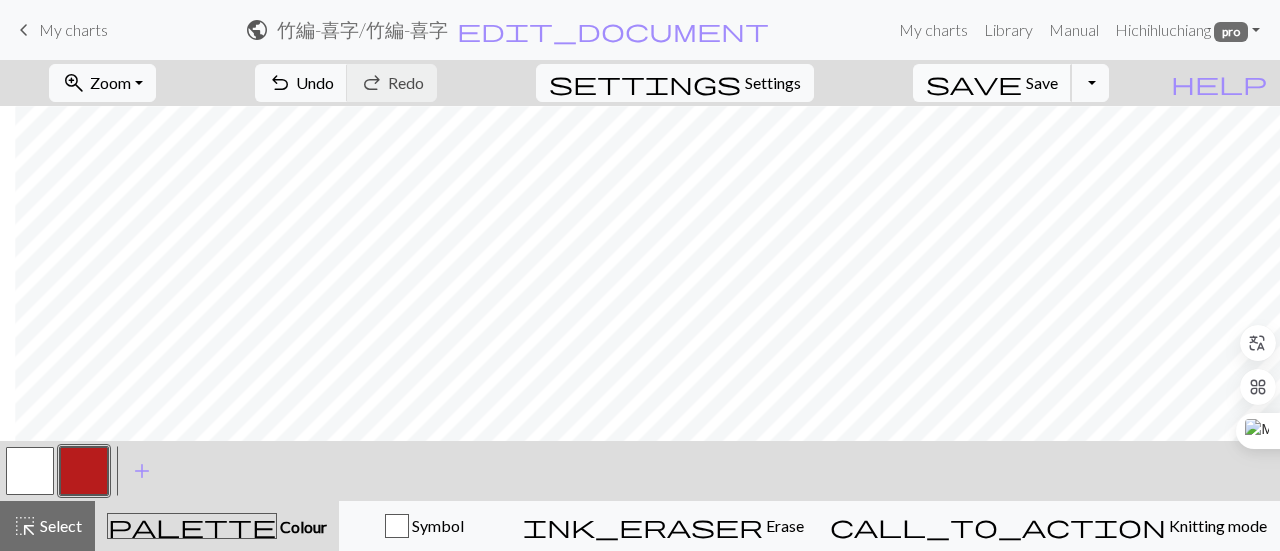 click on "Save" at bounding box center (1042, 82) 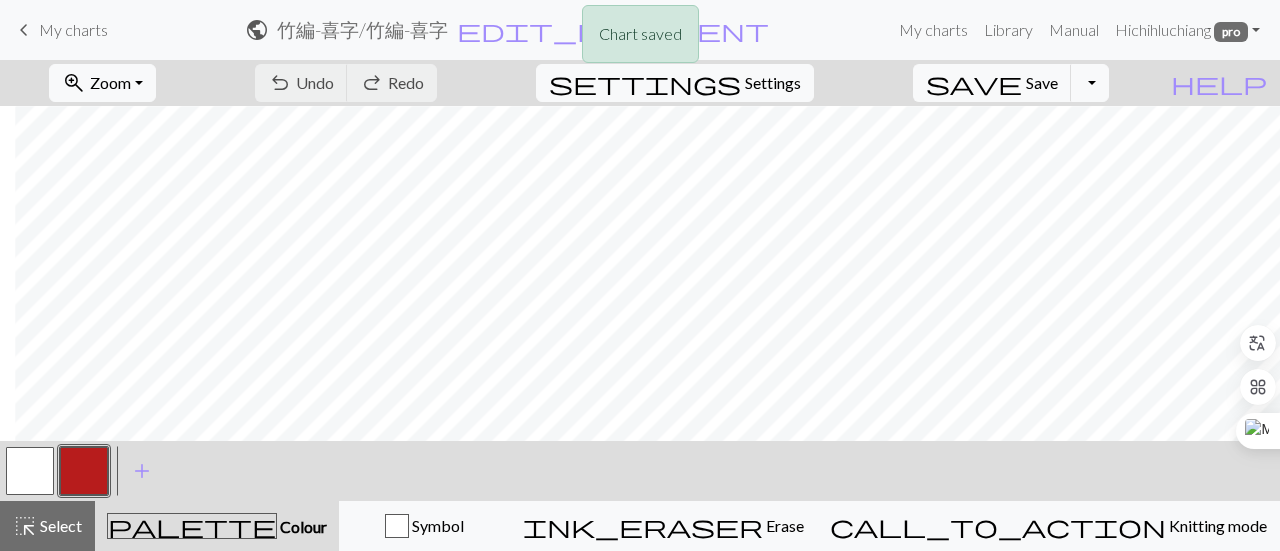 click on "Chart saved" at bounding box center (640, 39) 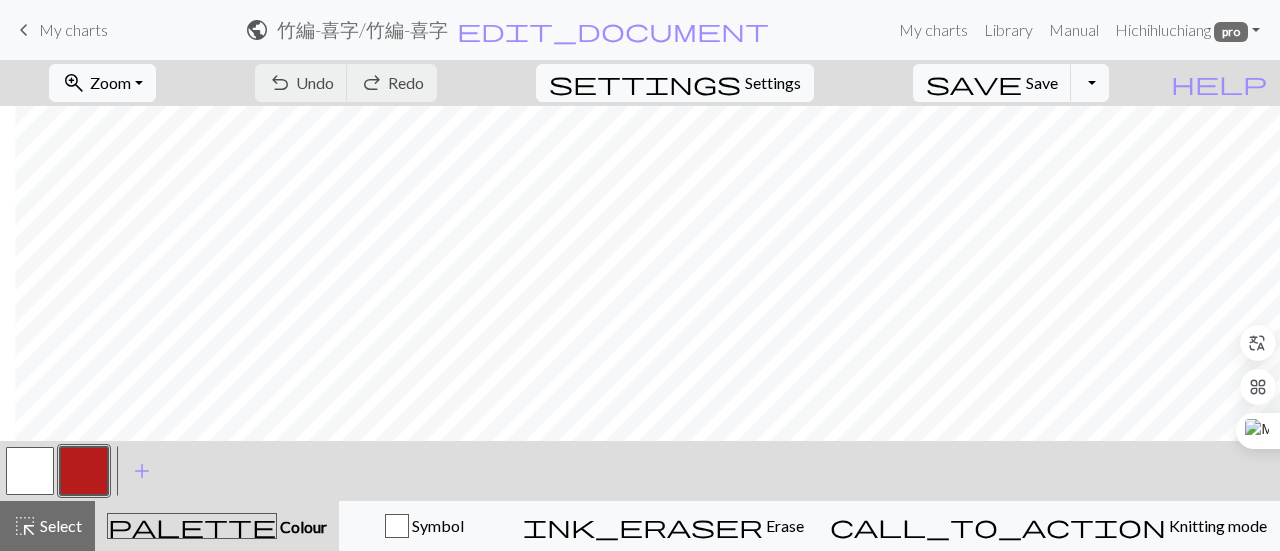 click on "keyboard_arrow_left" at bounding box center (24, 30) 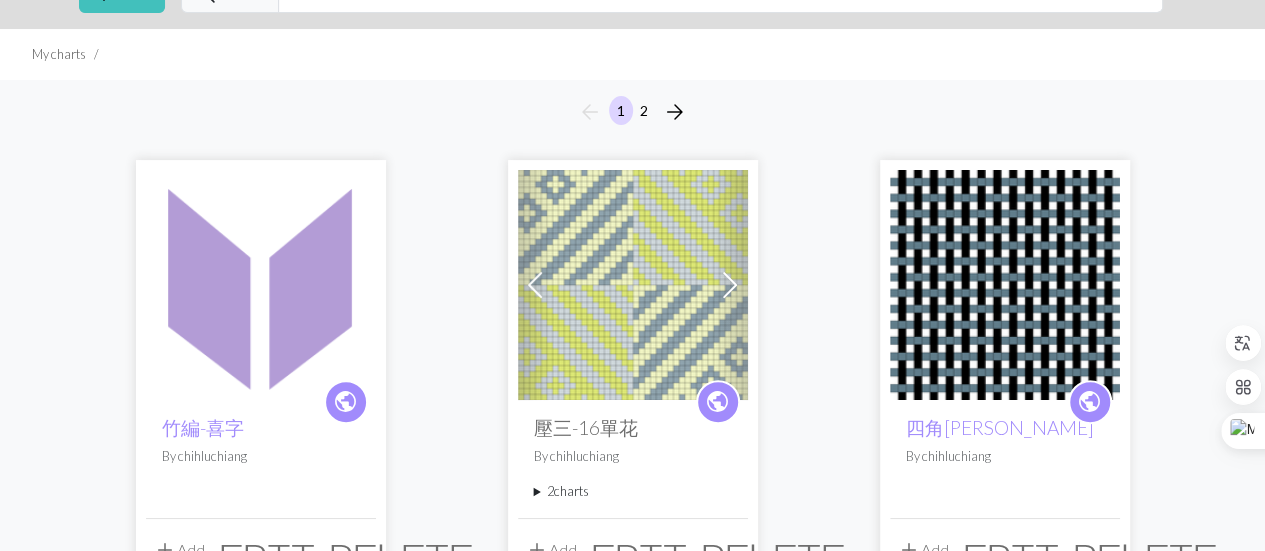 scroll, scrollTop: 200, scrollLeft: 0, axis: vertical 